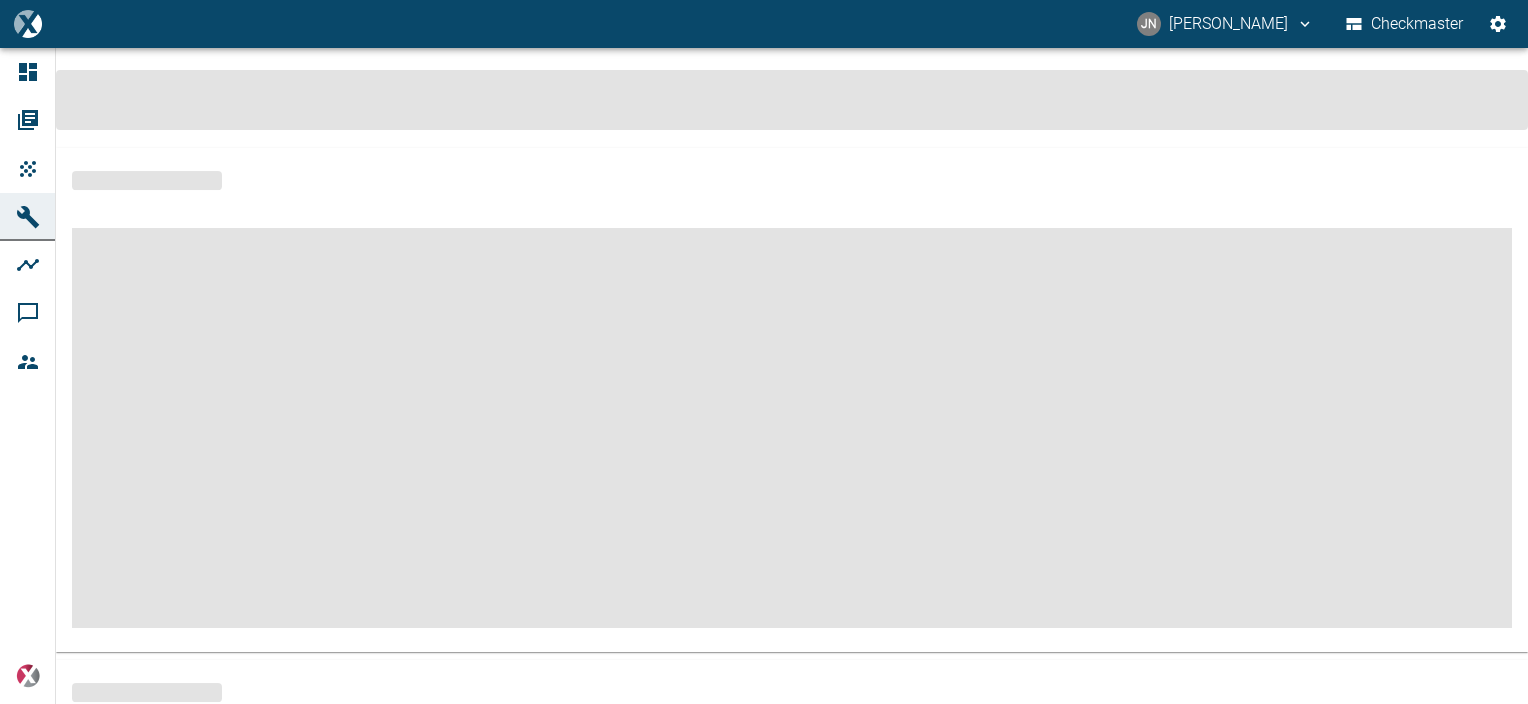 scroll, scrollTop: 0, scrollLeft: 0, axis: both 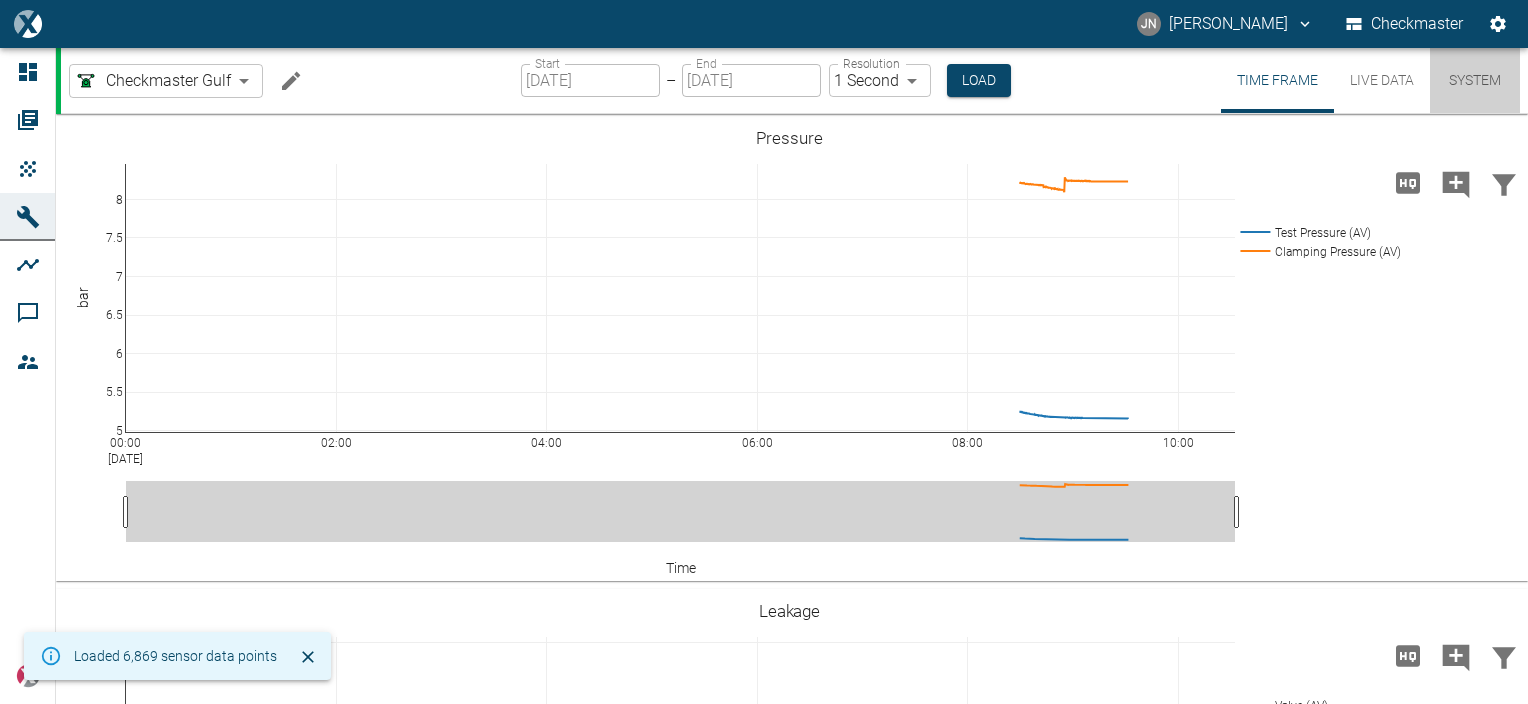 click on "System" at bounding box center [1475, 80] 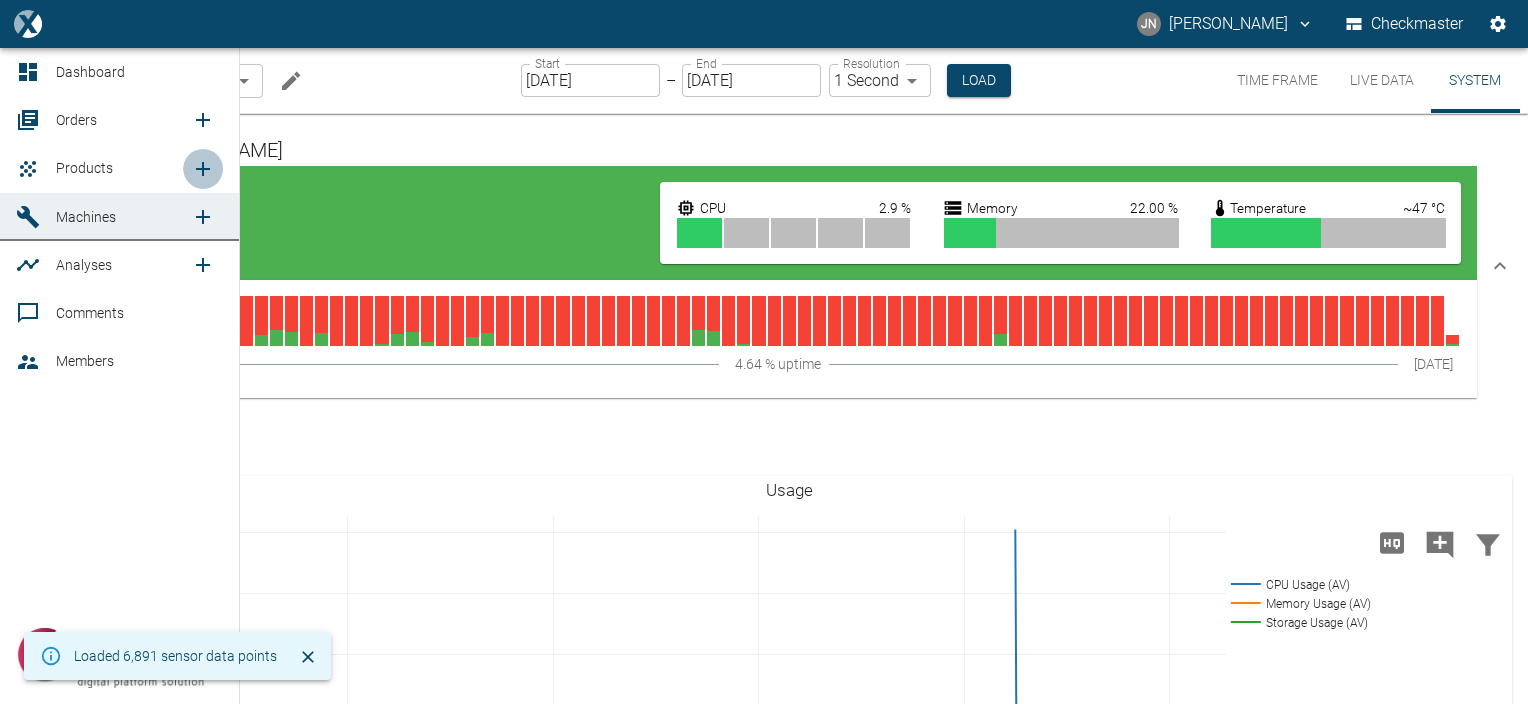 click 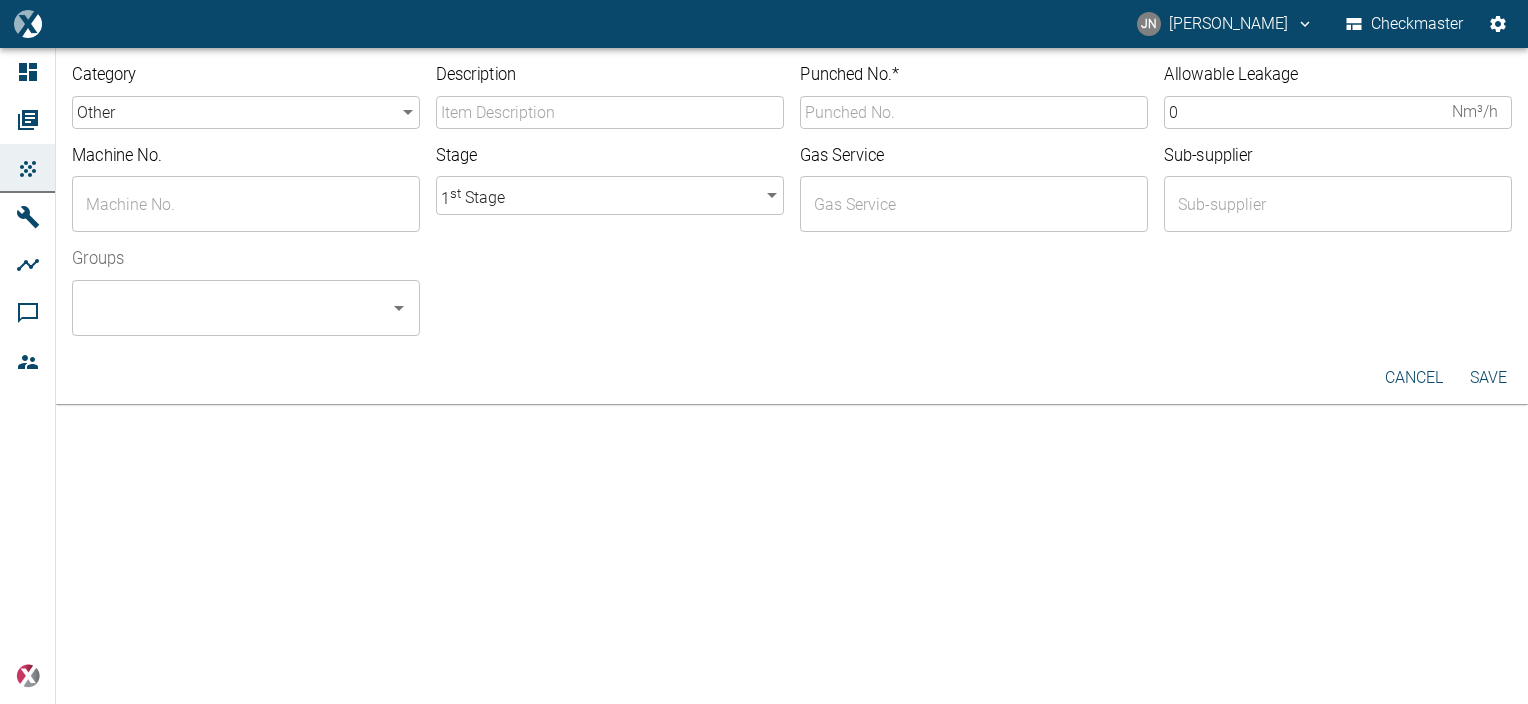click on "JN Jayan Nair Checkmaster Dashboard Orders Products Machines Analyses Comments Members powered by Category other other ​ Description ​ Punched No. * ​ Allowable Leakage 0 Nm³/h ​ Machine No. ​ Stage 1 st   Stage 1 ​ Gas Service ​ Sub-supplier ​ Groups ​ cancel Save" at bounding box center (764, 352) 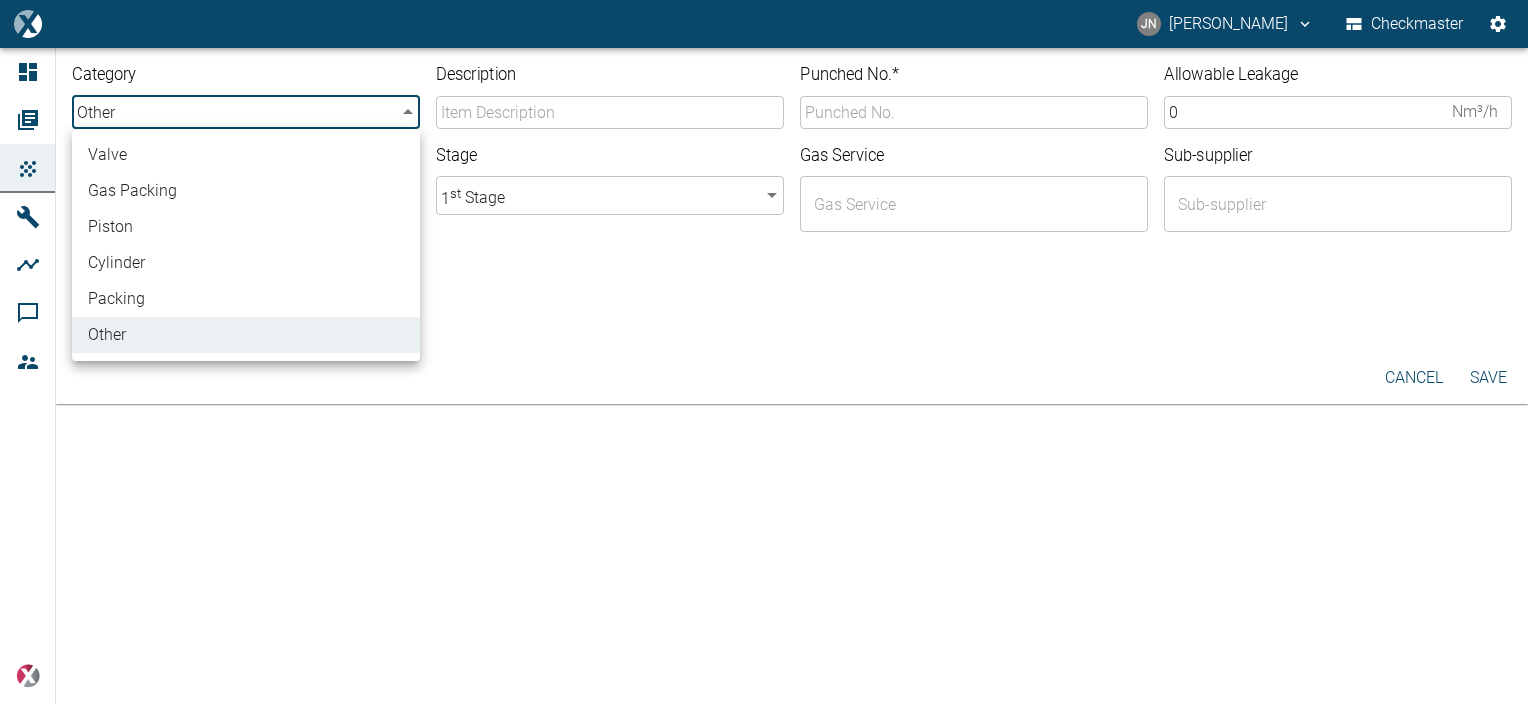 click on "valve" at bounding box center (246, 155) 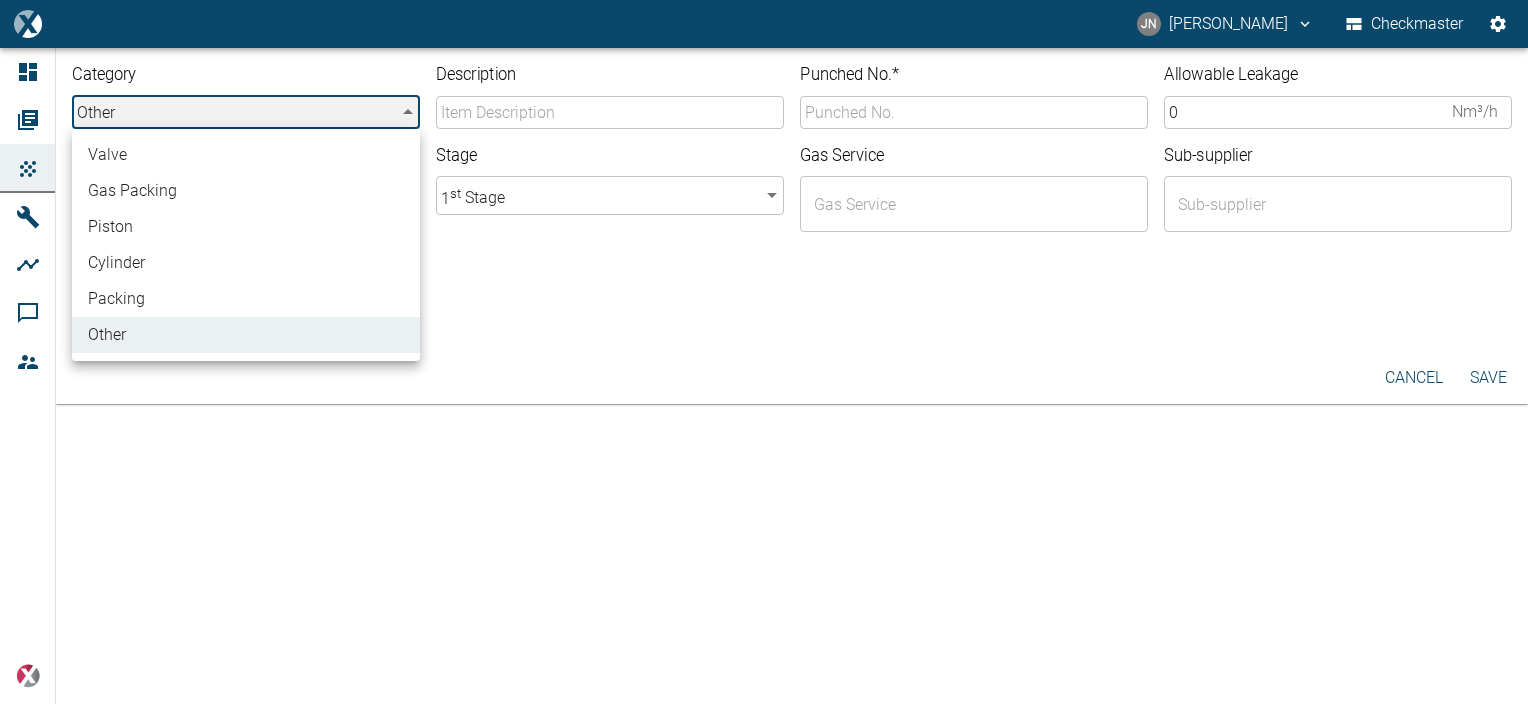 type on "valve" 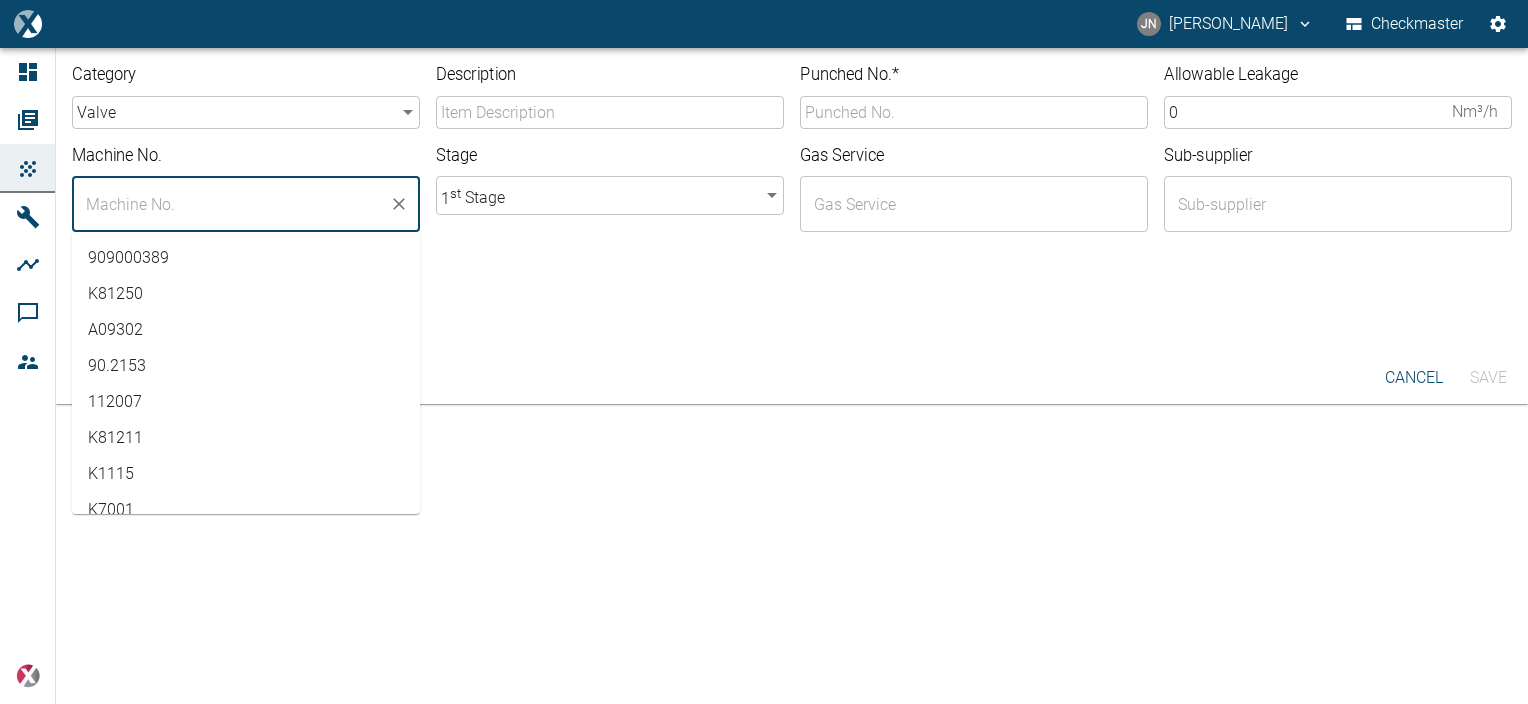 click at bounding box center (231, 204) 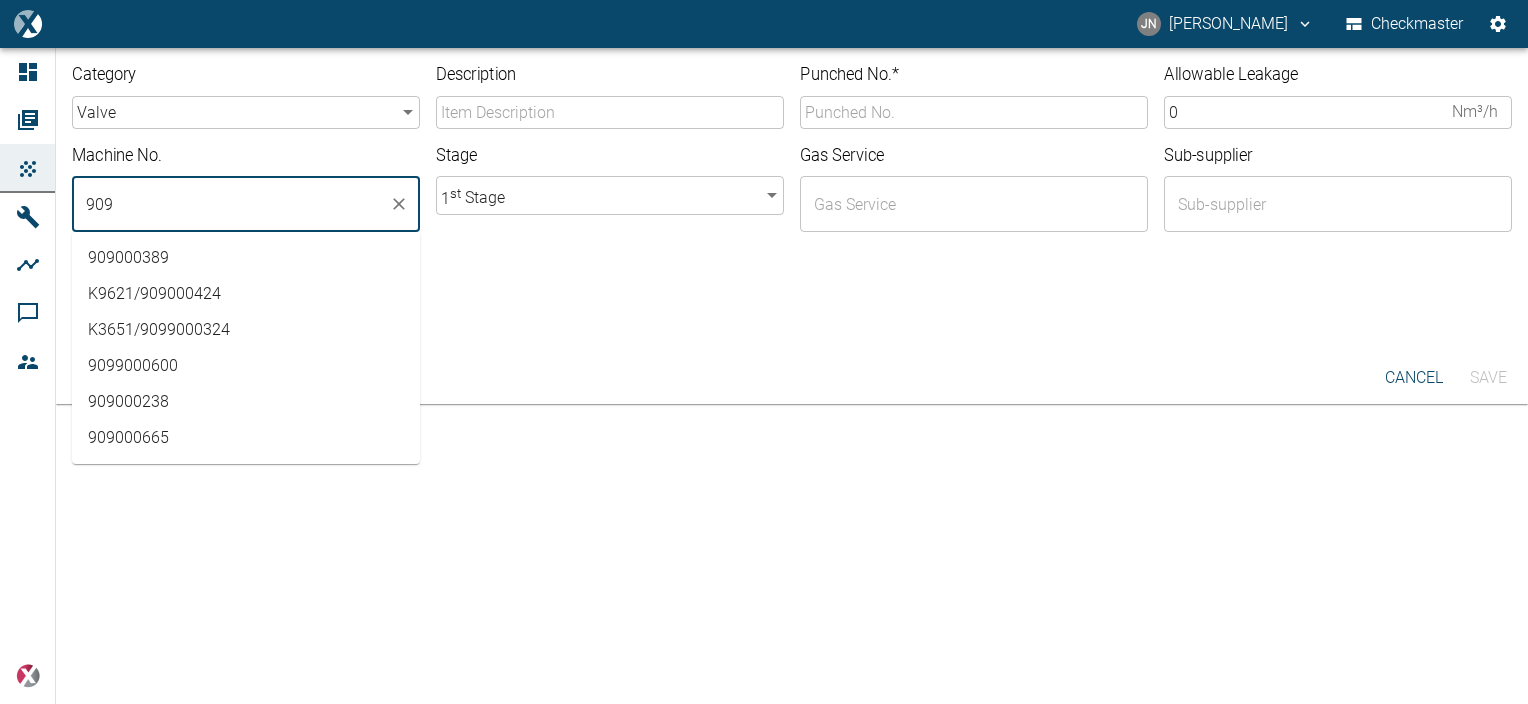 click on "909000238" at bounding box center (246, 402) 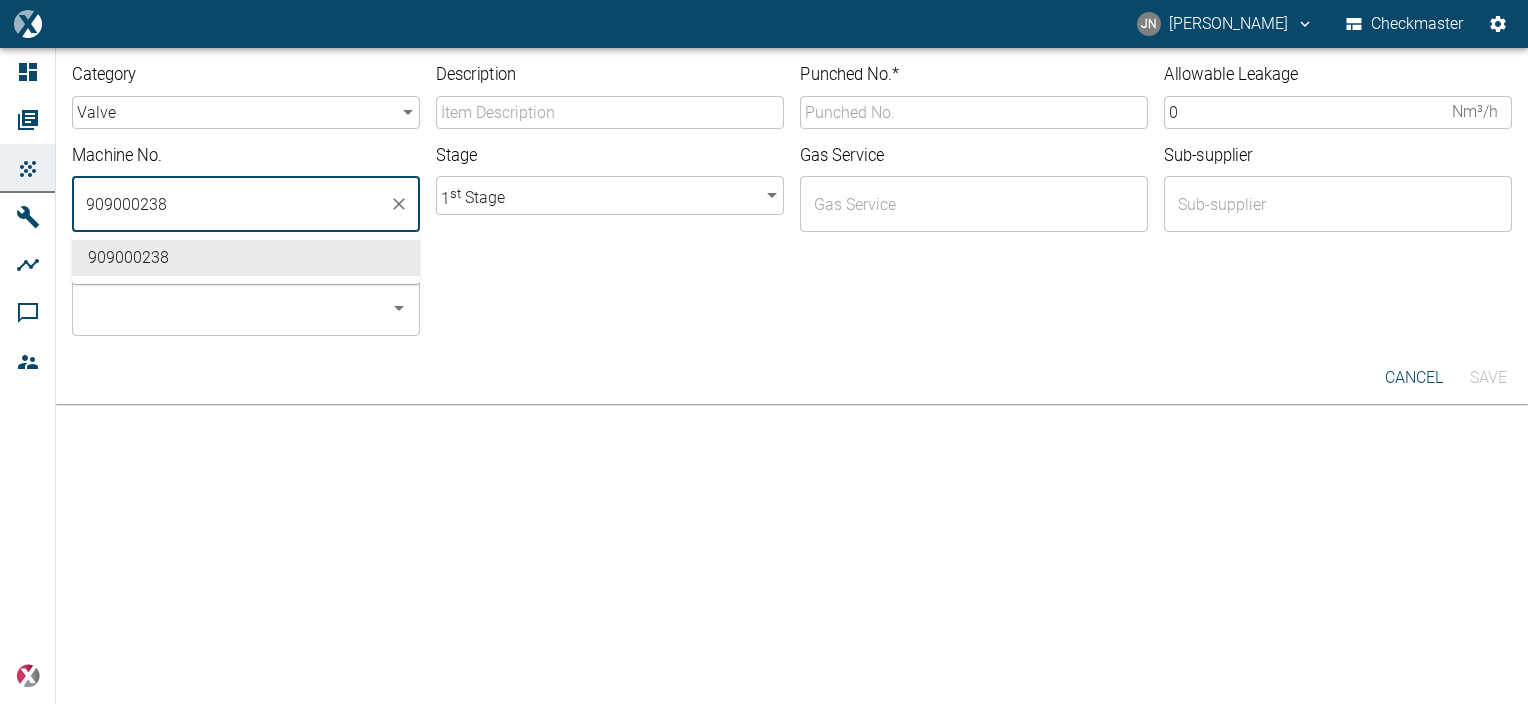 click on "909000238" at bounding box center (231, 204) 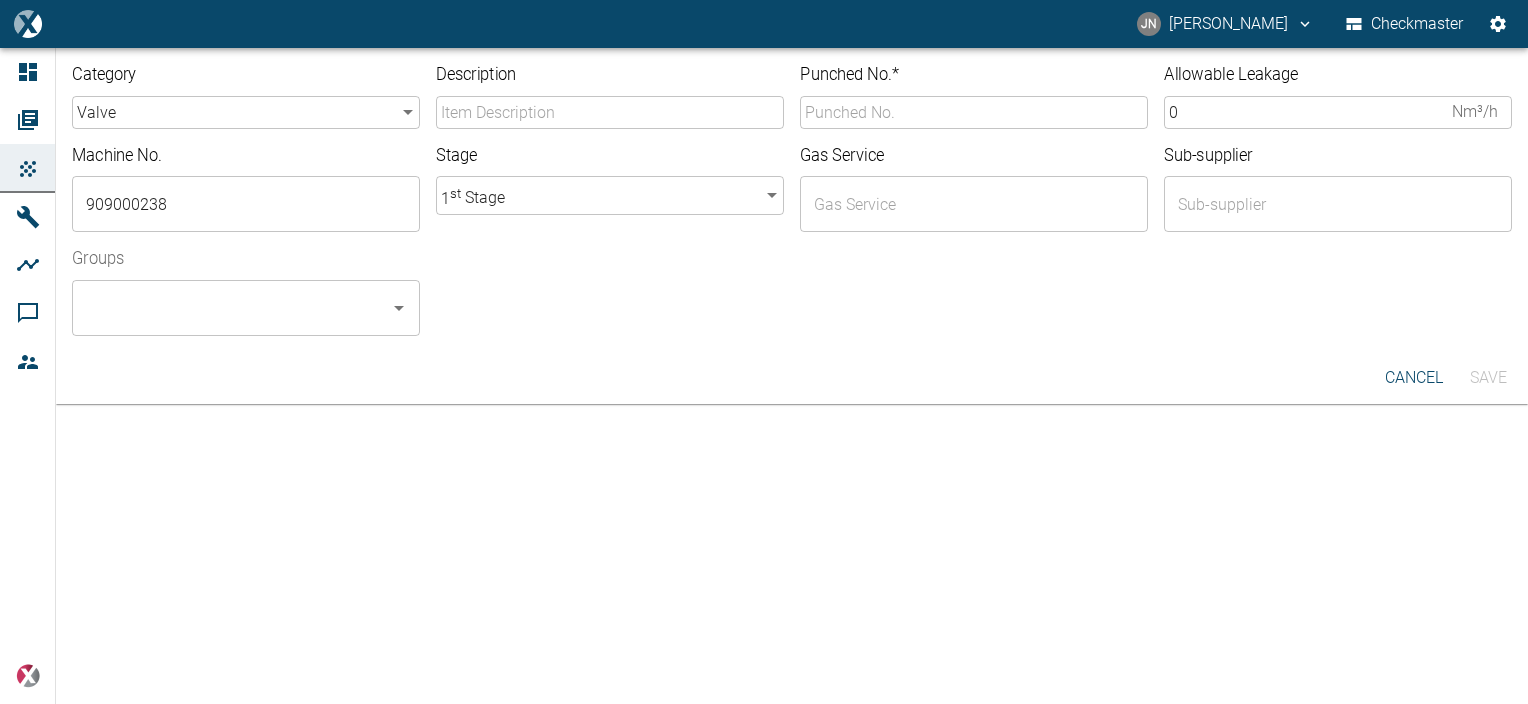 click on "Groups ​" at bounding box center [784, 284] 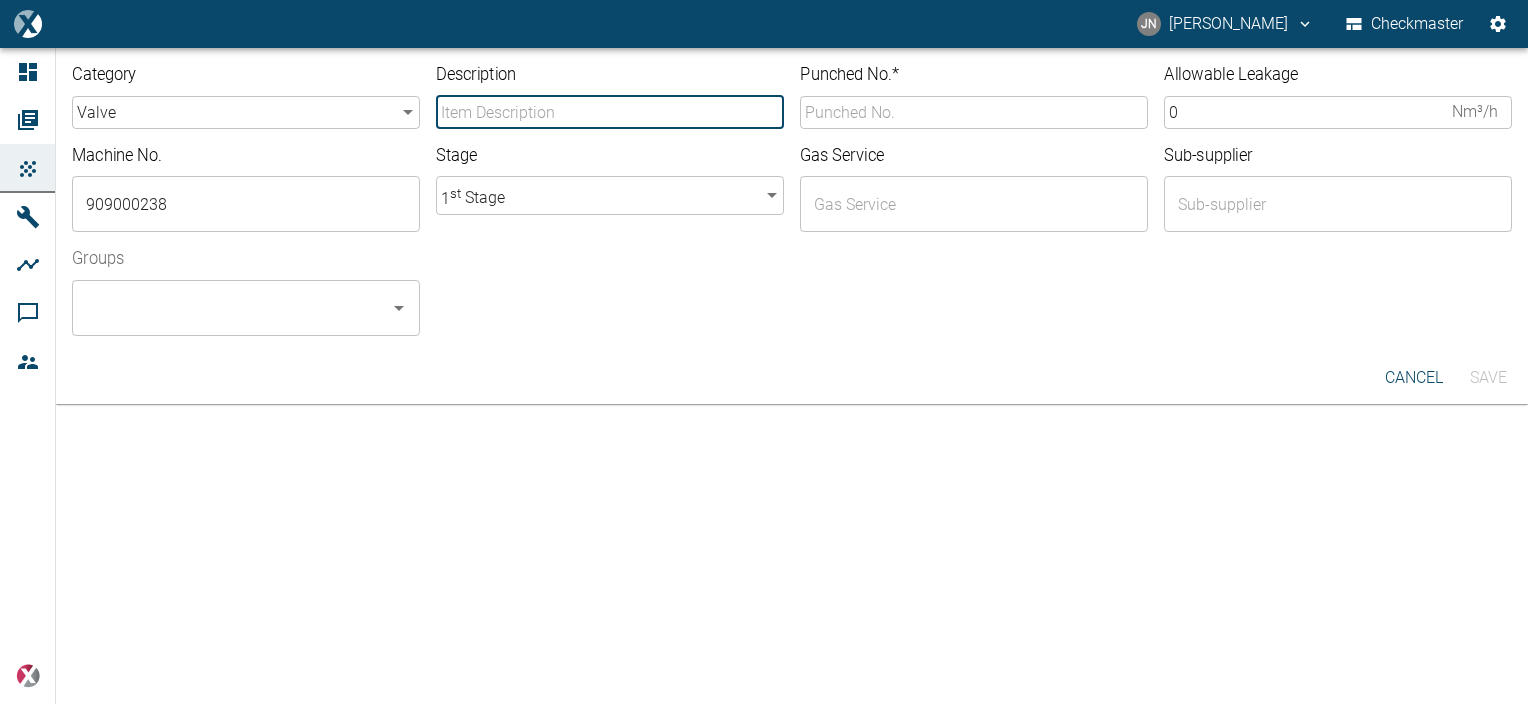 click on "Description" at bounding box center (610, 112) 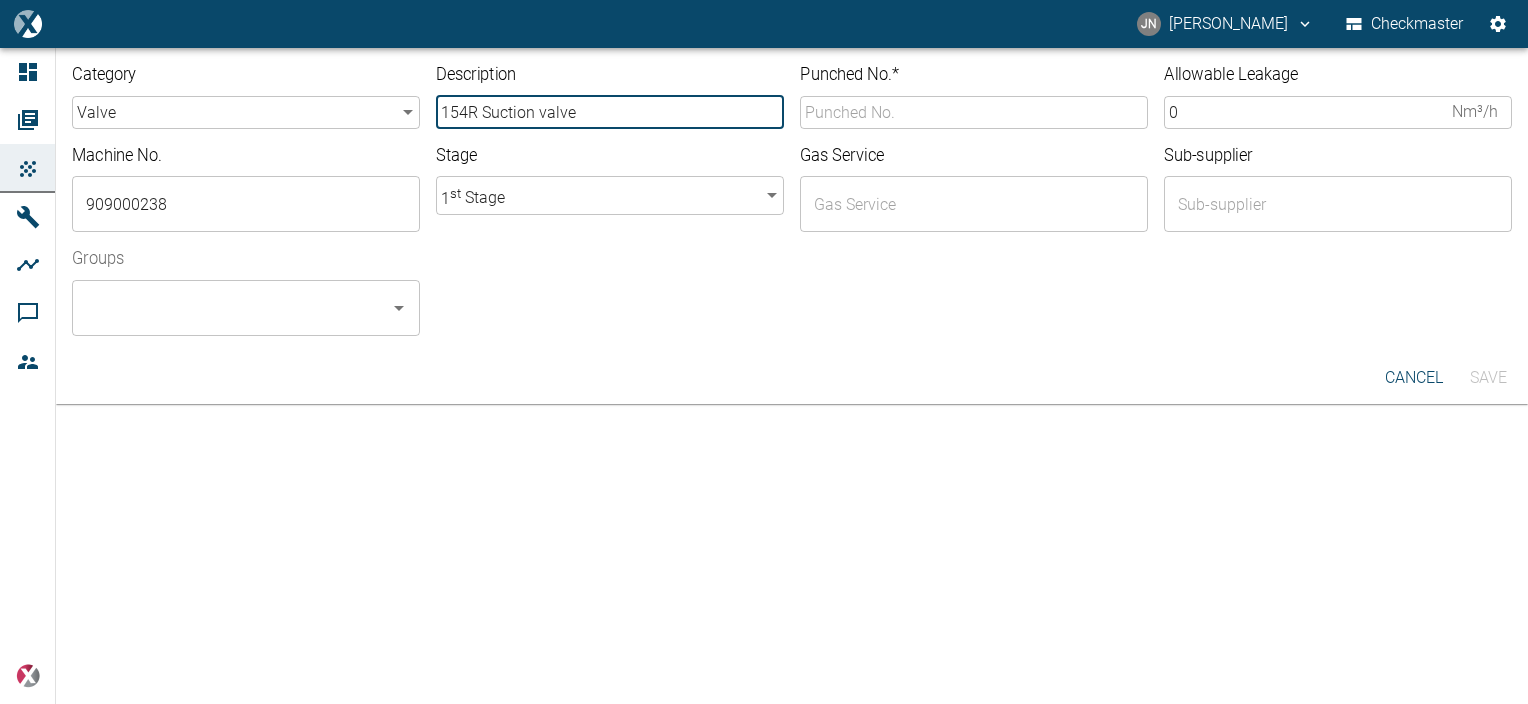type on "154R Suction valve" 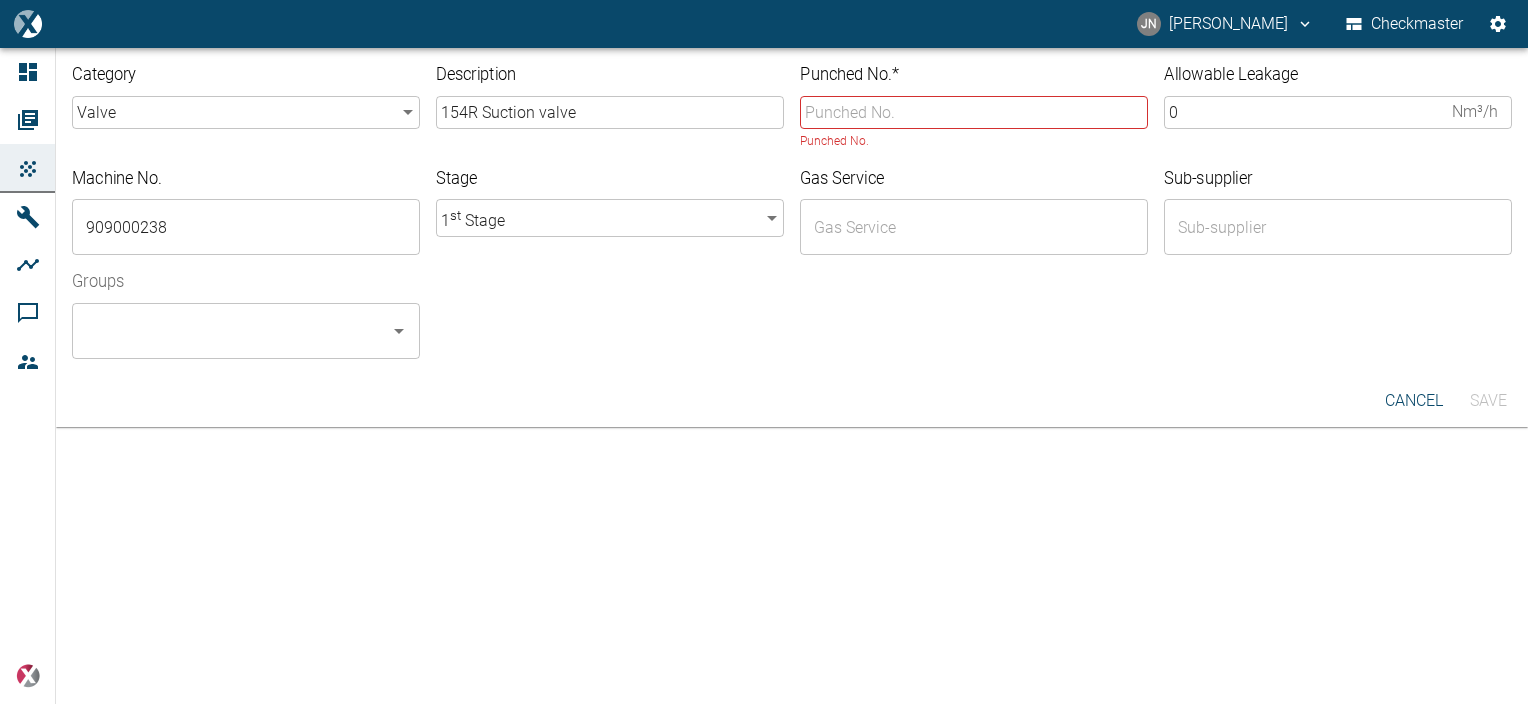click on "Groups ​" at bounding box center (784, 307) 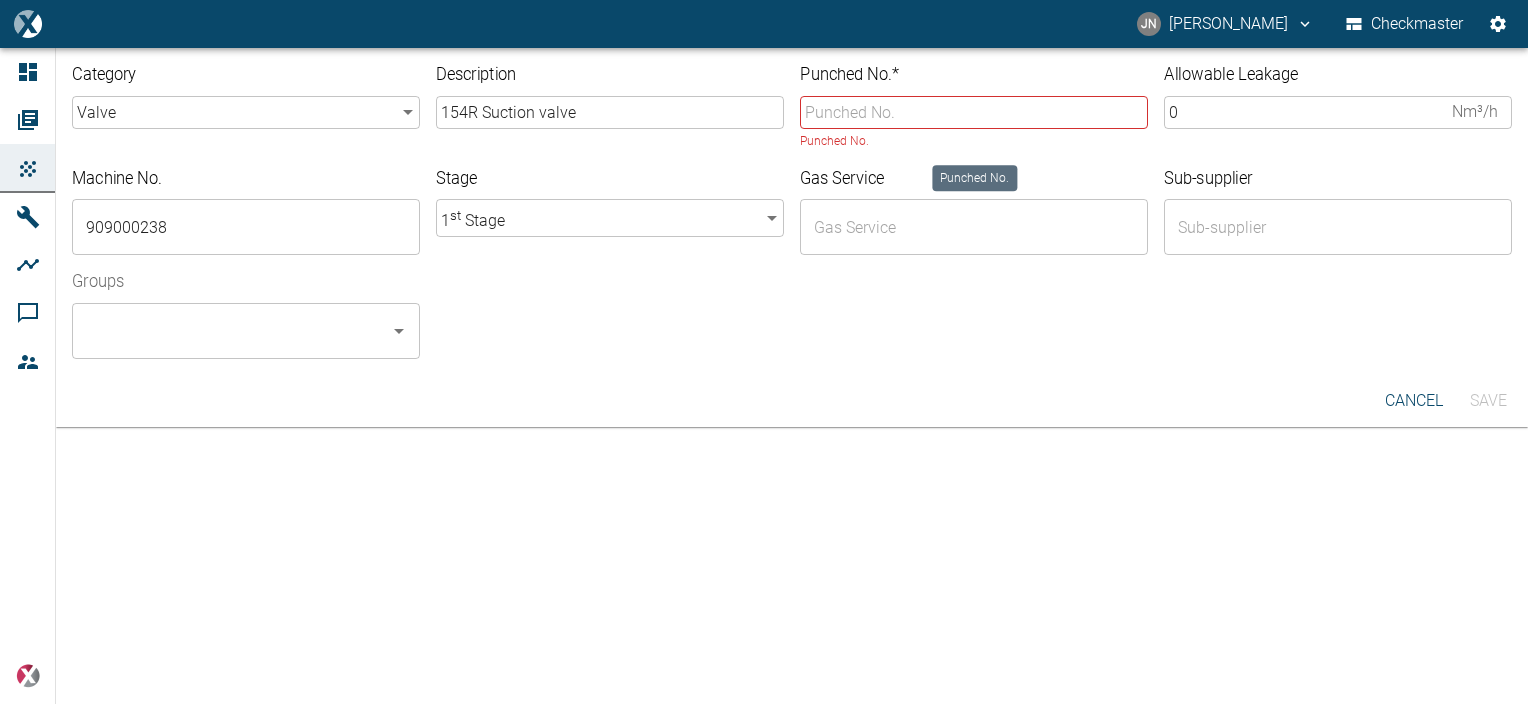 click on "Punched No. *" at bounding box center (974, 112) 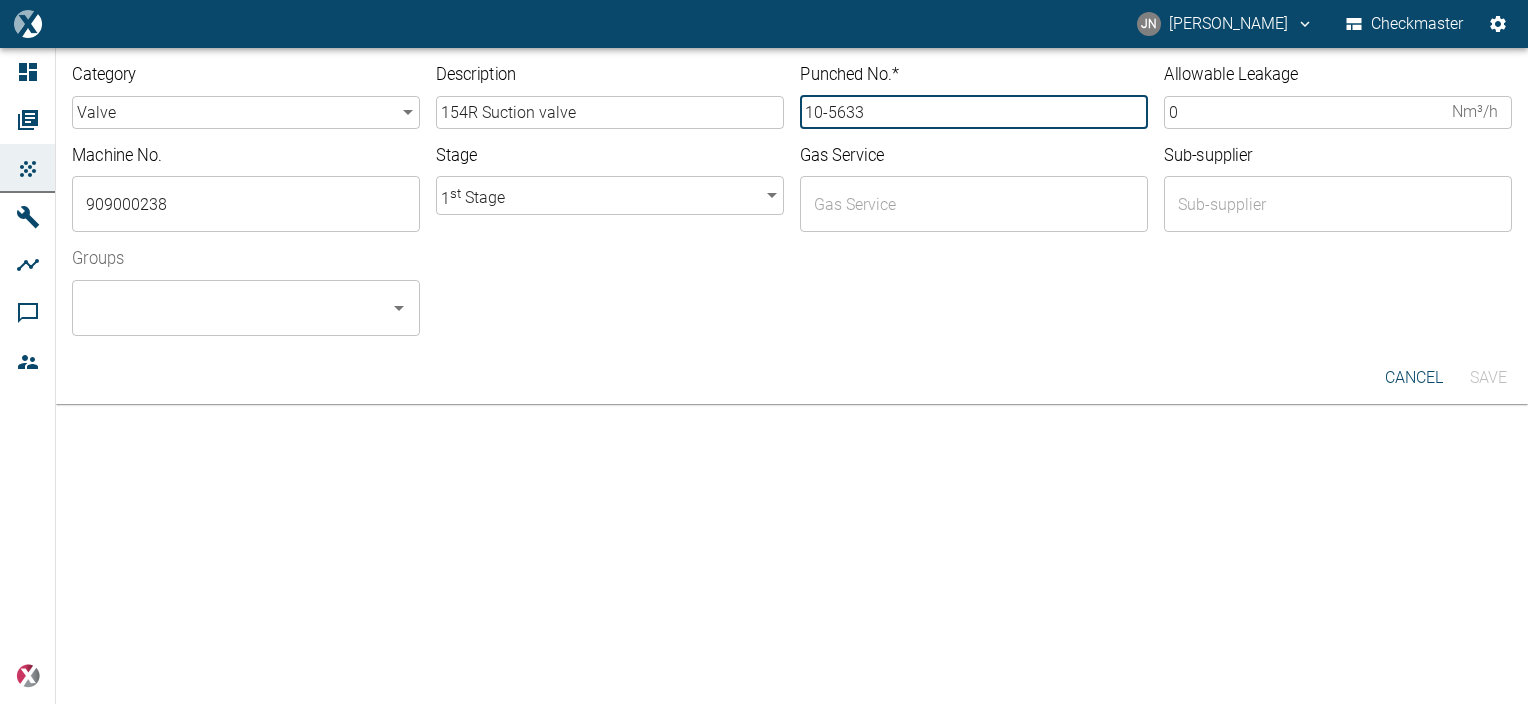 type on "10-5633" 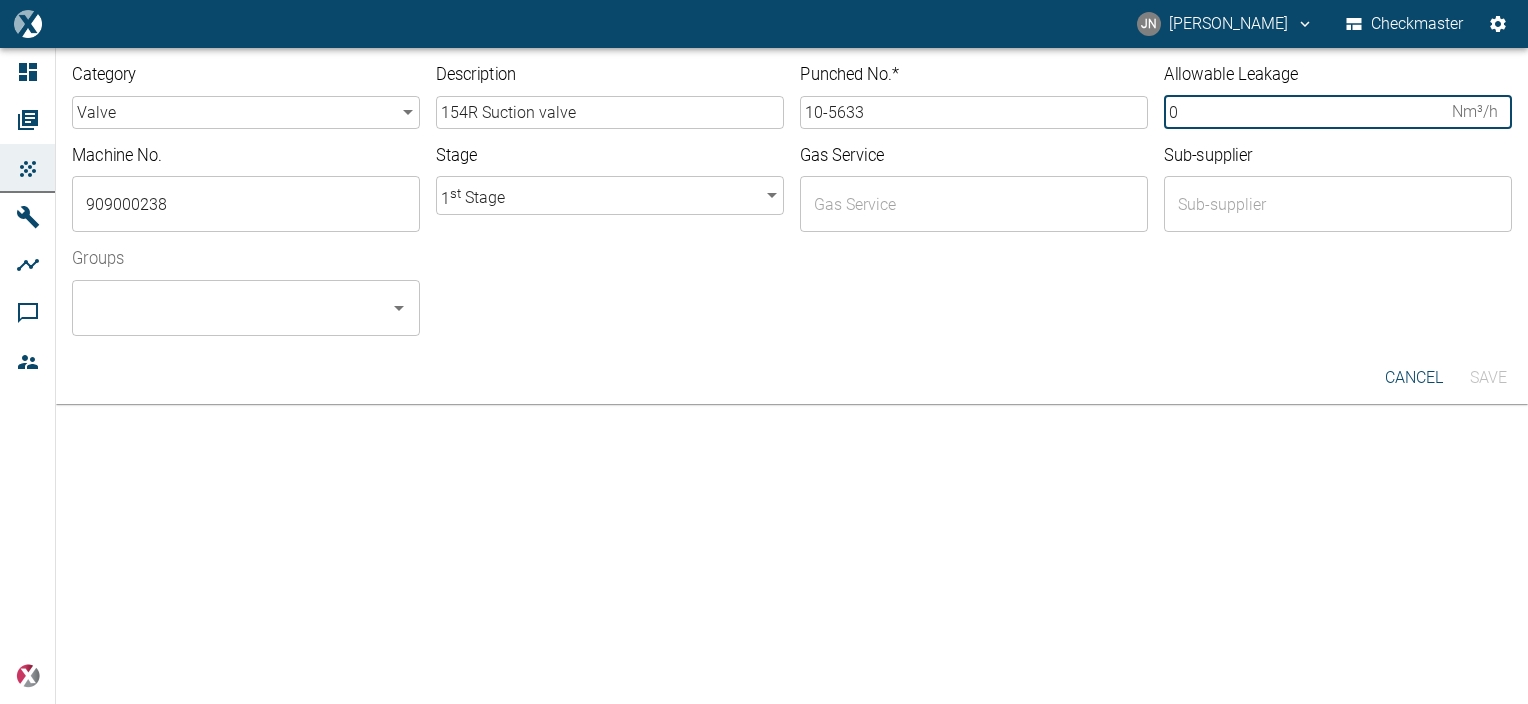 click on "0" at bounding box center (1304, 112) 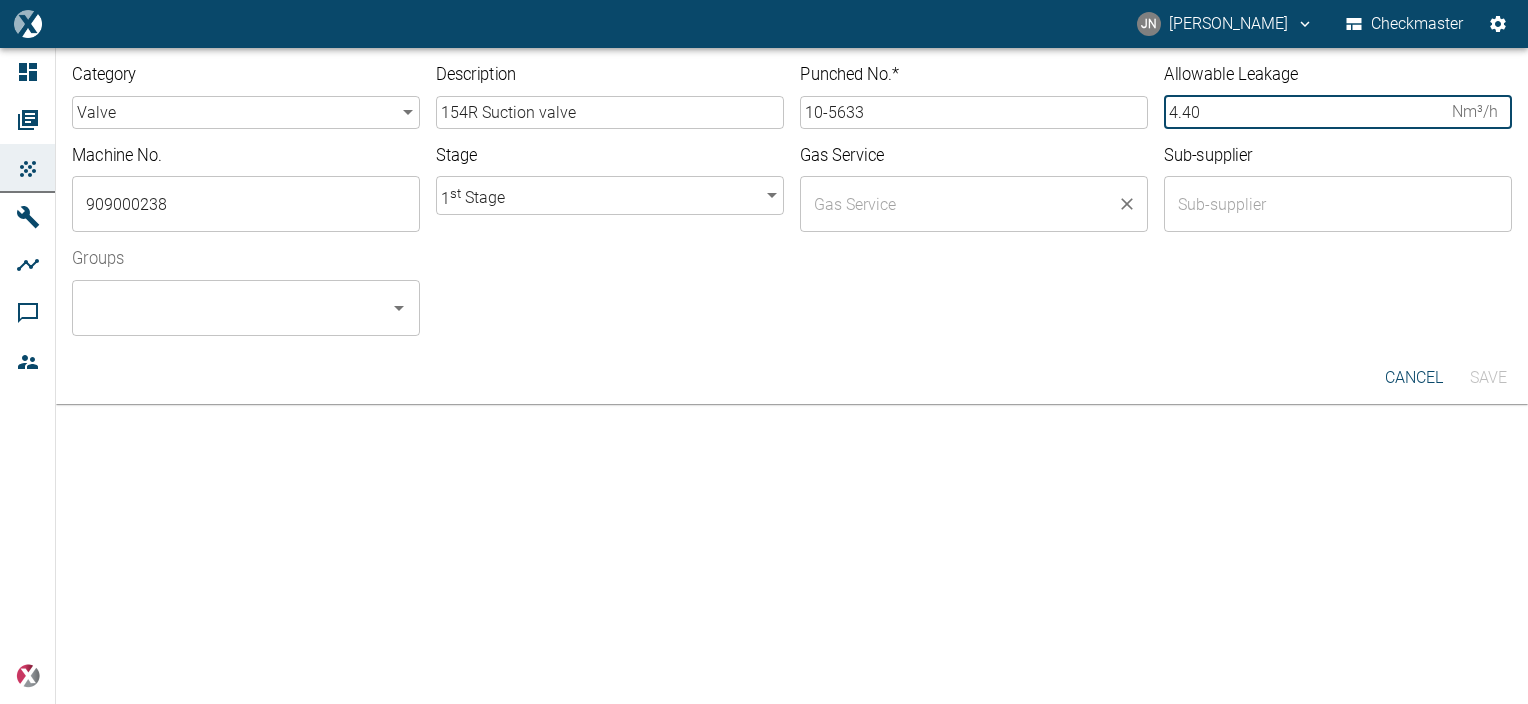 type on "4.40" 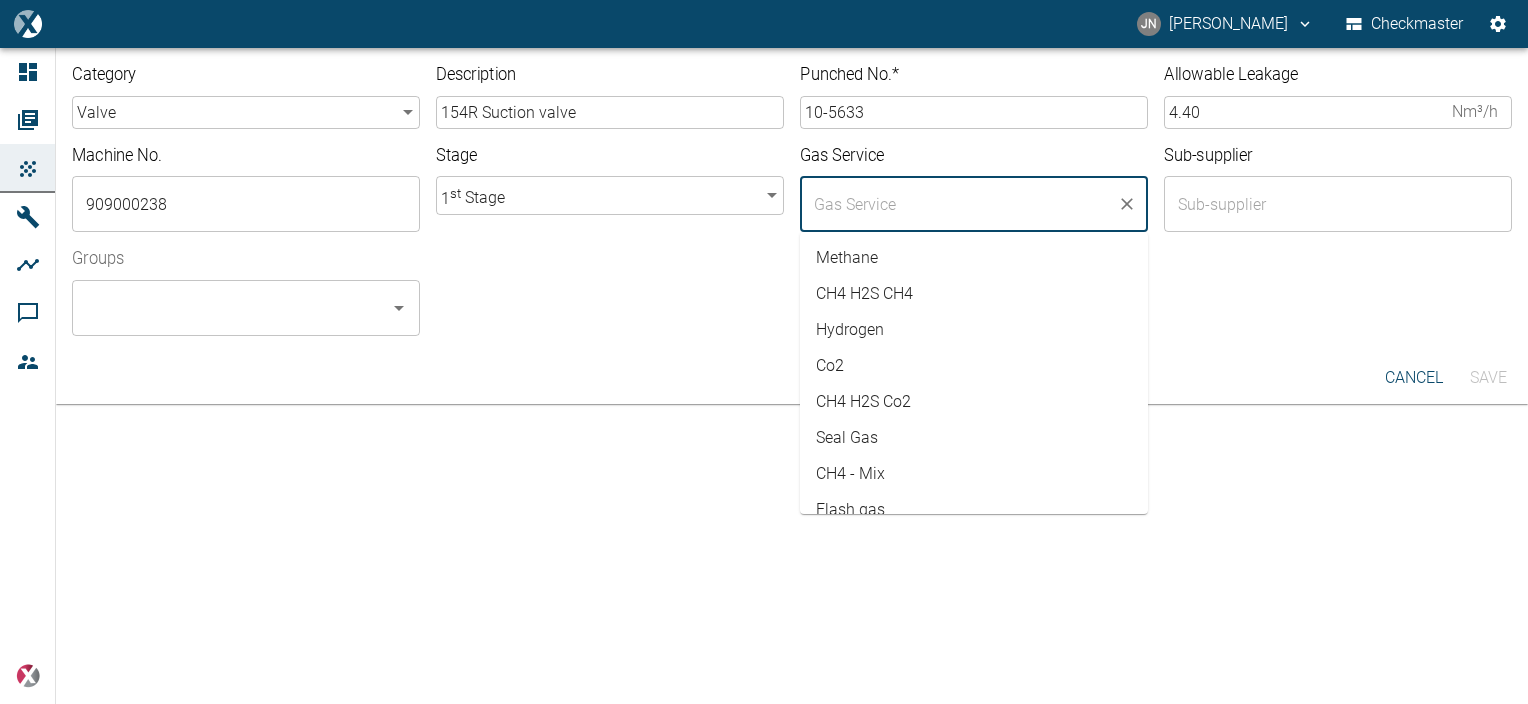 click on "Co2" at bounding box center (974, 366) 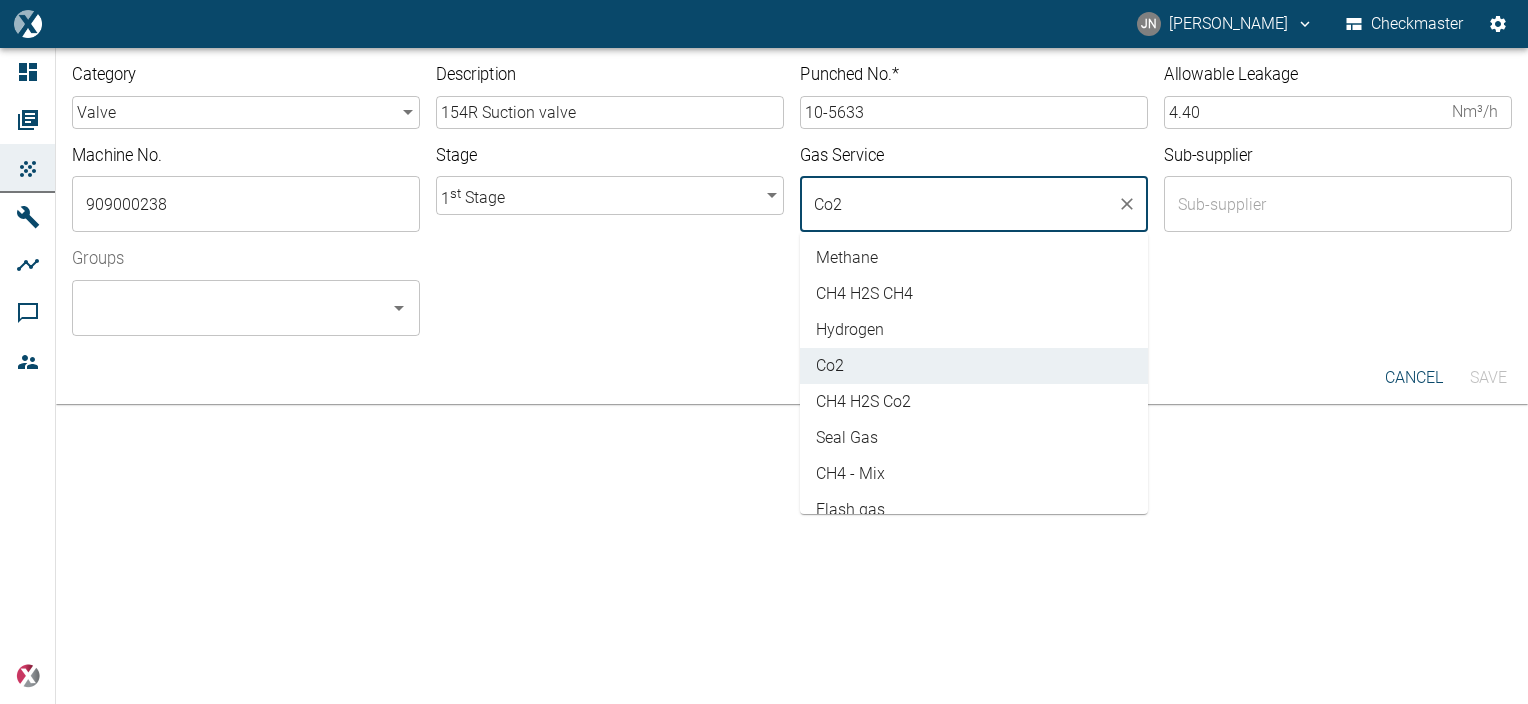 click on "Groups ​" at bounding box center (784, 284) 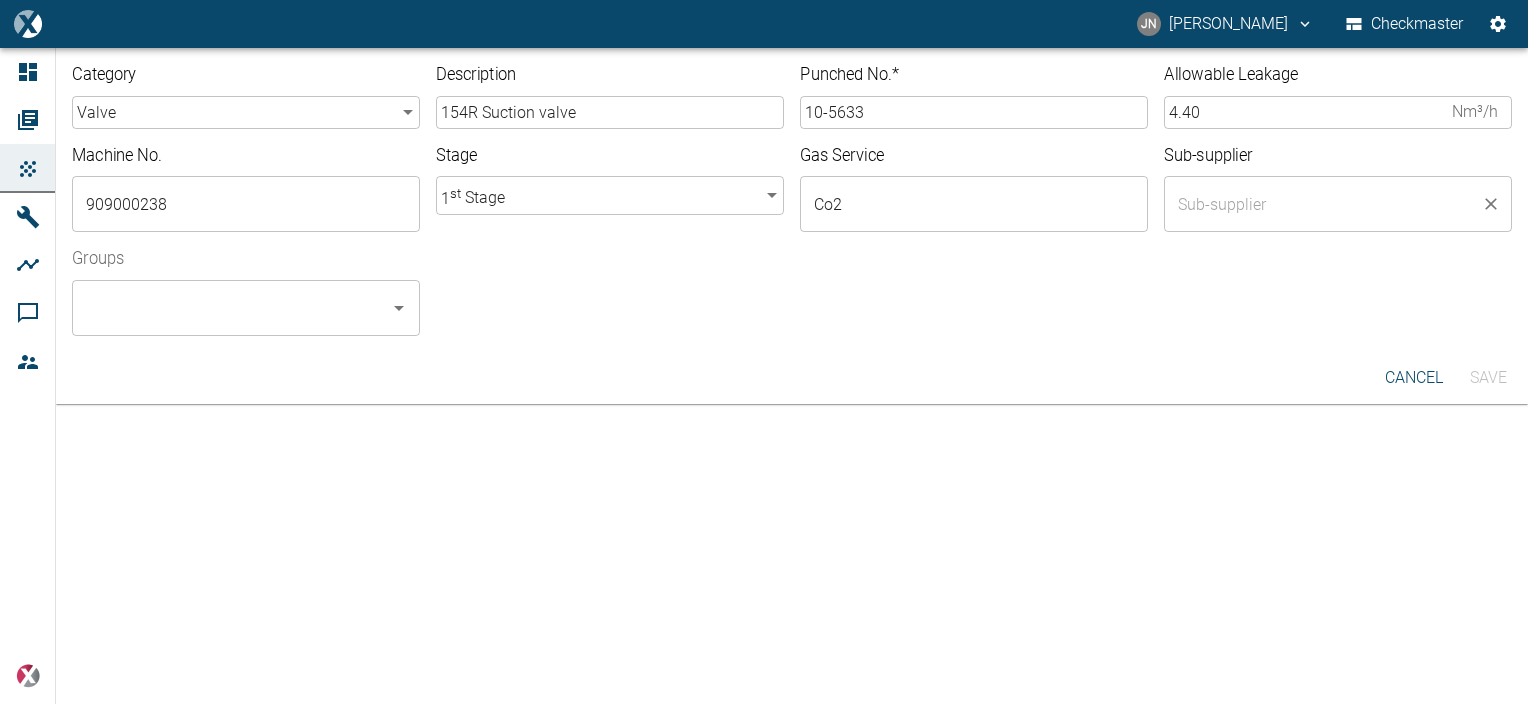 click on "​" at bounding box center [1338, 204] 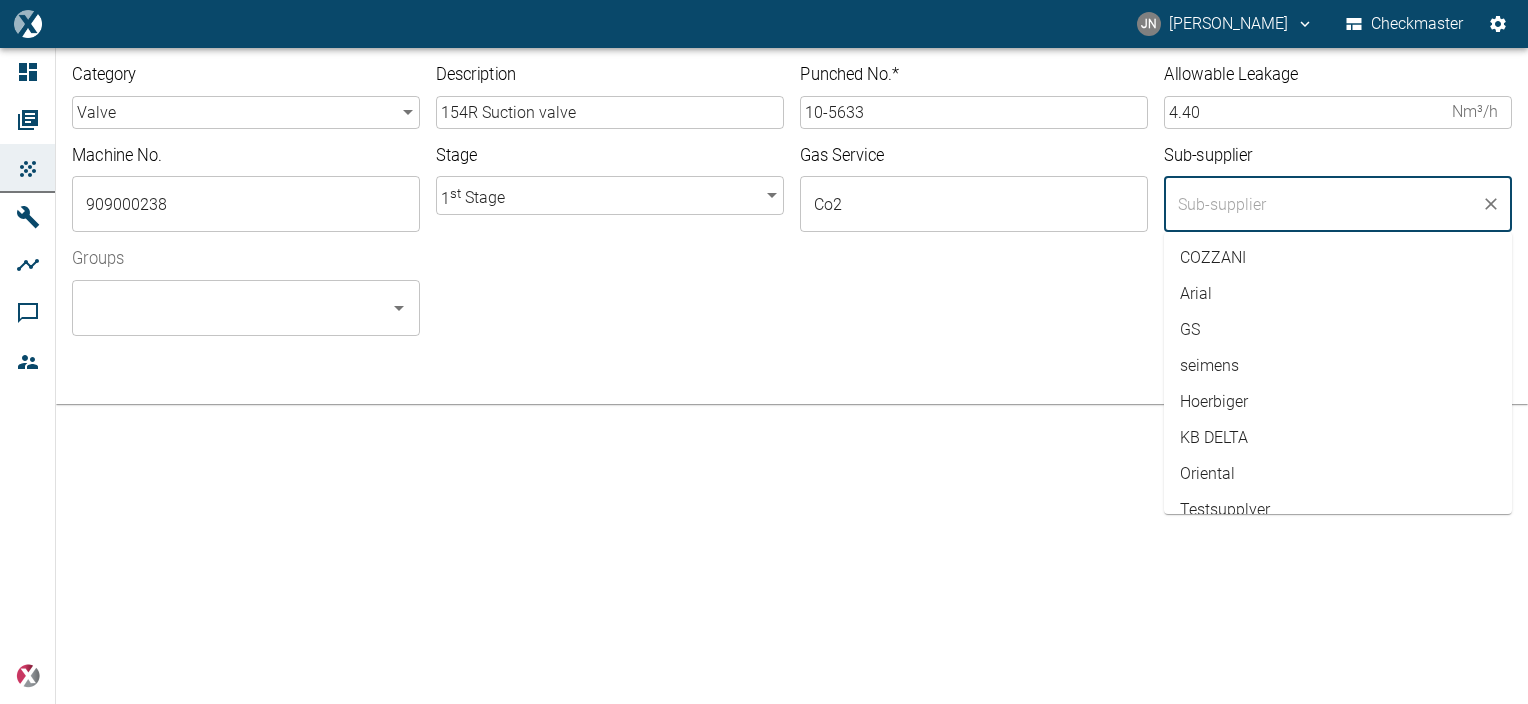click on "Hoerbiger" at bounding box center [1338, 402] 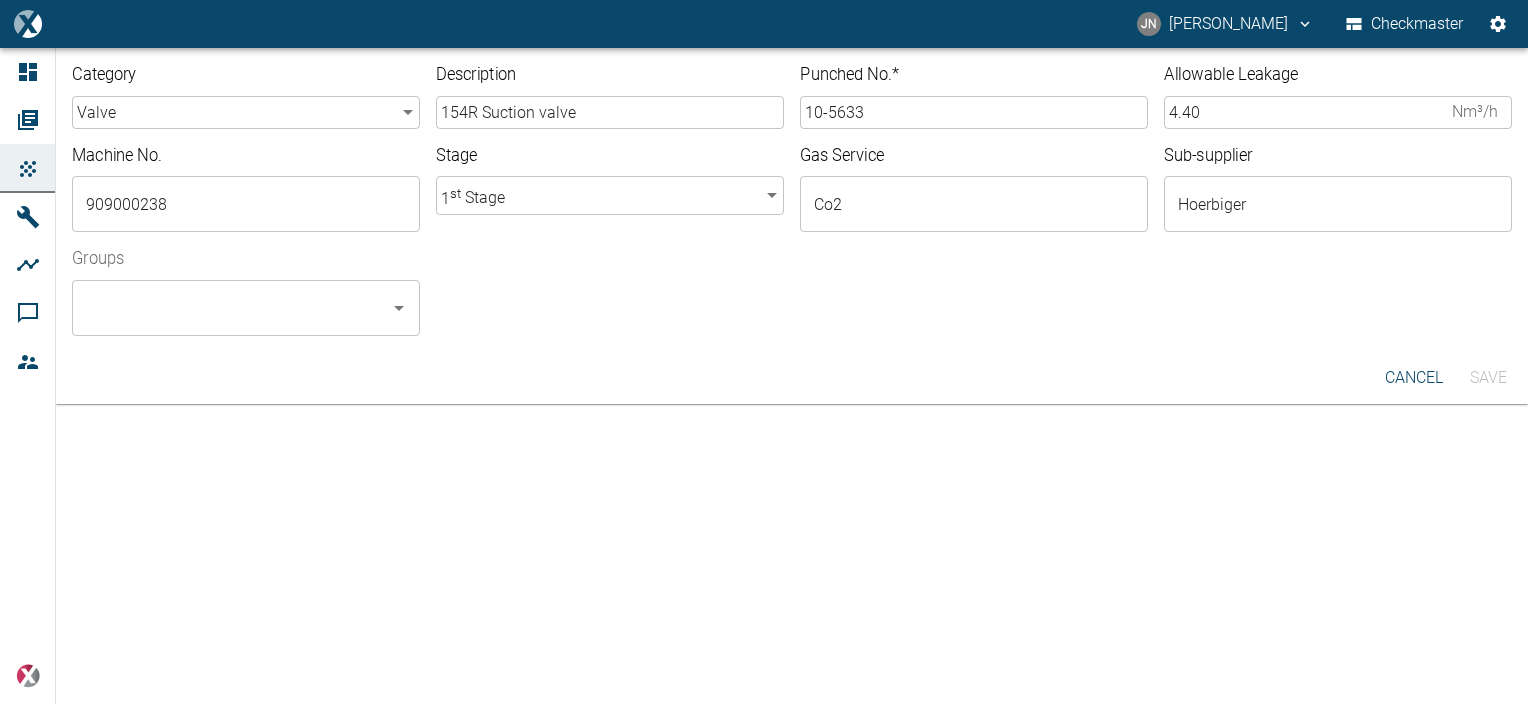 click at bounding box center [966, 324] 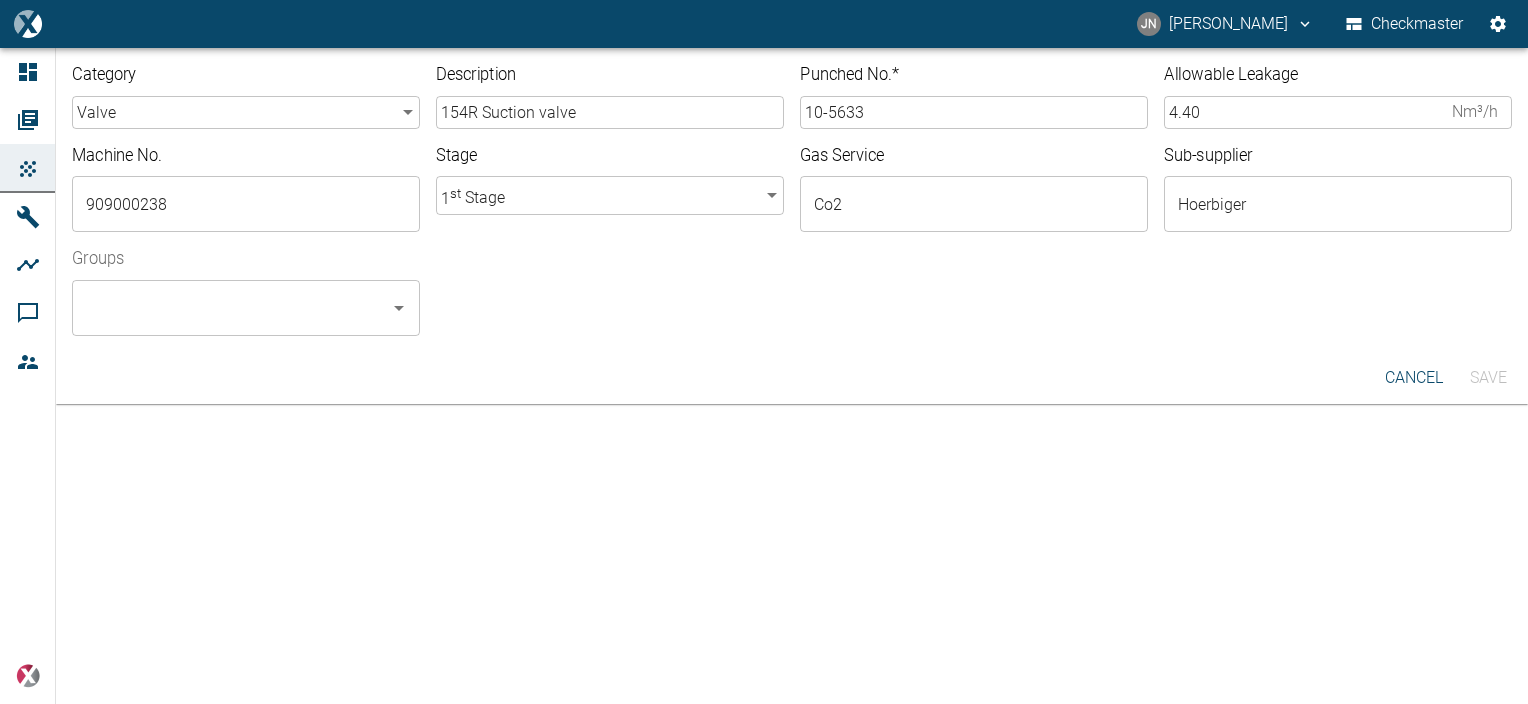 click 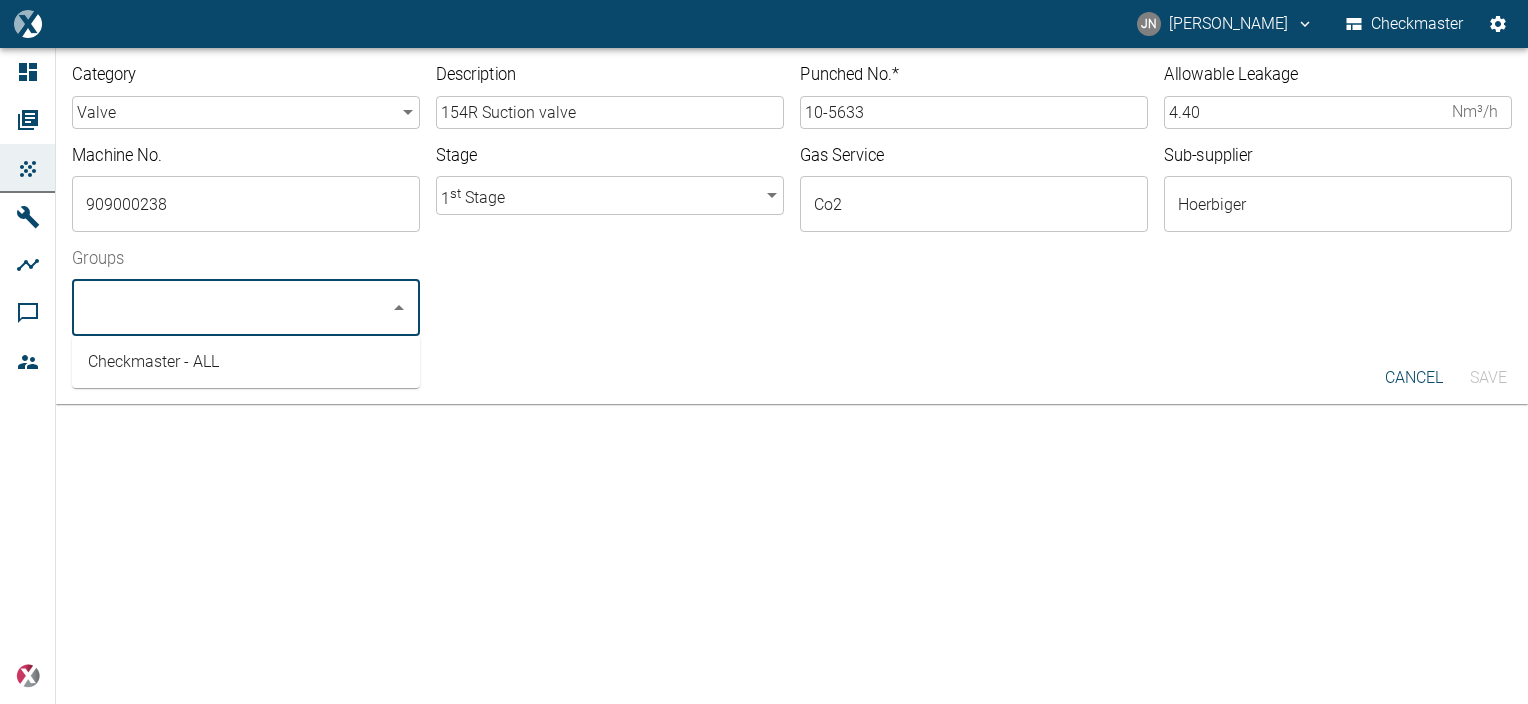 click on "Checkmaster - ALL" at bounding box center (246, 362) 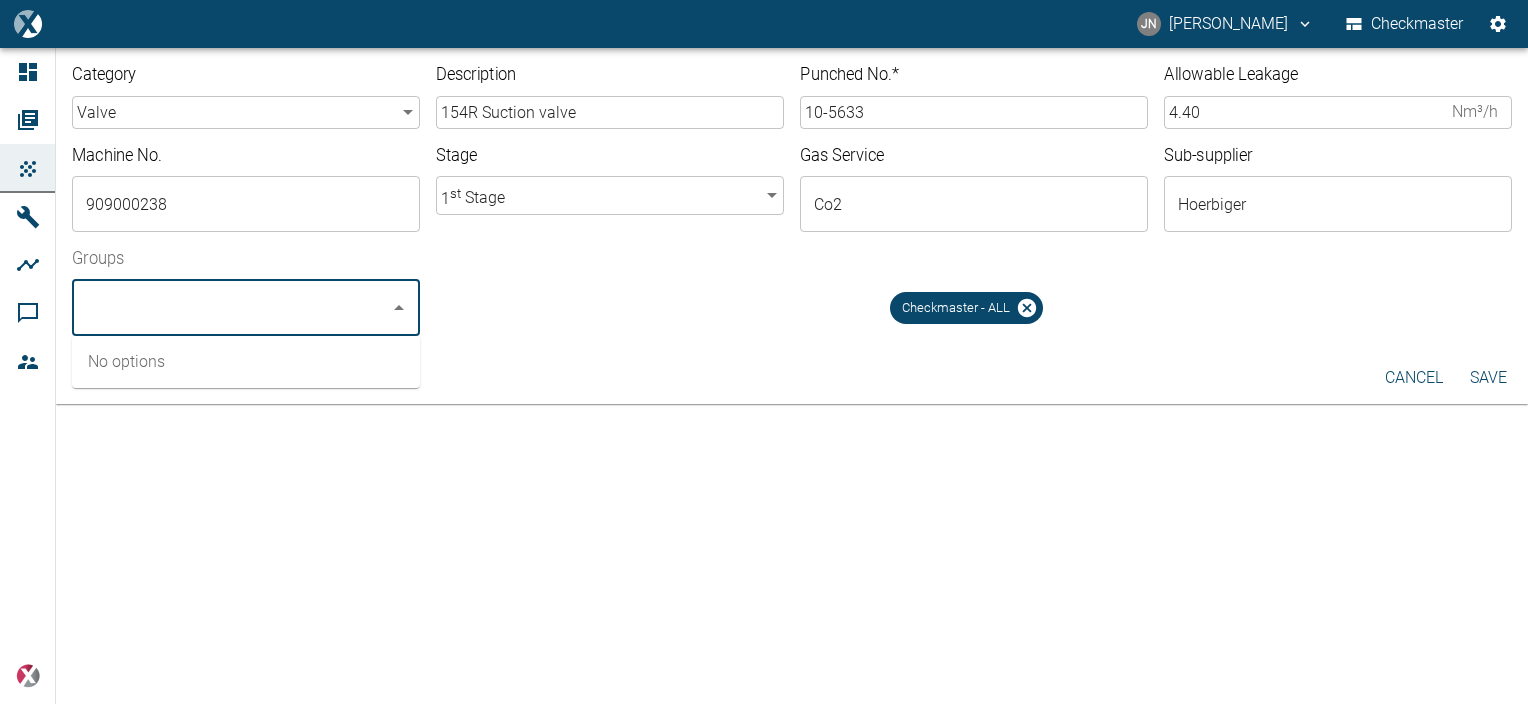 click on "Checkmaster - ALL" at bounding box center (974, 300) 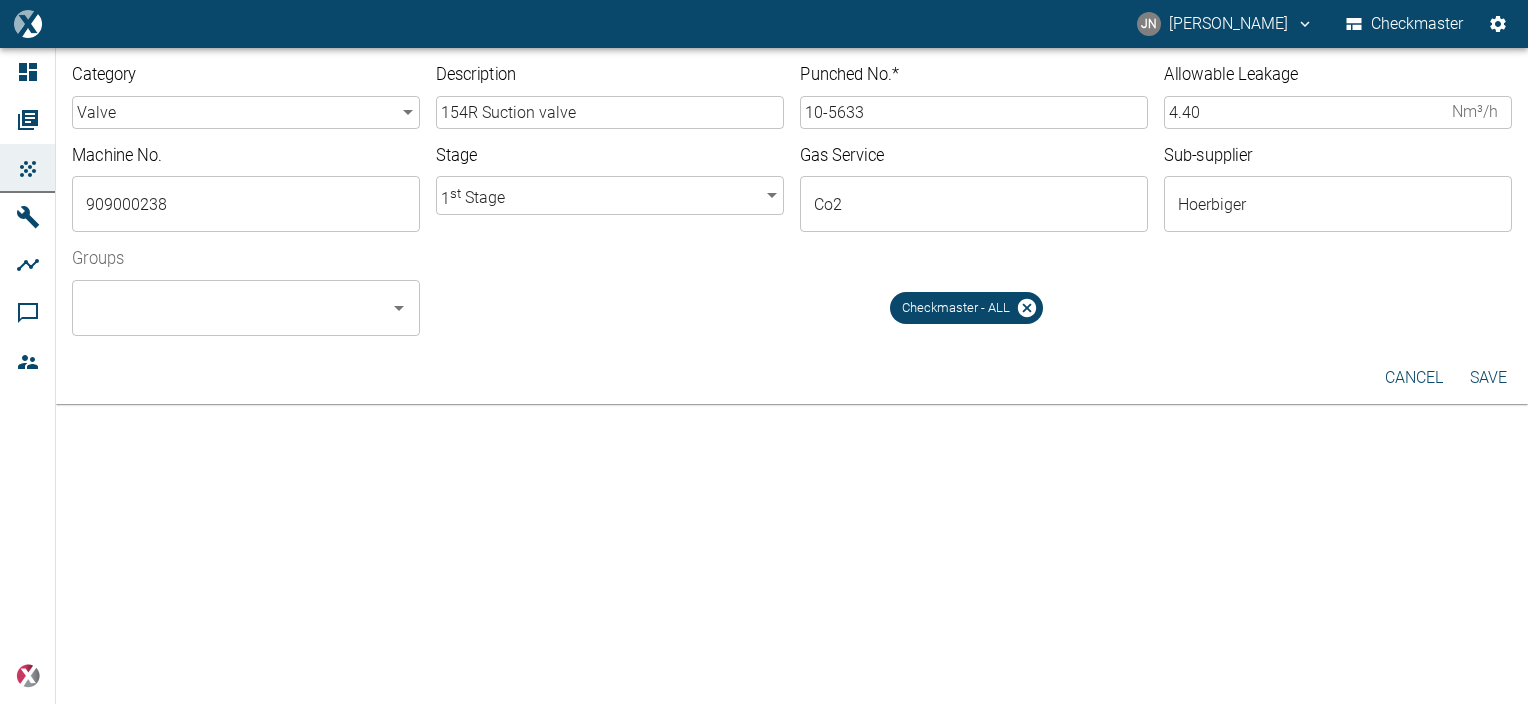 click on "Save" at bounding box center (1488, 378) 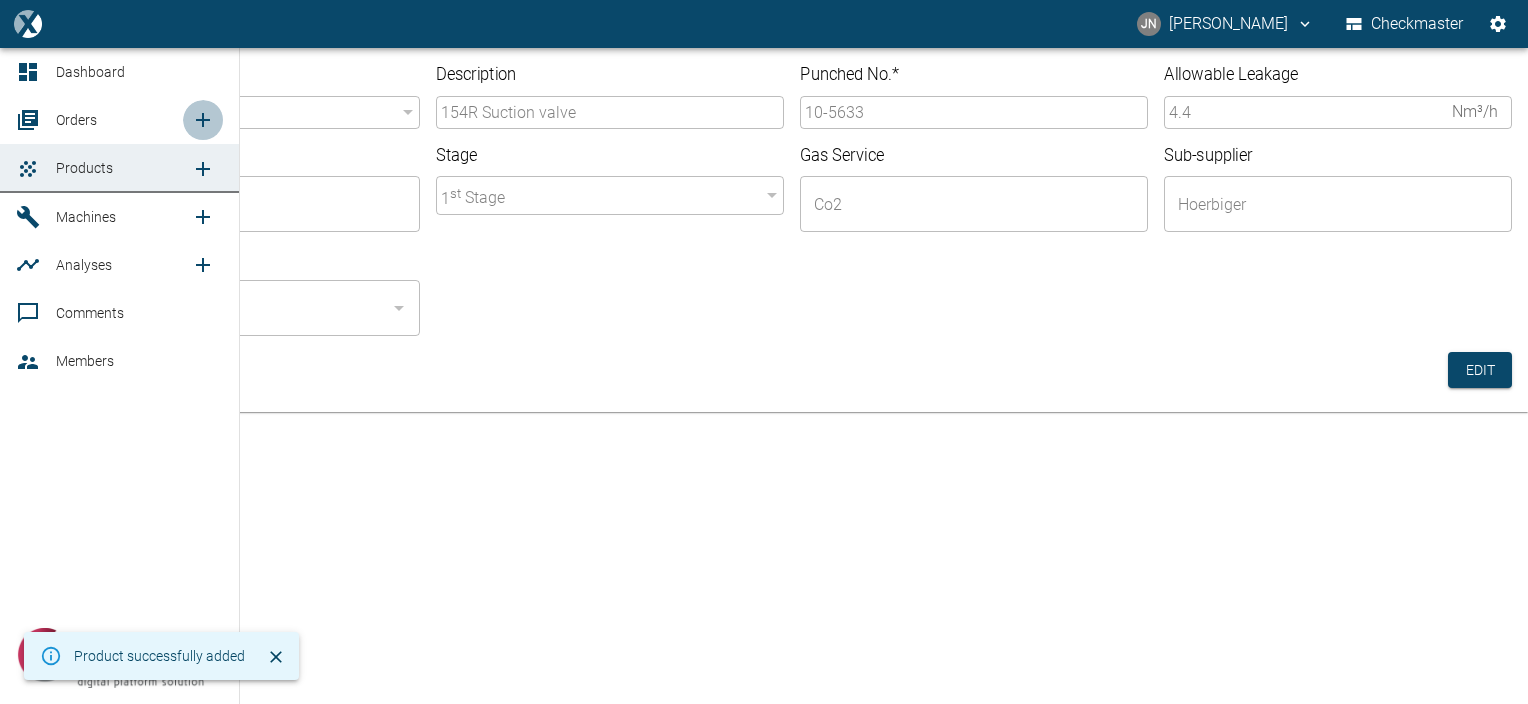 click 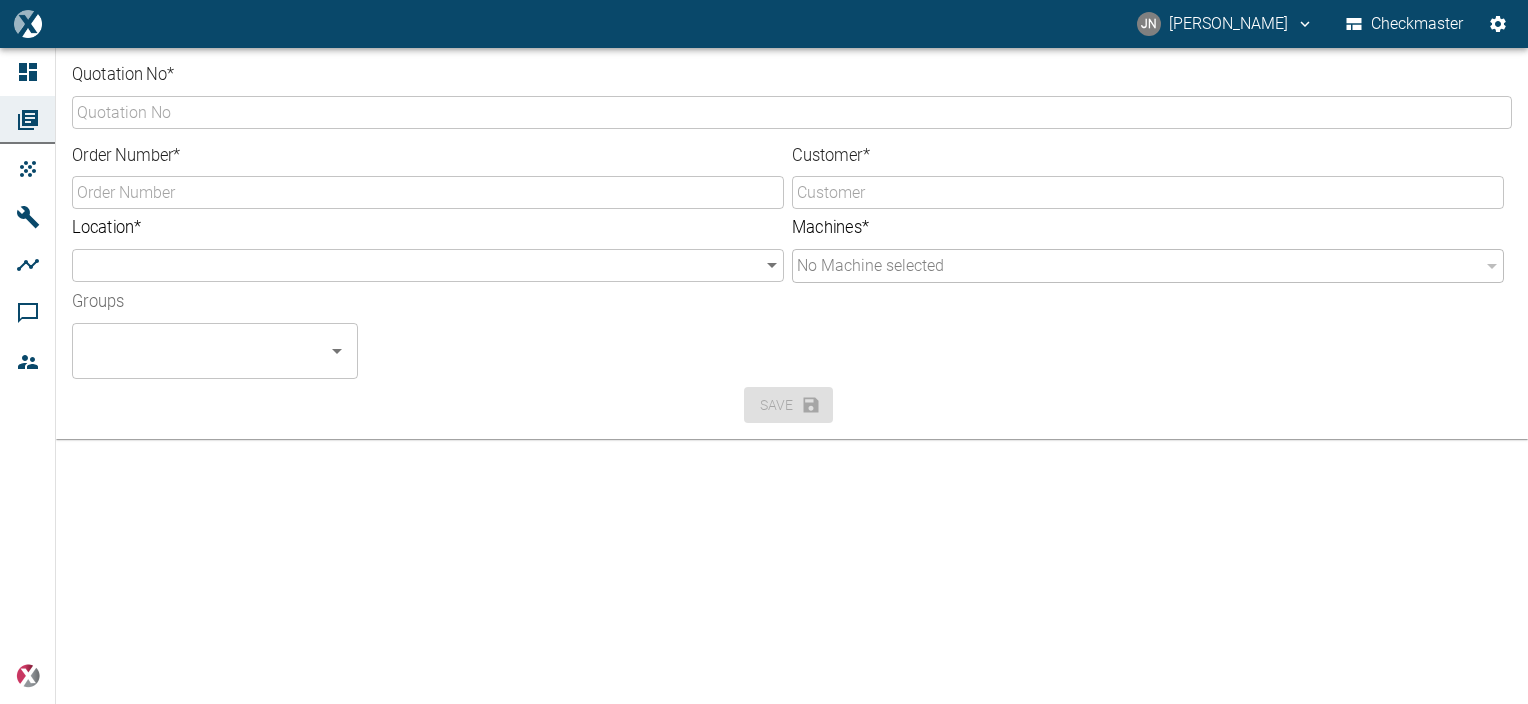click on "Quotation No *" at bounding box center [792, 112] 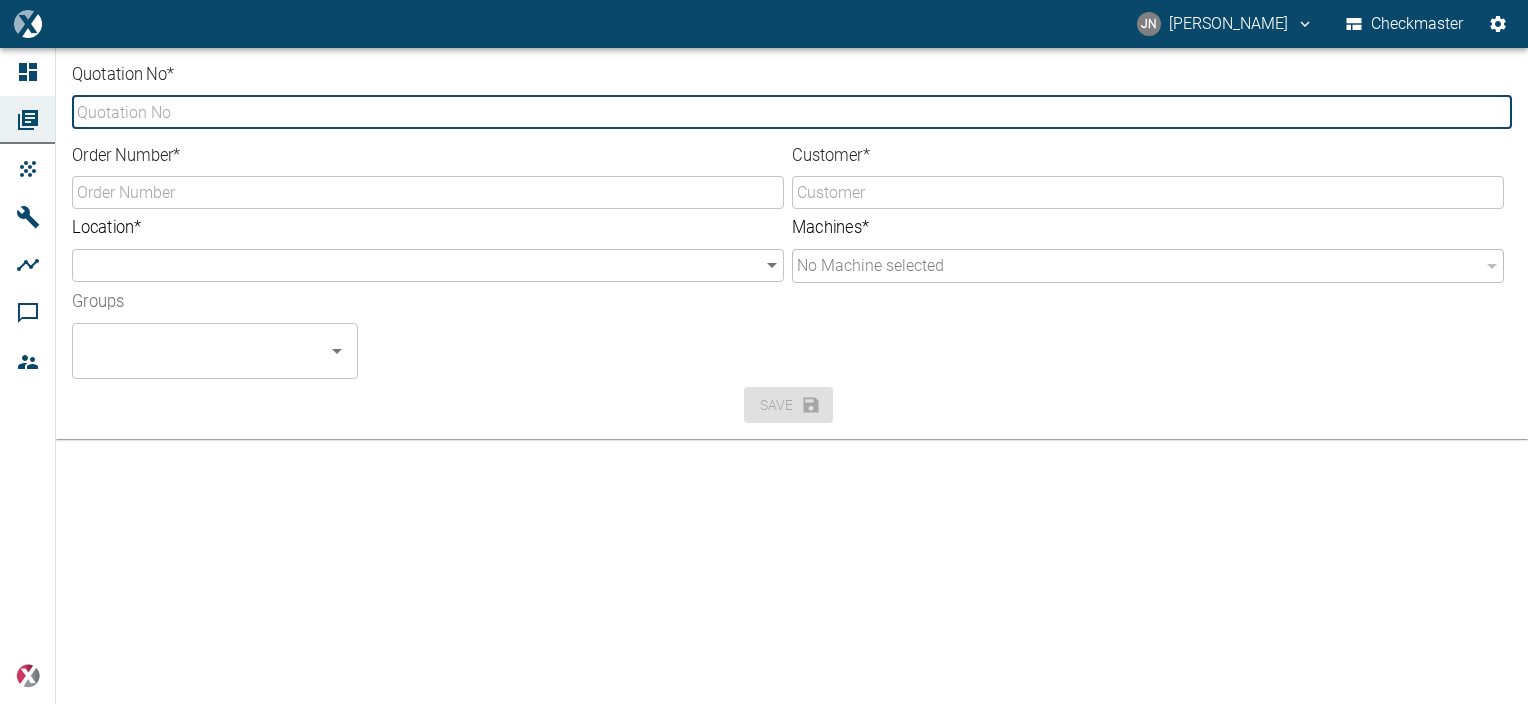 click on "Order Number *" at bounding box center [428, 192] 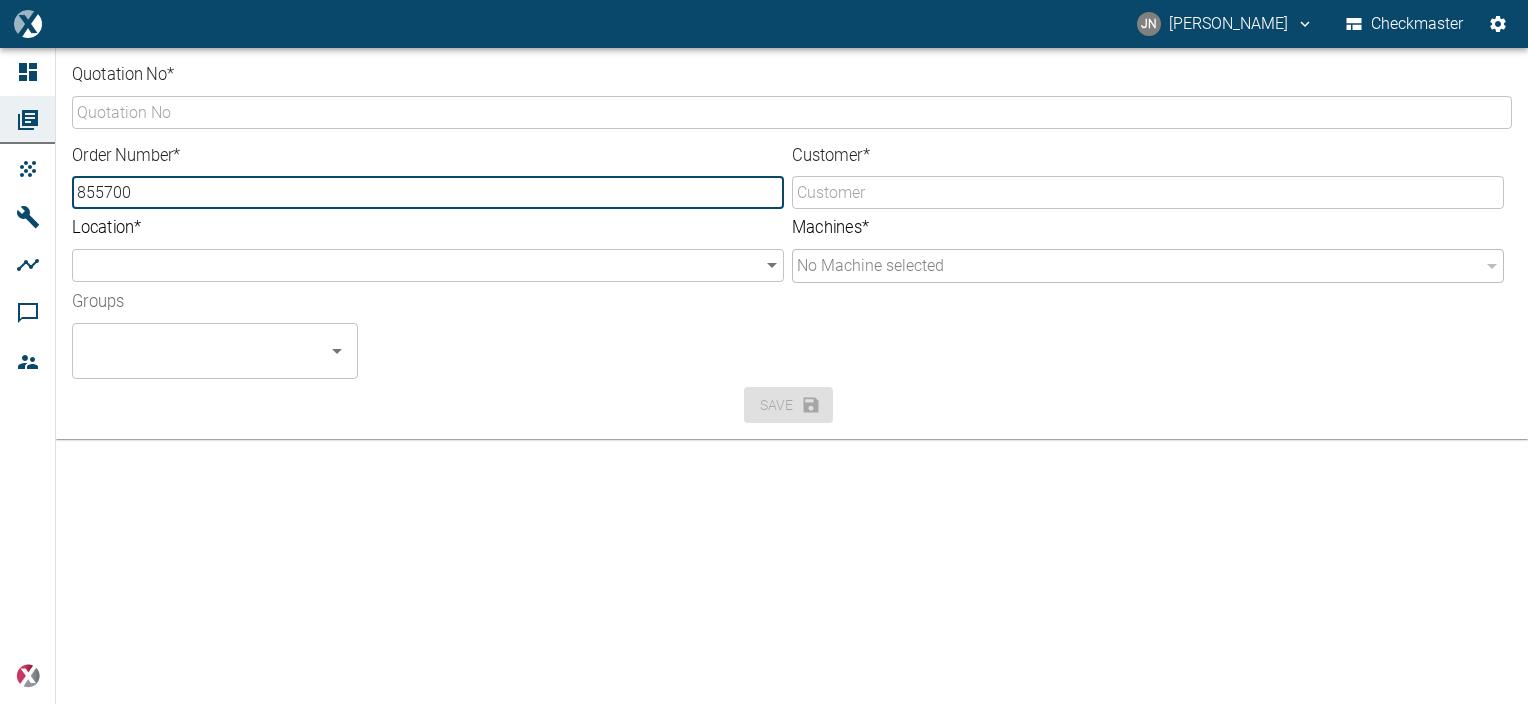 type on "855700" 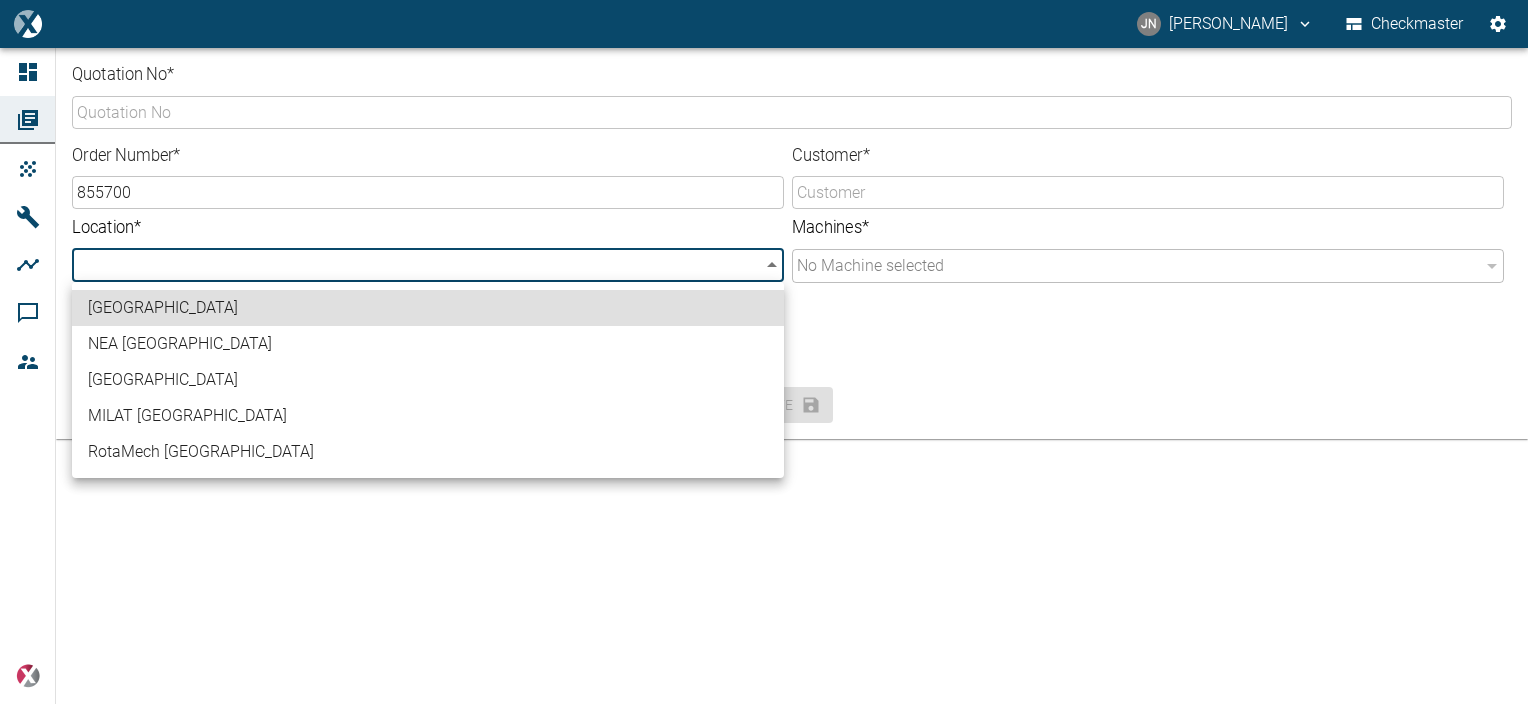 click on "[GEOGRAPHIC_DATA]" at bounding box center [428, 308] 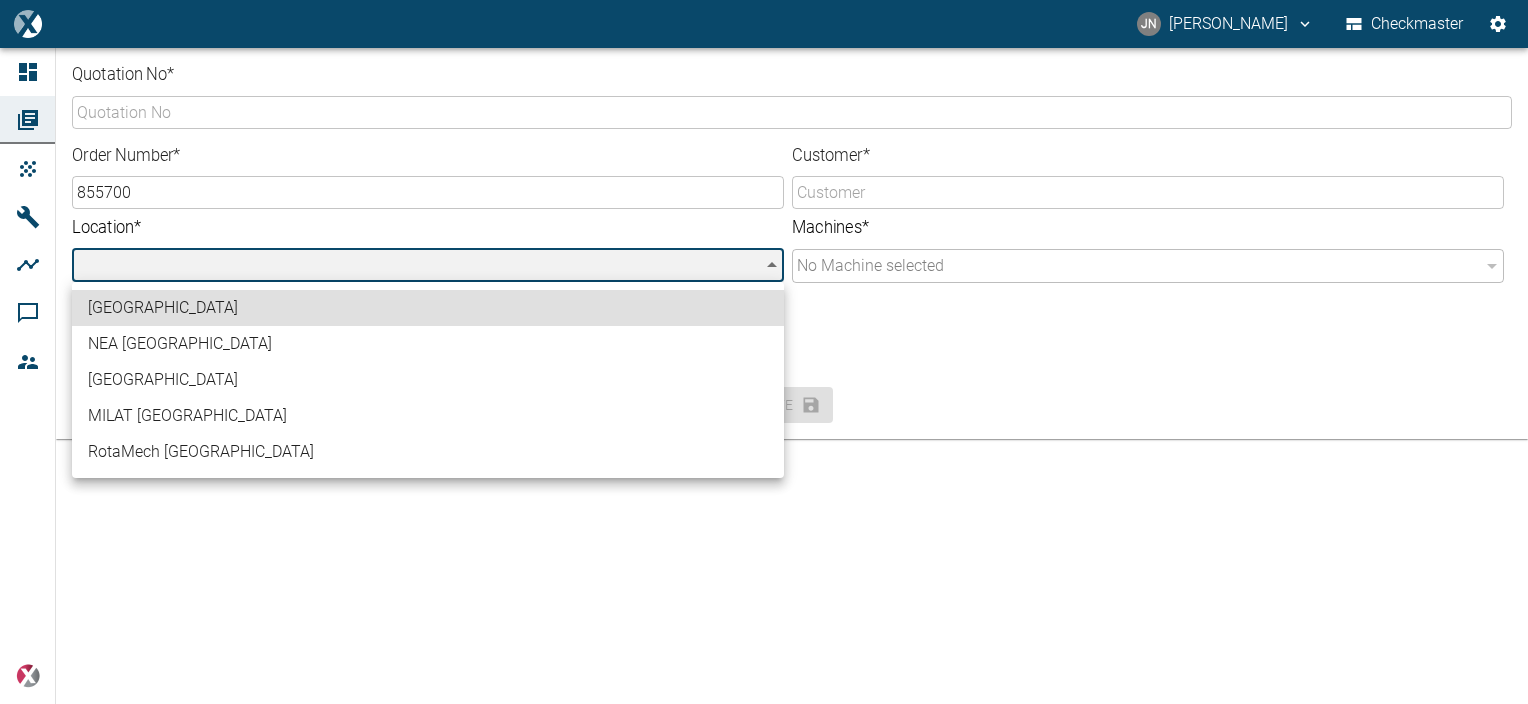 type on "b3608371-b86c-4ea3-bb55-b254703e7039" 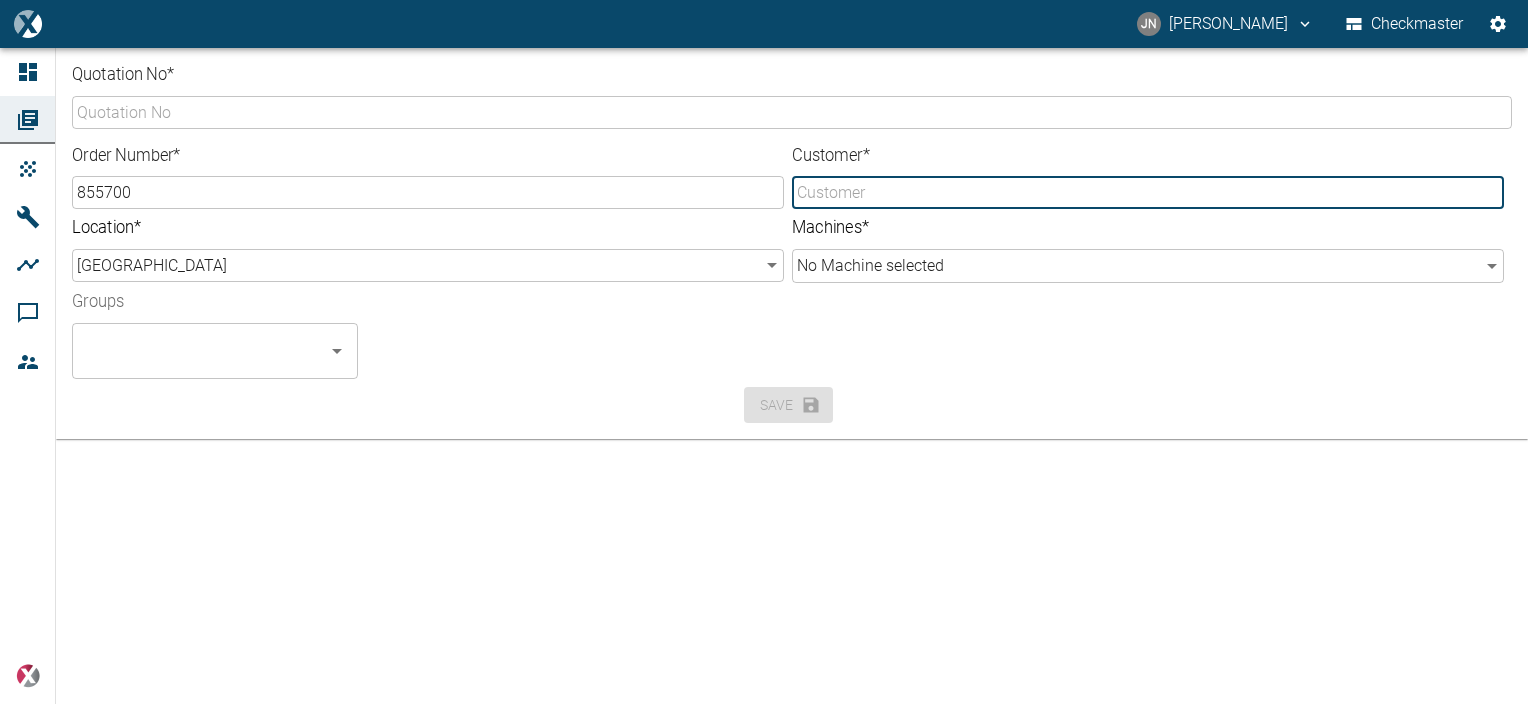 click on "Customer *" at bounding box center (1148, 192) 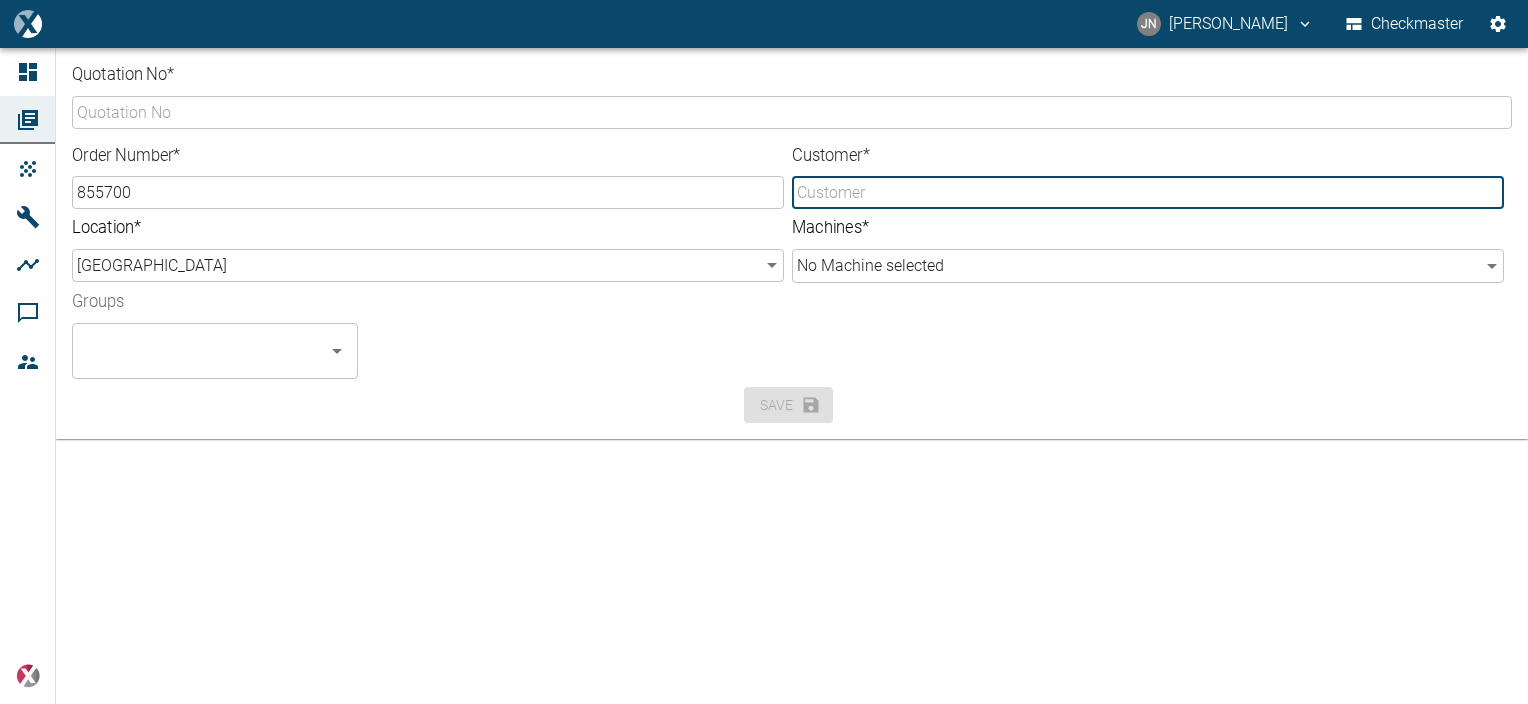 type on "SEWA" 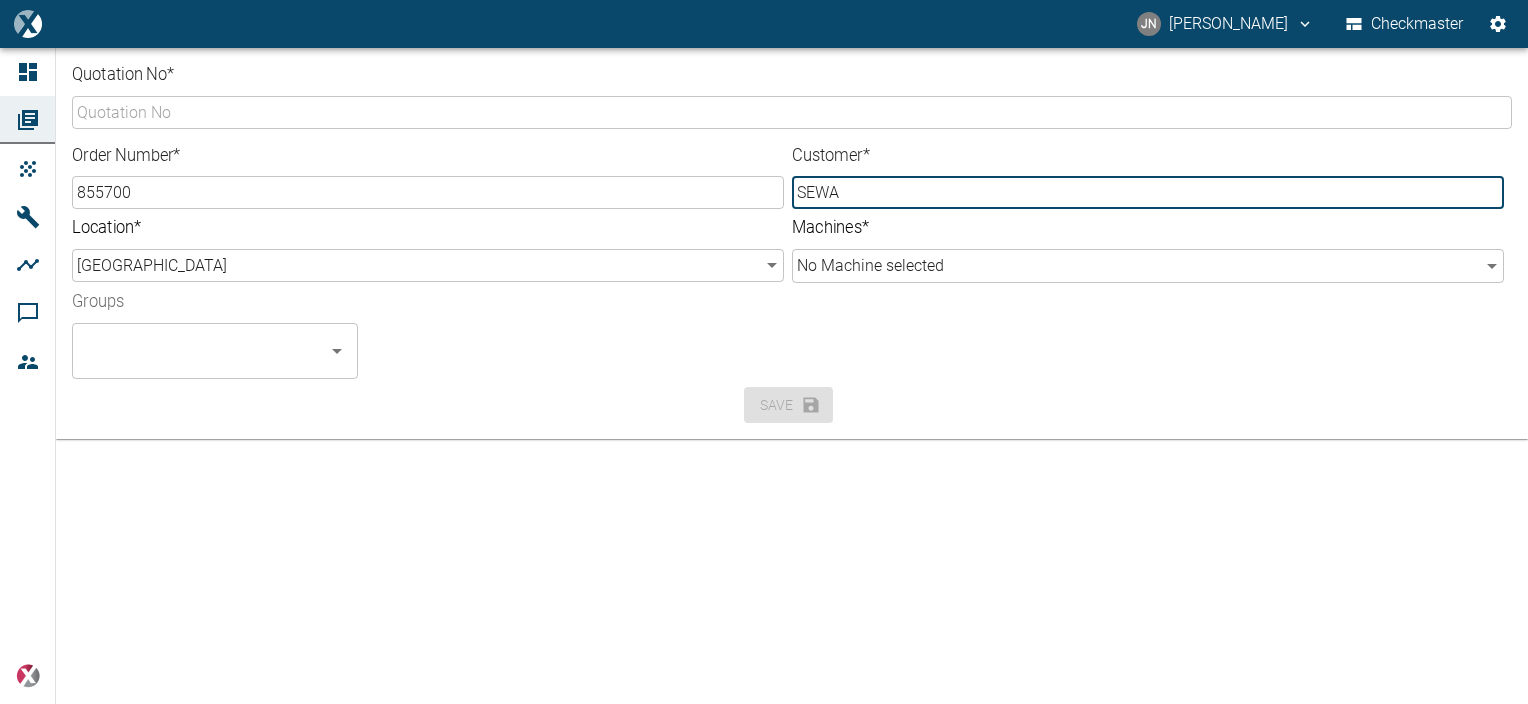 click on "JN Jayan Nair Checkmaster Dashboard Orders Products Machines Analyses Comments Members powered by Quotation No * ​ Order Number * 855700 ​ Customer * SEWA ​ Location * NEA Gulf b3608371-b86c-4ea3-bb55-b254703e7039 ​ Machines * No Machine selected ​ Groups ​ Save" at bounding box center (764, 352) 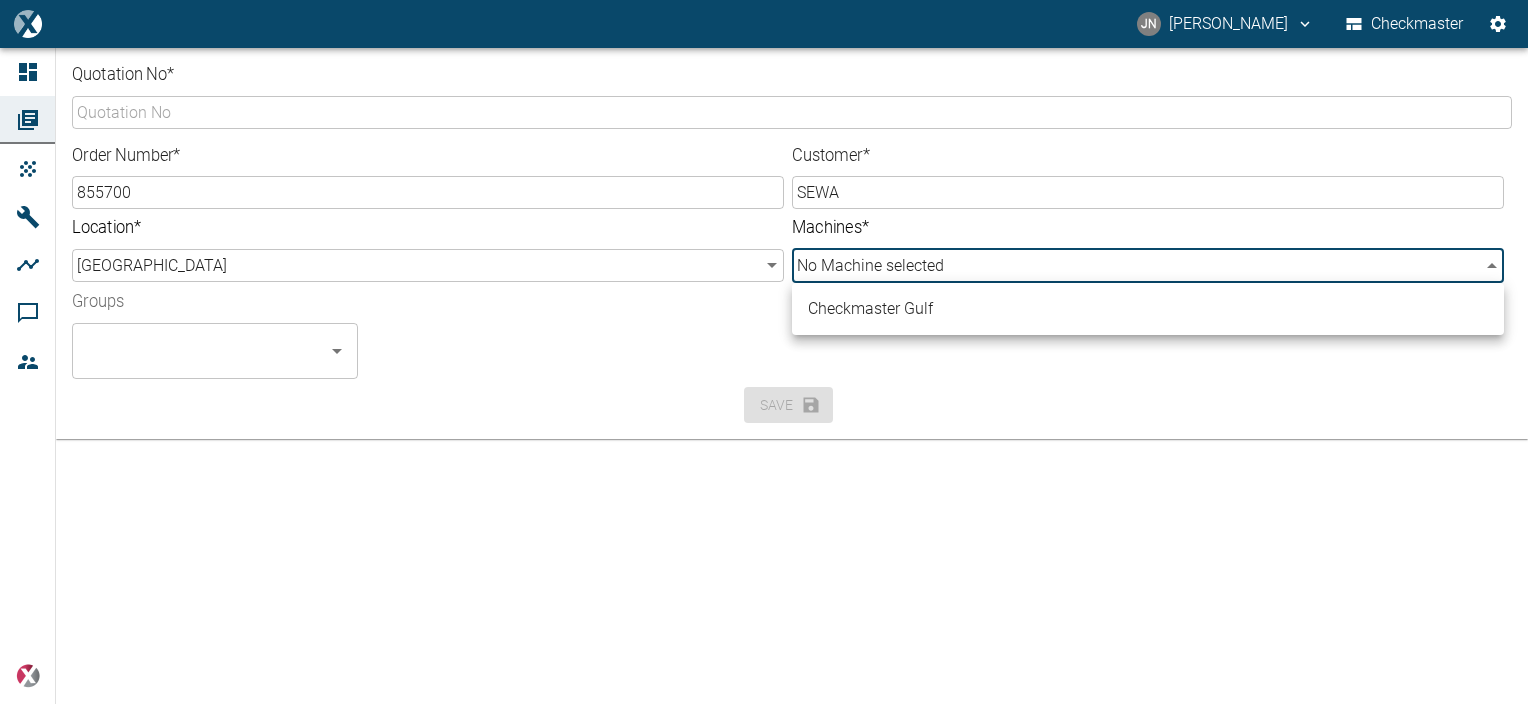 click on "Checkmaster Gulf" at bounding box center [1148, 309] 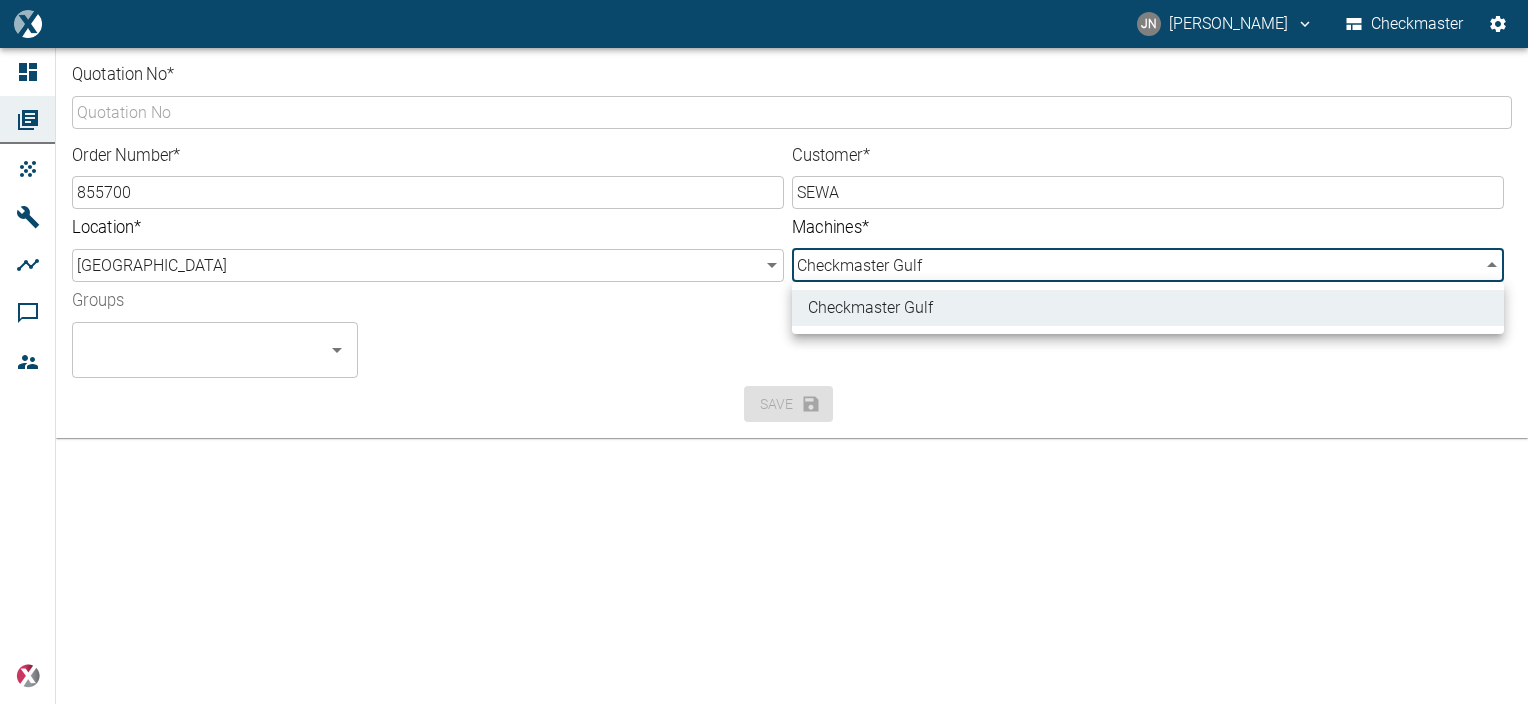 click at bounding box center (764, 352) 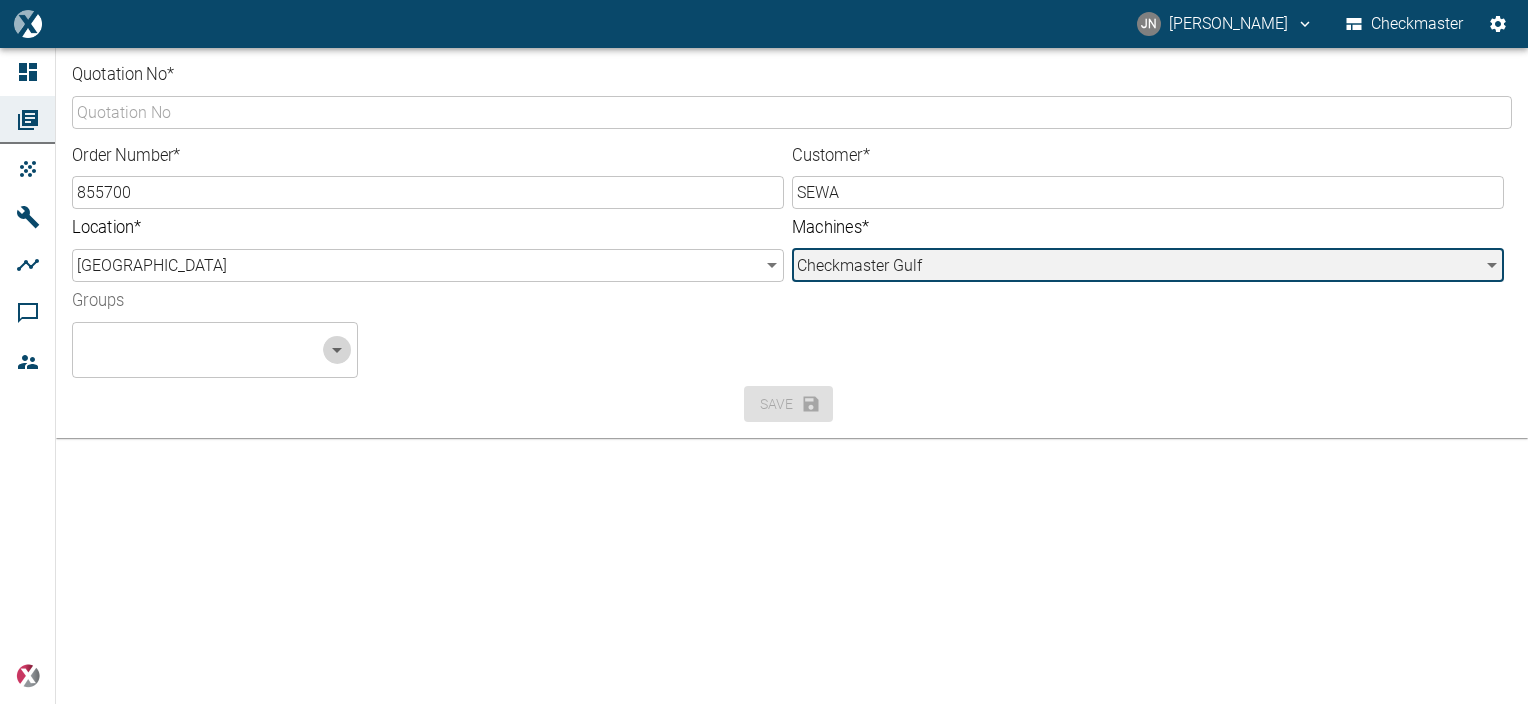 click 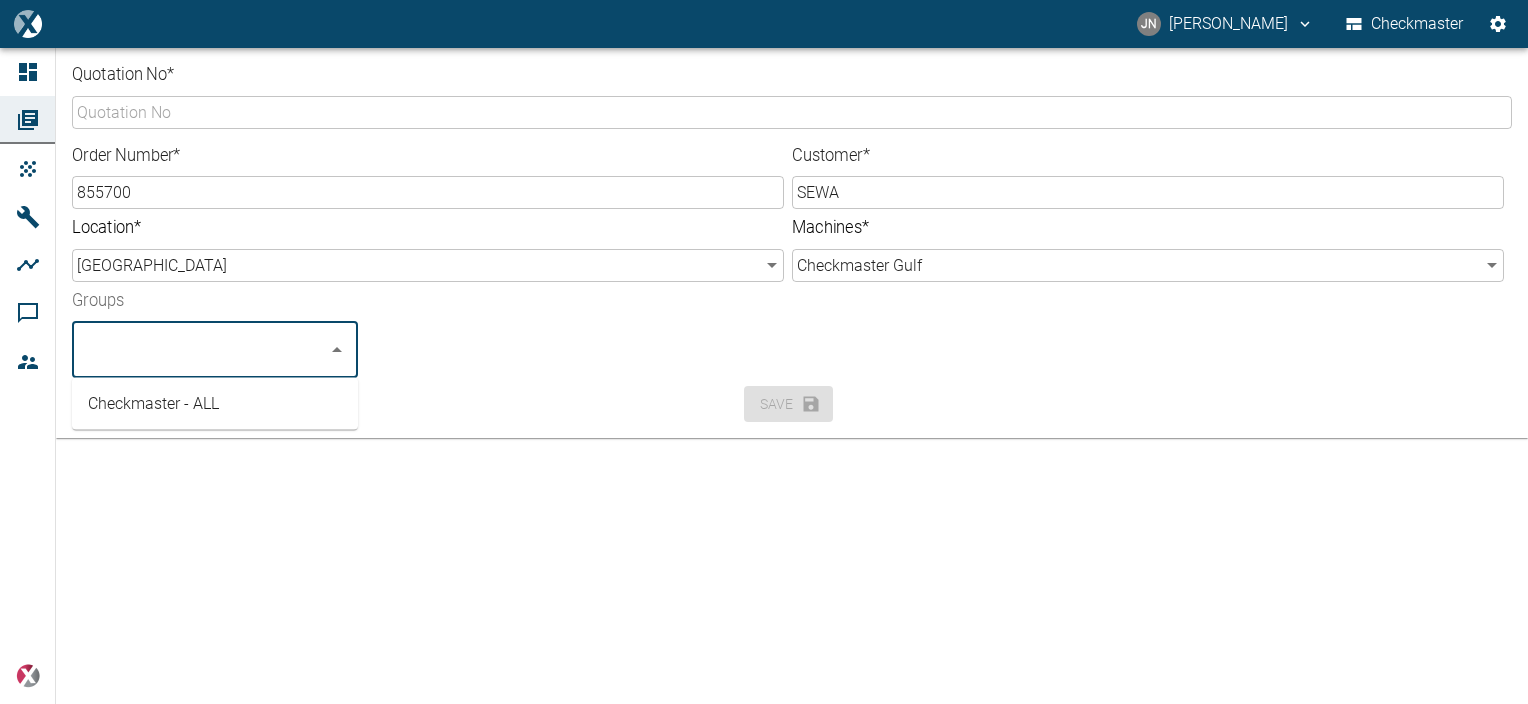 click on "Checkmaster - ALL" at bounding box center (215, 404) 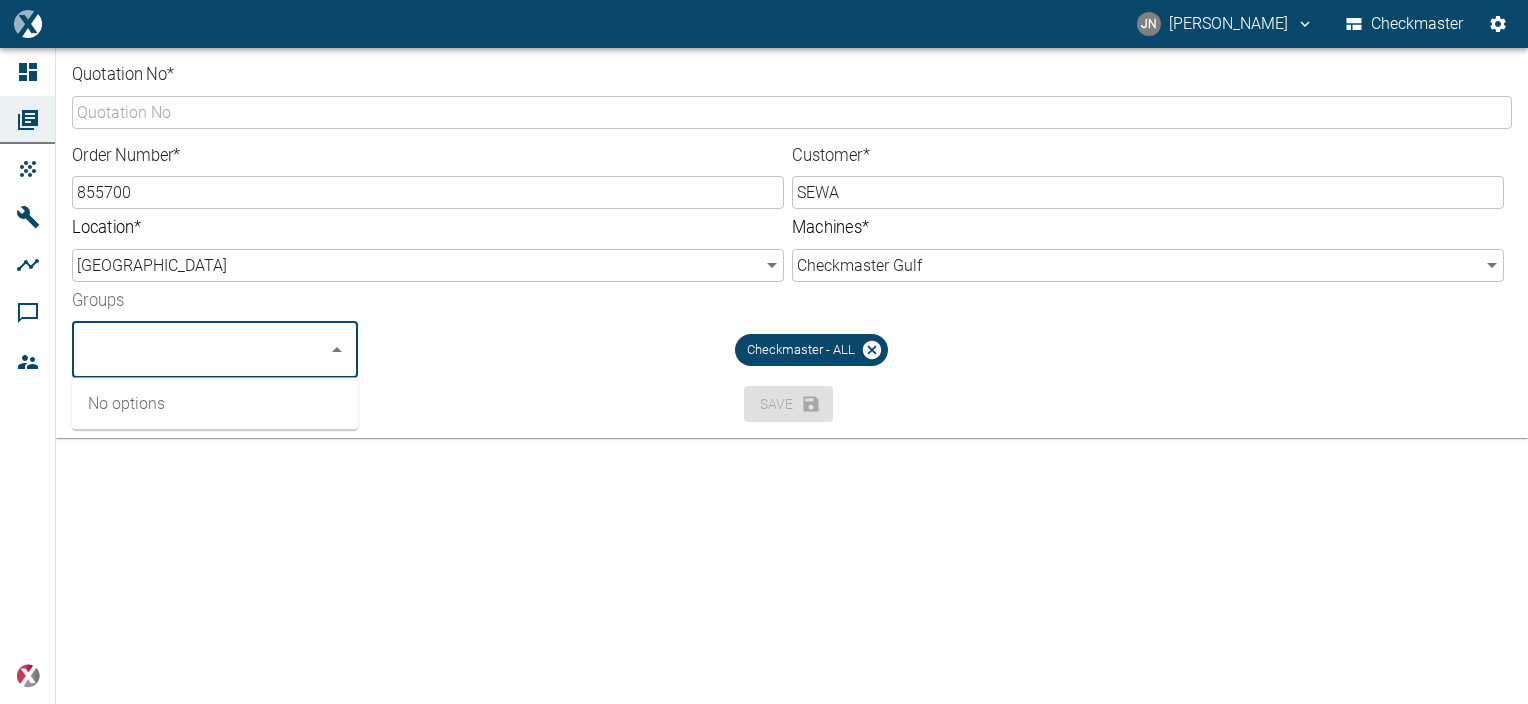 click on "Checkmaster - ALL" at bounding box center [819, 342] 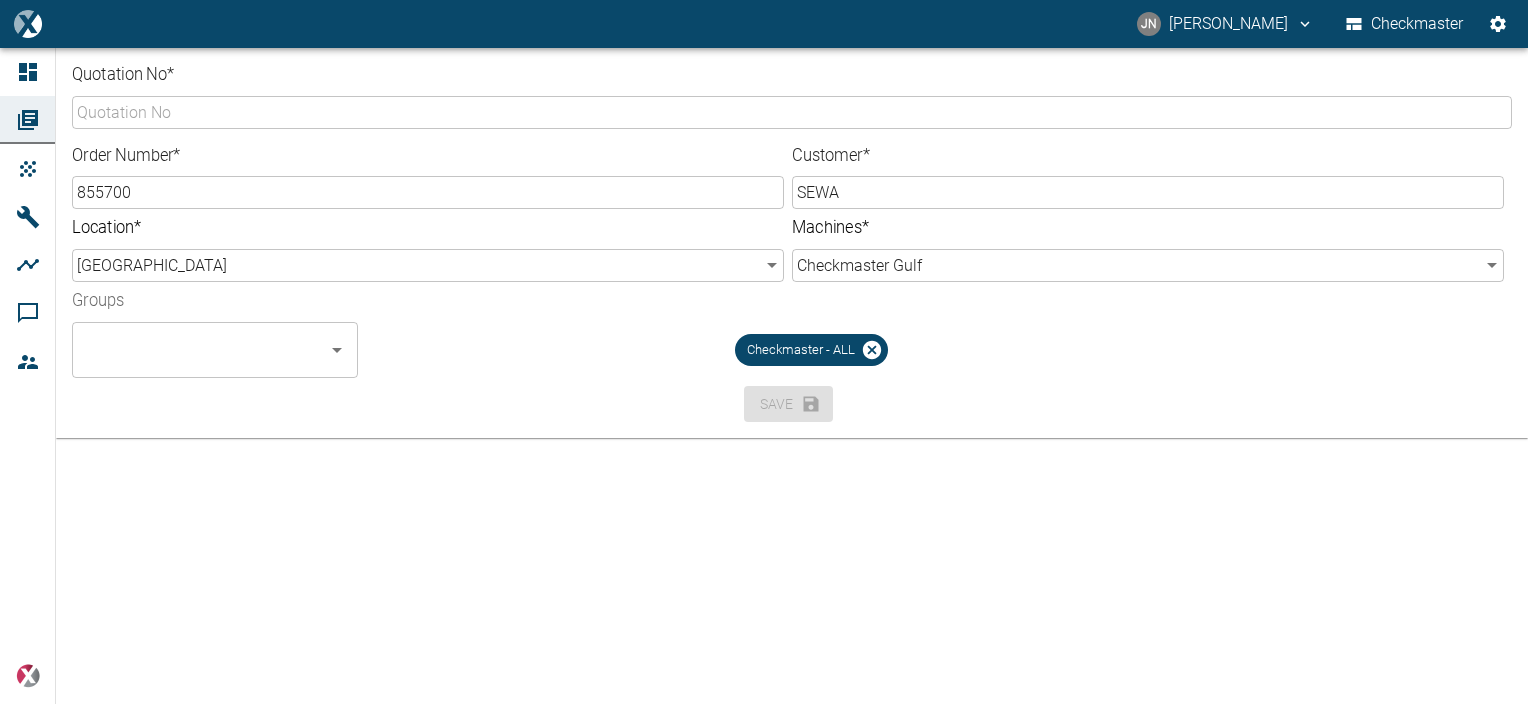 click on "Quotation No *" at bounding box center (792, 112) 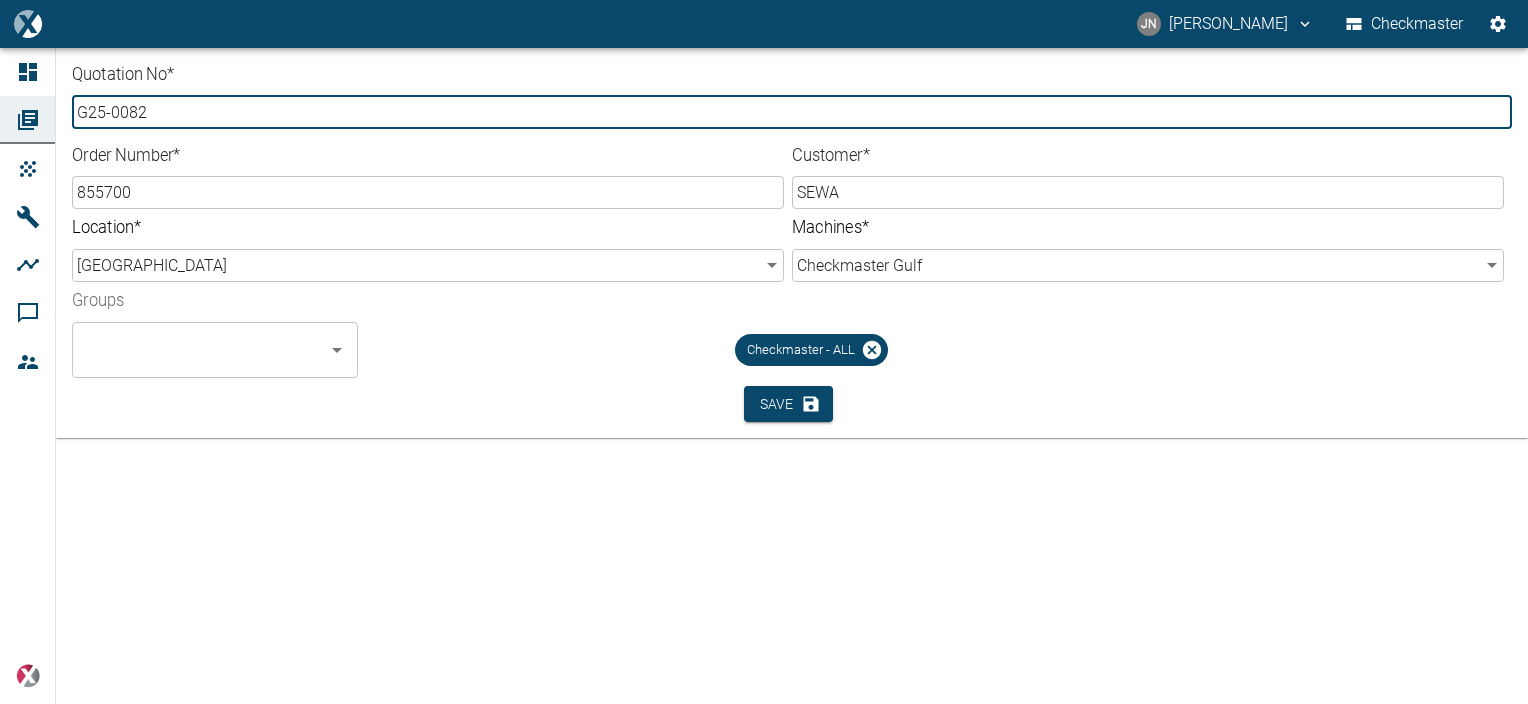 type on "G25-0082" 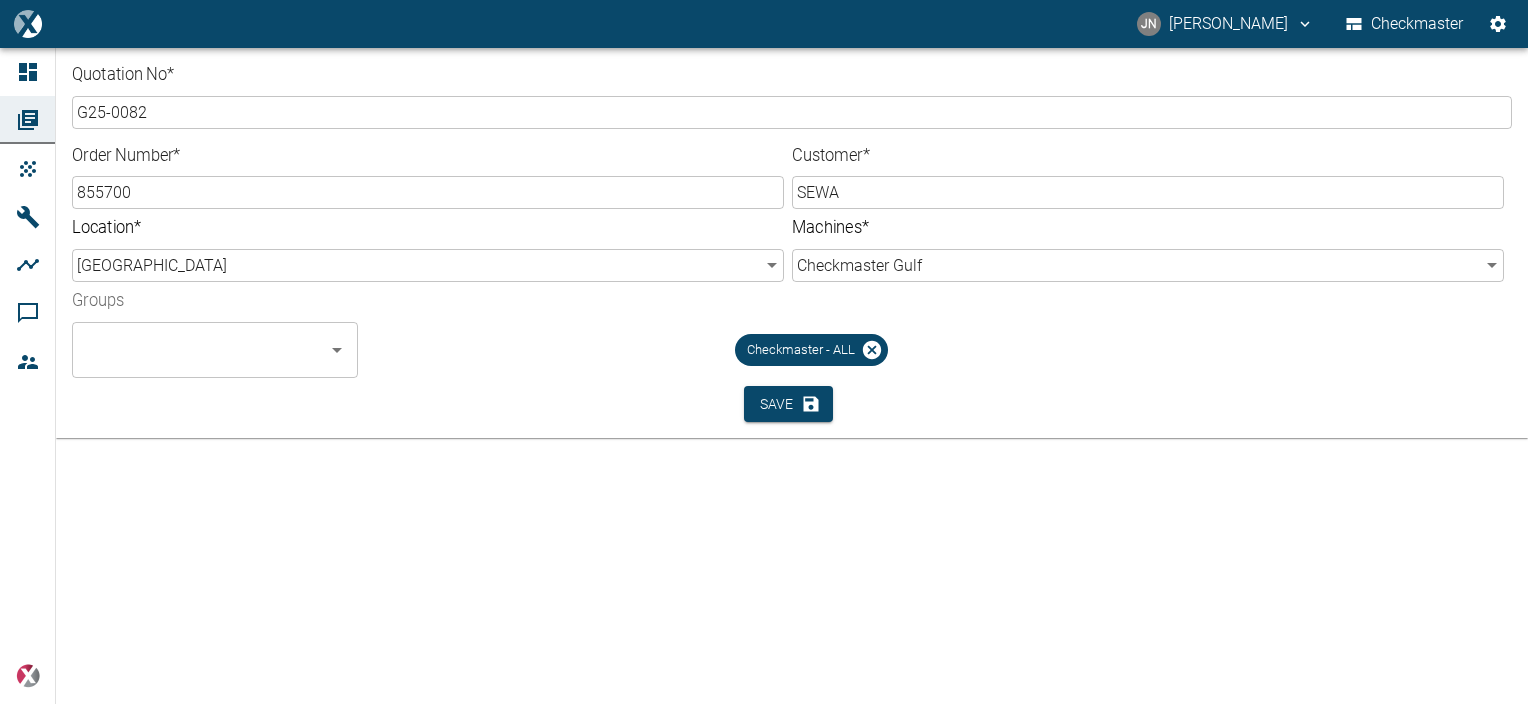 click on "Save" at bounding box center (788, 404) 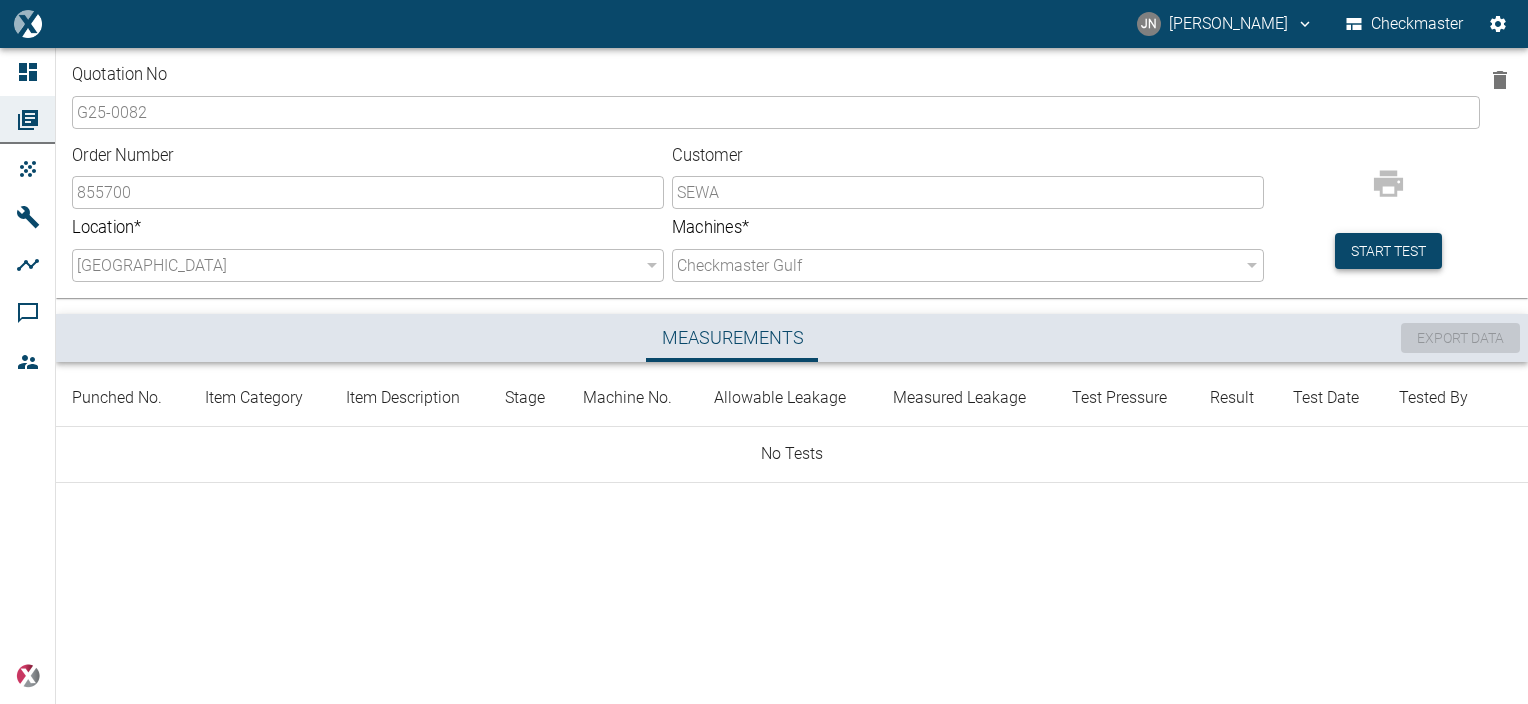 click on "Start test" at bounding box center (1388, 251) 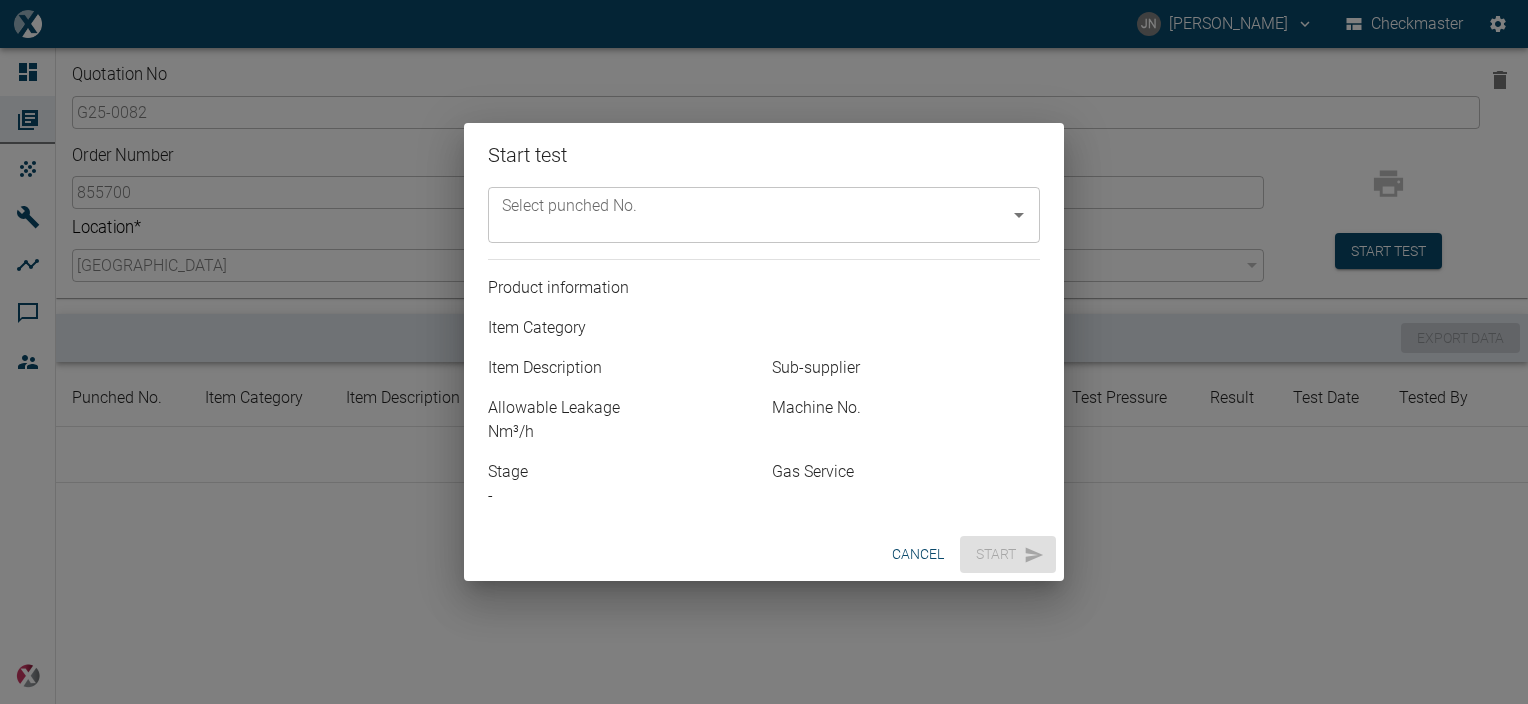 click 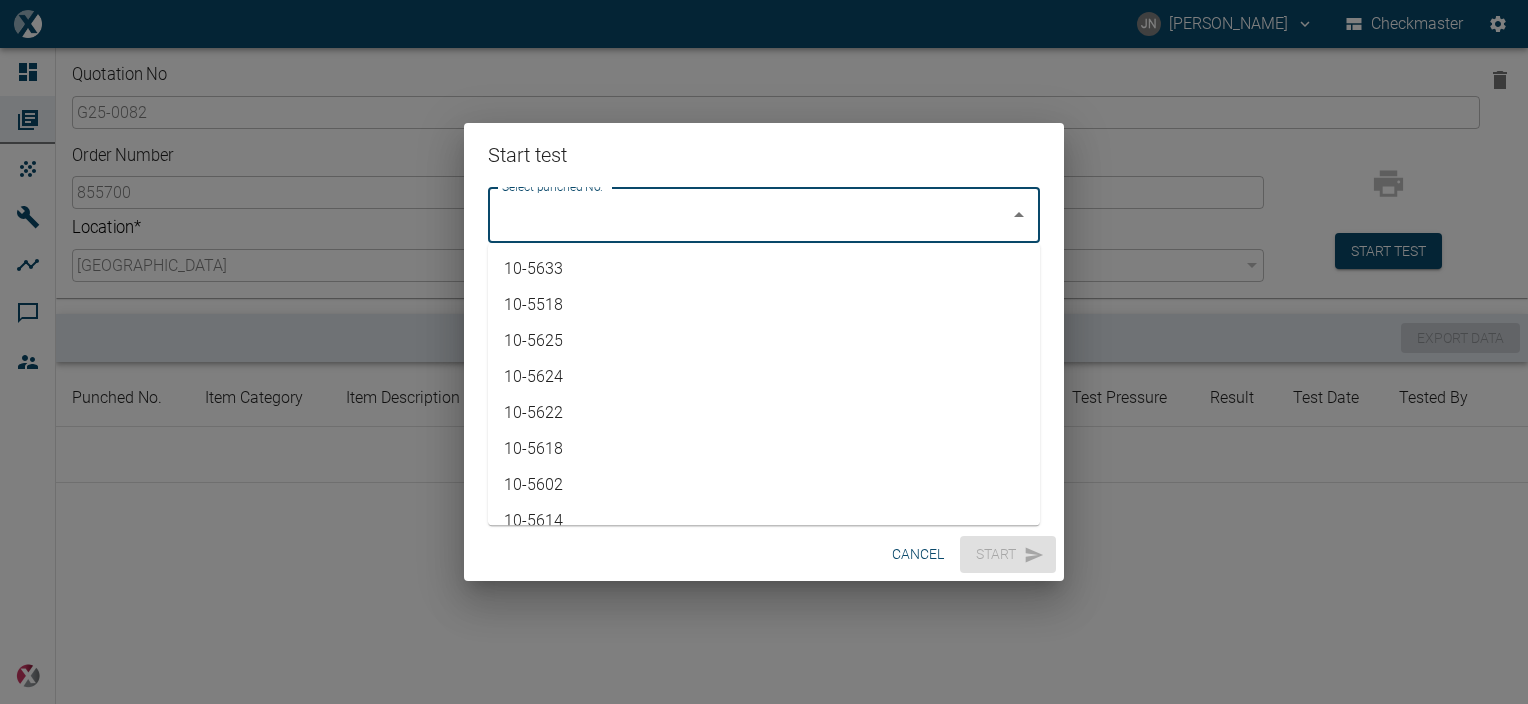click on "10-5633" at bounding box center (764, 269) 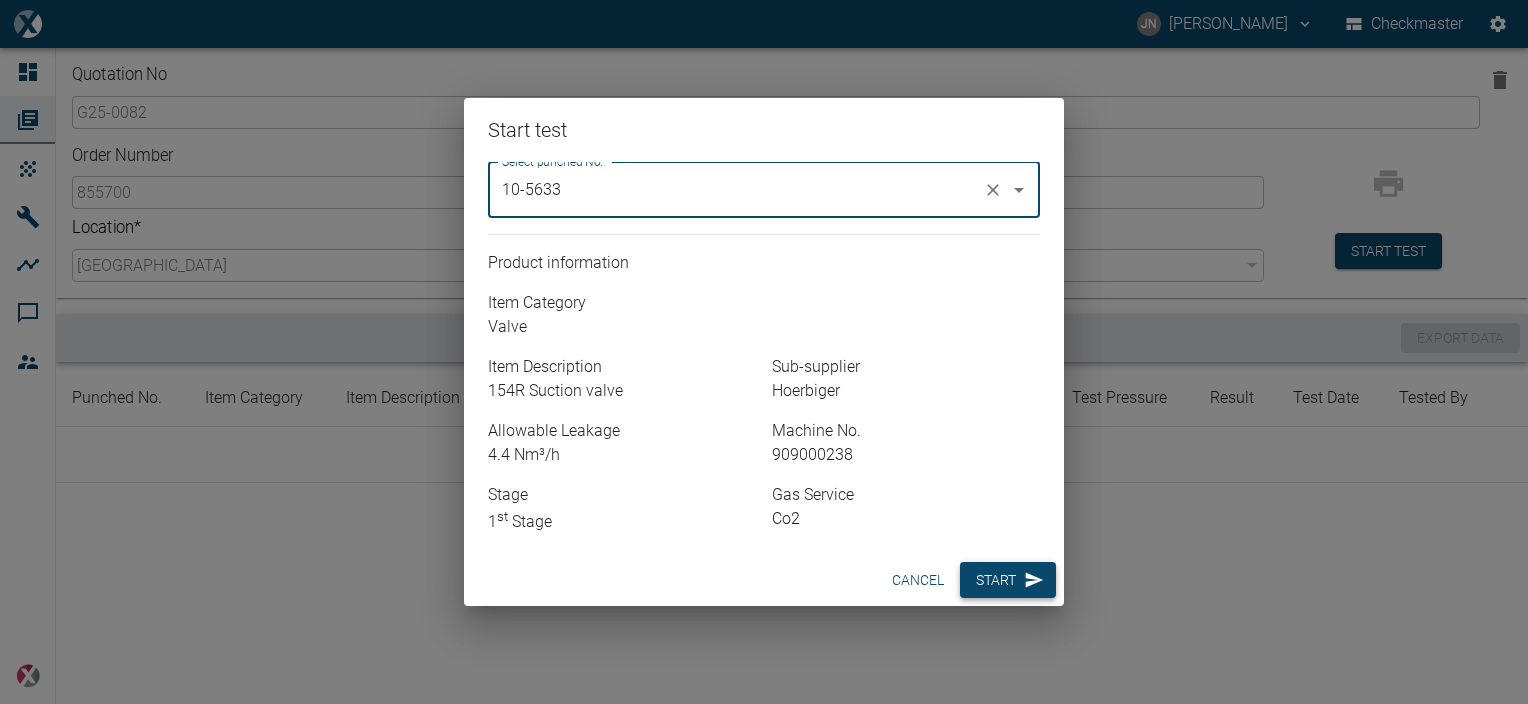 click on "Start" at bounding box center (1008, 580) 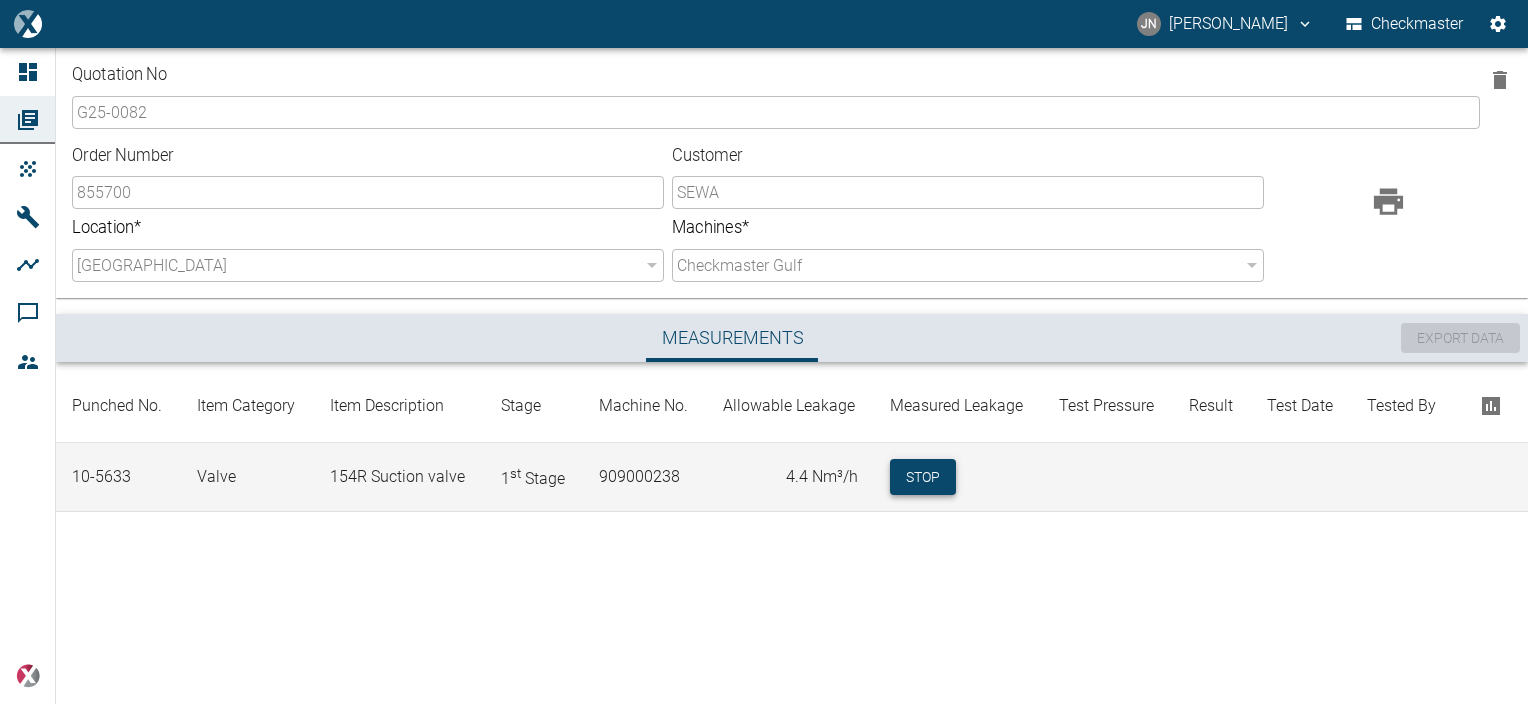 click on "Stop" at bounding box center (923, 477) 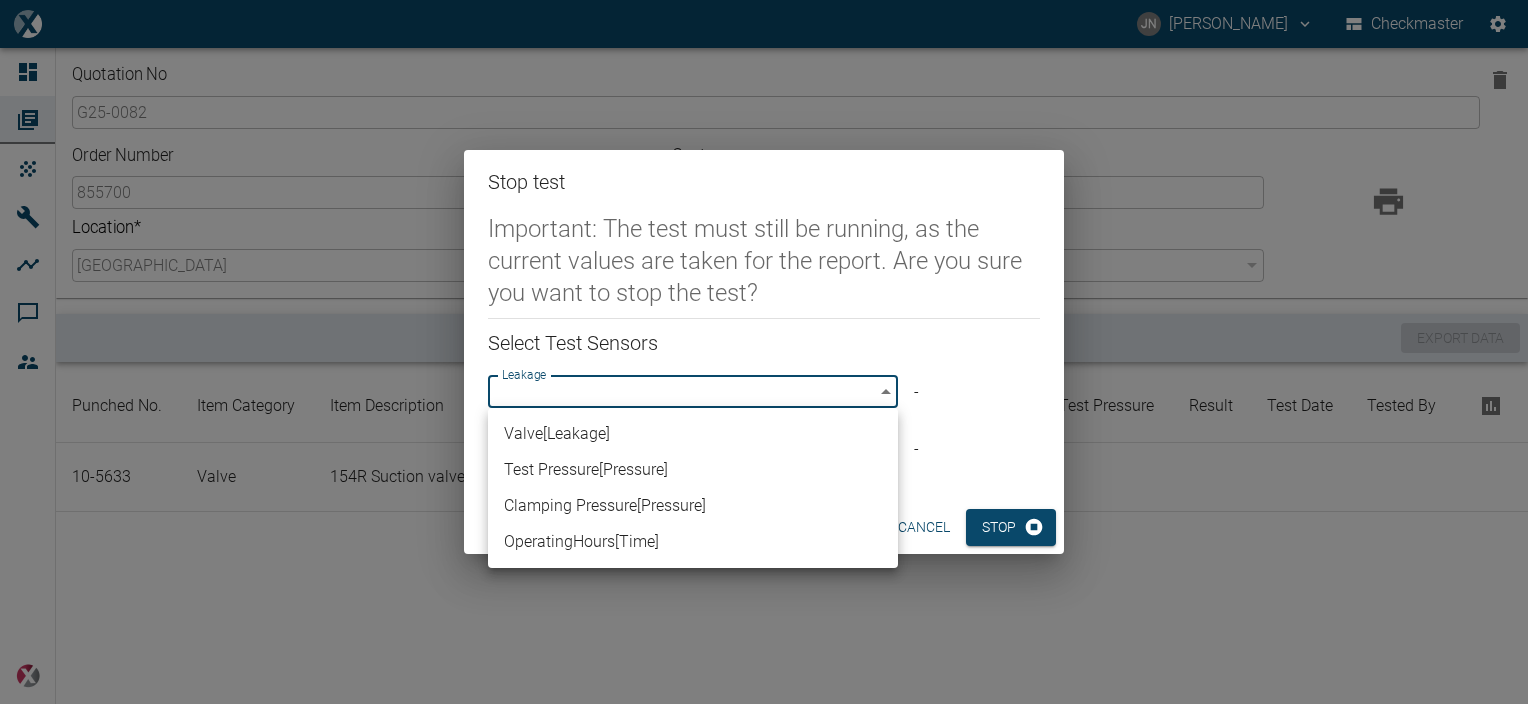 click on "JN Jayan Nair Checkmaster Dashboard Orders Products Machines Analyses Comments Members powered by Quotation No G25-0082 ​ Order Number 855700 ​ Customer SEWA ​ Location * NEA Gulf b3608371-b86c-4ea3-bb55-b254703e7039 ​ Machines * Checkmaster Gulf a9573261-b34e-463c-a649-ade8f1301289 ​ Measurements Export Data Punched No. Item Category Item Description Stage Machine No. Allowable Leakage Measured Leakage Test Pressure Result Test Date Tested By 10-5633 valve 154R Suction valve 1 st   Stage 909000238 4.4   Nm³/h Stop Stop test Important: The test must still be running, as the current values are taken for the report. Are you sure you want to stop the test? Select Test Sensors Leakage ​ 7cecdcb1-5d0e-4c5c-a5ad-0b0929462987 Leakage -   Pressure ​ d38cc75b-849c-41e4-8ae3-a171d6356d3b Pressure -   cancel Stop Valve  [ Leakage ] Test Pressure  [ Pressure ] Clamping Pressure  [ Pressure ] OperatingHours  [ Time ]" at bounding box center (764, 352) 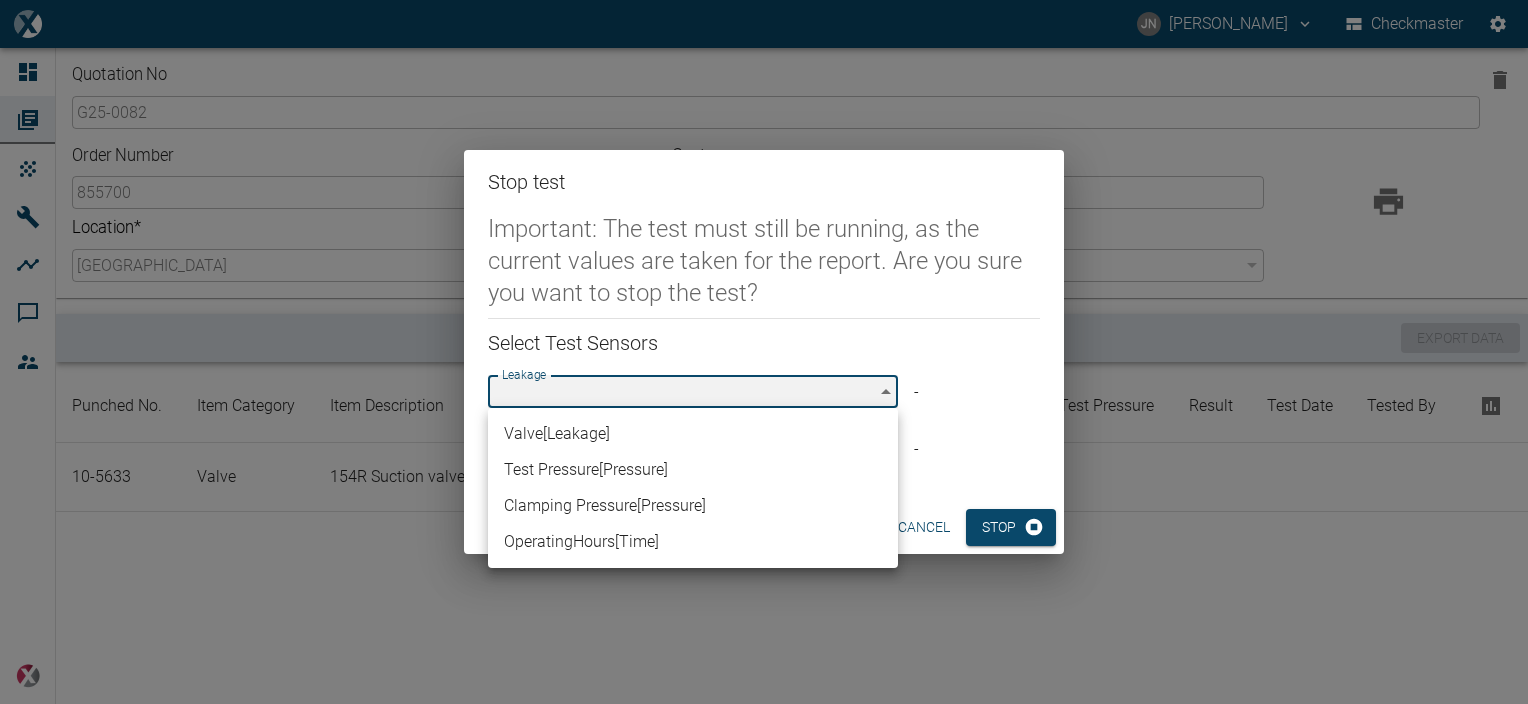 type on "63523832-2fd8-4b06-8fde-b619cda4f705" 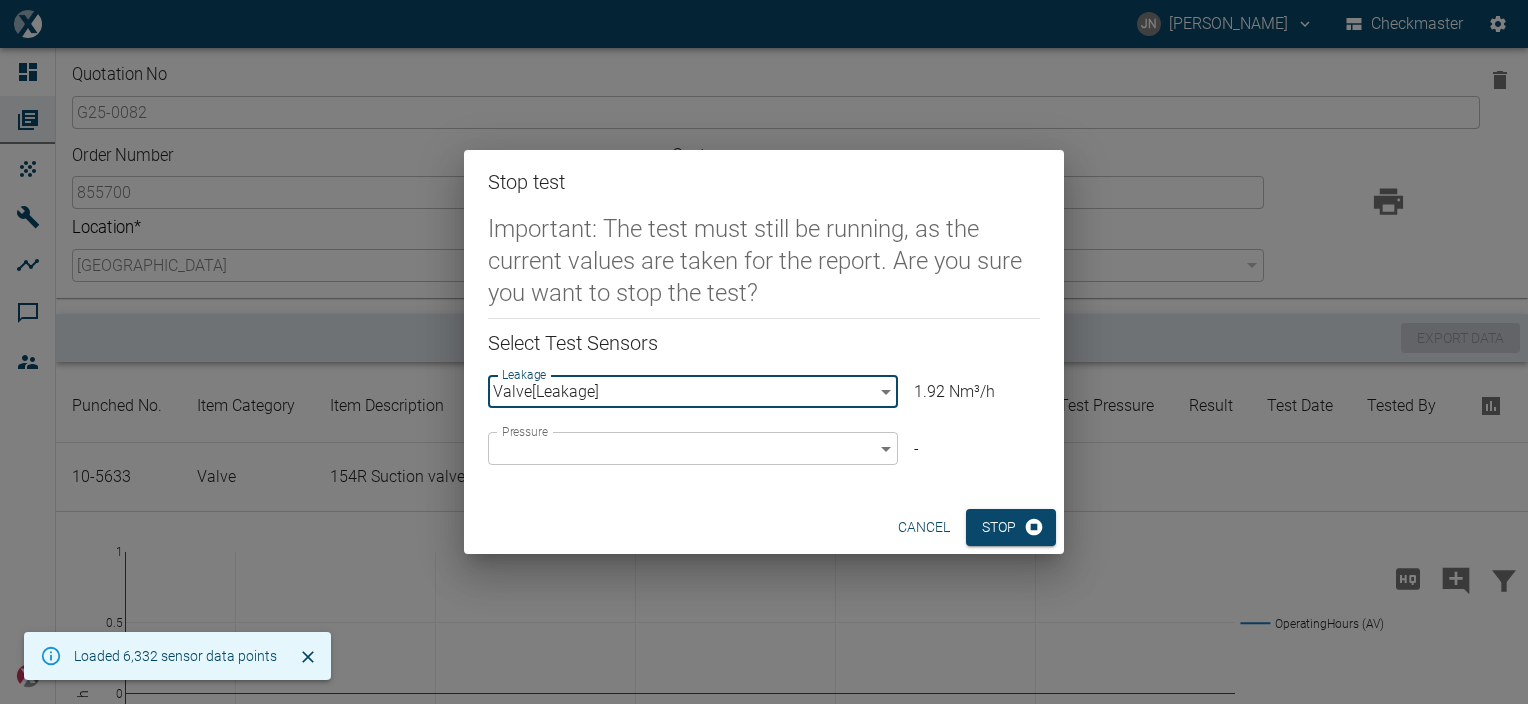 click on "JN Jayan Nair Checkmaster Dashboard Orders Products Machines Analyses Comments Members powered by Loaded 6,332 sensor data points Quotation No G25-0082 ​ Order Number 855700 ​ Customer SEWA ​ Location * NEA Gulf b3608371-b86c-4ea3-bb55-b254703e7039 ​ Machines * Checkmaster Gulf a9573261-b34e-463c-a649-ade8f1301289 ​ Measurements Export Data Punched No. Item Category Item Description Stage Machine No. Allowable Leakage Measured Leakage Test Pressure Result Test Date Tested By 10-5633 valve 154R Suction valve 1 st   Stage 909000238 4.4   Nm³/h Stop 2020 2010 2000 1990 1980 1970 −1 −0.5 0 0.5 1 OperatingHours (AV) Time h Time 2020 2010 2000 1990 1980 1970 5 5.5 6 6.5 7 7.5 8 Test Pressure (AV) Clamping Pressure (AV) Pressure bar Time 2020 2010 2000 1990 1980 1970 0 0.5 1 1.5 2 Valve (AV) Leakage Nm³/h Time Stop test Important: The test must still be running, as the current values are taken for the report. Are you sure you want to stop the test? Select Test Sensors Leakage Valve  [ Leakage ] 1.92" at bounding box center (764, 352) 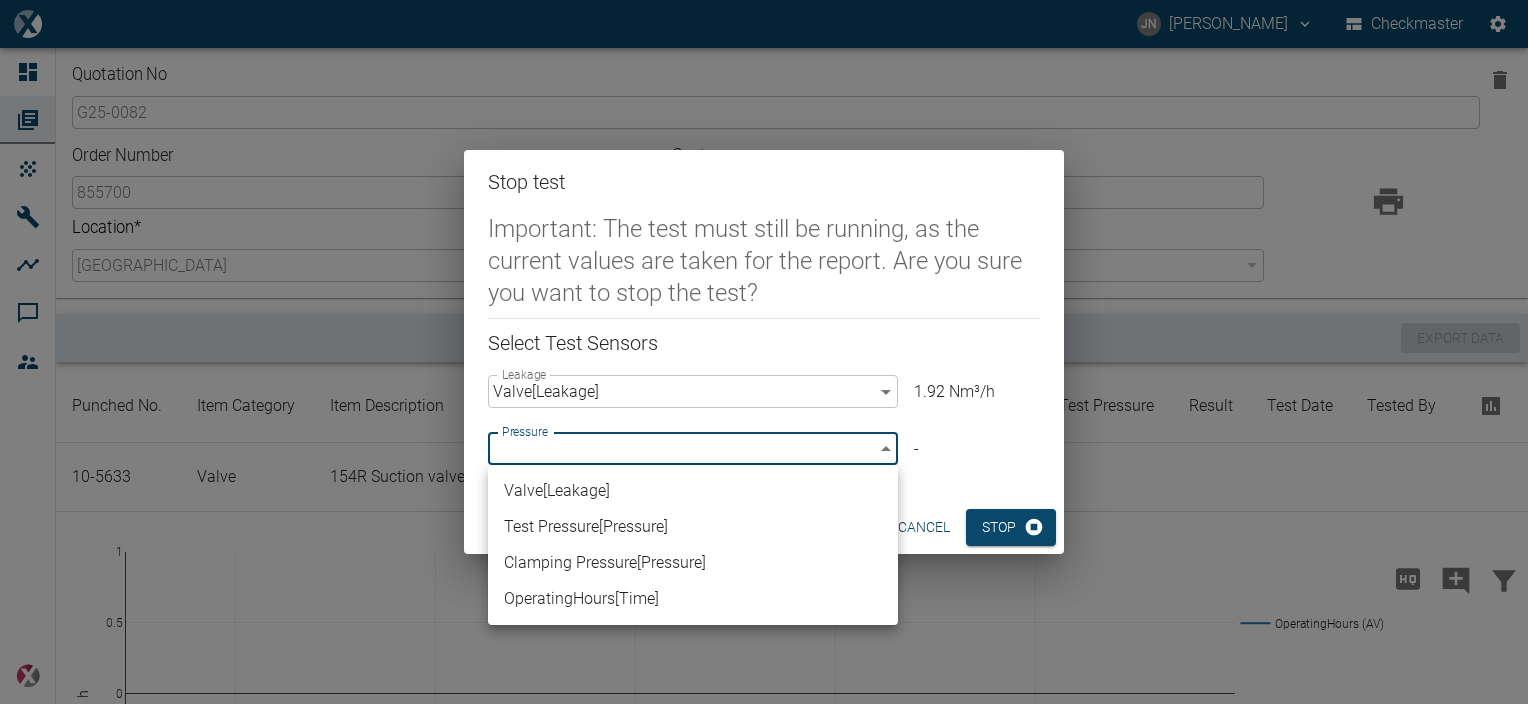 click on "Test Pressure  [ Pressure ]" at bounding box center [693, 527] 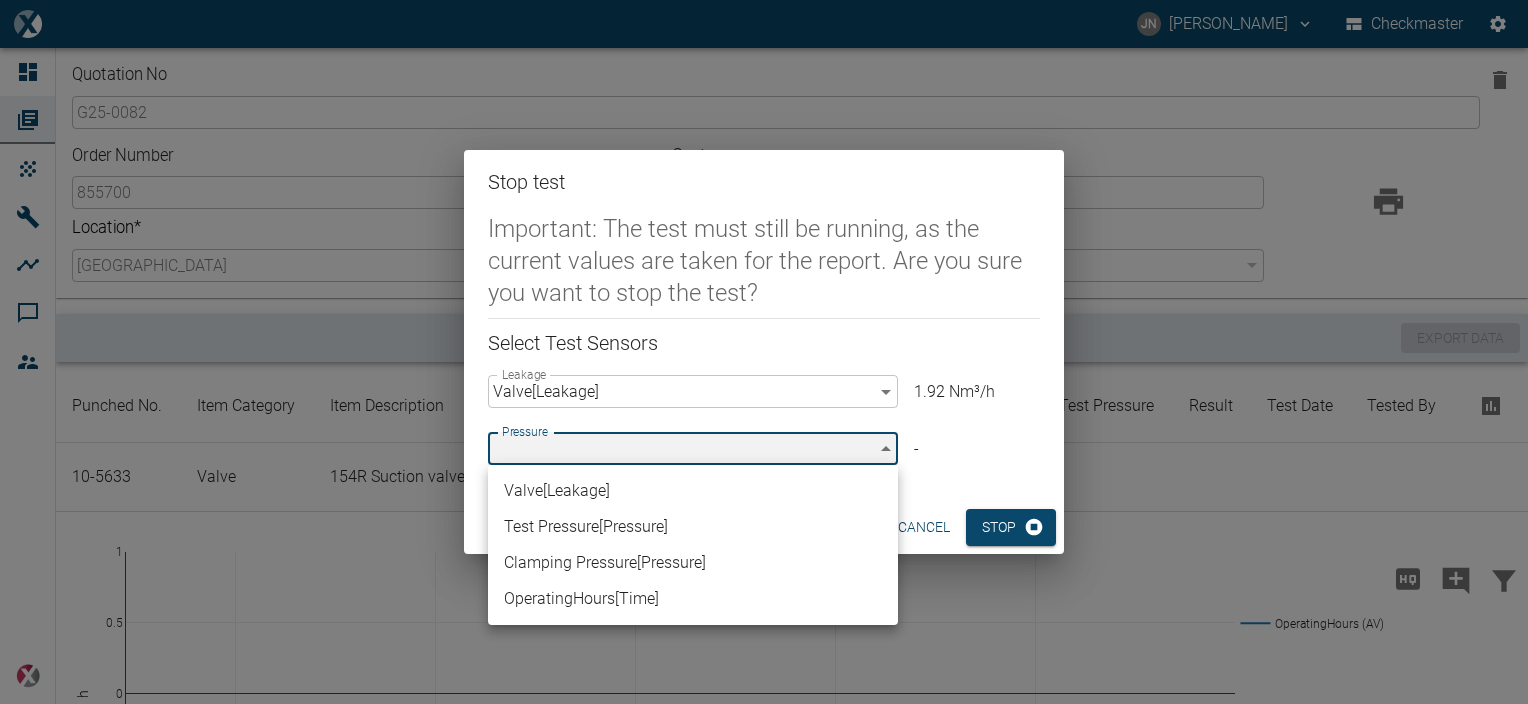 type on "296ba20a-df48-400a-9375-c3db24d786fc" 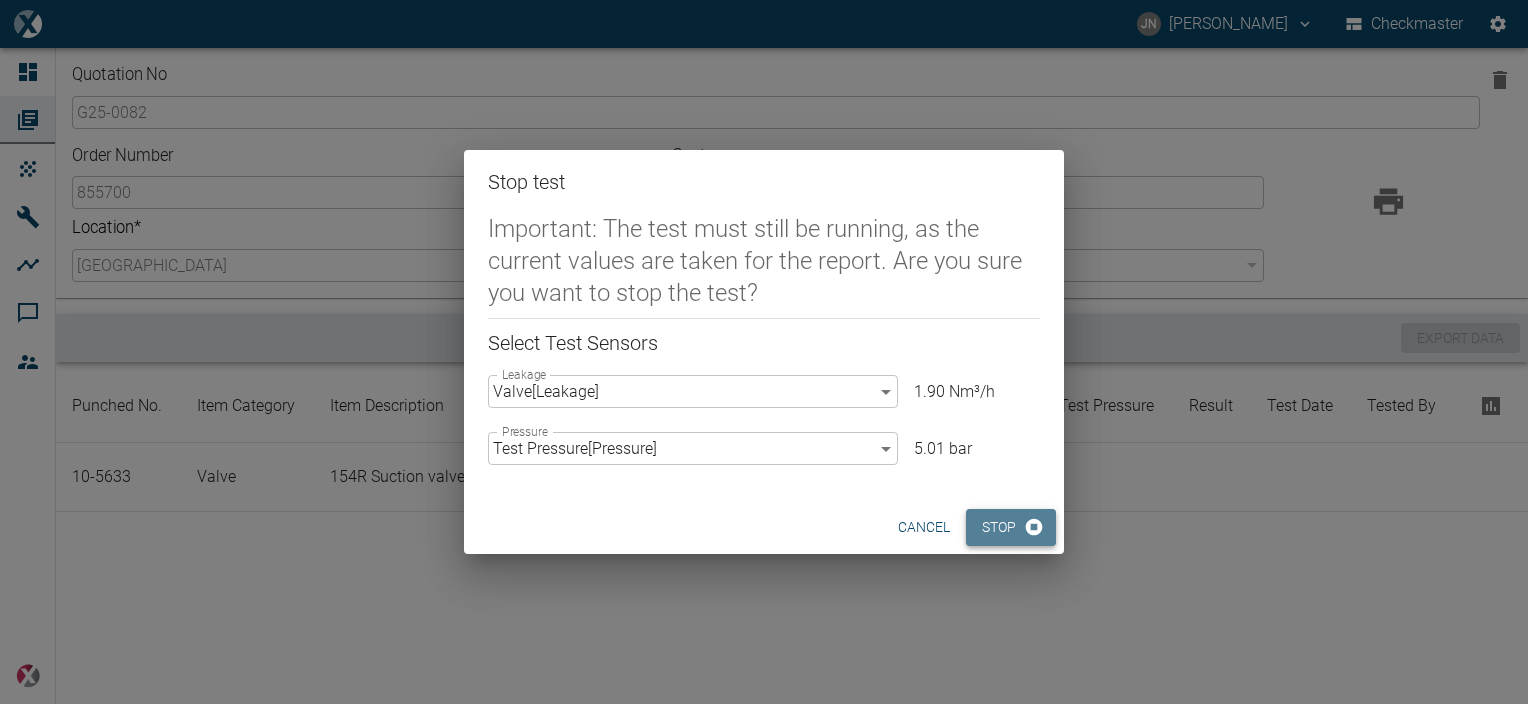 click on "Stop" at bounding box center (1011, 527) 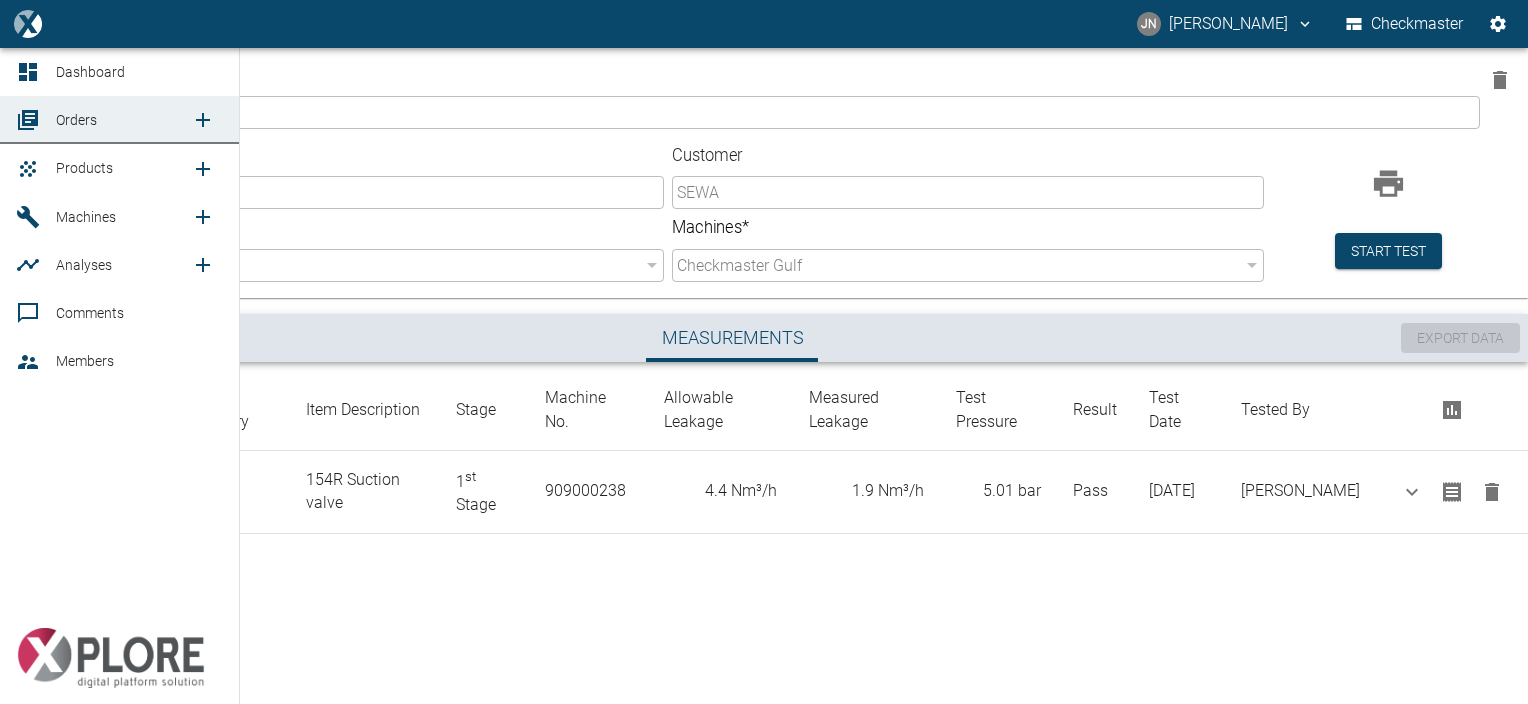 click on "Products" at bounding box center (84, 168) 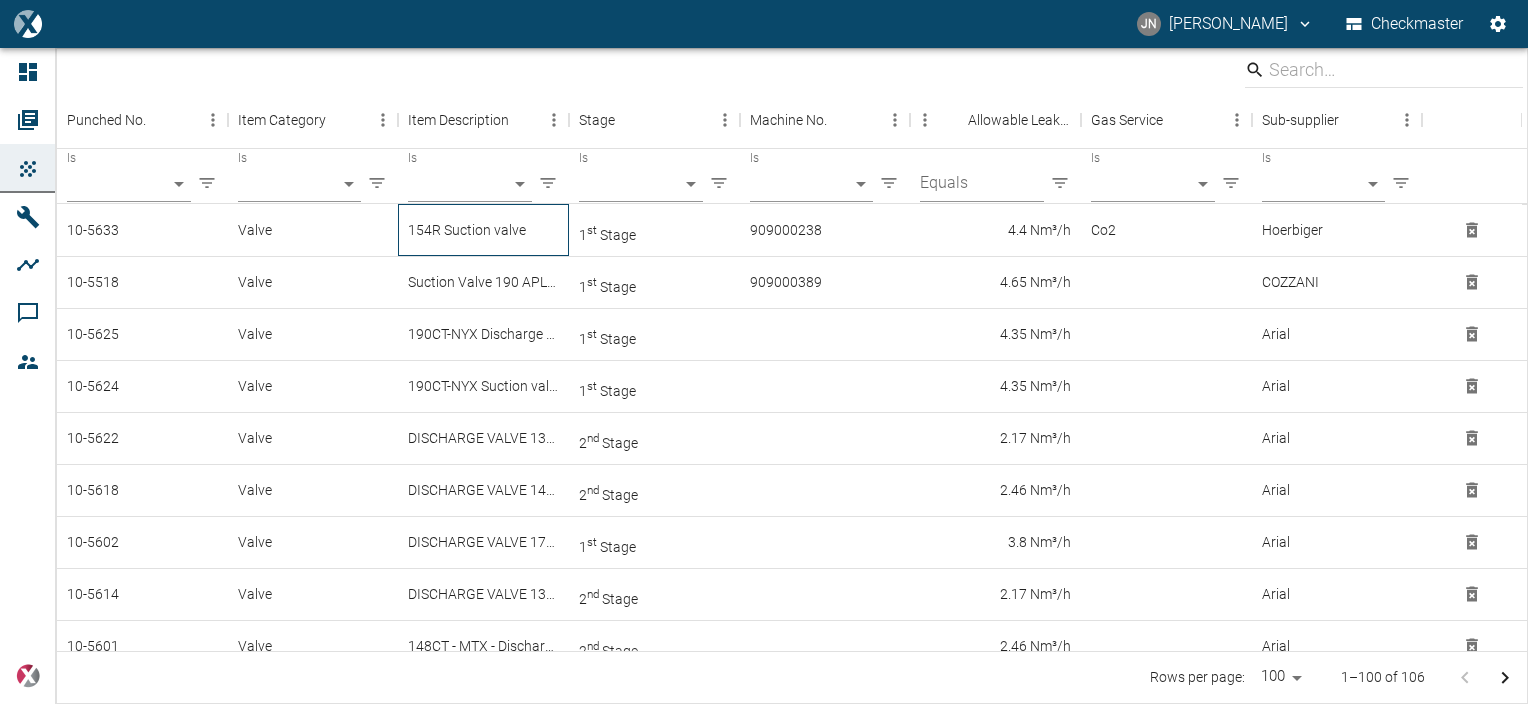 click on "154R Suction valve" at bounding box center (483, 230) 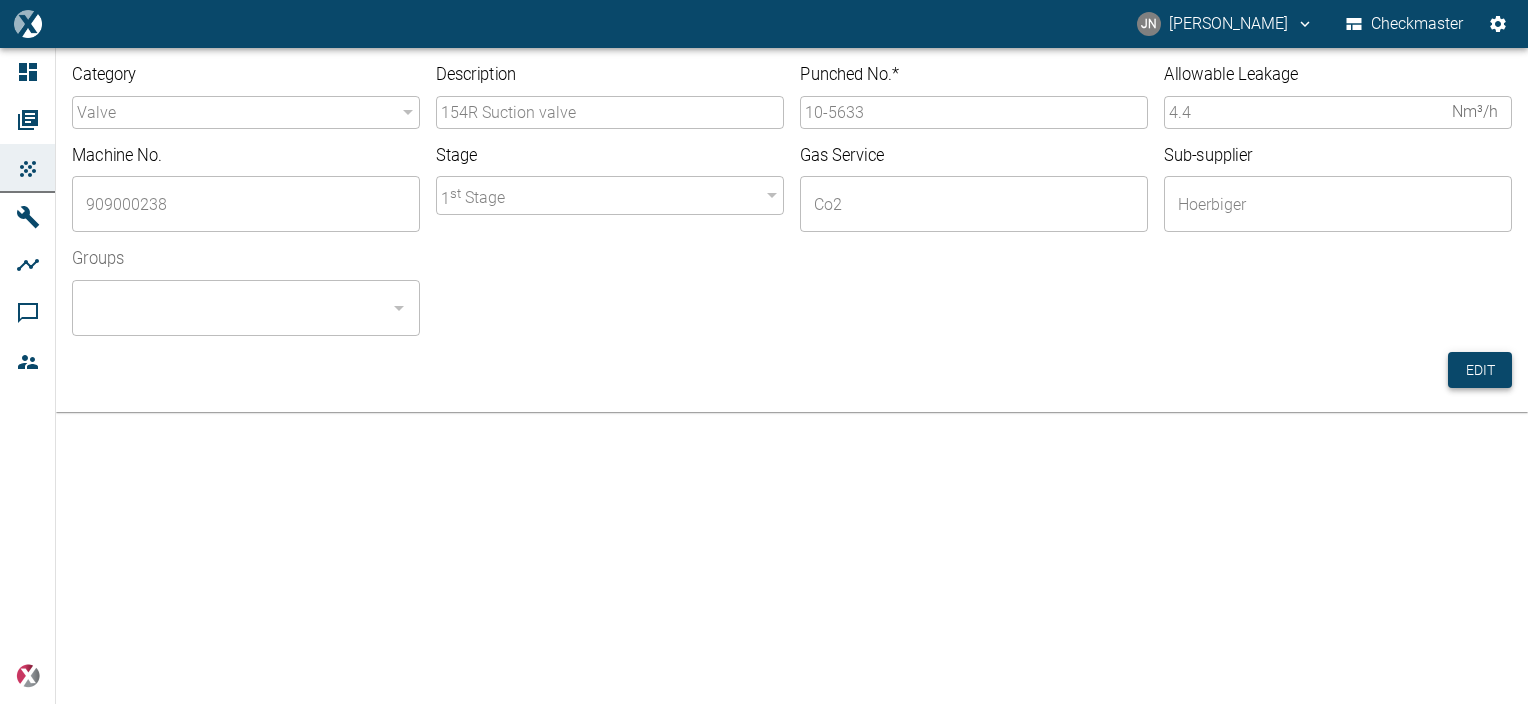 click on "Edit" at bounding box center (1480, 370) 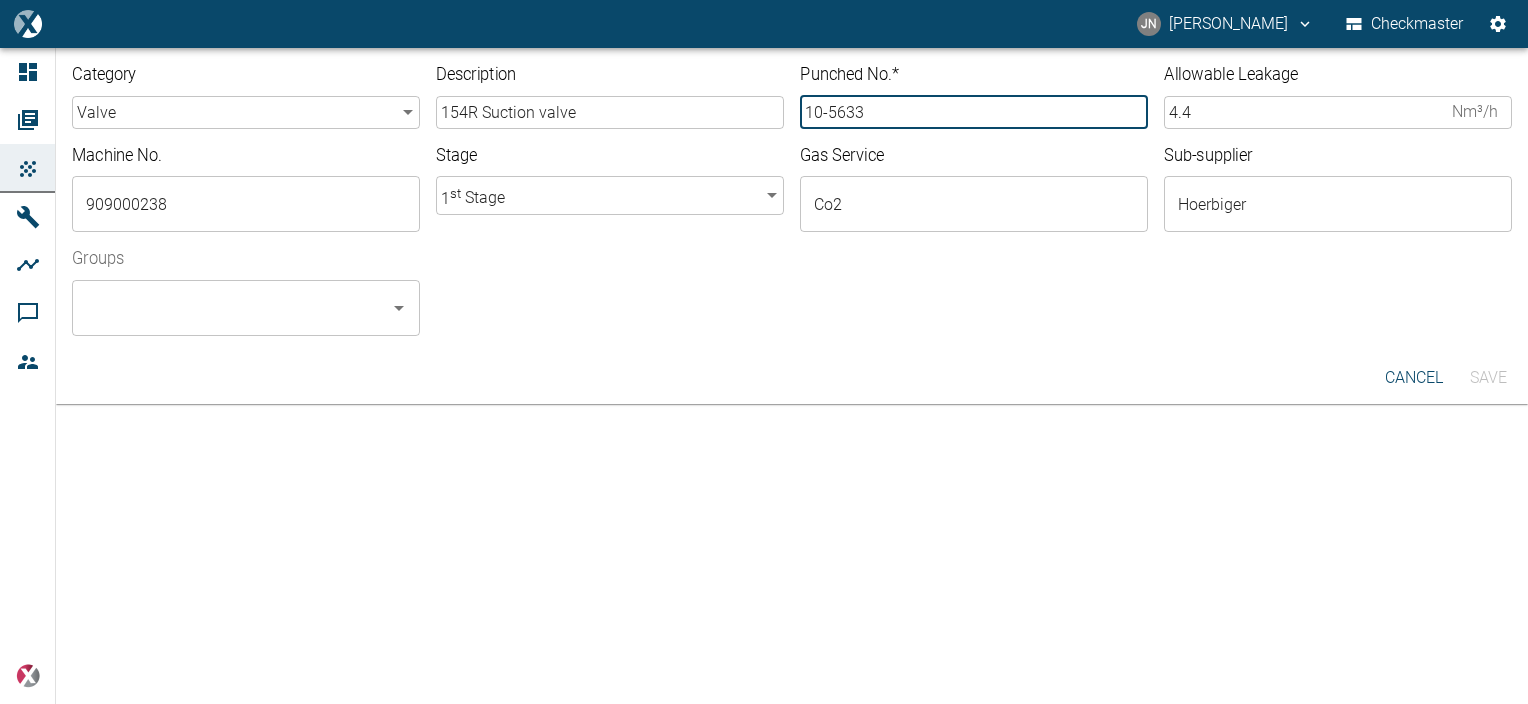 click on "10-5633" at bounding box center [974, 112] 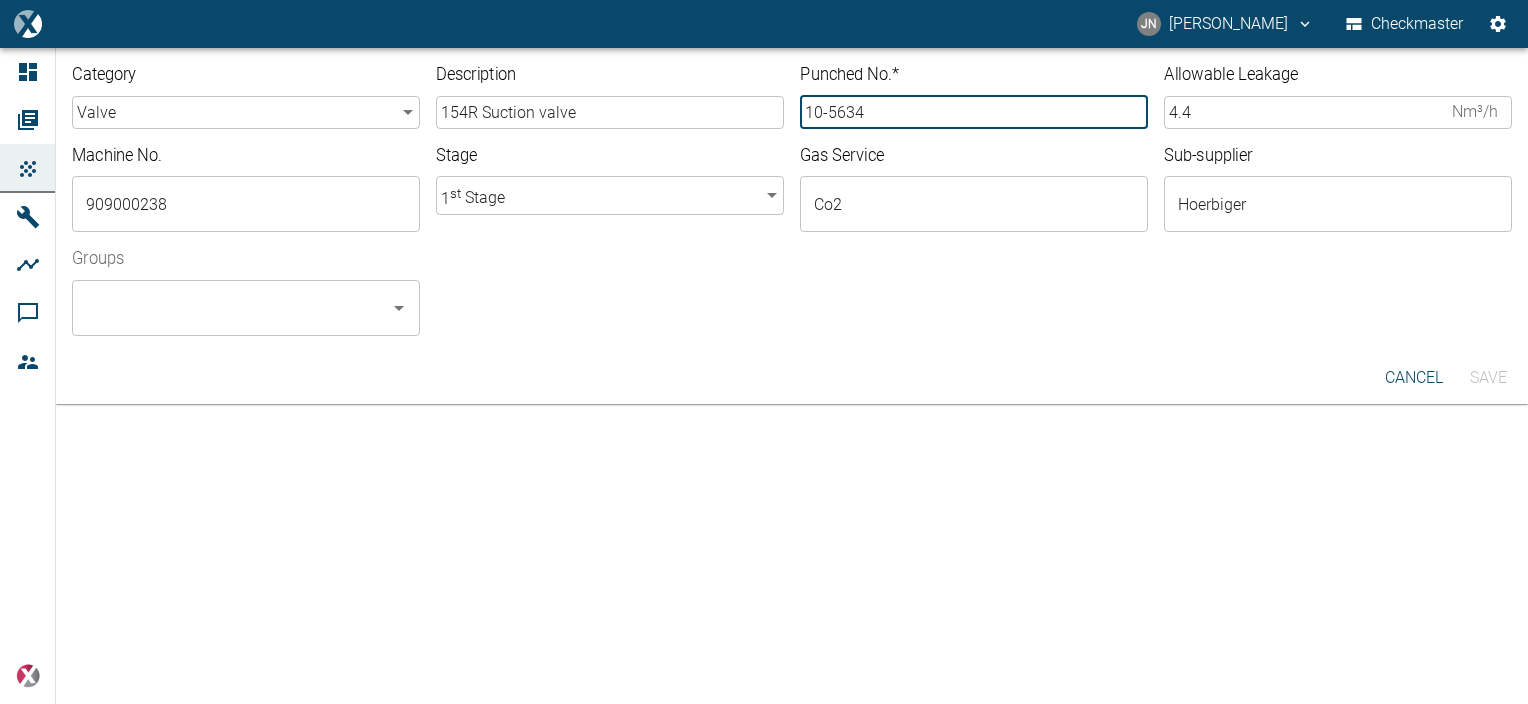 type on "10-5634" 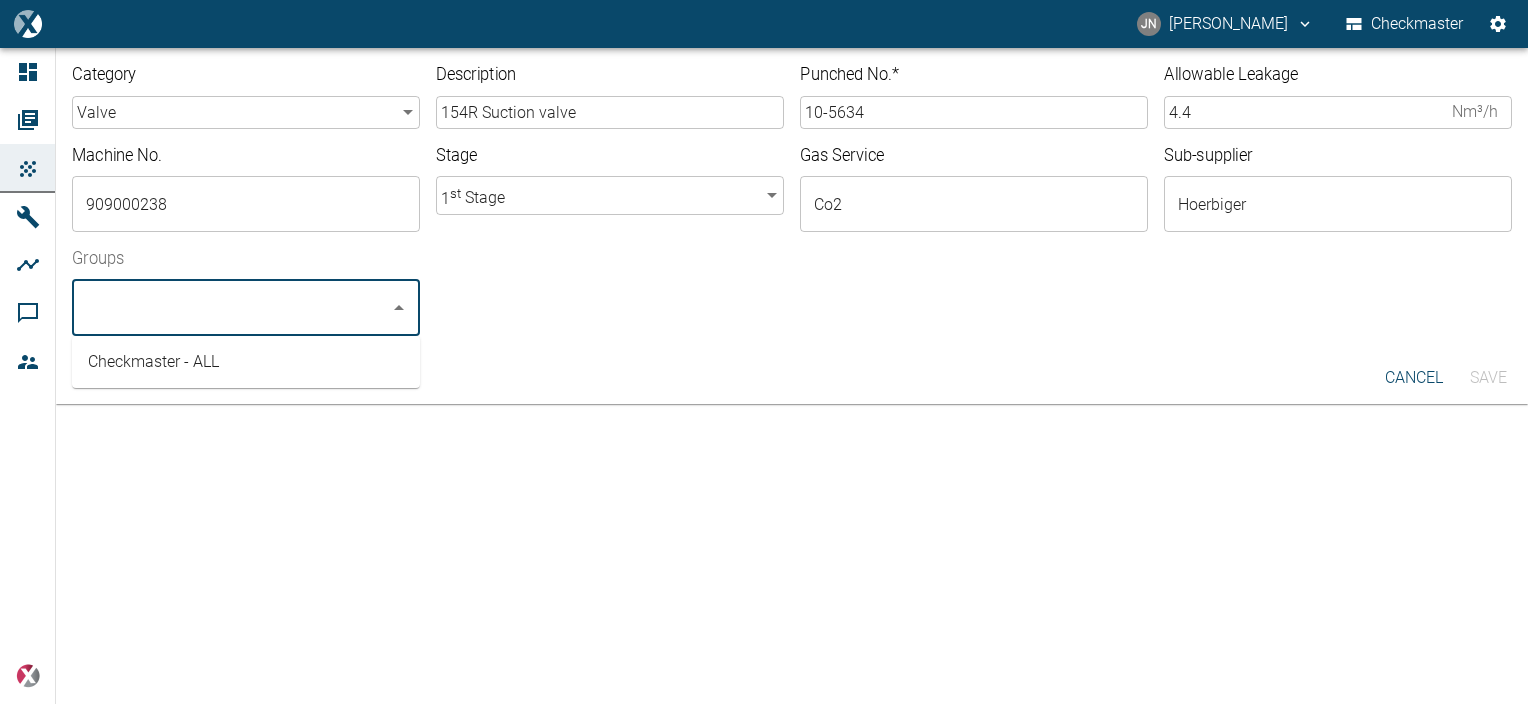 click on "Groups" at bounding box center (231, 308) 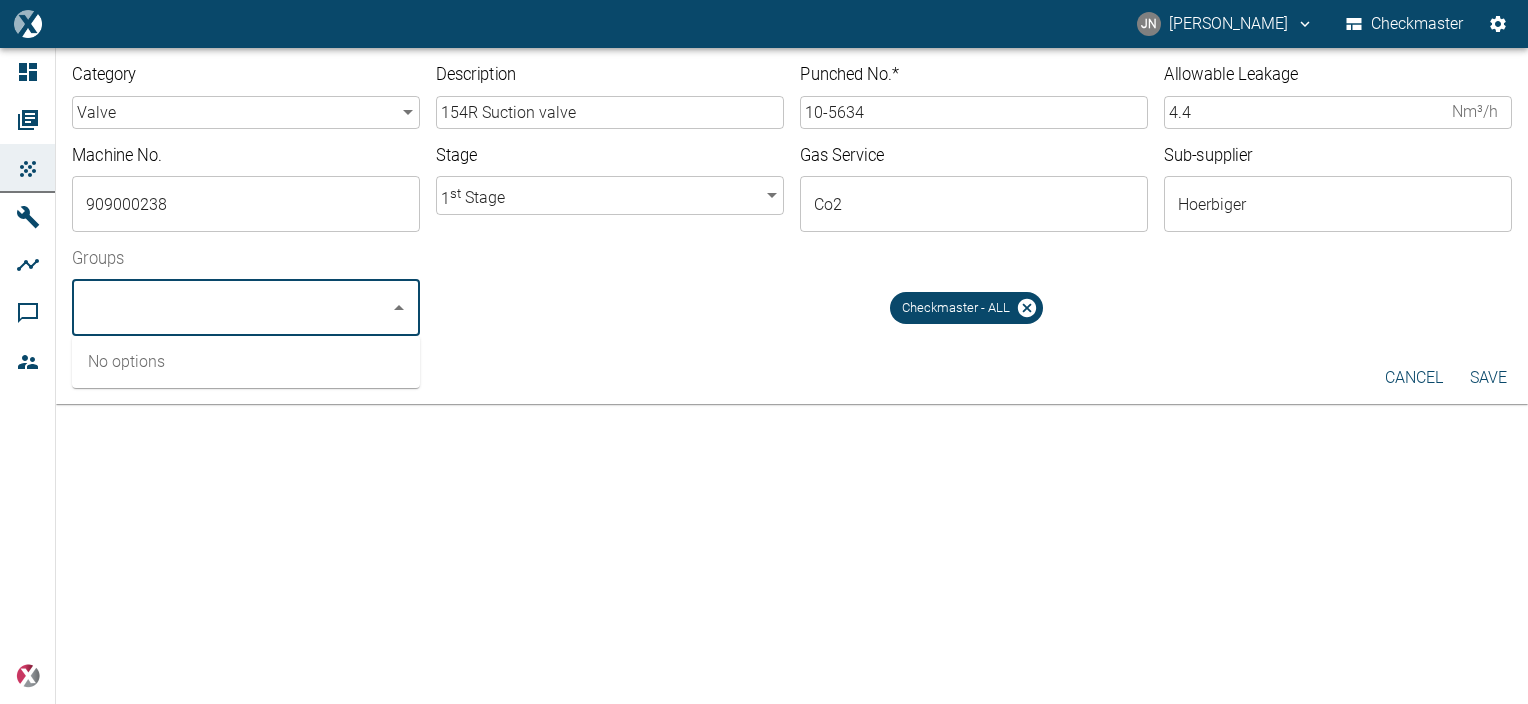 click on "Save" at bounding box center [1488, 378] 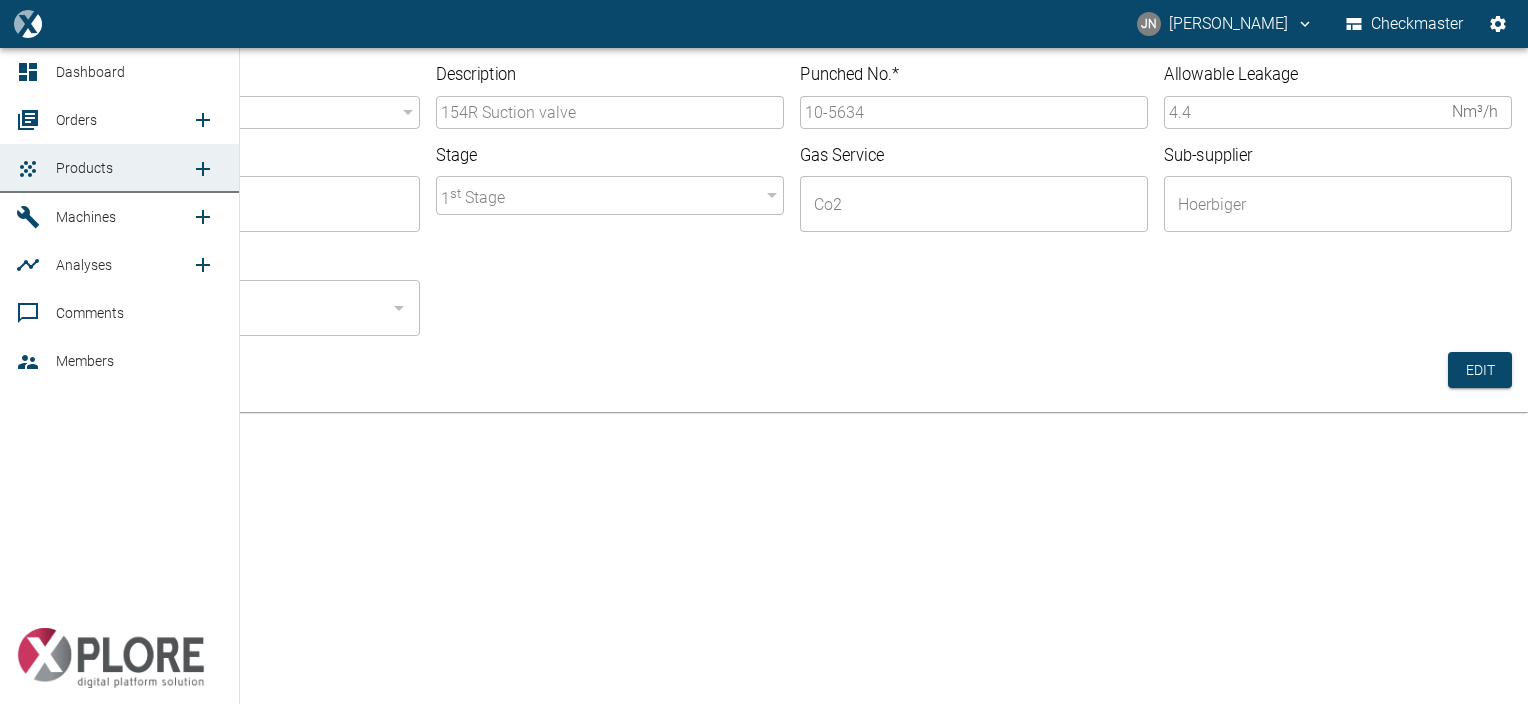 click on "Orders" at bounding box center (76, 120) 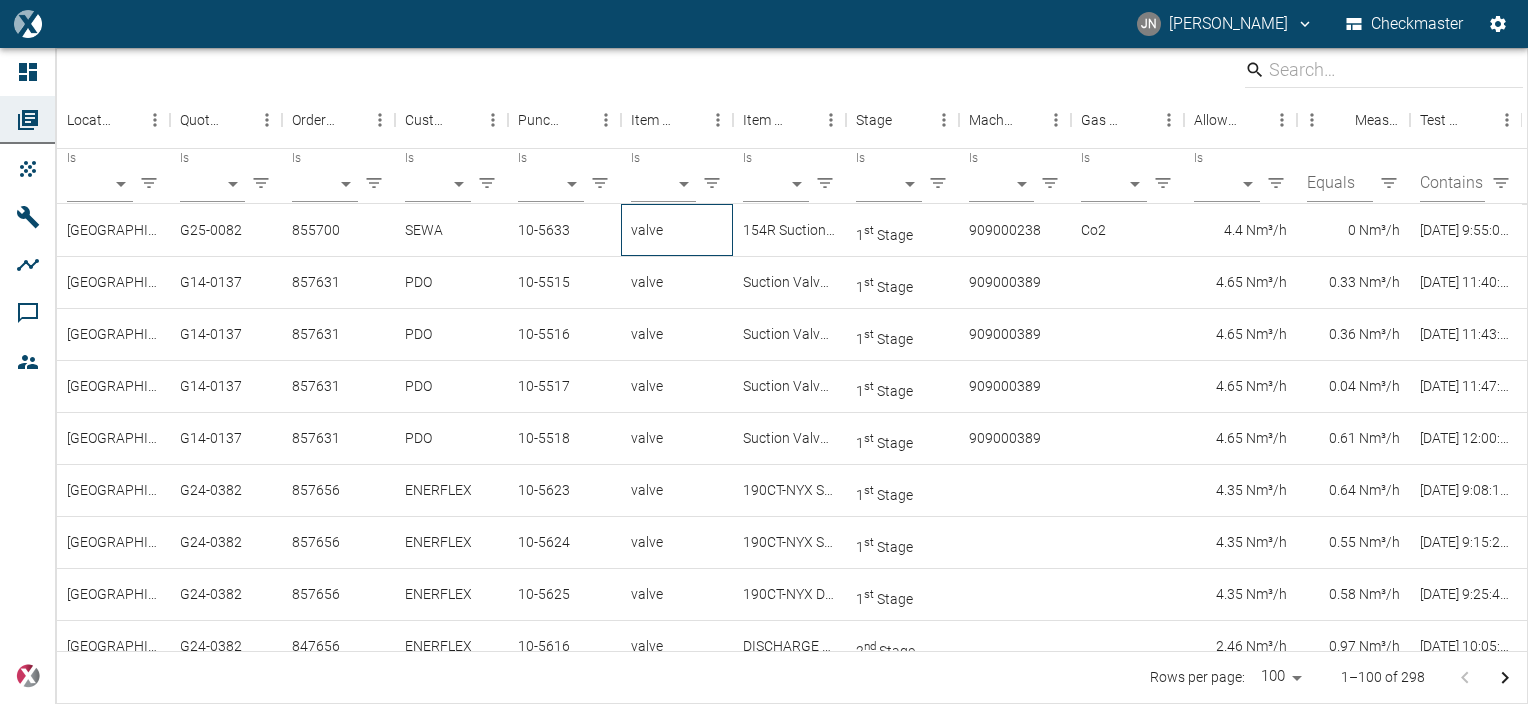 click on "valve" at bounding box center [677, 230] 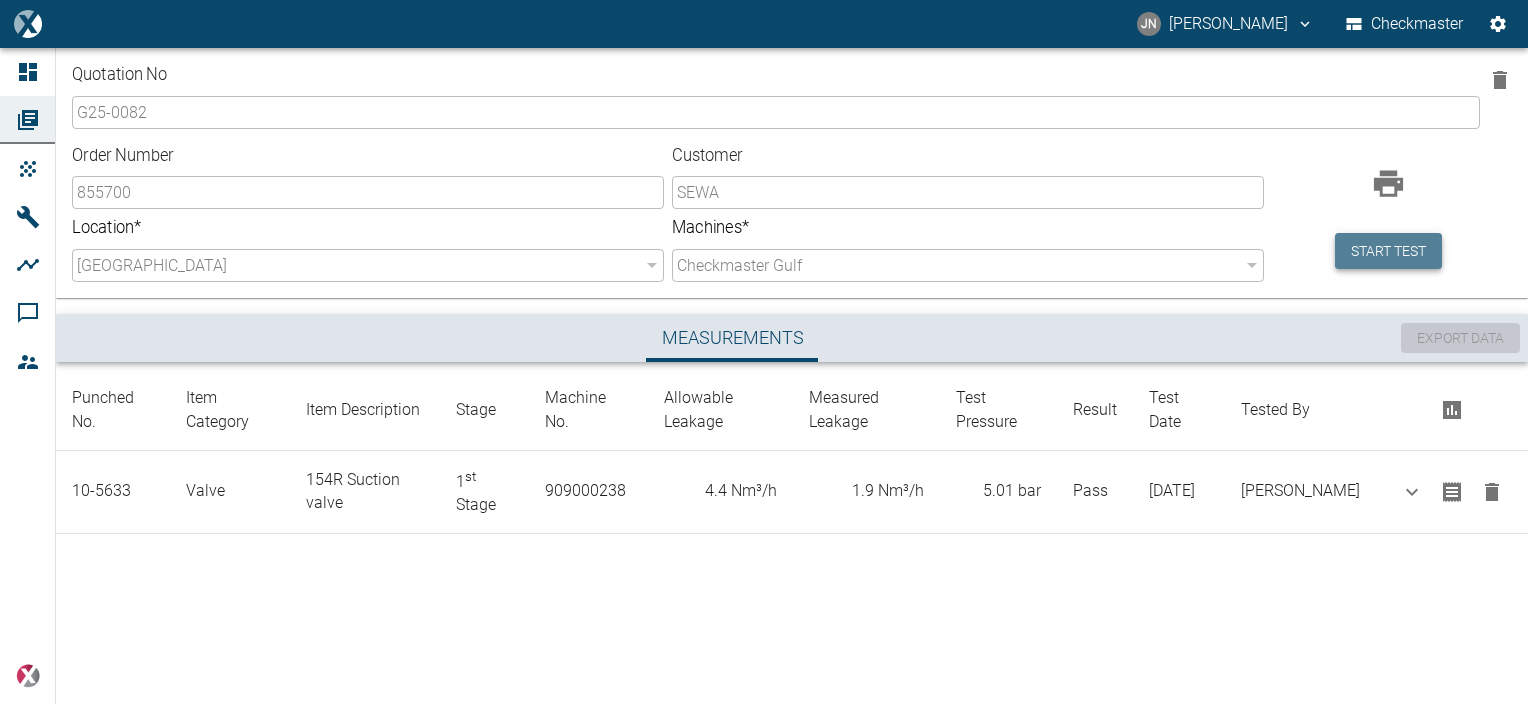 click on "Start test" at bounding box center (1388, 251) 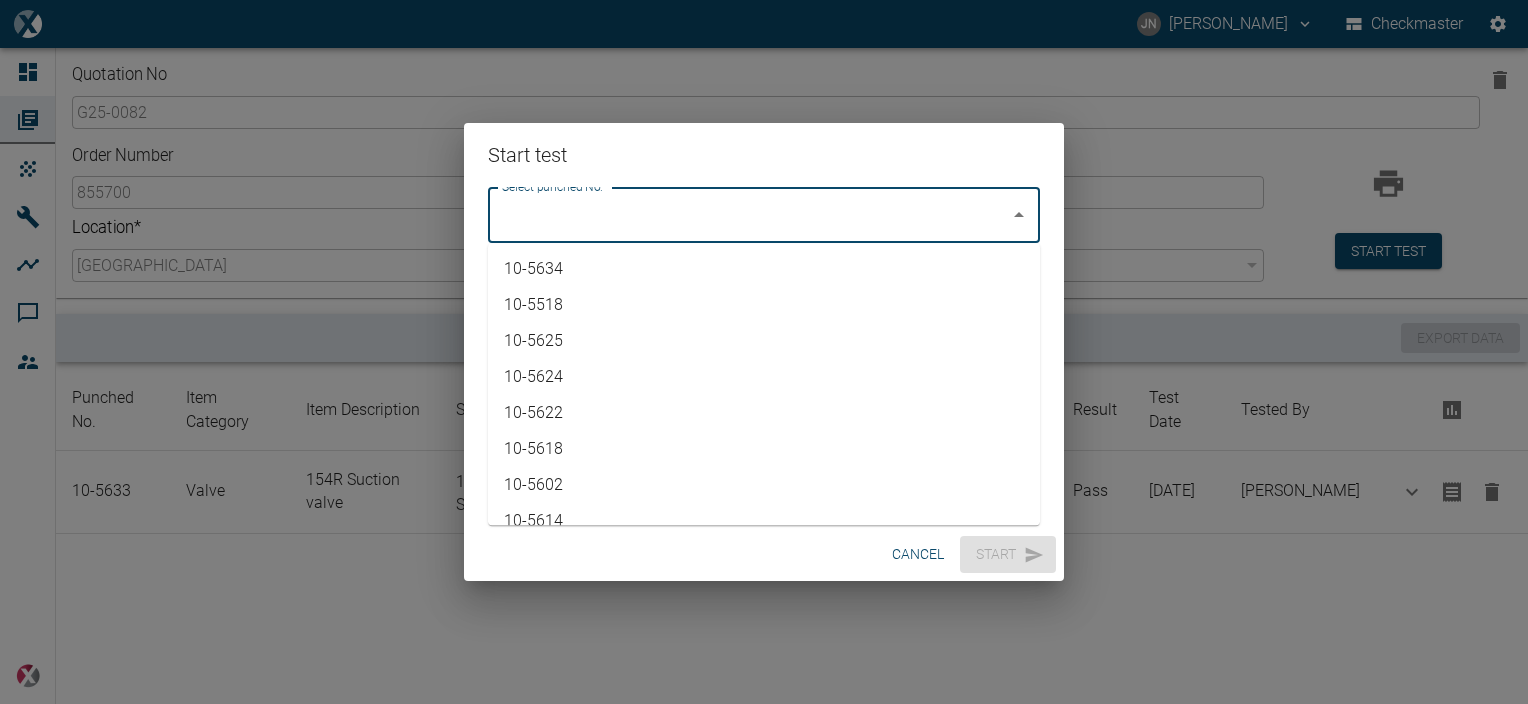 click on "Select punched No." at bounding box center [749, 215] 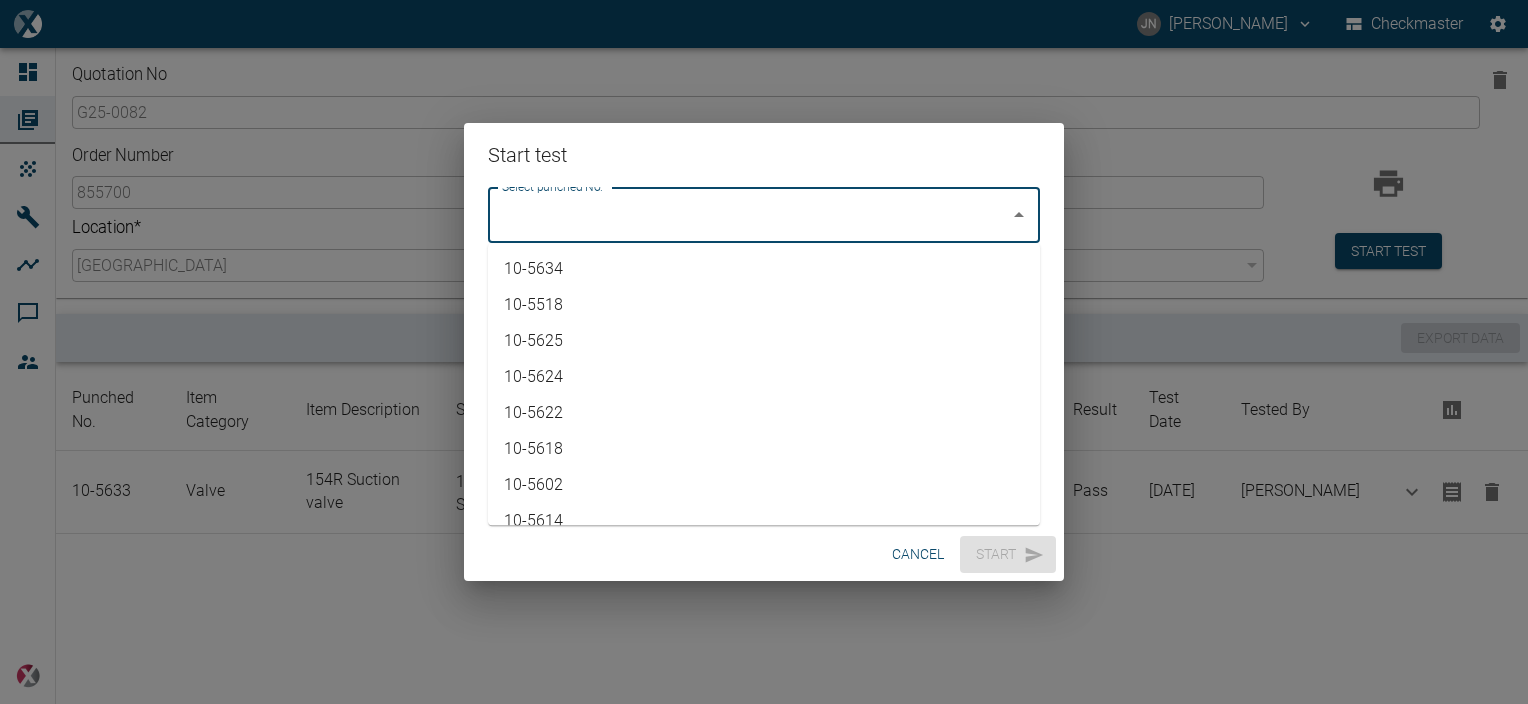 click on "10-5634" at bounding box center [764, 269] 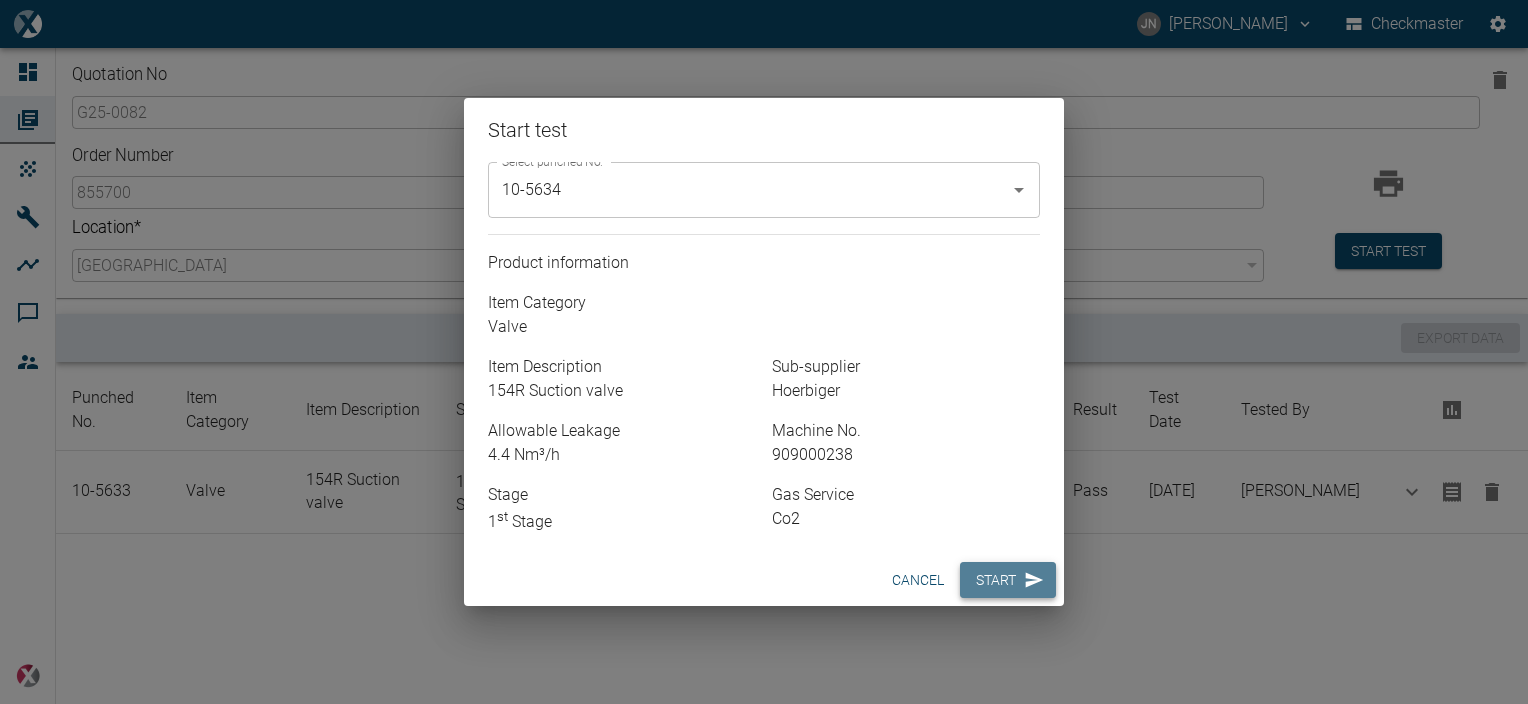 click on "Start" at bounding box center (1008, 580) 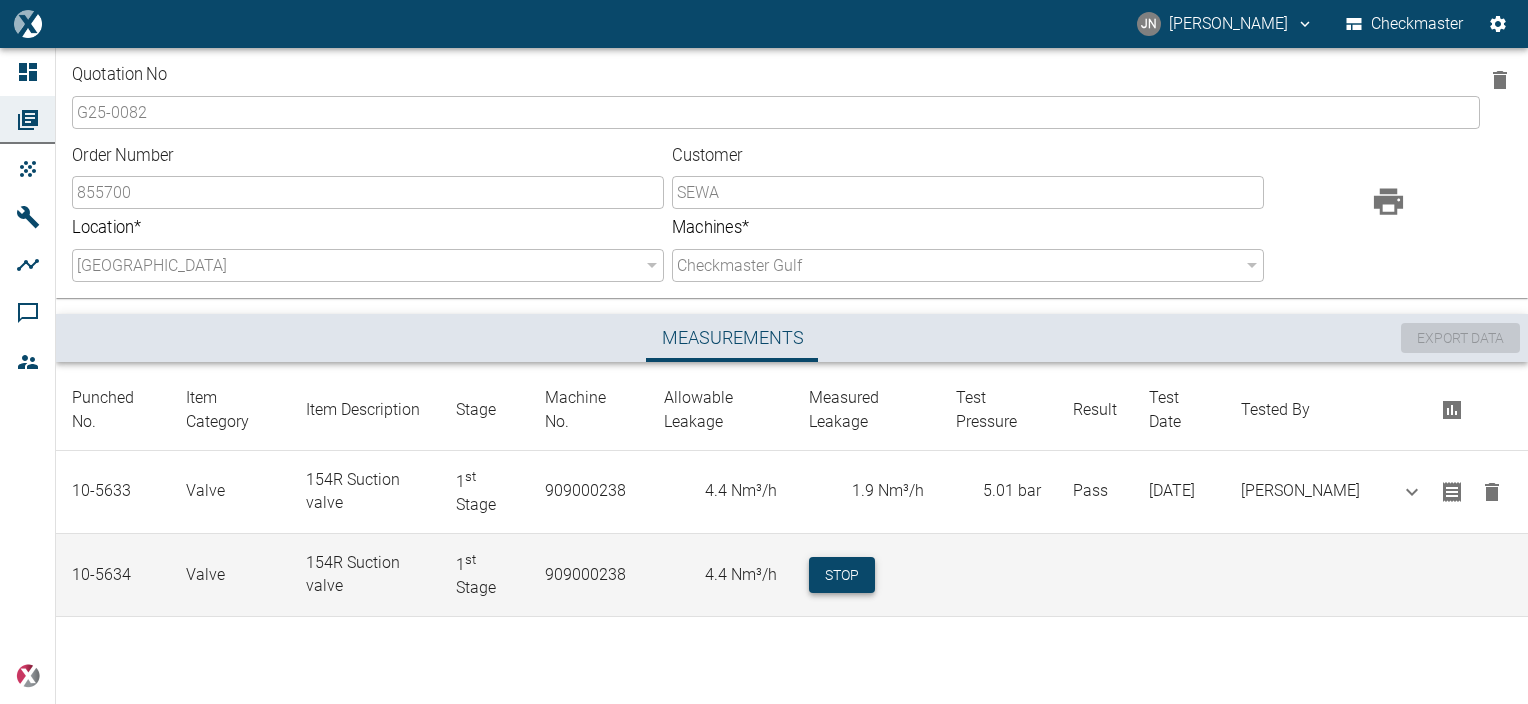 click on "Stop" at bounding box center [842, 575] 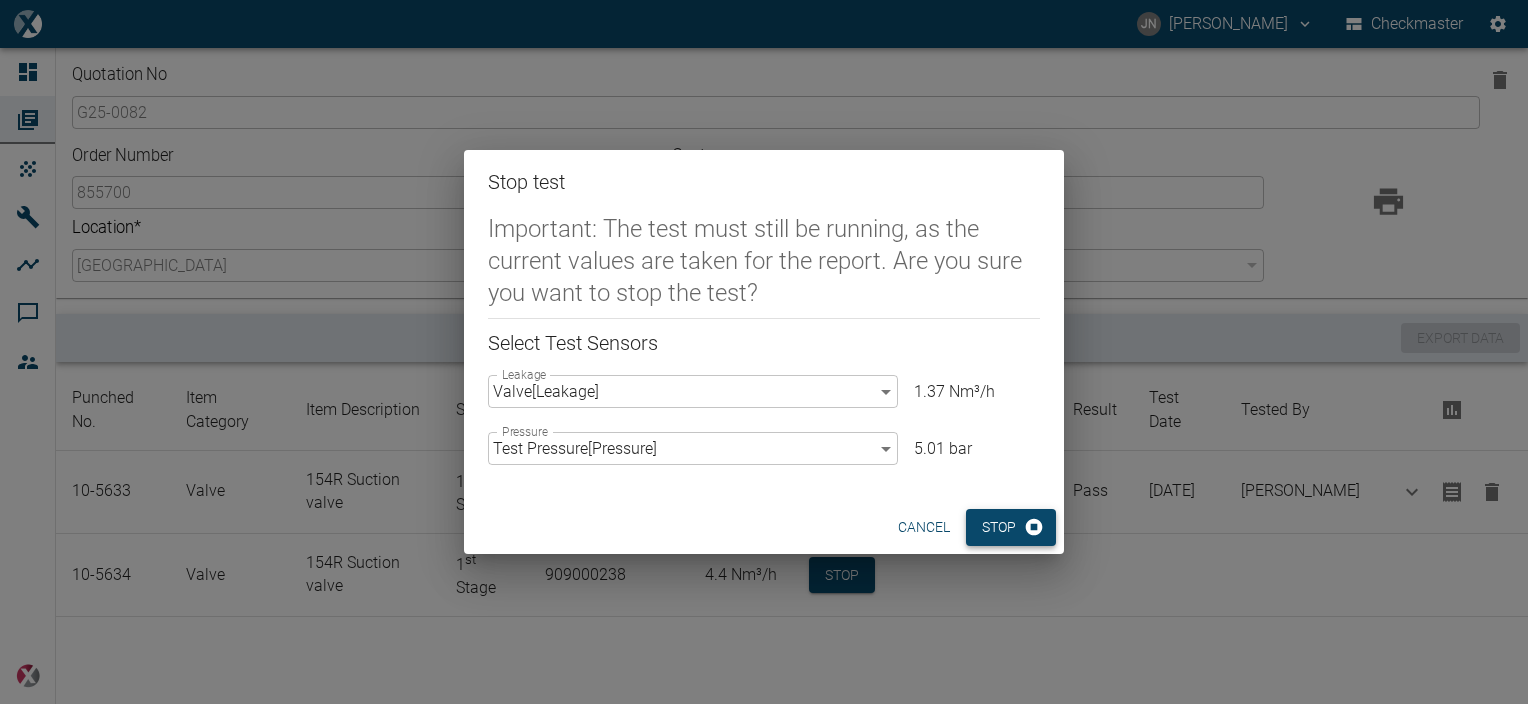 click on "Stop" at bounding box center (1011, 527) 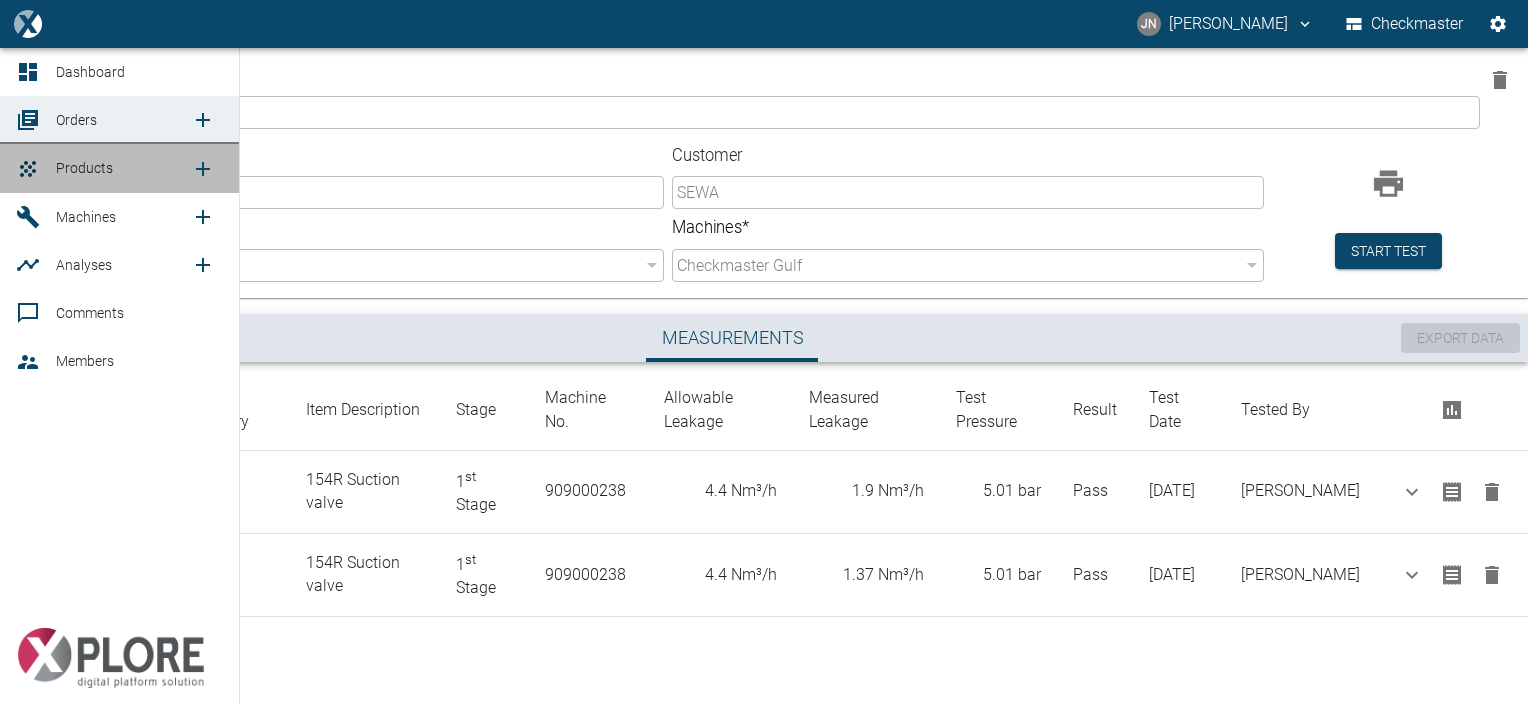 click on "Products" at bounding box center (84, 168) 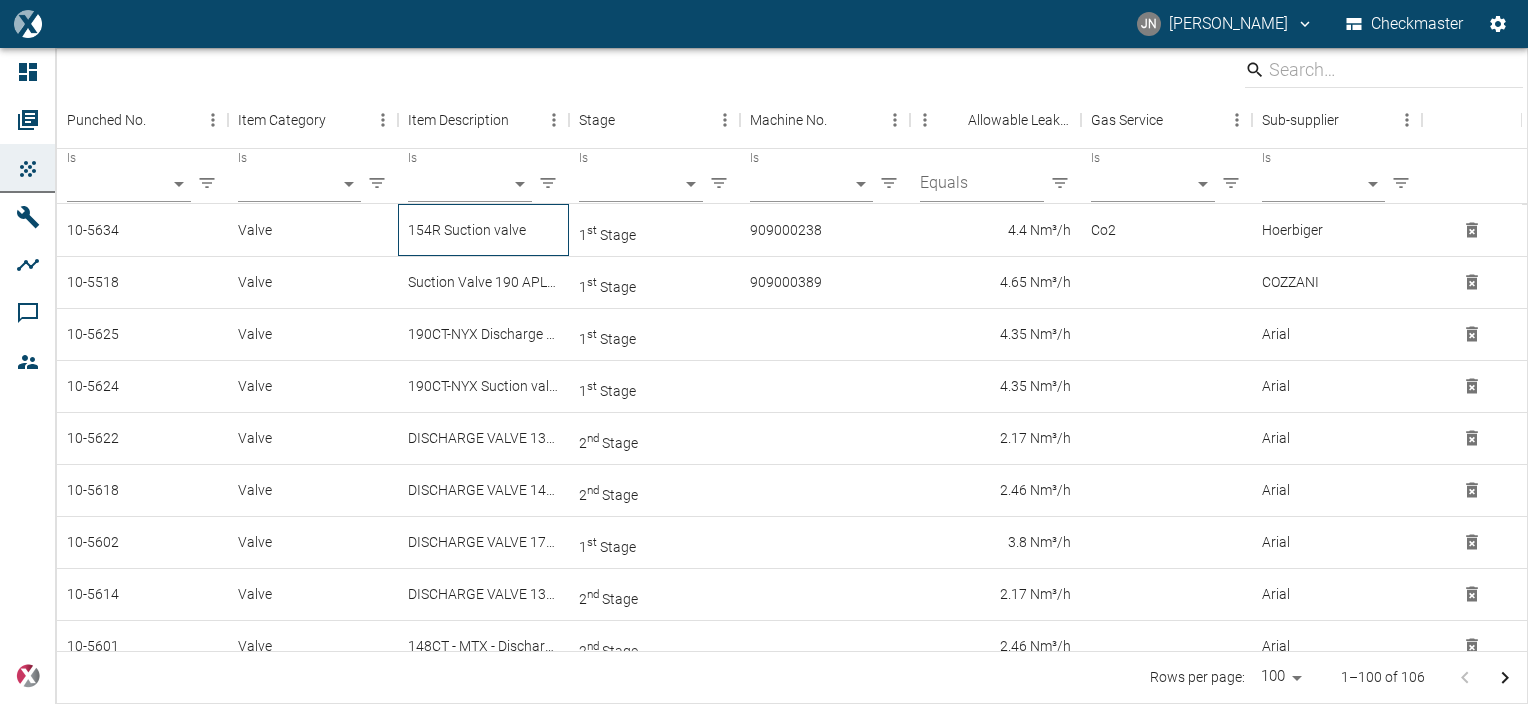 click on "154R Suction valve" at bounding box center (483, 230) 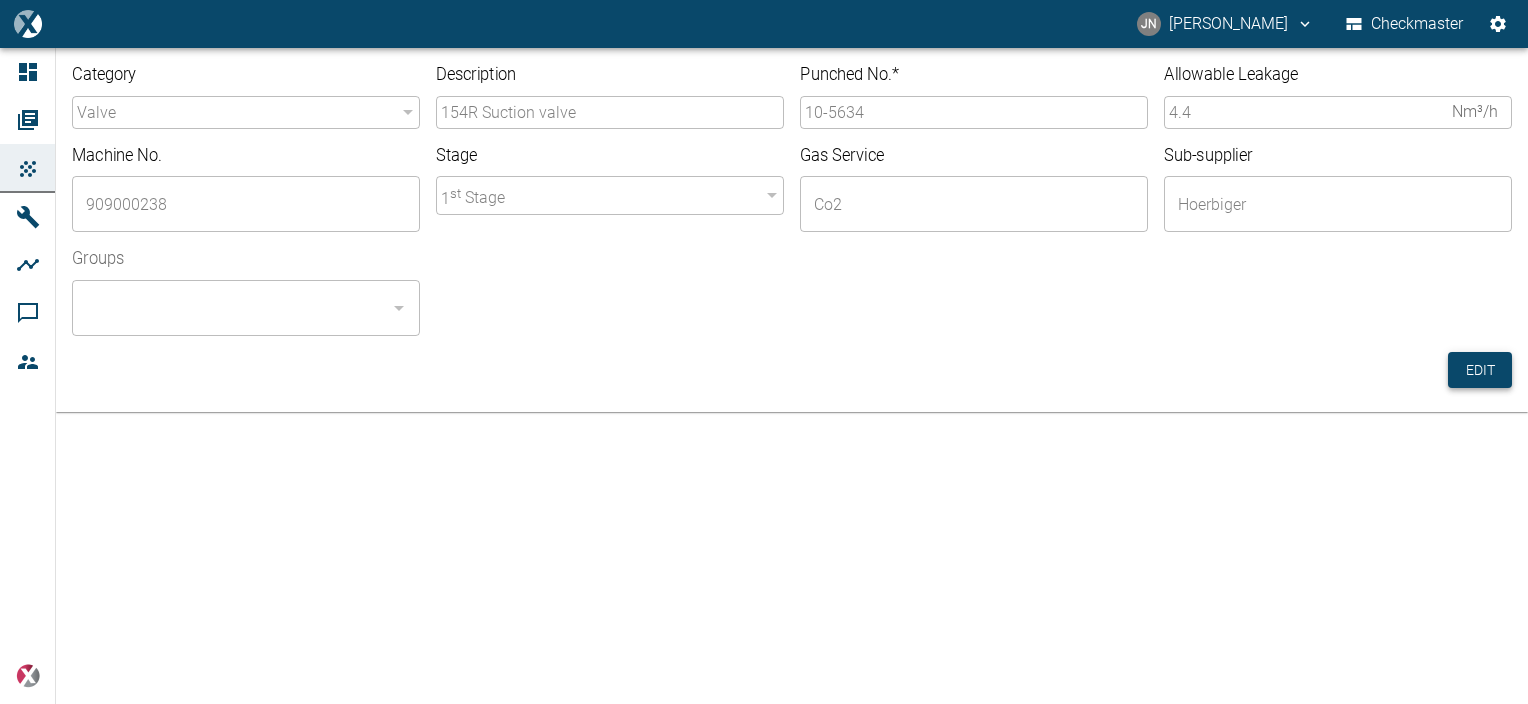 click on "Edit" at bounding box center [1480, 370] 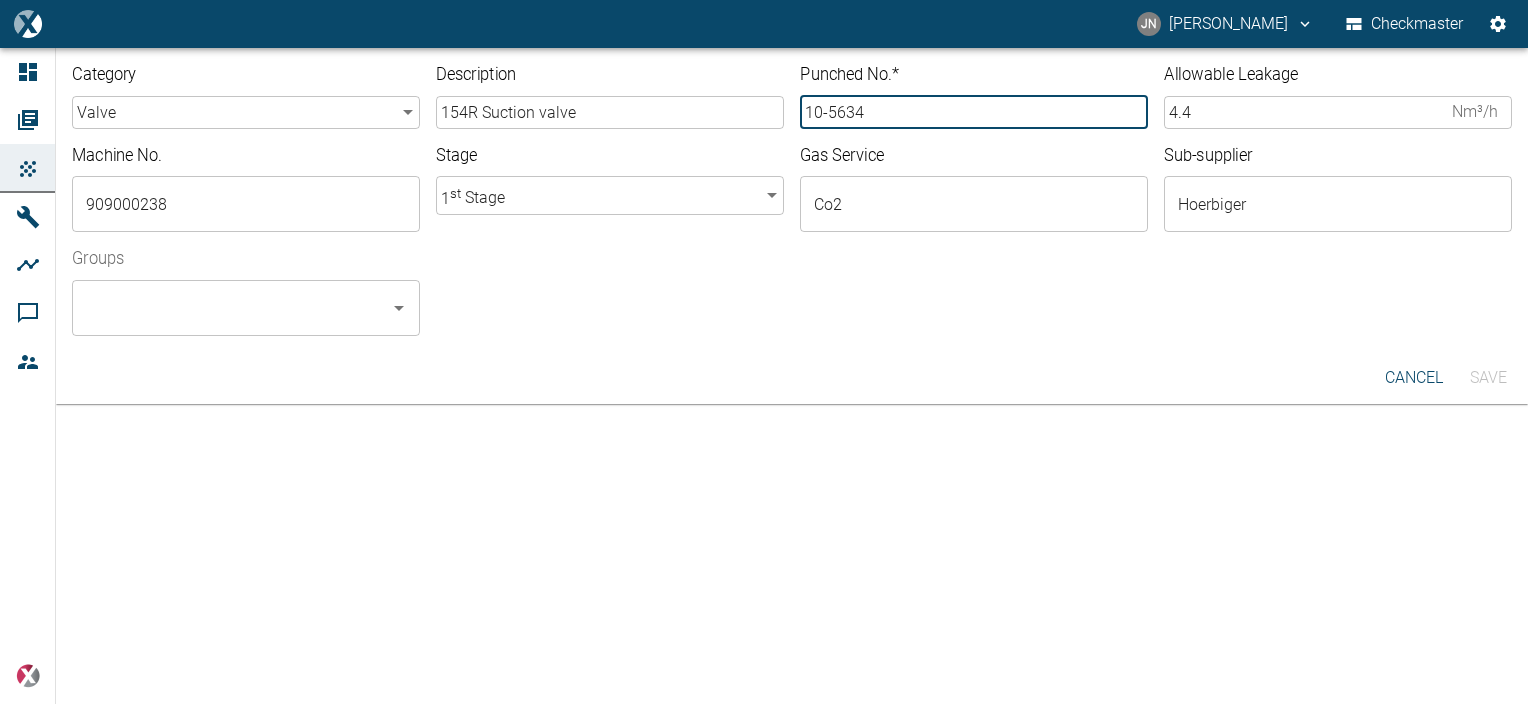 click on "10-5634" at bounding box center (974, 112) 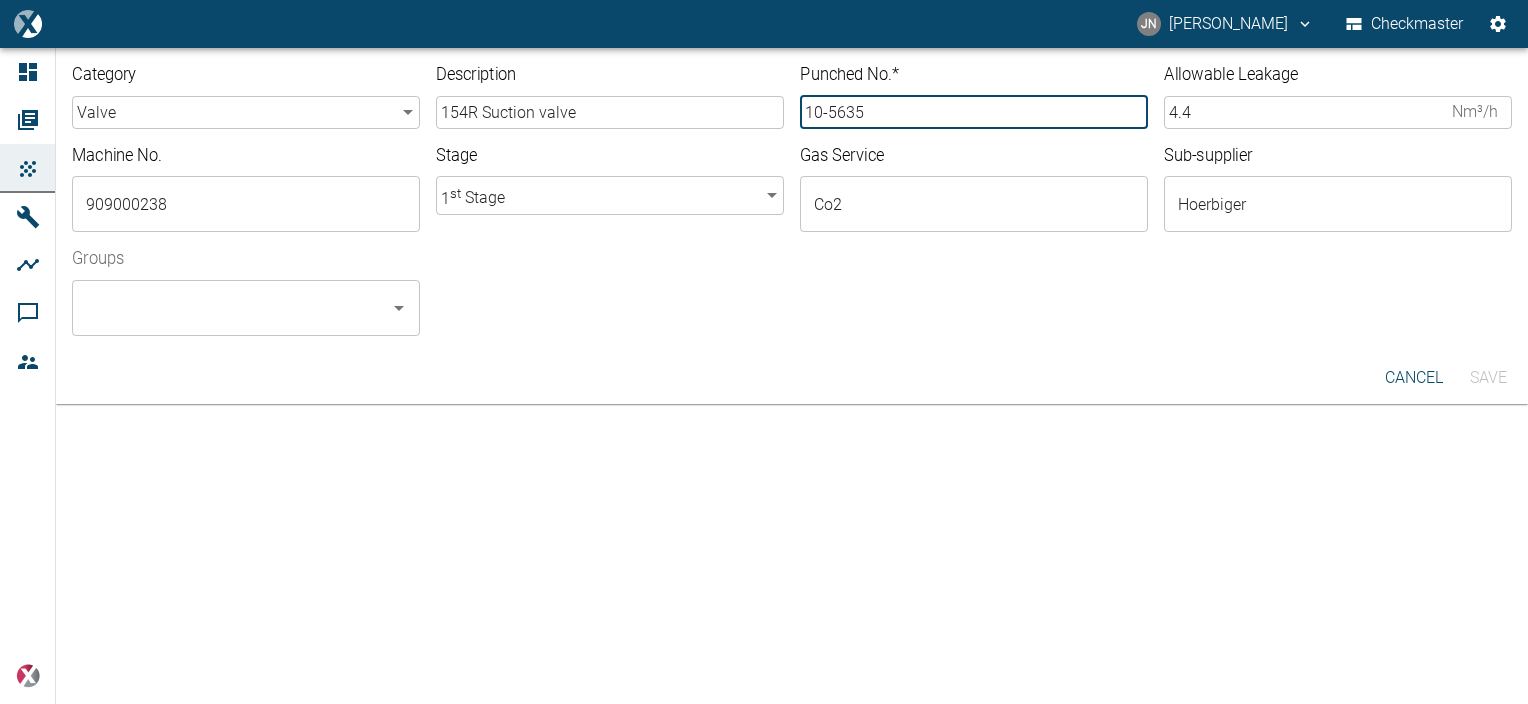 type on "10-5635" 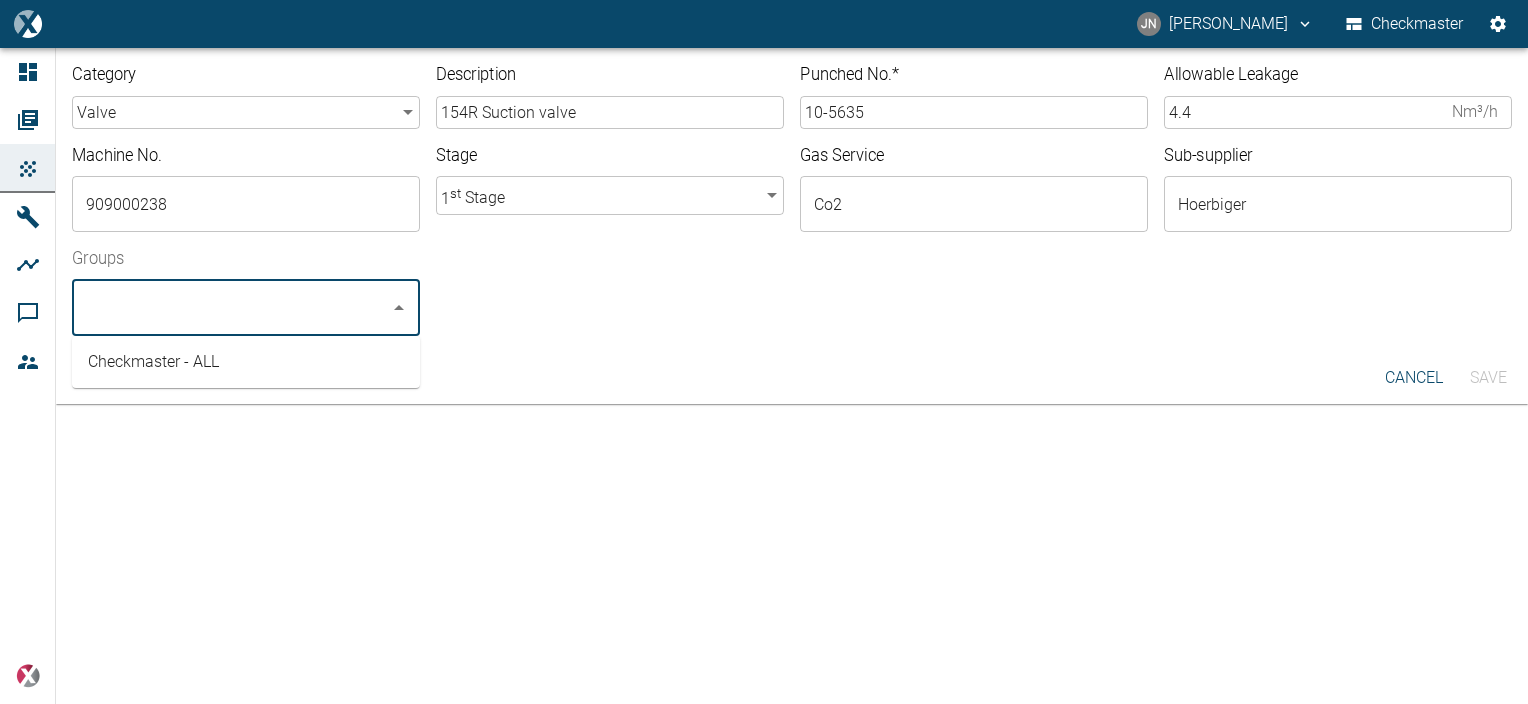 click on "Checkmaster - ALL" at bounding box center [246, 362] 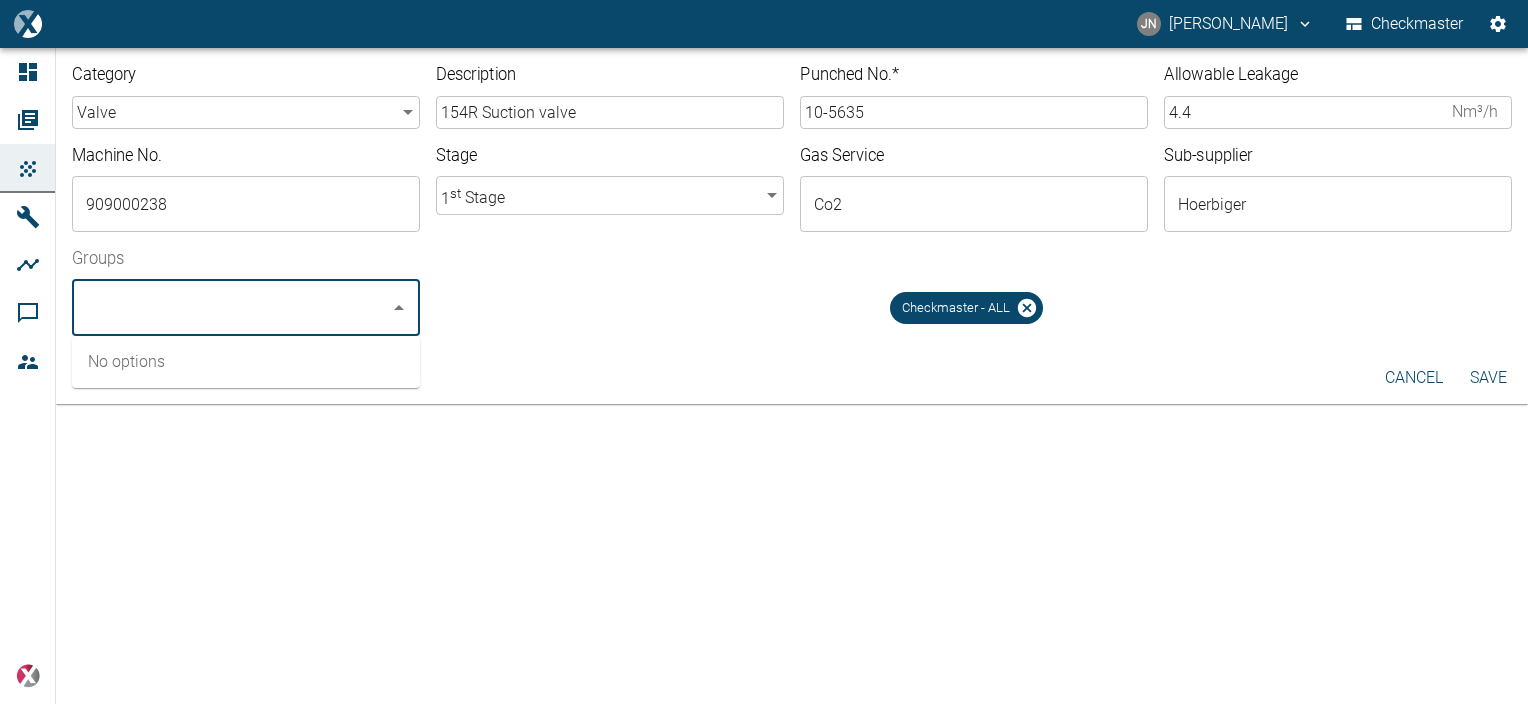 click on "Save" at bounding box center [1488, 378] 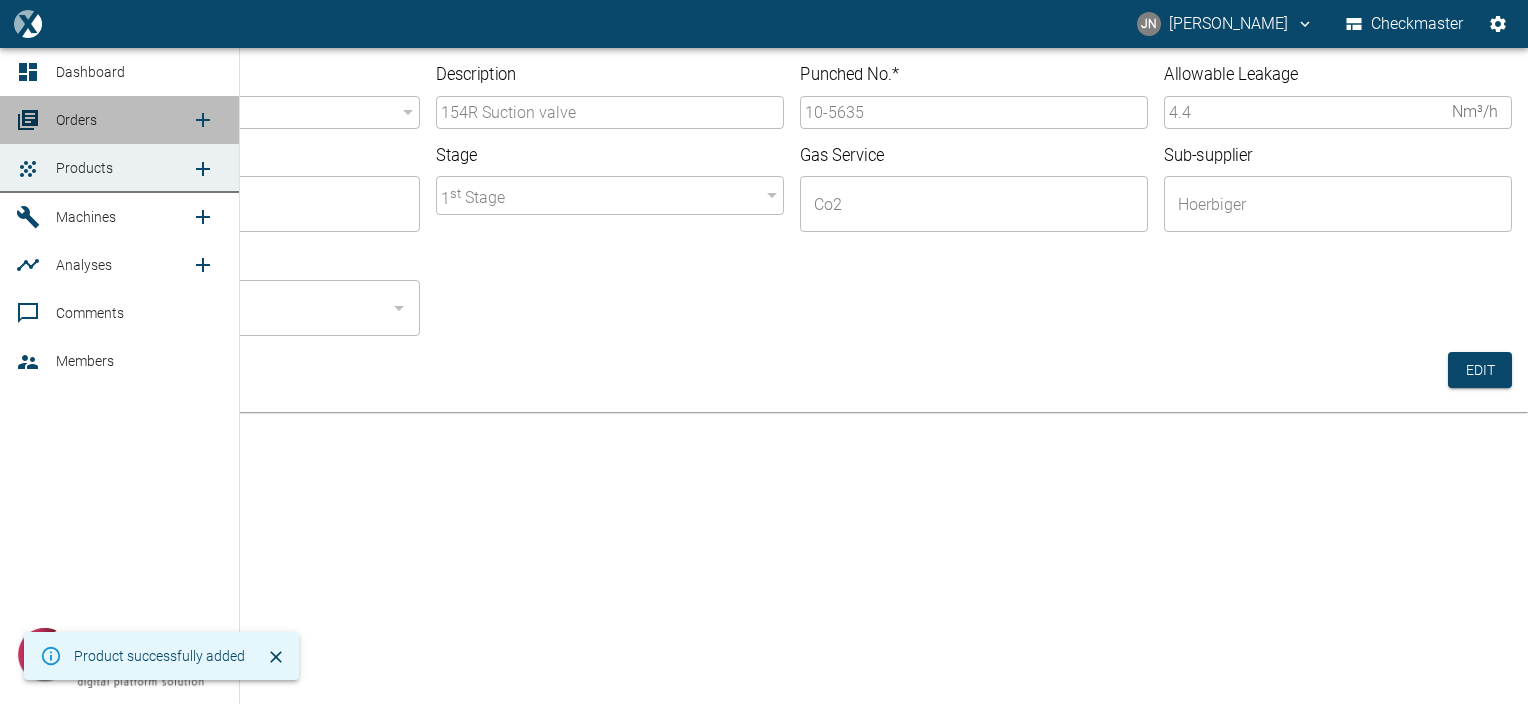 click on "Orders" at bounding box center [76, 120] 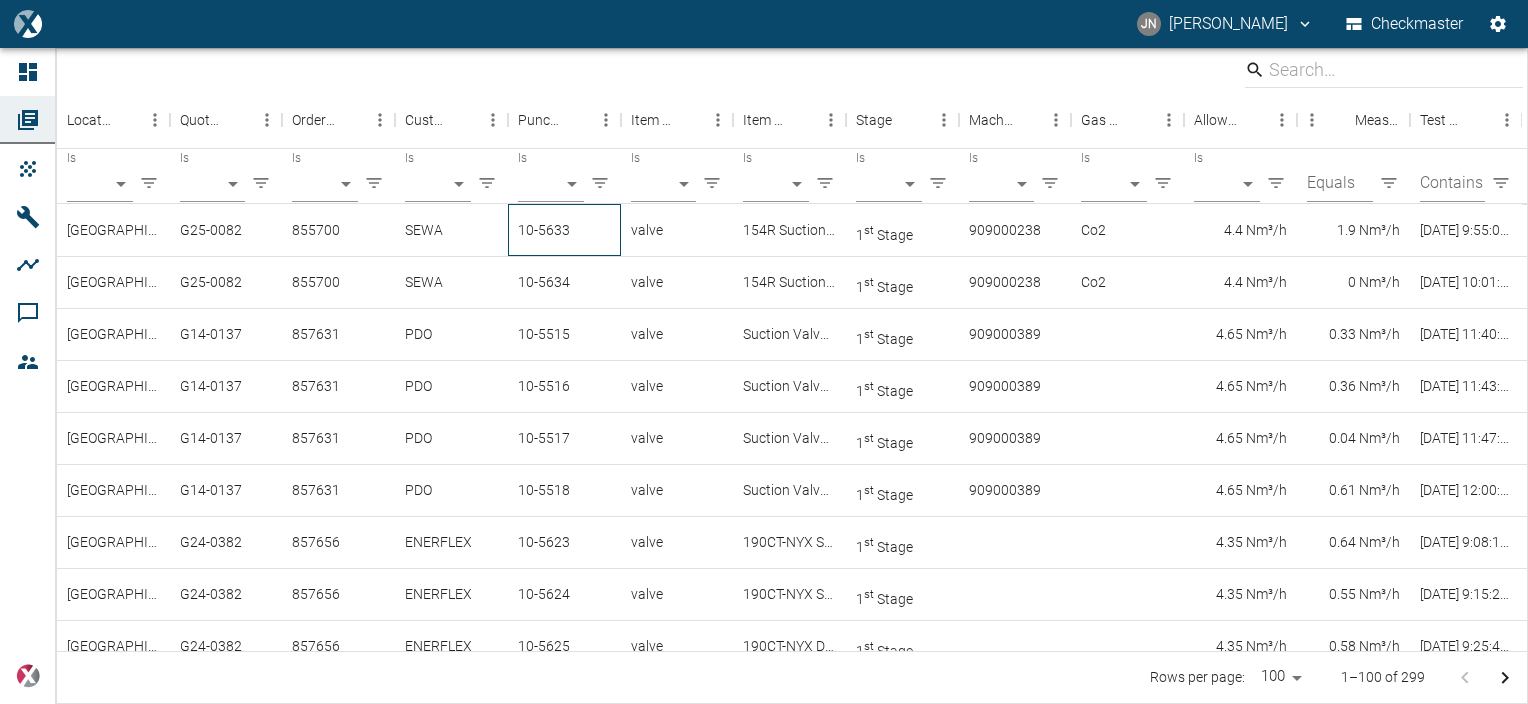 click on "10-5633" at bounding box center [564, 230] 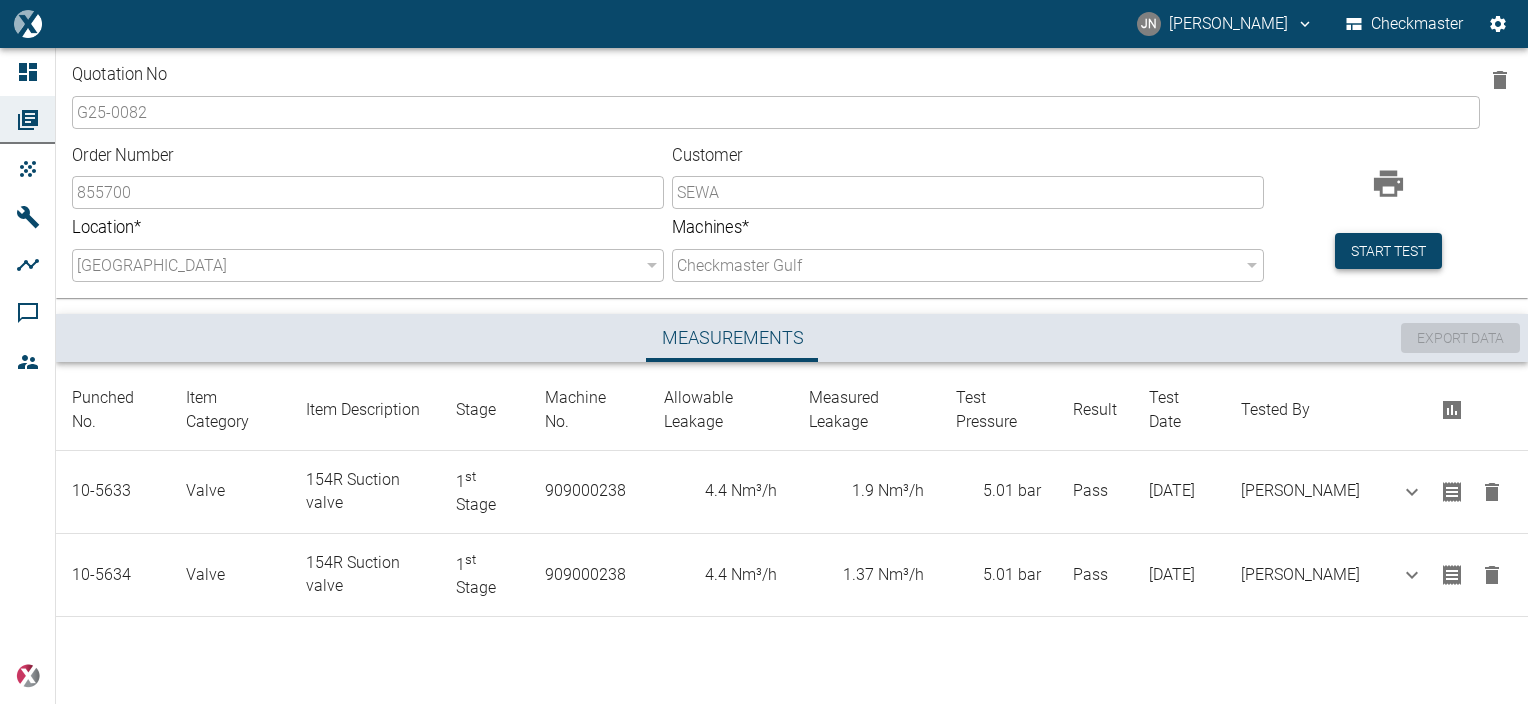 click on "Start test" at bounding box center [1388, 251] 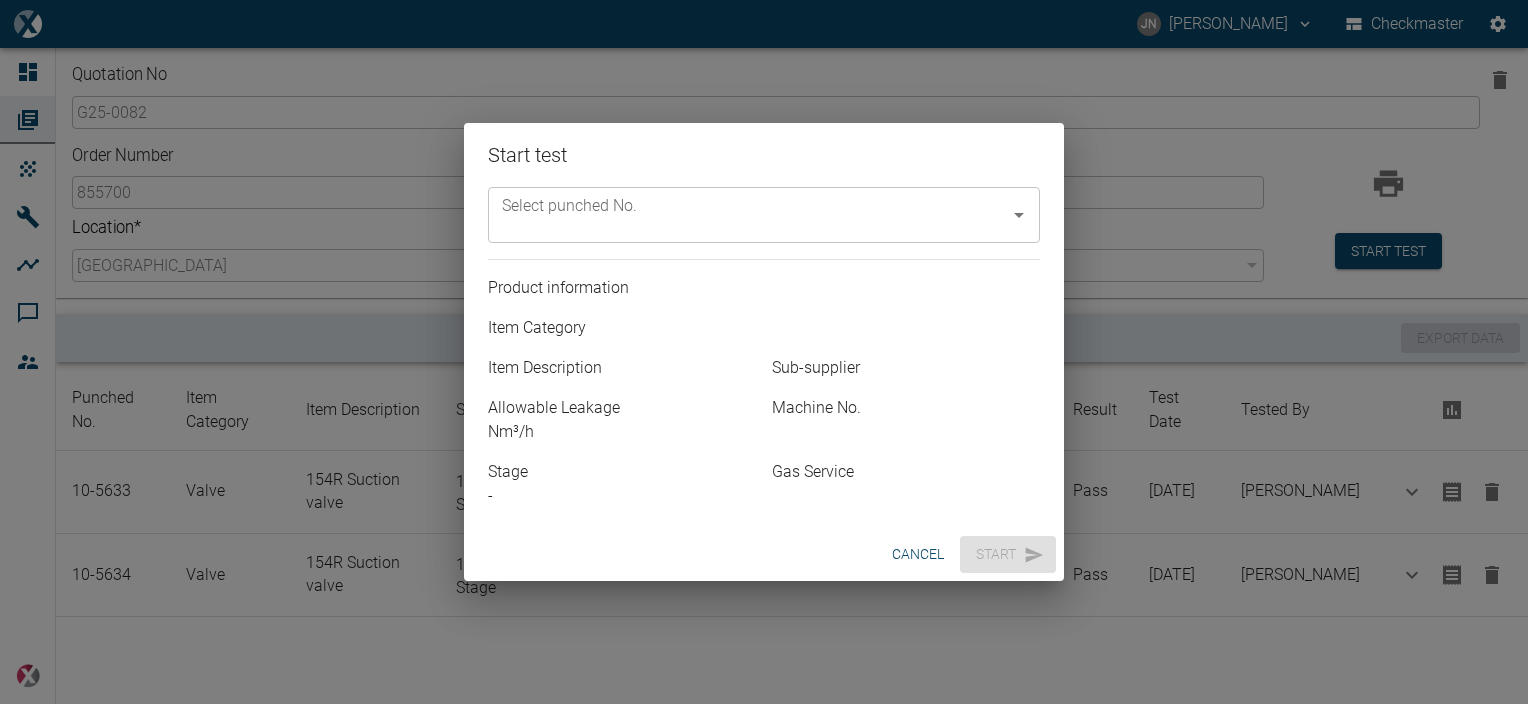 click on "Select punched No." at bounding box center [749, 215] 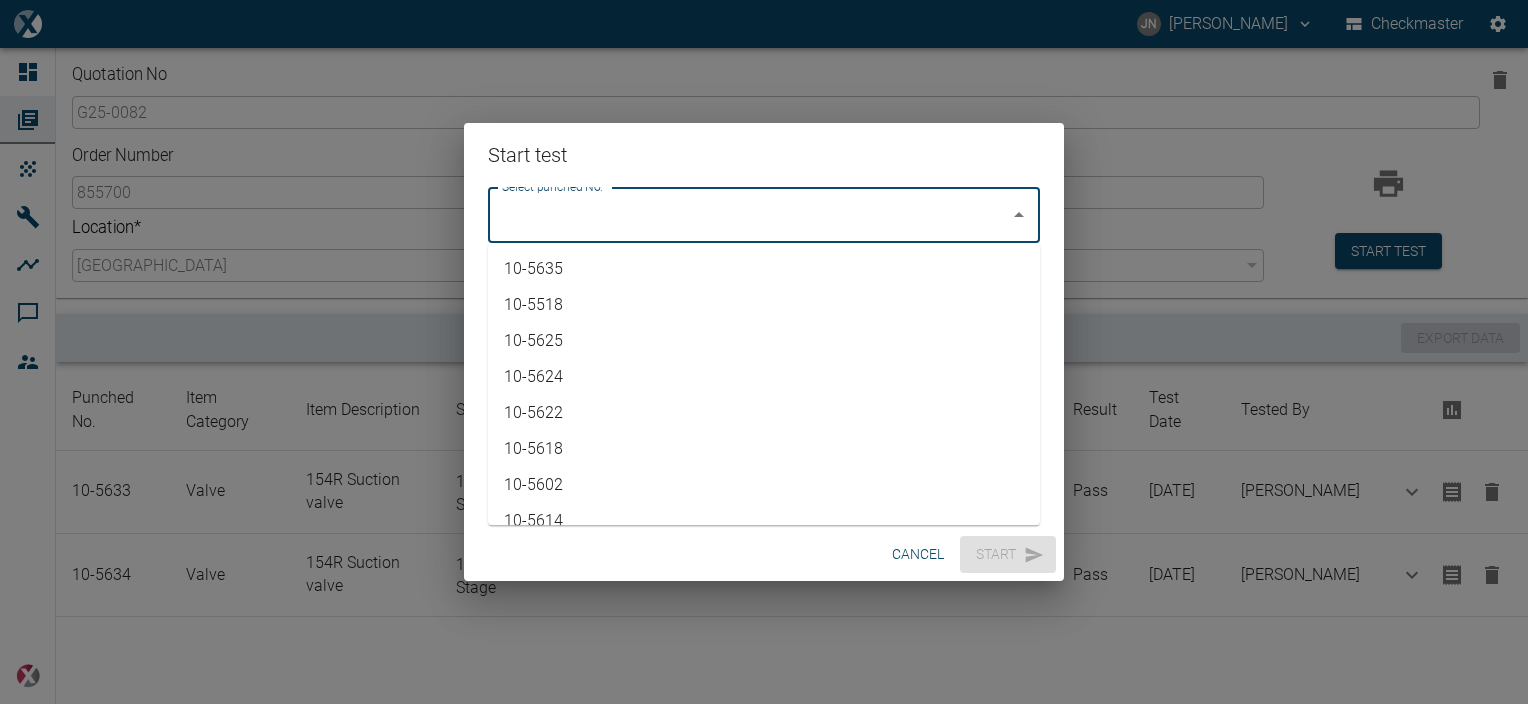 click on "10-5635" at bounding box center (764, 269) 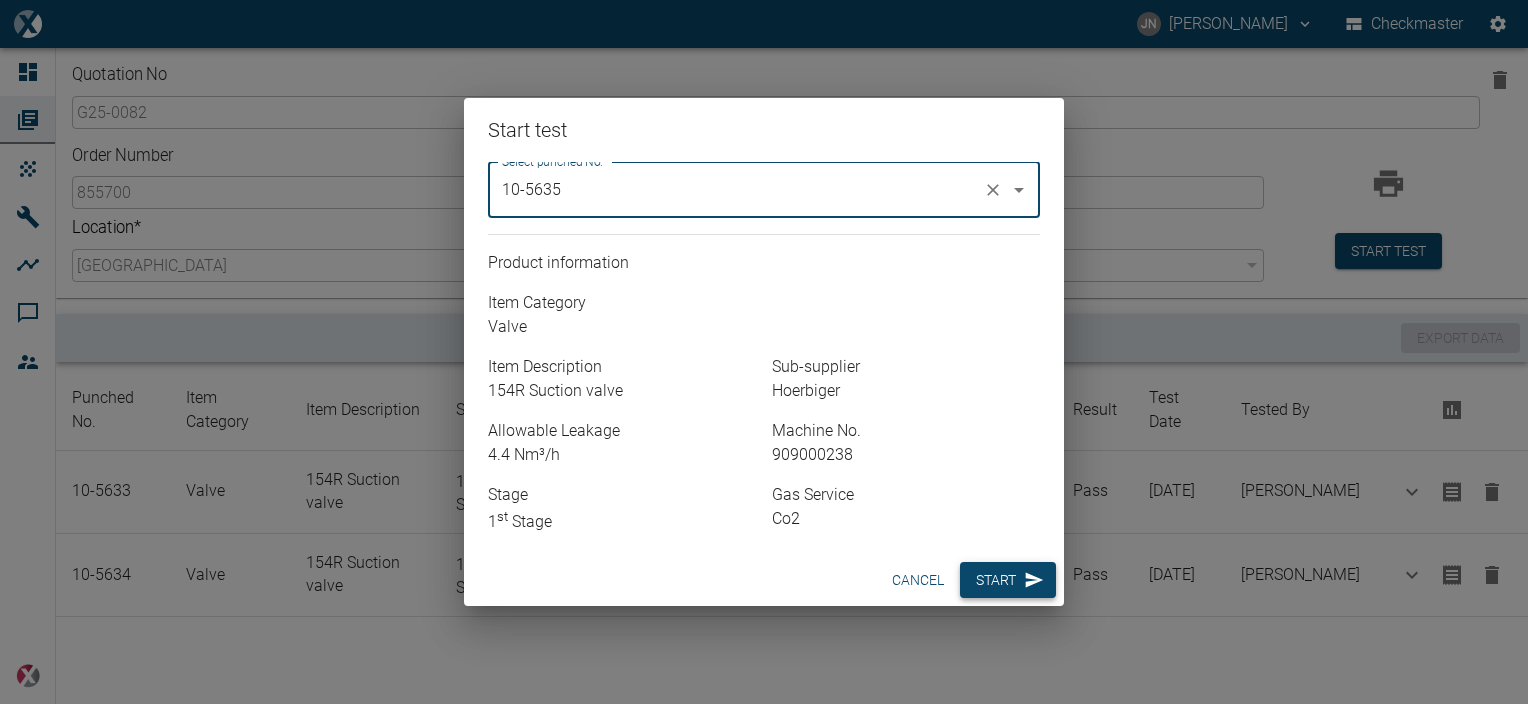 click on "Start" at bounding box center [1008, 580] 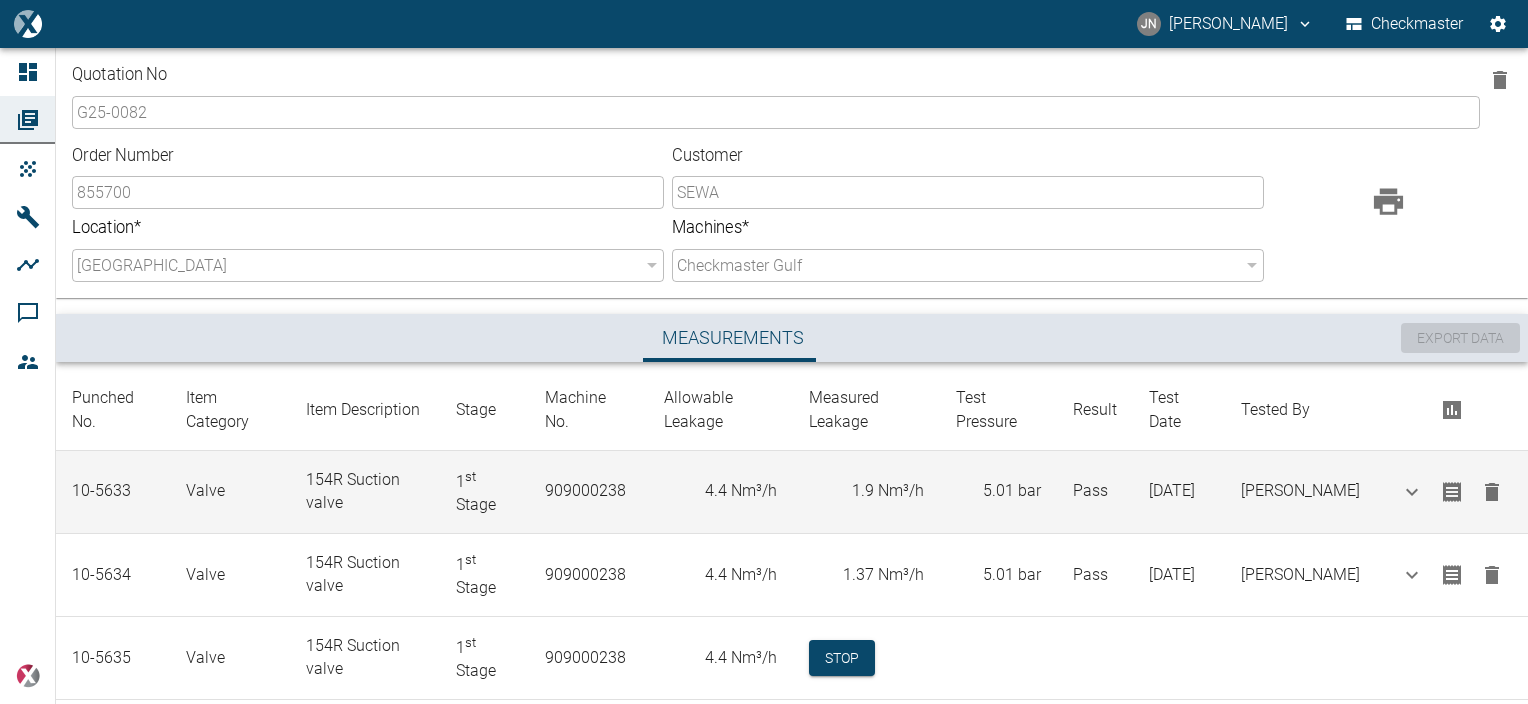 scroll, scrollTop: 40, scrollLeft: 0, axis: vertical 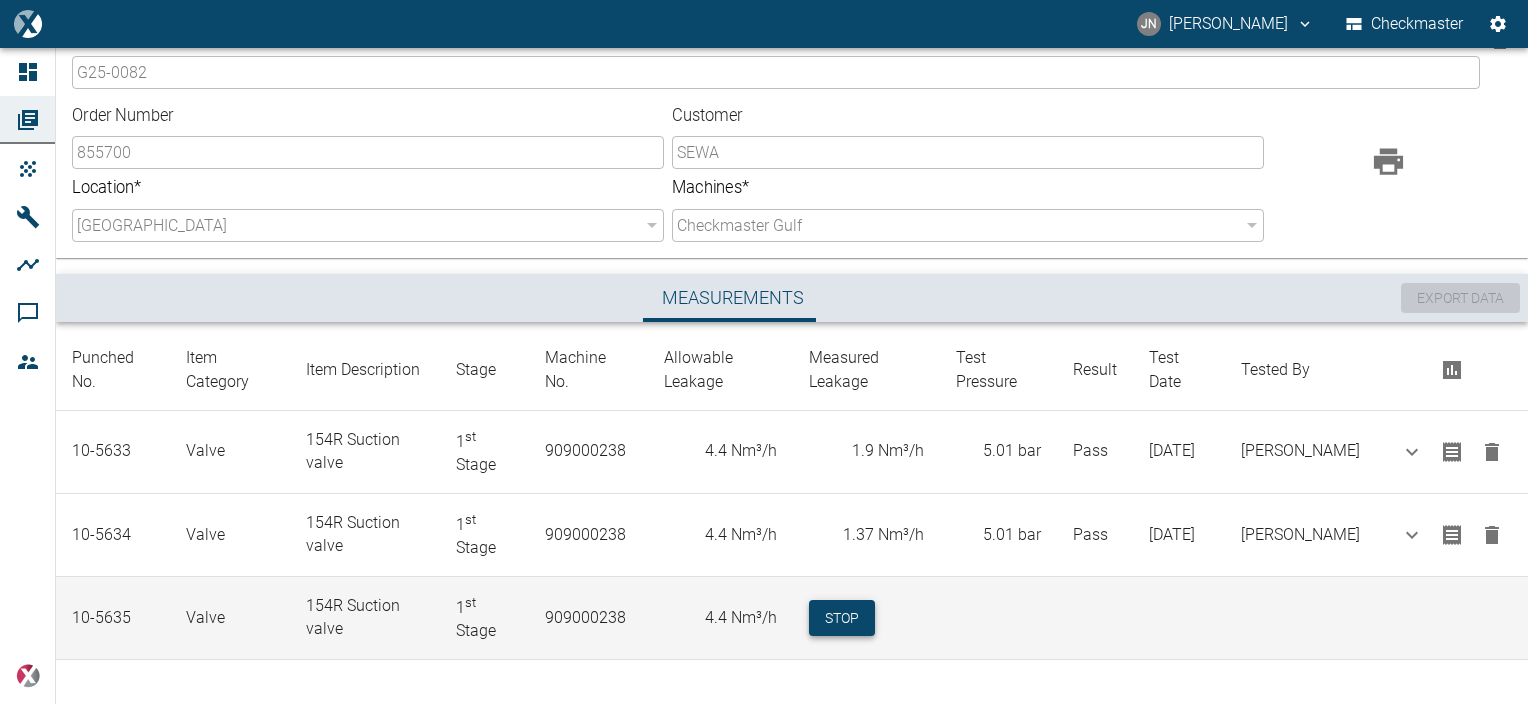 click on "Stop" at bounding box center (842, 618) 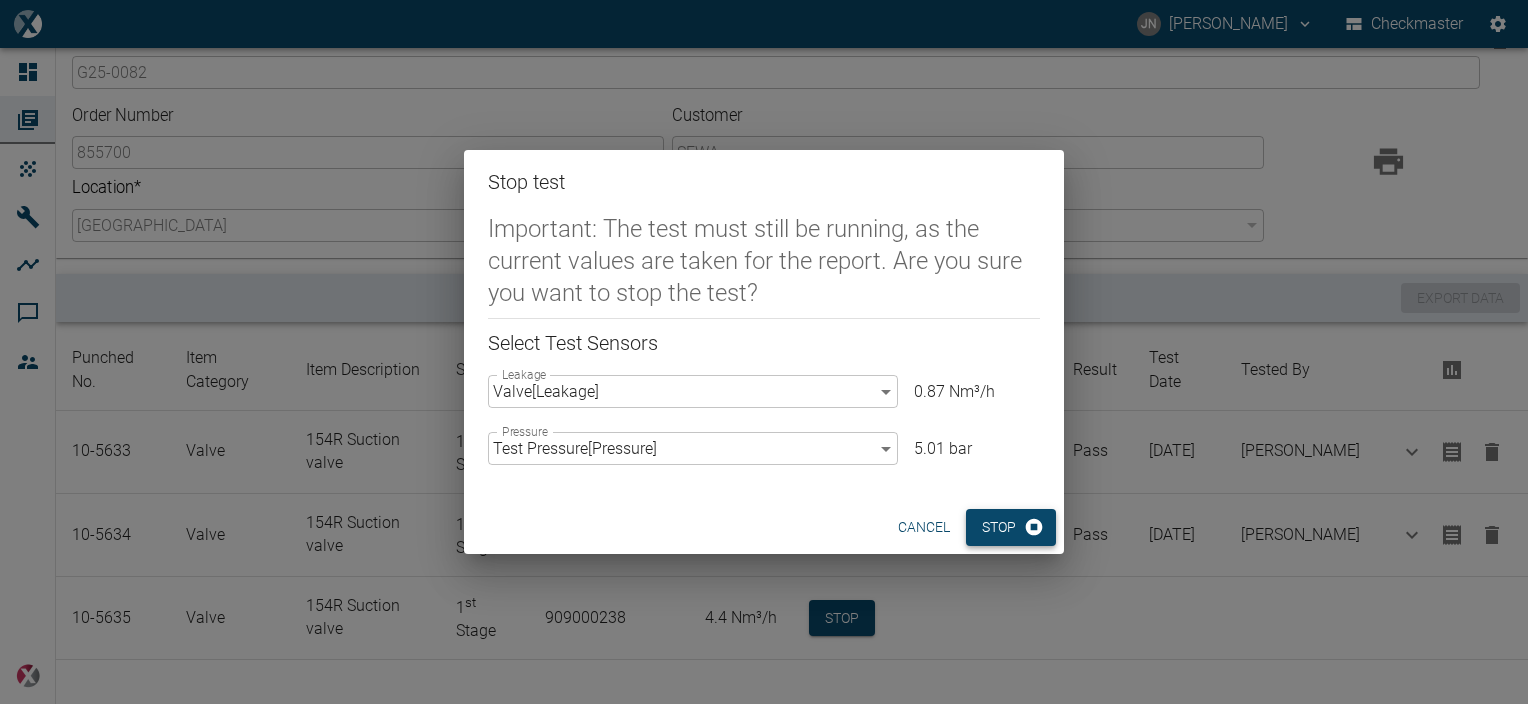 click on "Stop" at bounding box center [1011, 527] 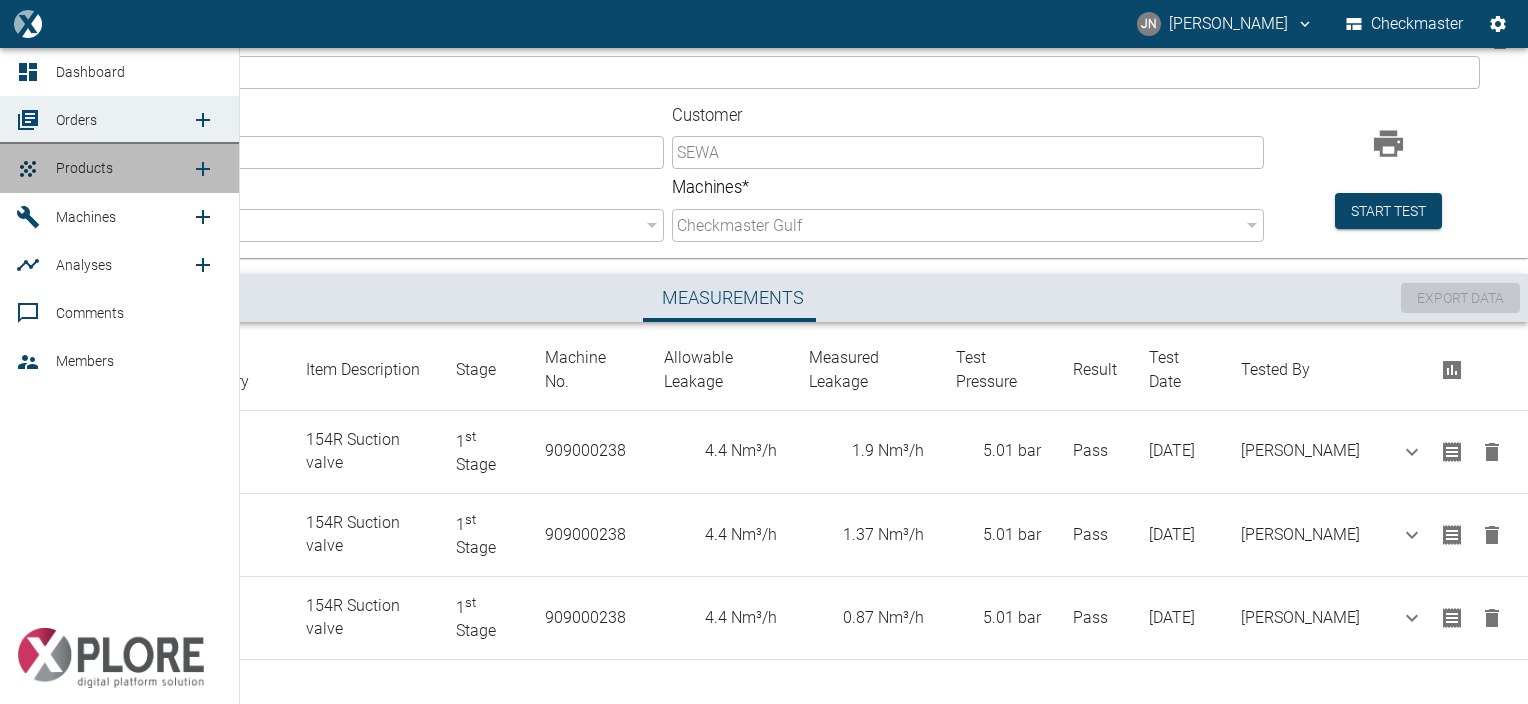 click on "Products" at bounding box center (84, 168) 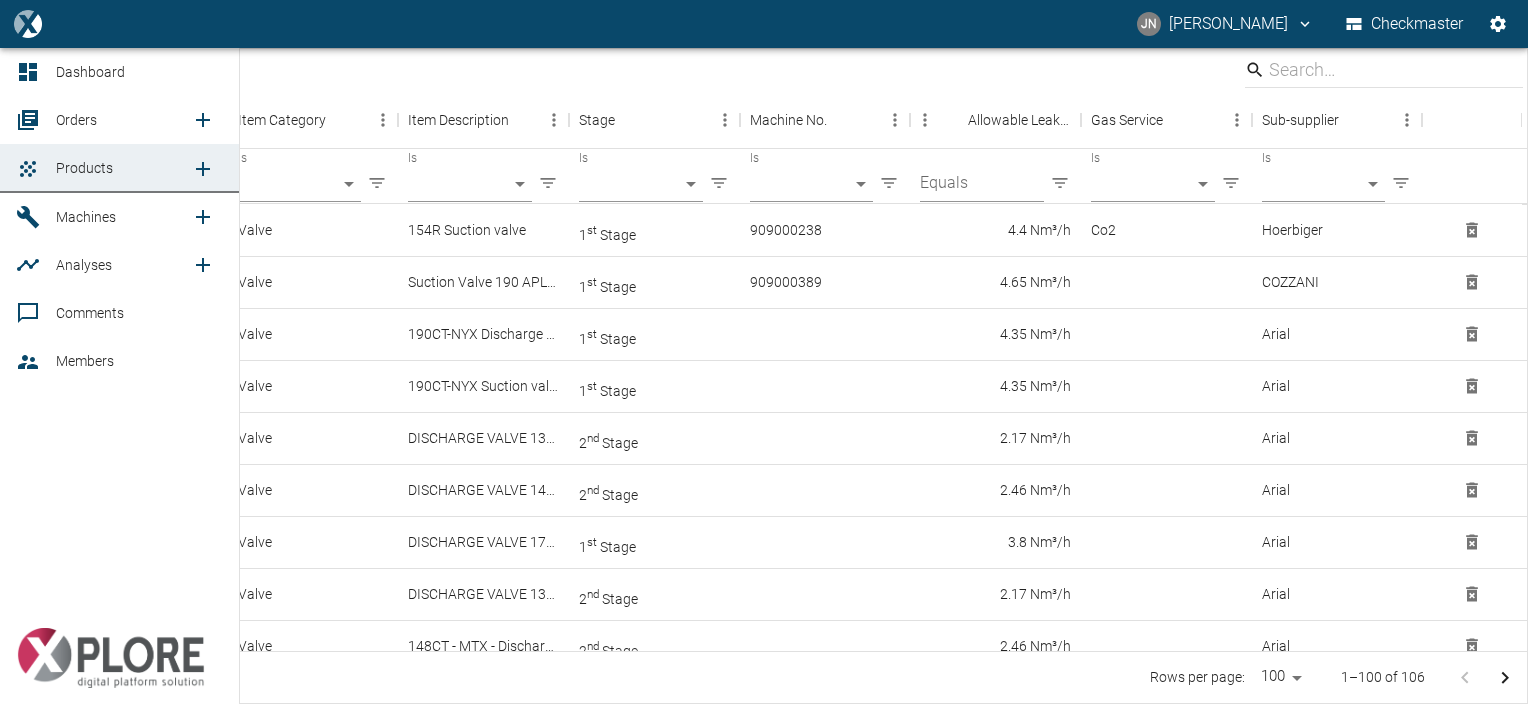 scroll, scrollTop: 0, scrollLeft: 0, axis: both 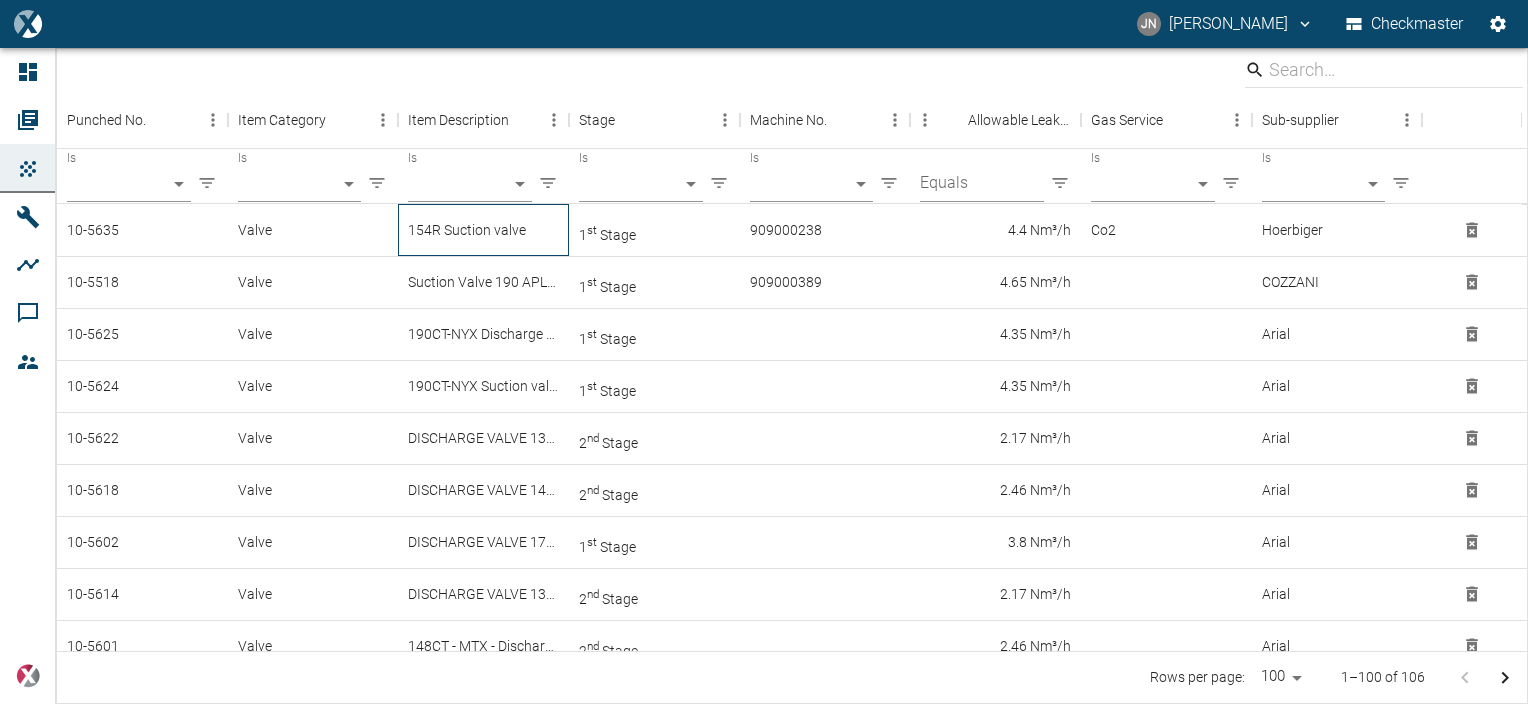 click on "154R Suction valve" at bounding box center [483, 230] 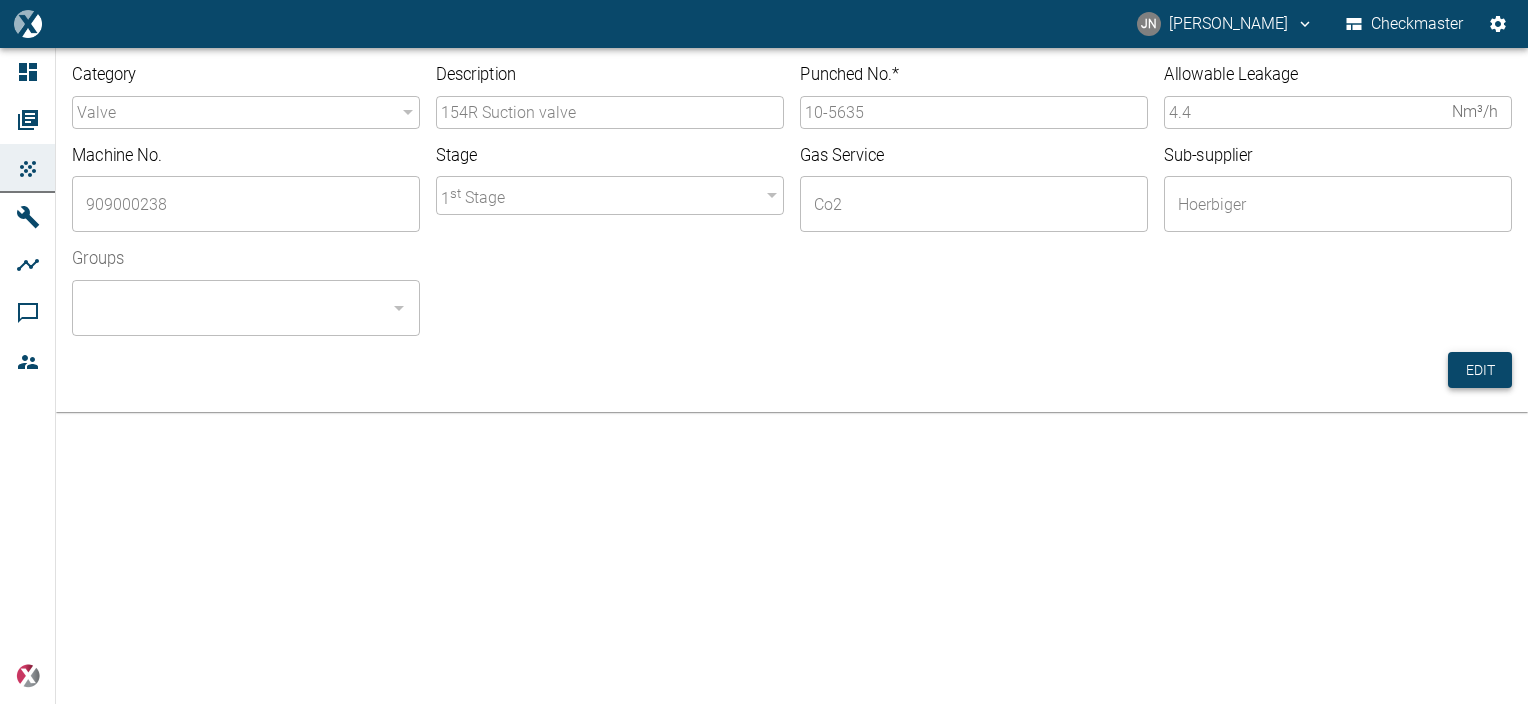 click on "Edit" at bounding box center (1480, 370) 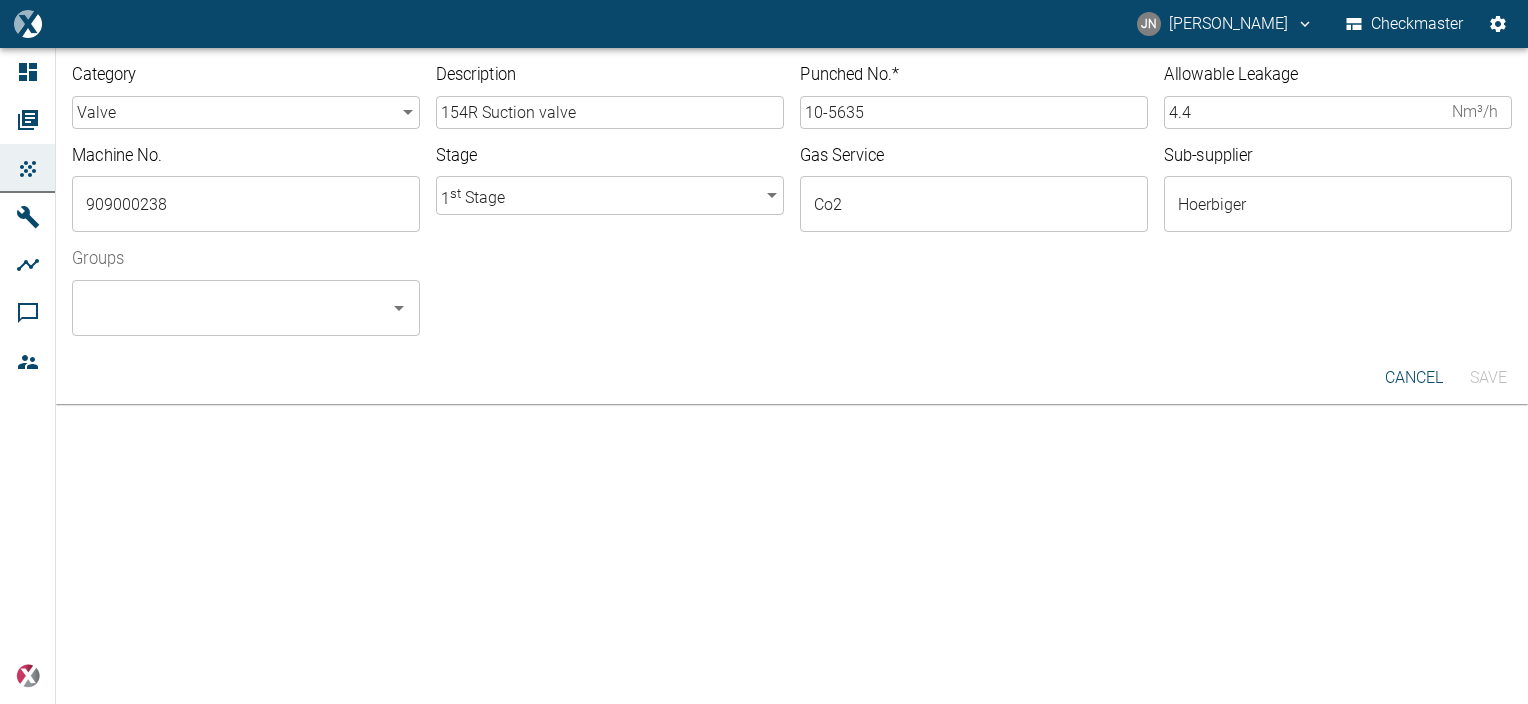 click on "10-5635" at bounding box center (974, 112) 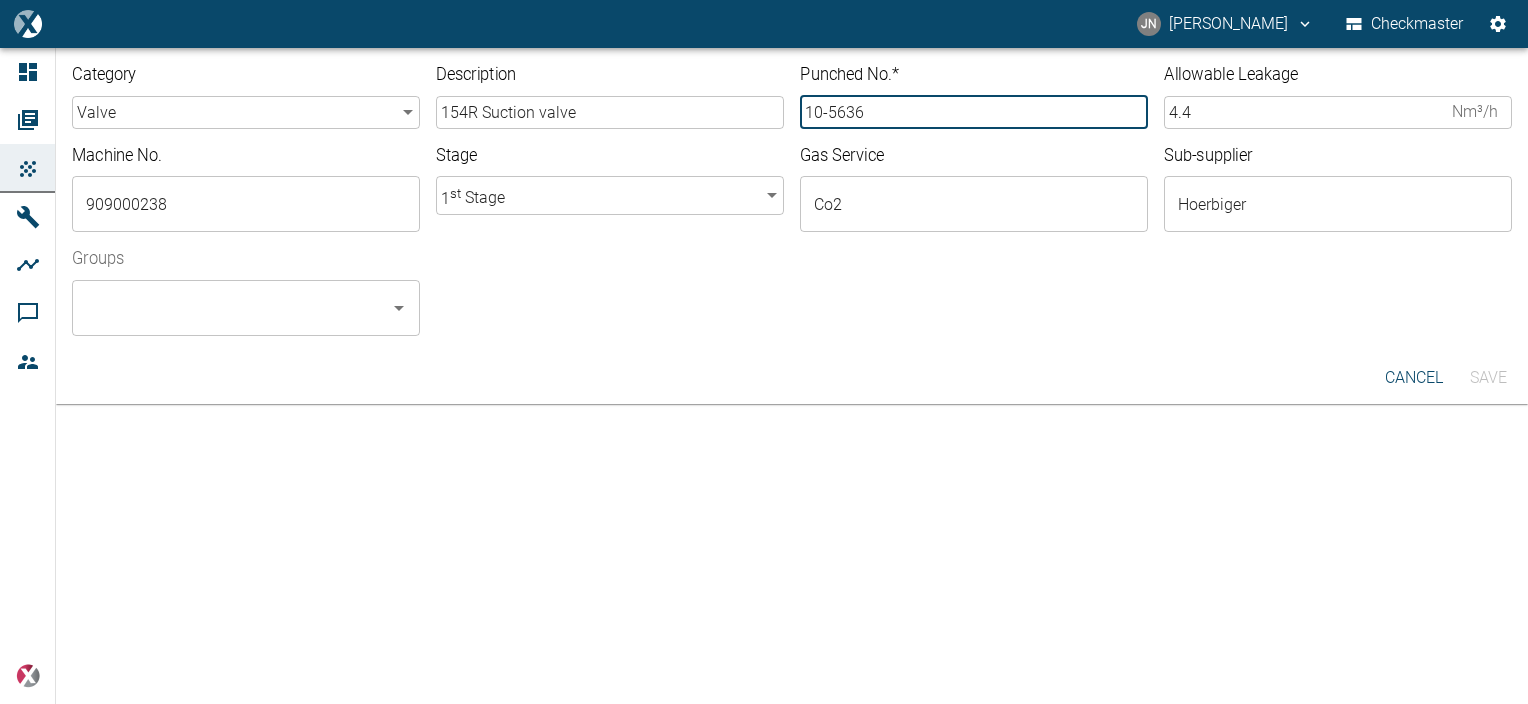 click on "​" at bounding box center [246, 308] 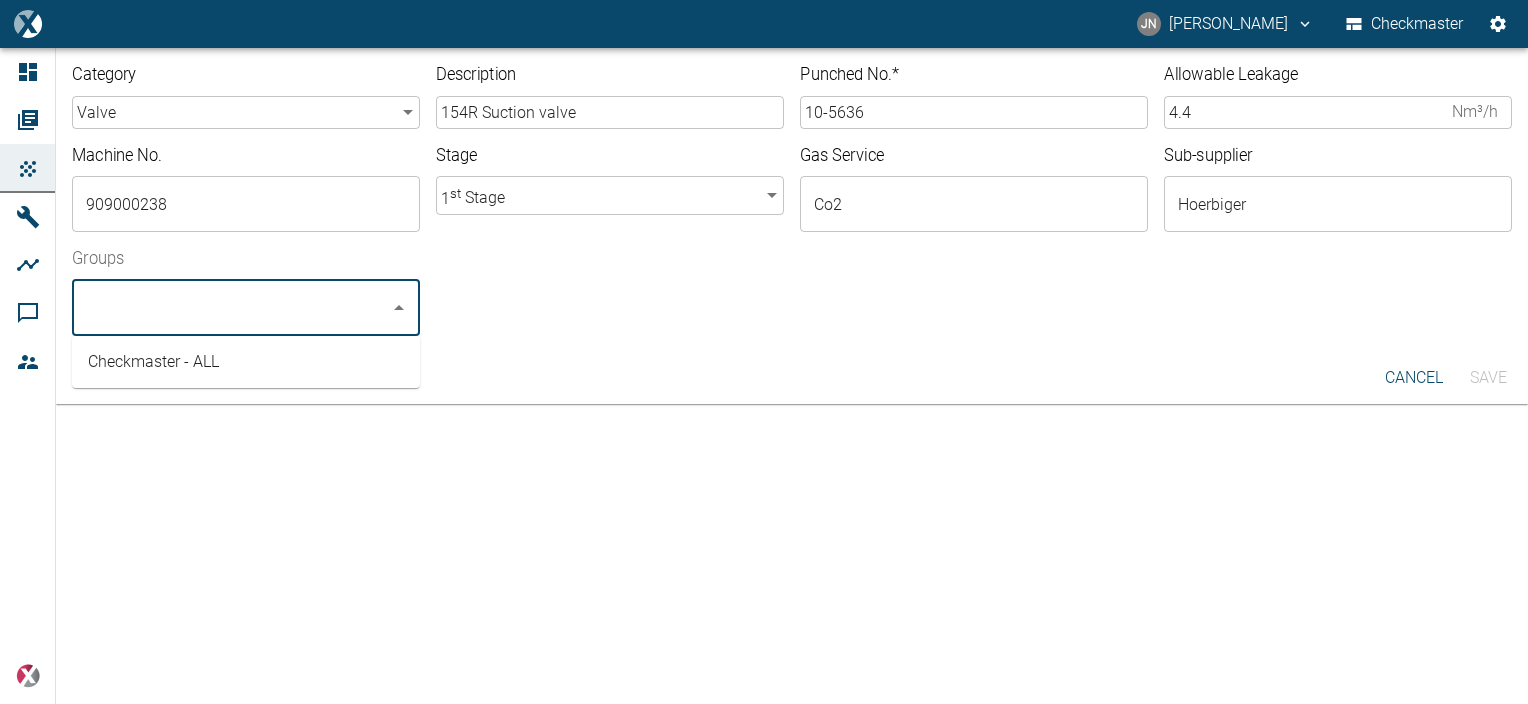 click on "Checkmaster - ALL" at bounding box center (246, 362) 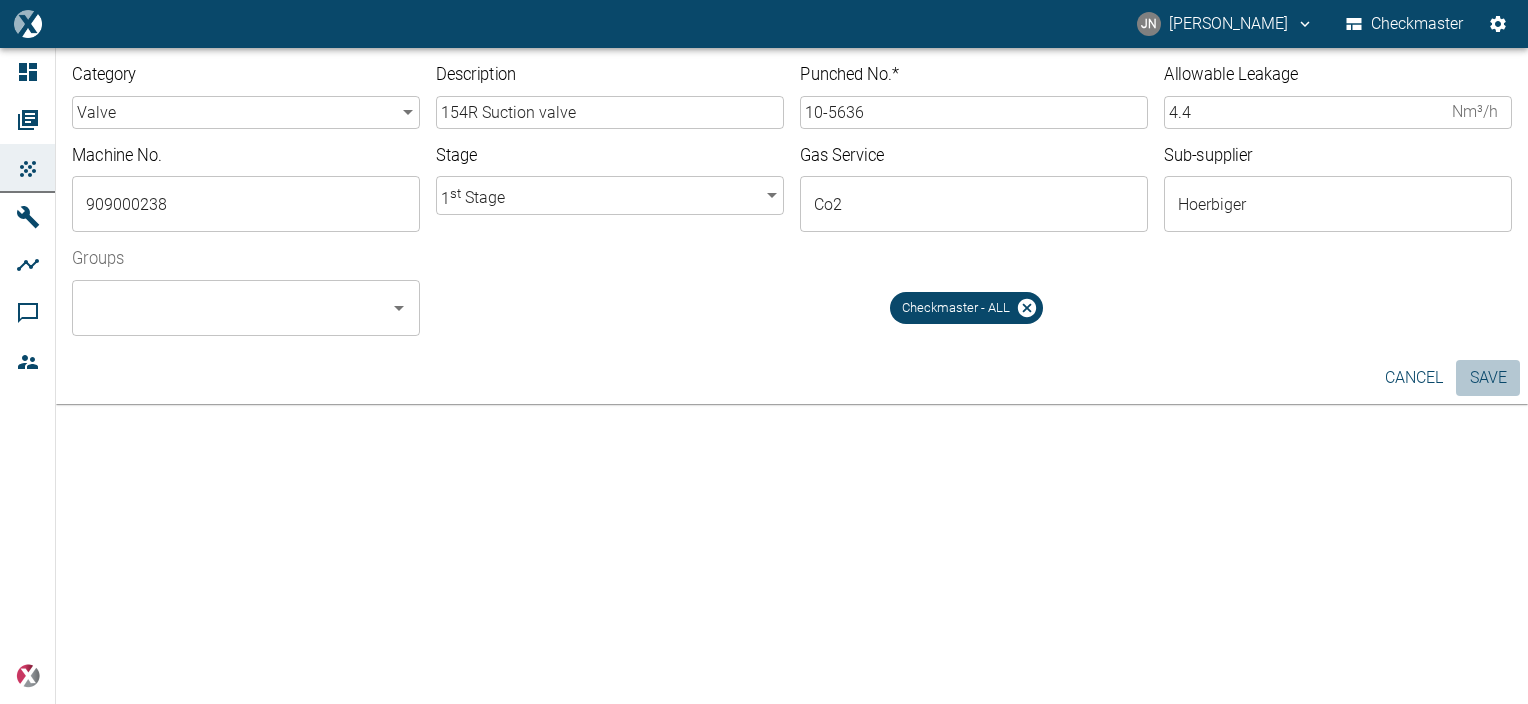 click on "Save" at bounding box center (1488, 378) 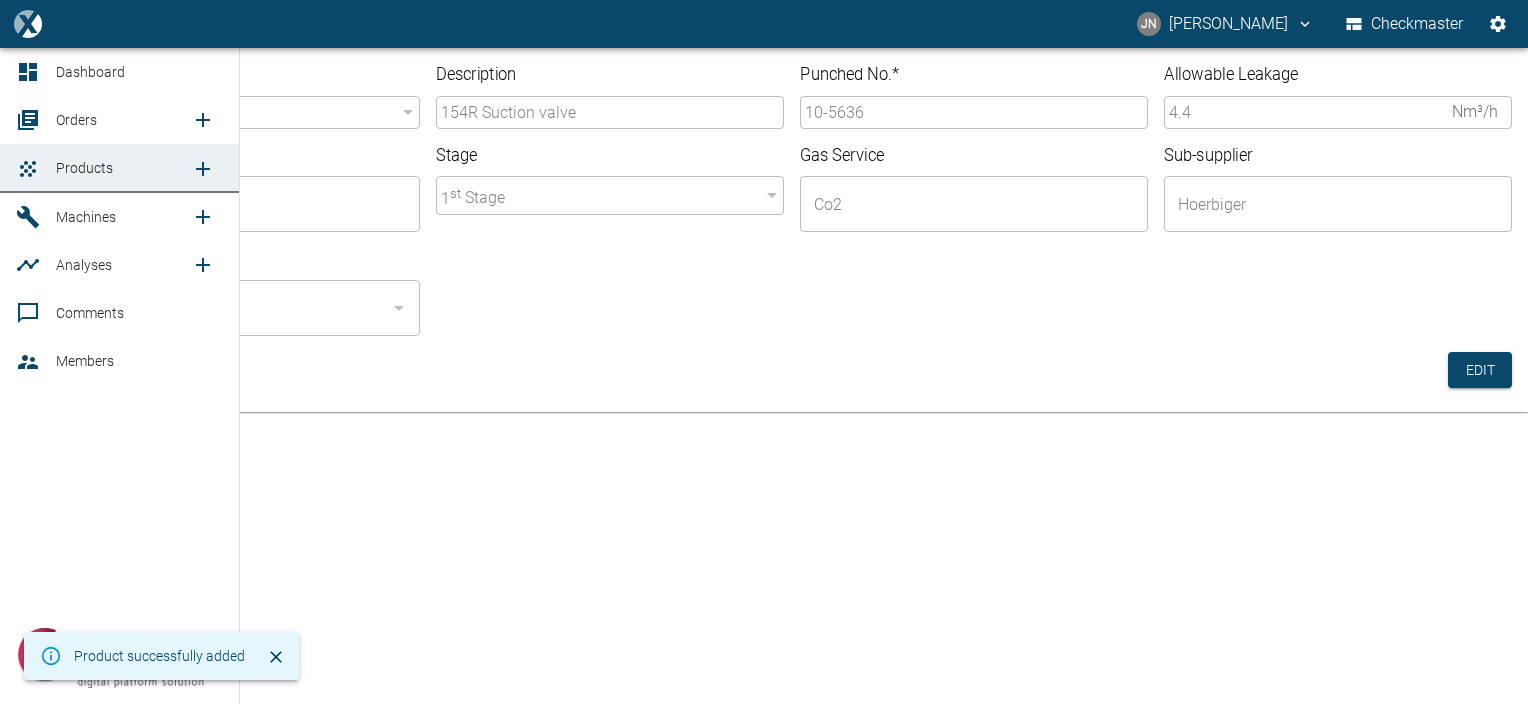 click on "Orders" at bounding box center [76, 120] 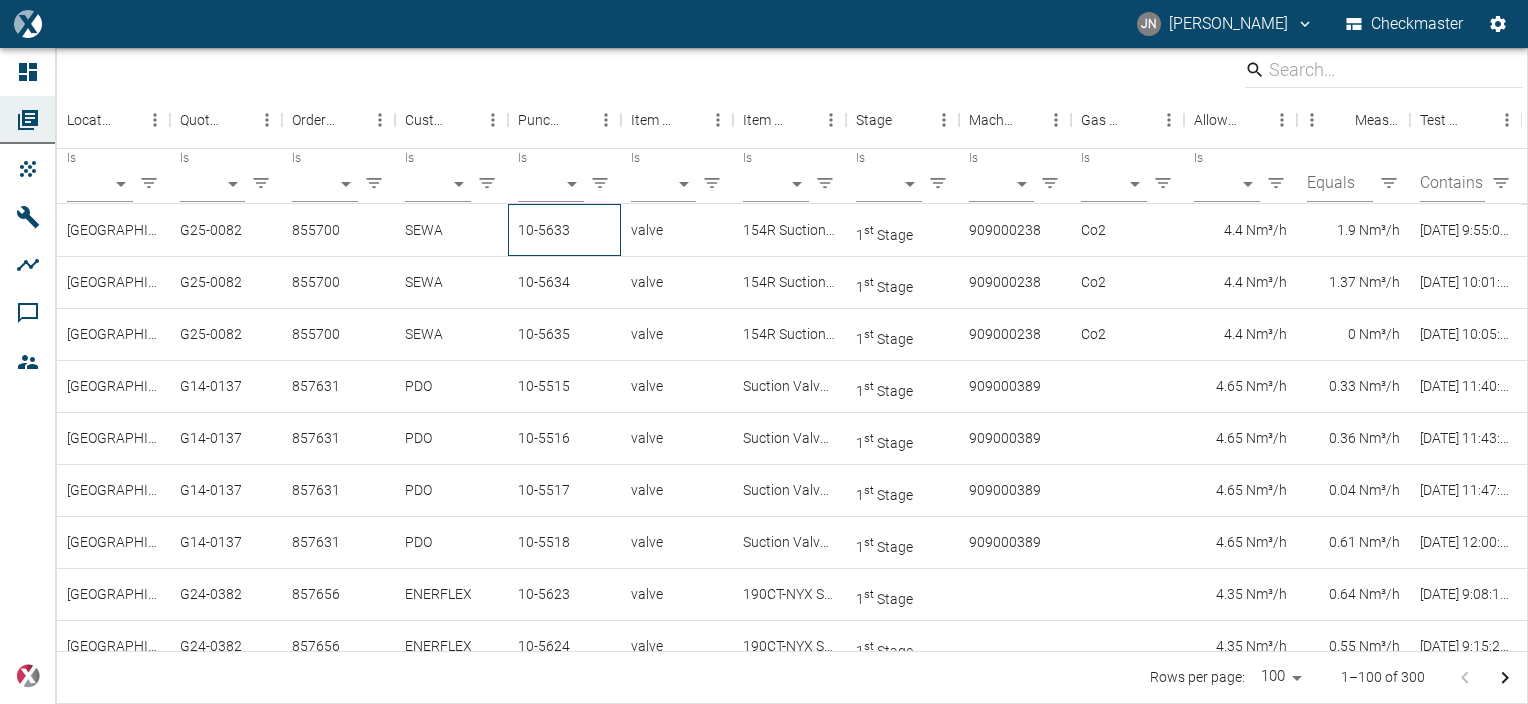 click on "10-5633" at bounding box center (564, 230) 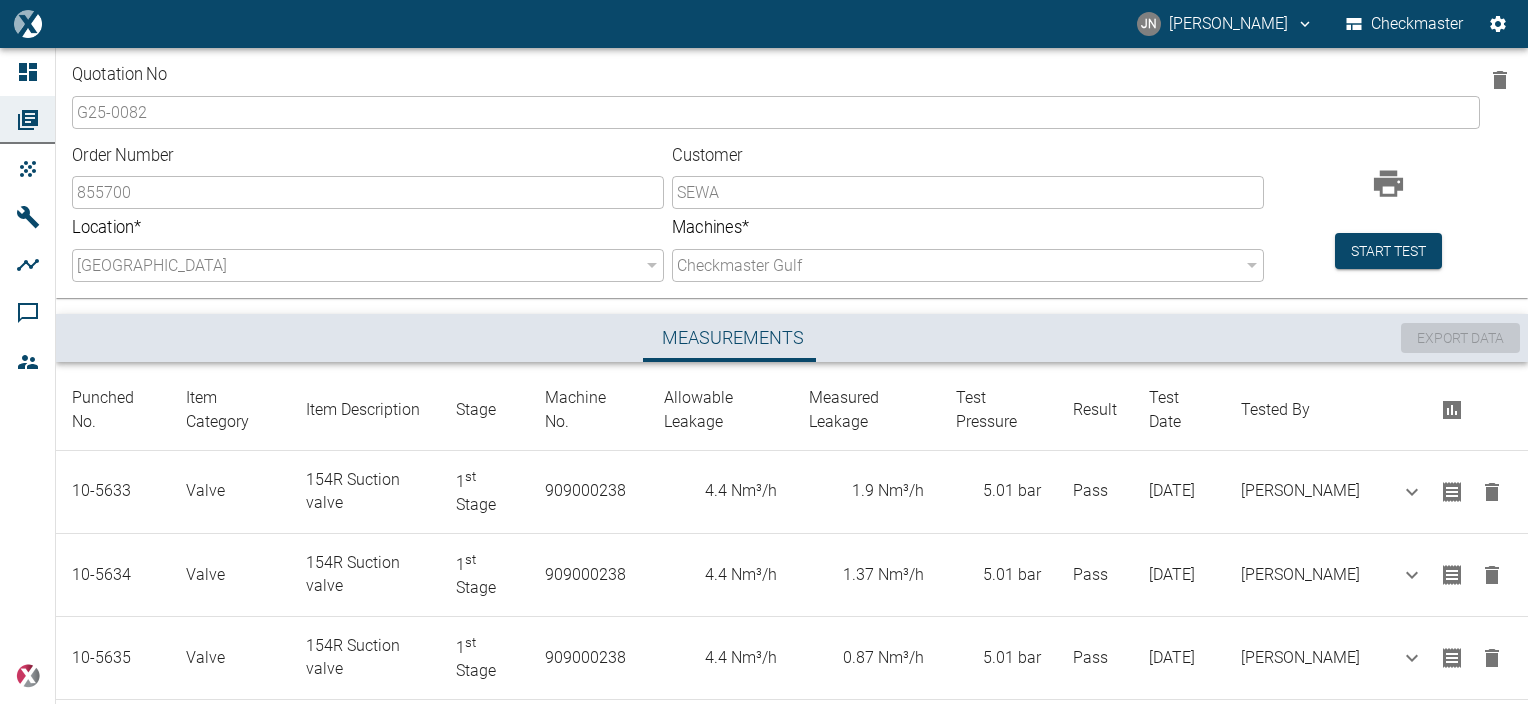 click on "Measurements" at bounding box center (732, 338) 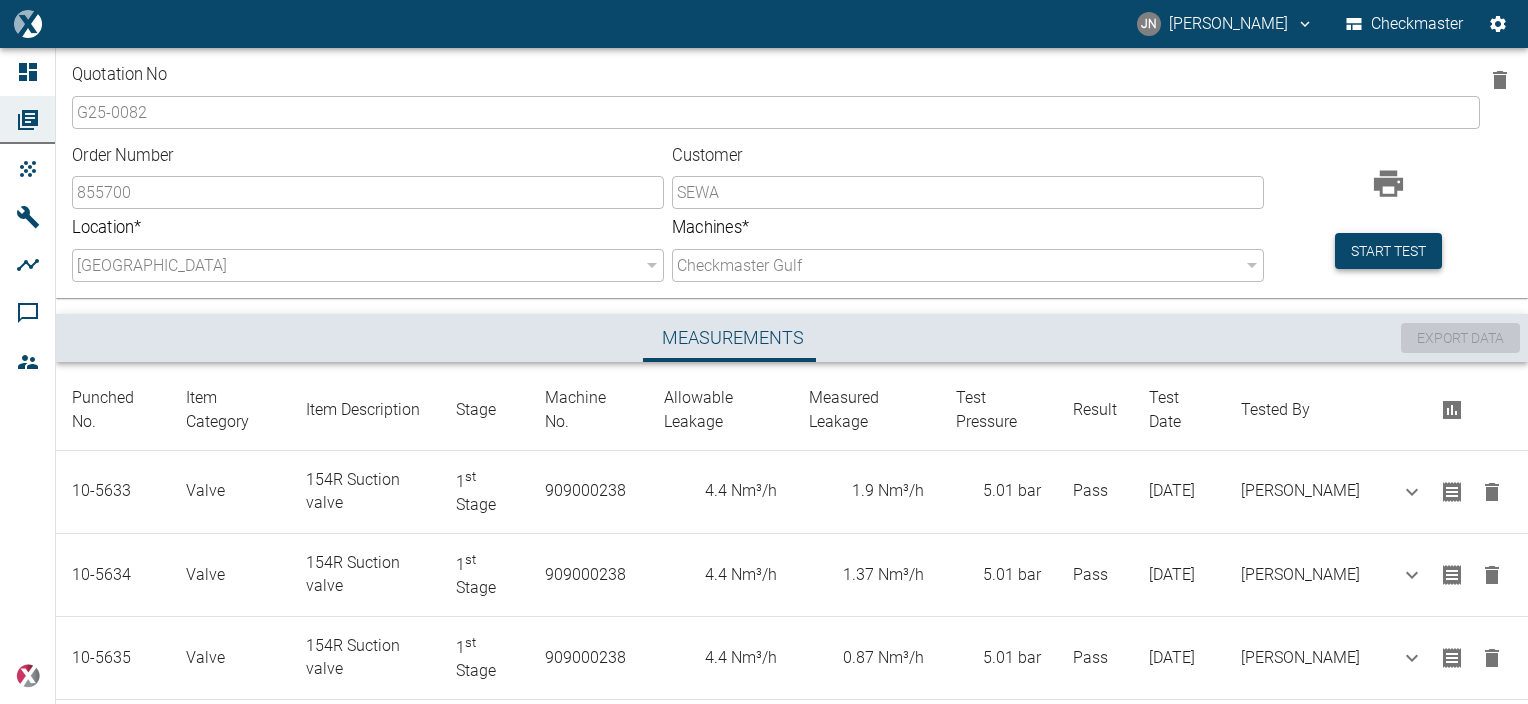 click on "Start test" at bounding box center (1388, 251) 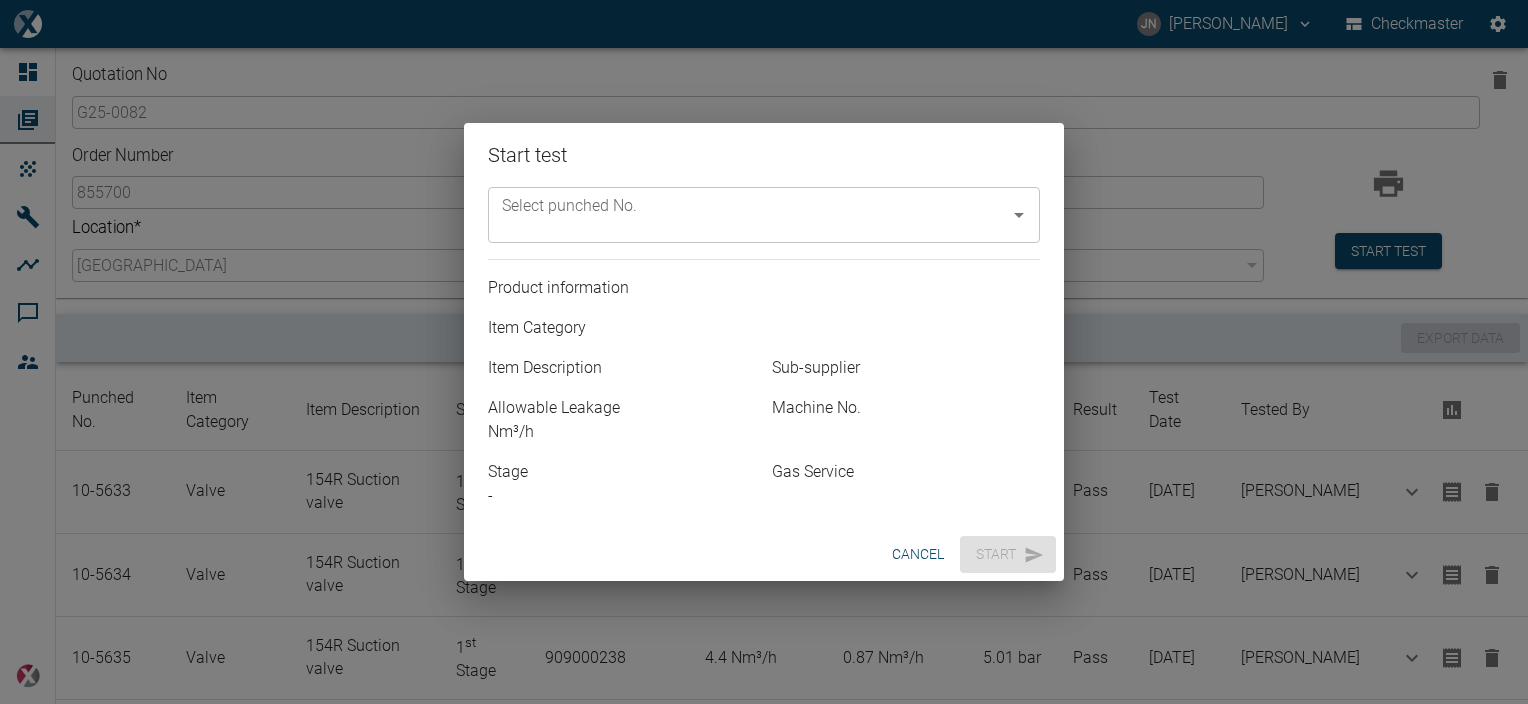 click 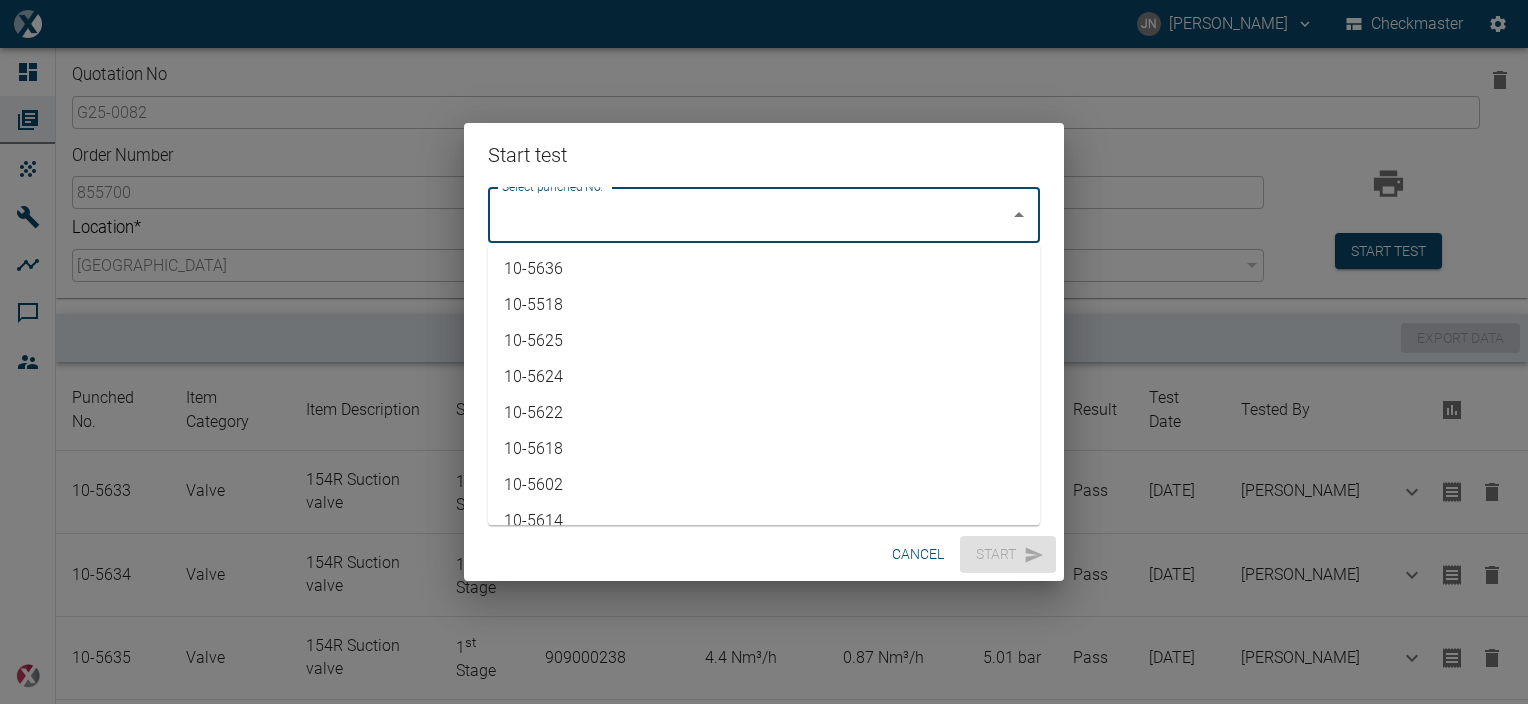 click on "10-5636" at bounding box center [764, 269] 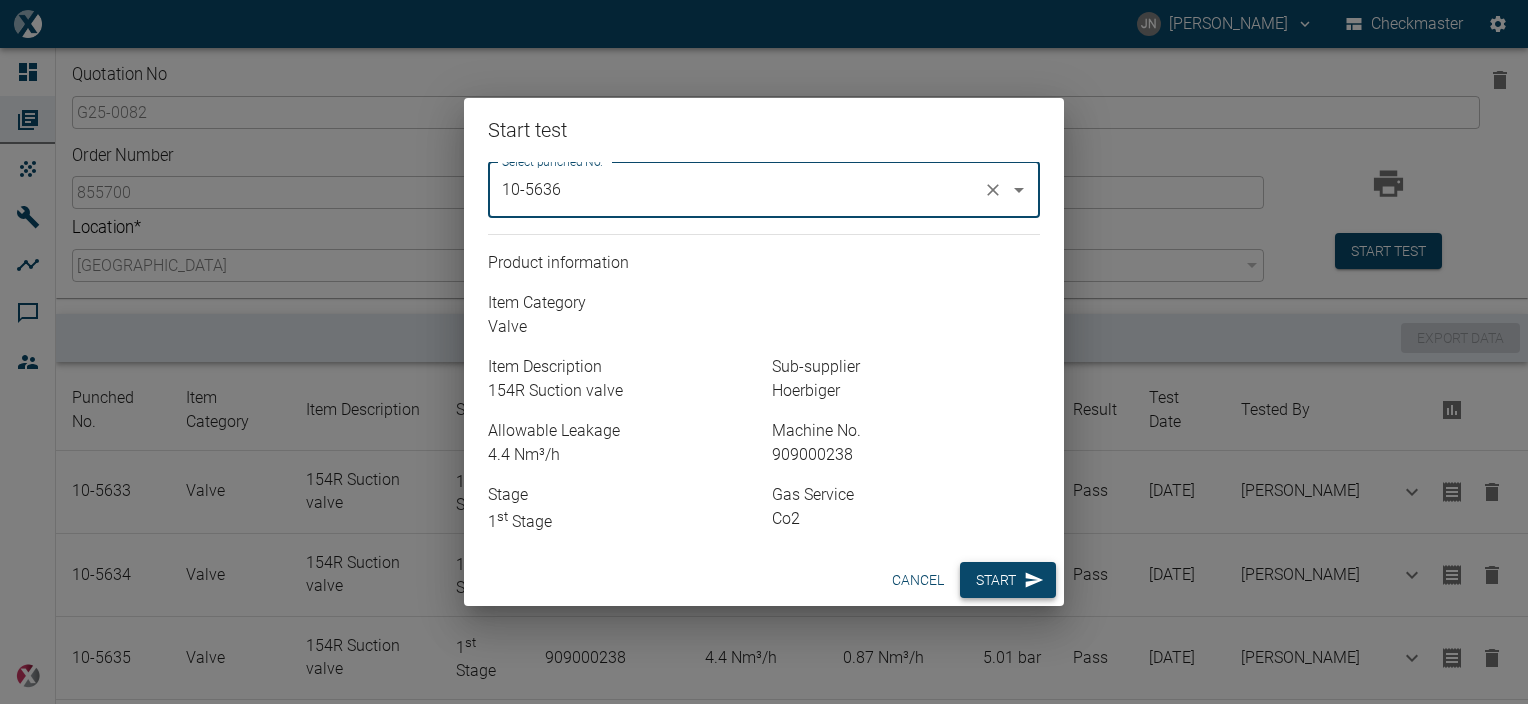 click on "Start" at bounding box center [1008, 580] 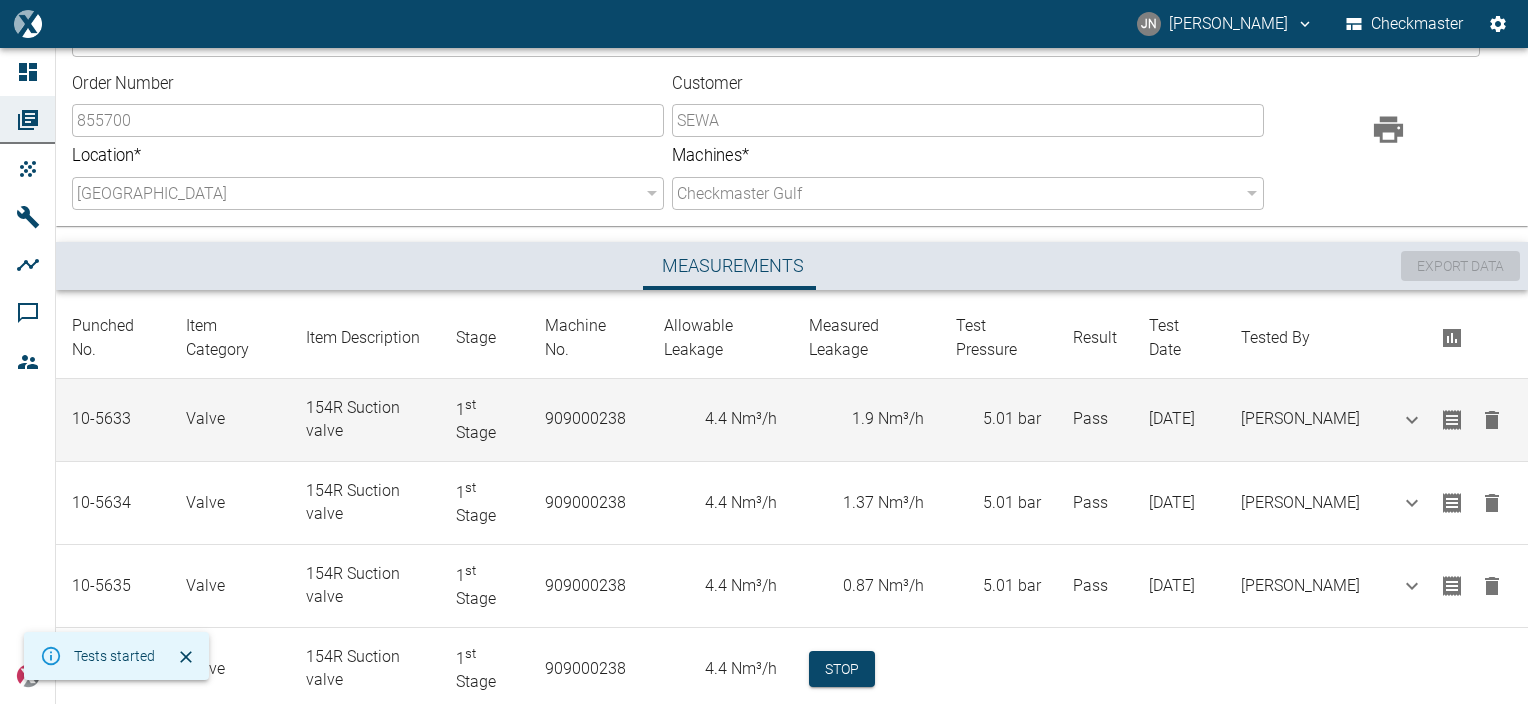 scroll, scrollTop: 122, scrollLeft: 0, axis: vertical 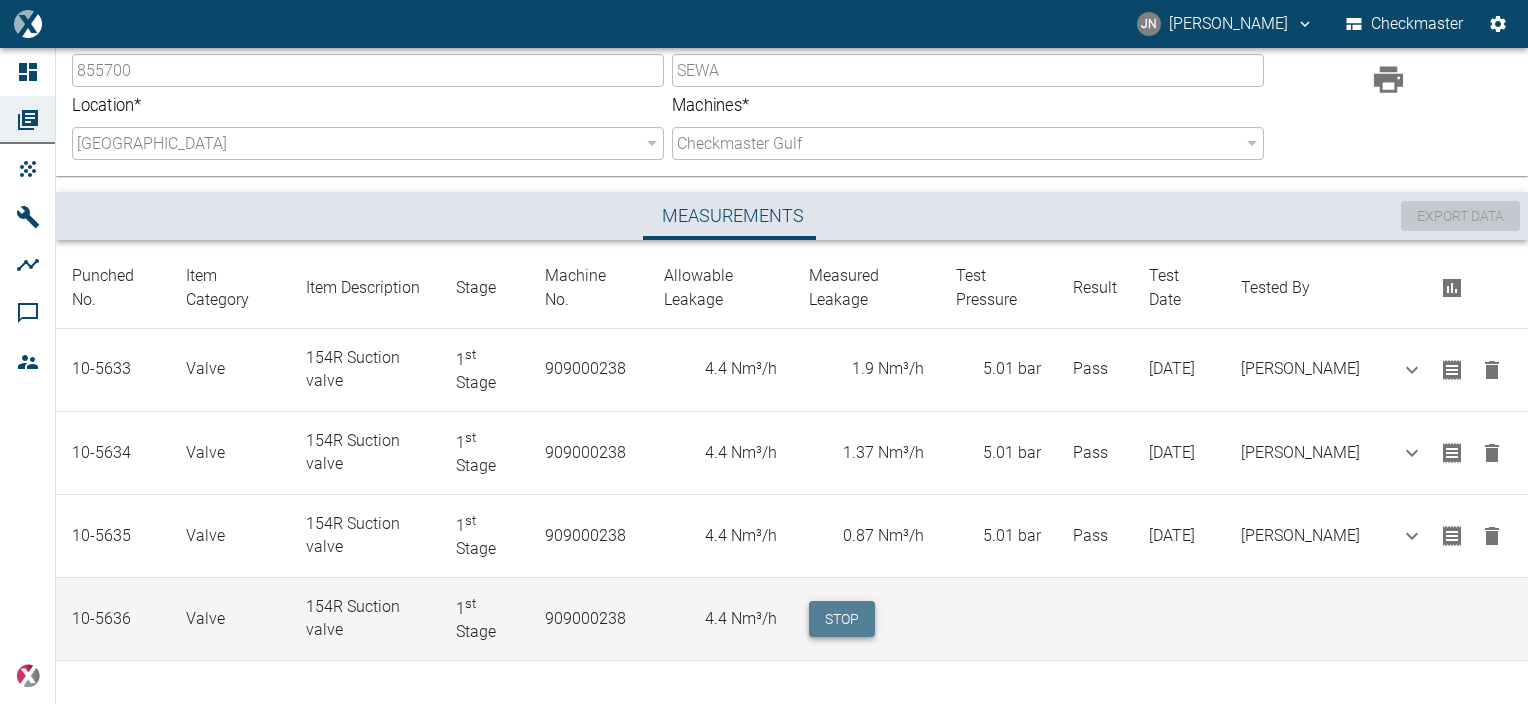 click on "Stop" at bounding box center (842, 619) 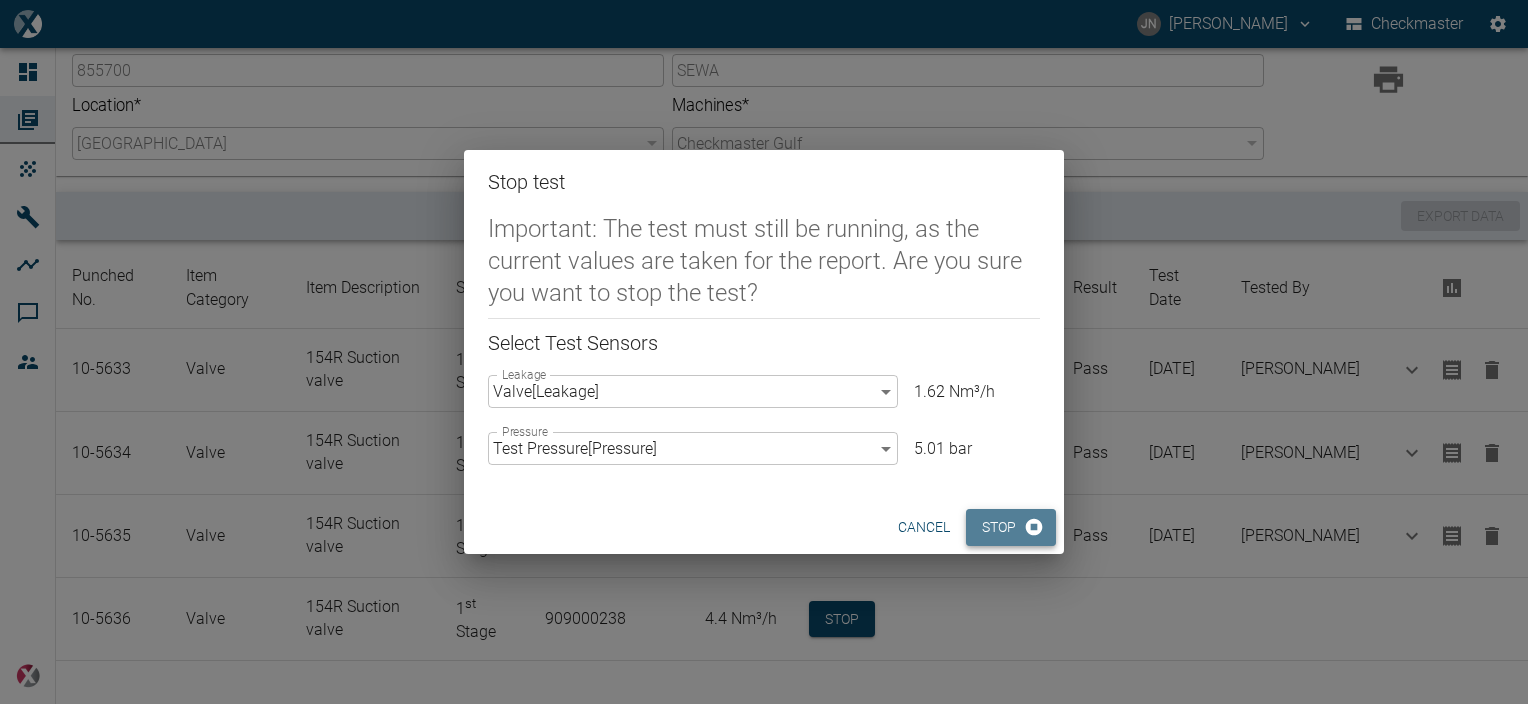 click on "Stop" at bounding box center [1011, 527] 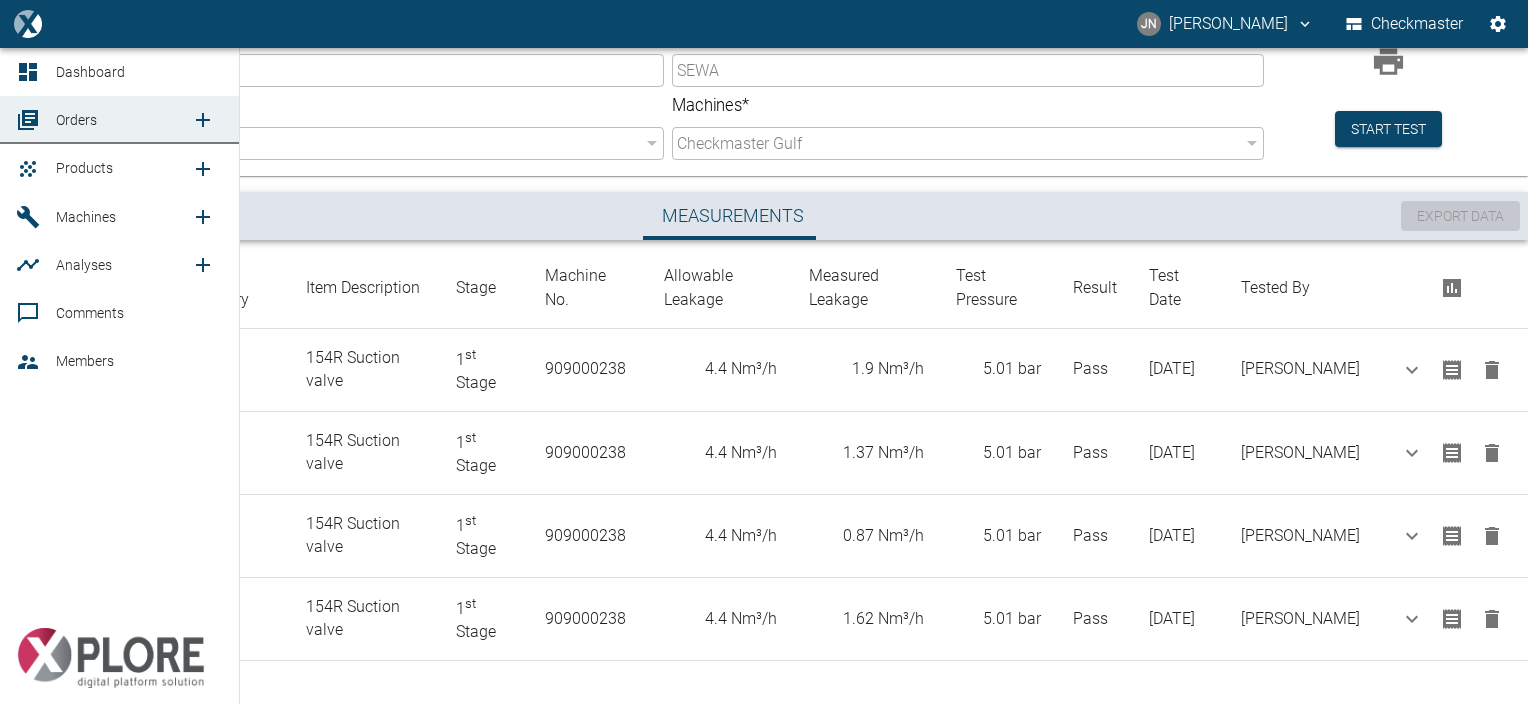 click on "Products" at bounding box center (84, 168) 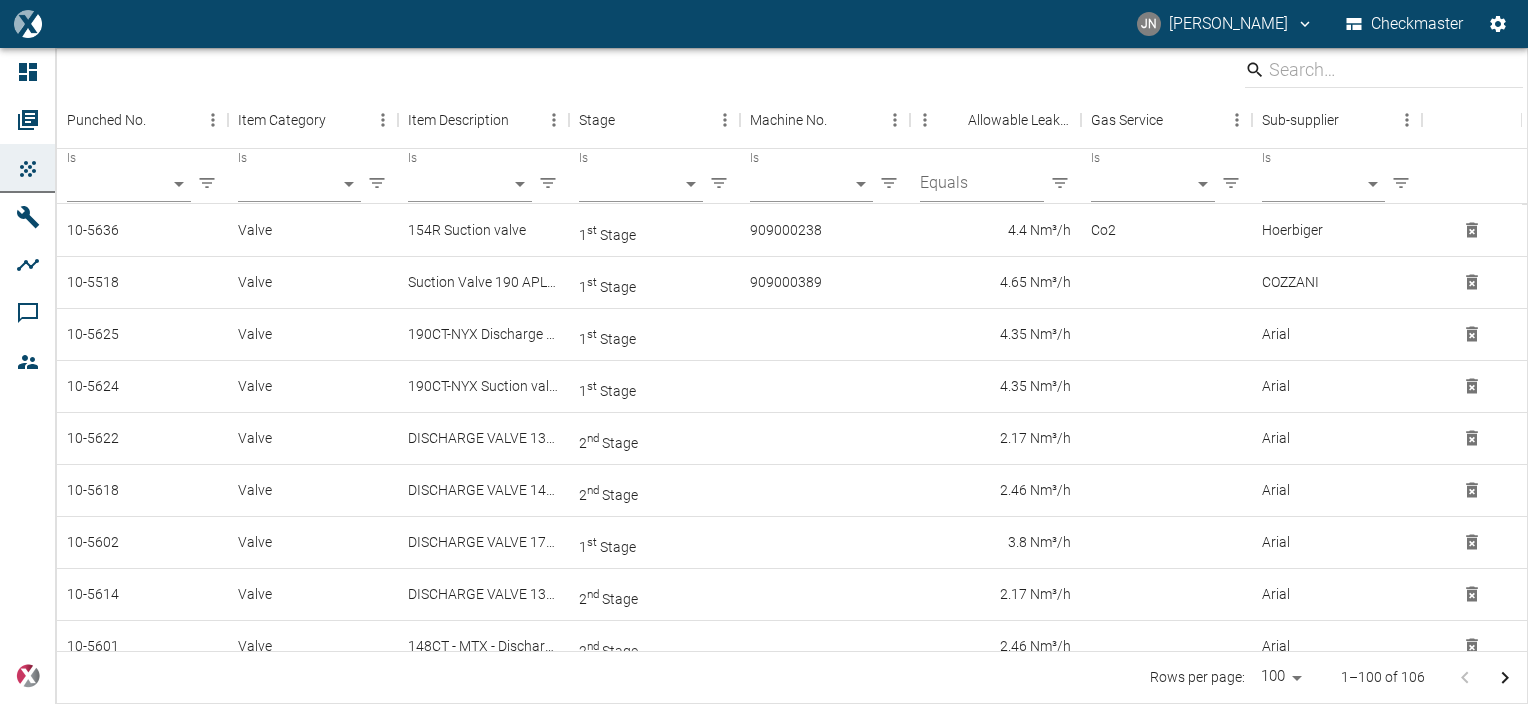 scroll, scrollTop: 0, scrollLeft: 0, axis: both 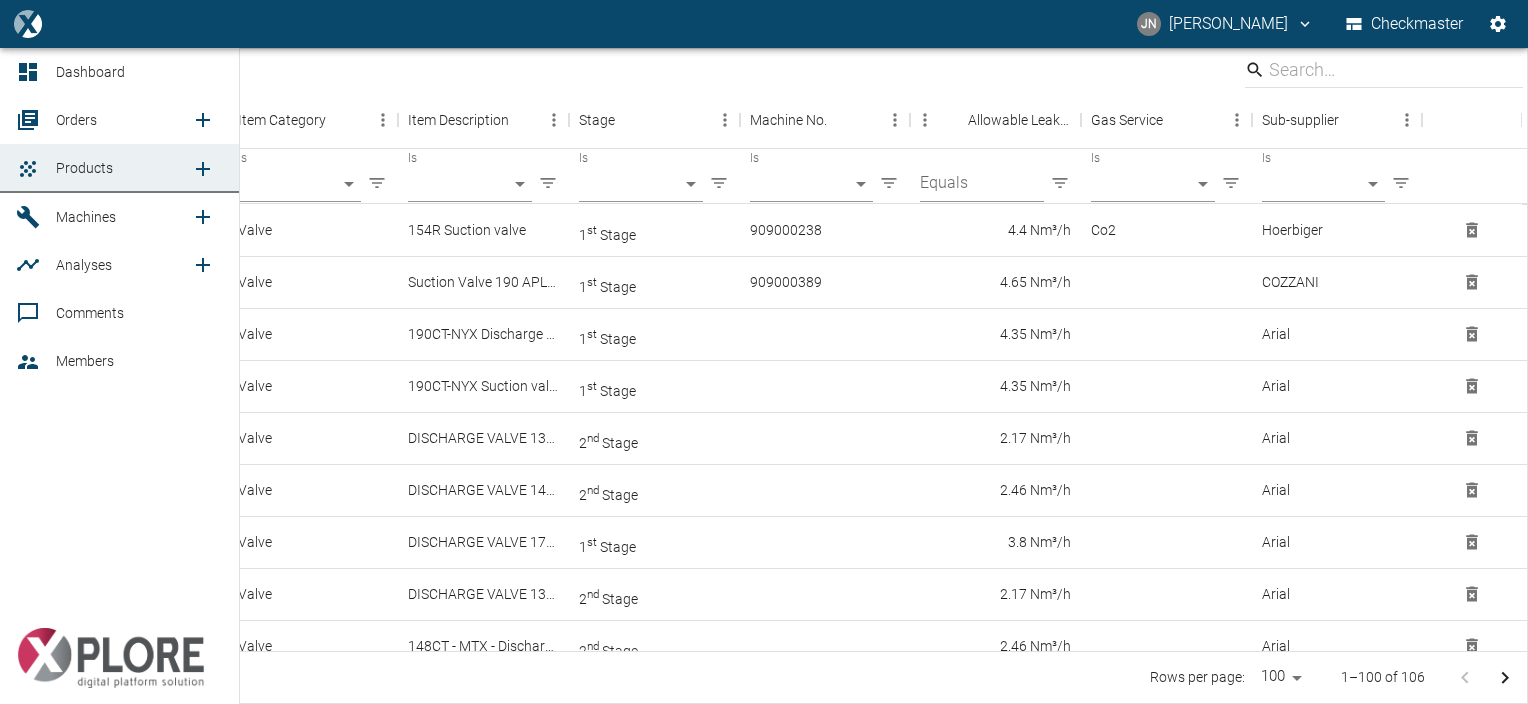 click 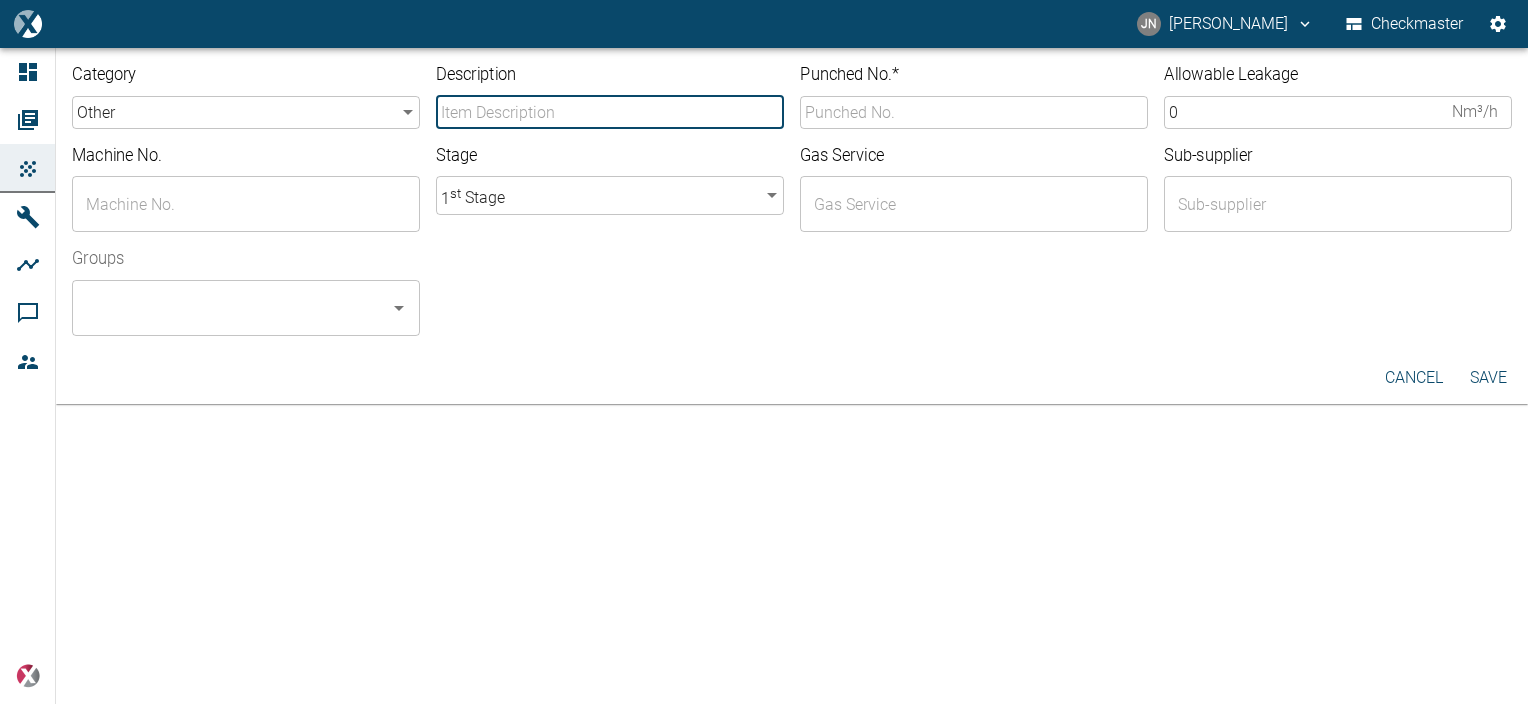 click on "Description" at bounding box center [610, 112] 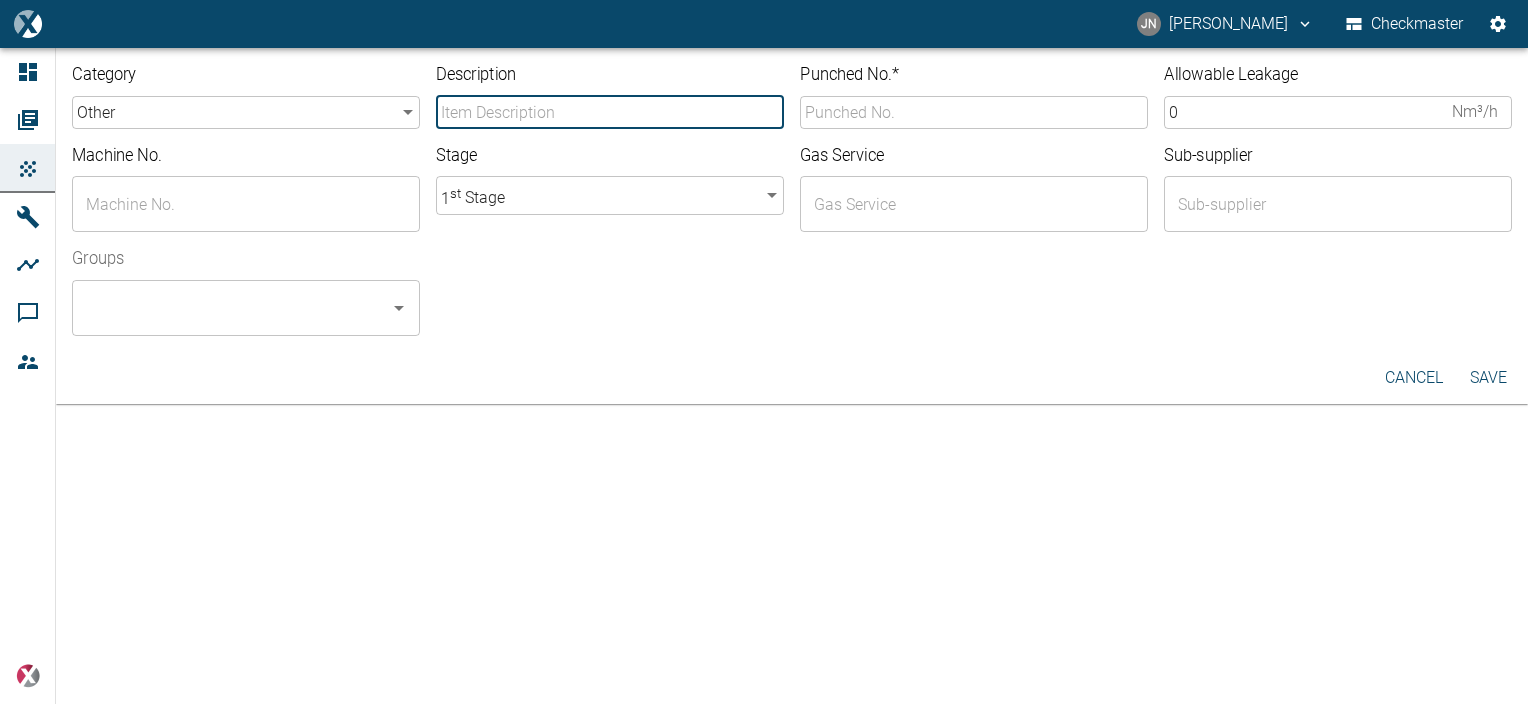 type on "156R Discharge valve" 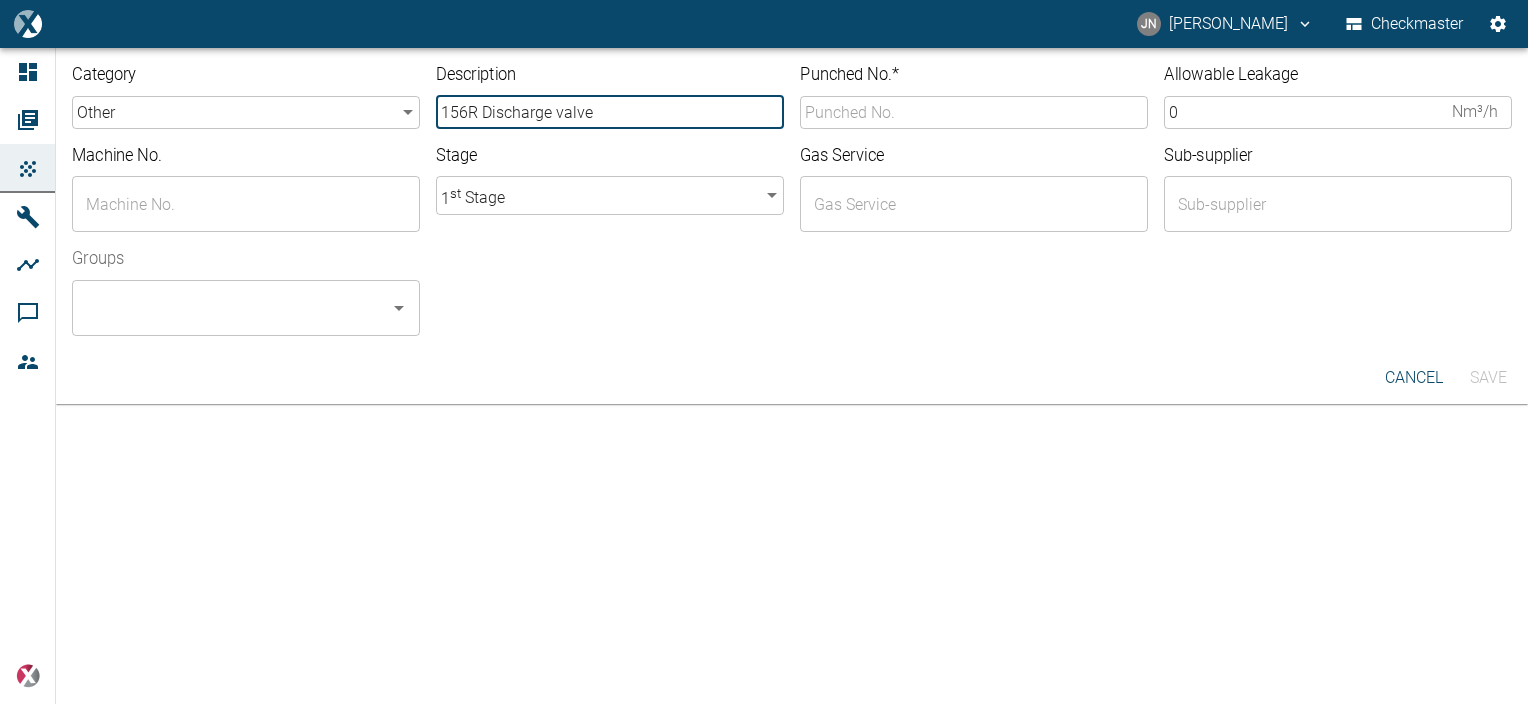 click on "JN Jayan Nair Checkmaster Dashboard Orders Products Machines Analyses Comments Members powered by Category other other ​ Description 156R Discharge valve ​ Punched No. * ​ Allowable Leakage 0 Nm³/h ​ Machine No. ​ Stage 1 st   Stage 1 ​ Gas Service ​ Sub-supplier ​ Groups ​ cancel Save" at bounding box center (764, 352) 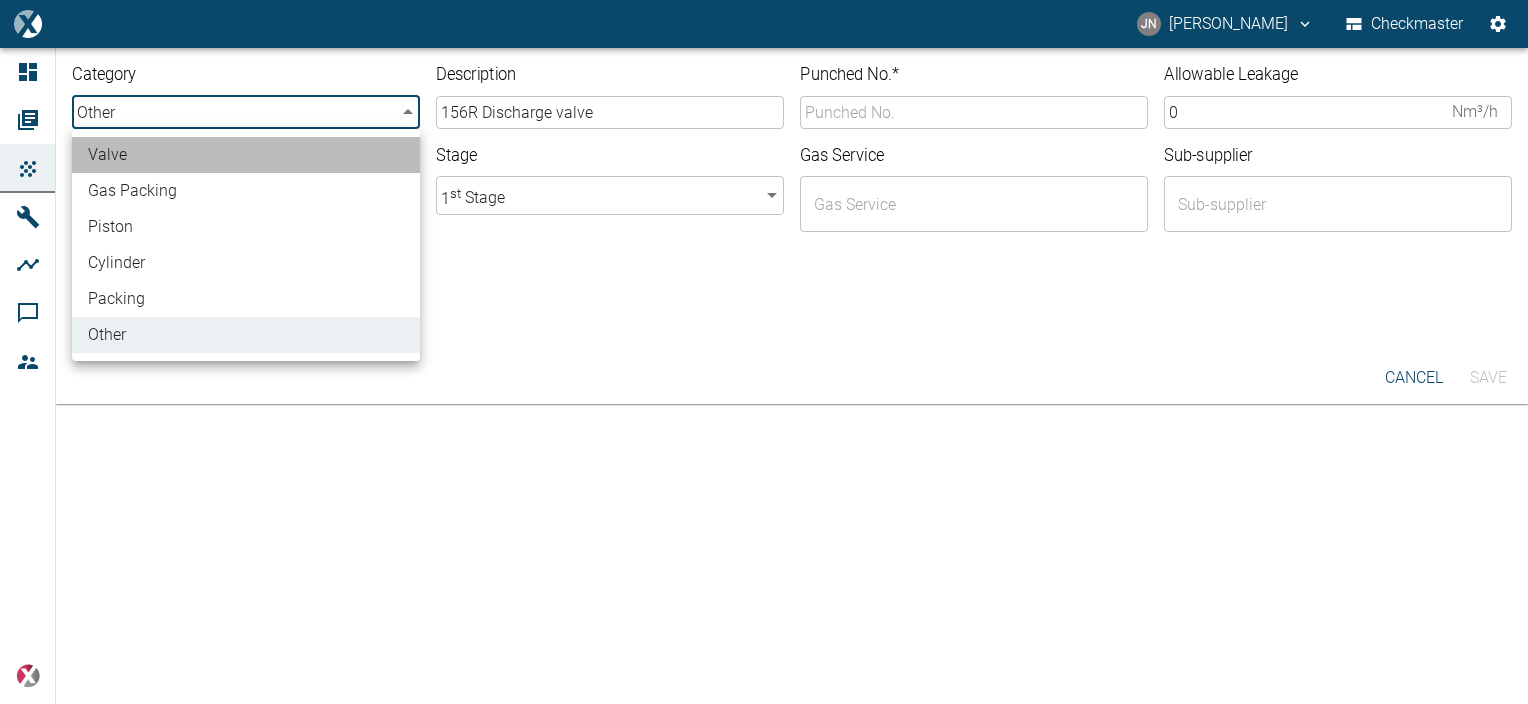 click on "valve" at bounding box center (246, 155) 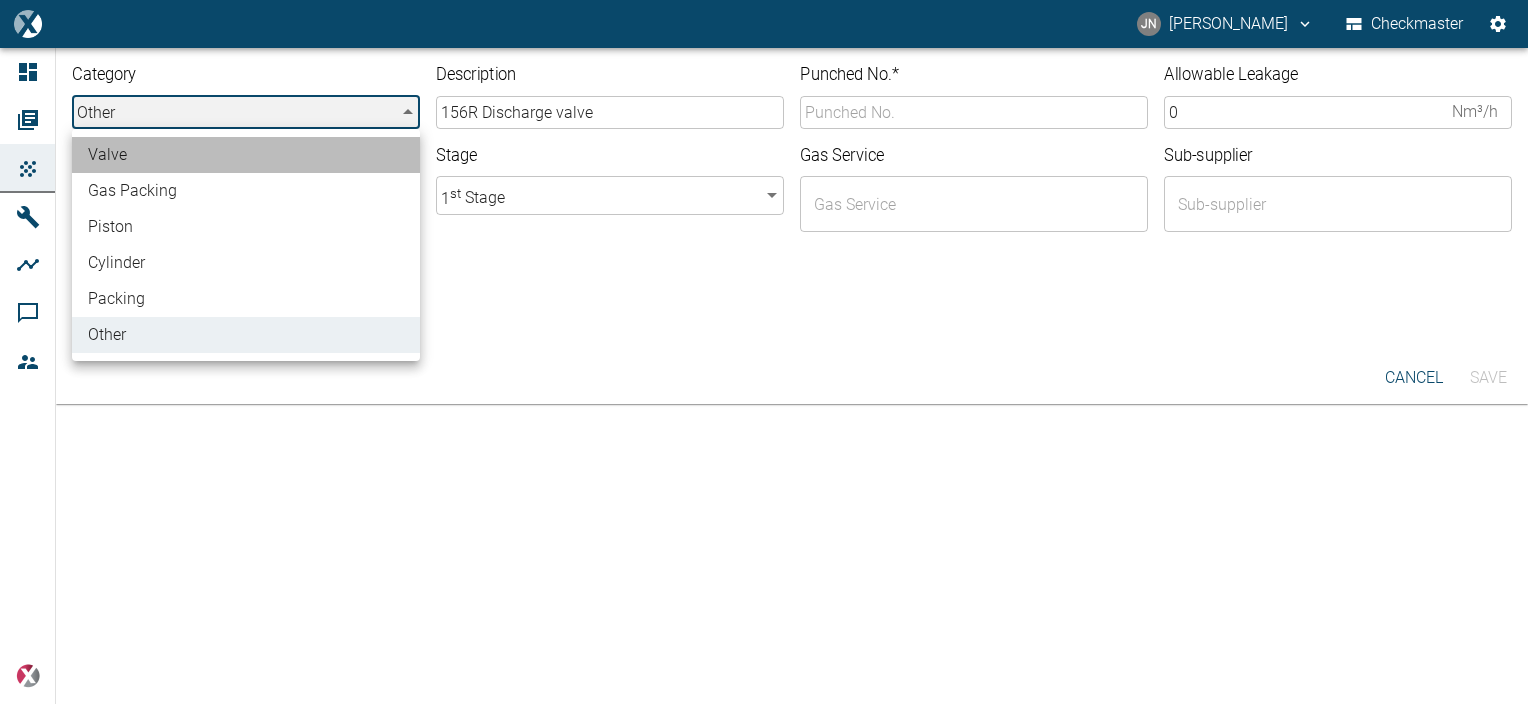 type on "valve" 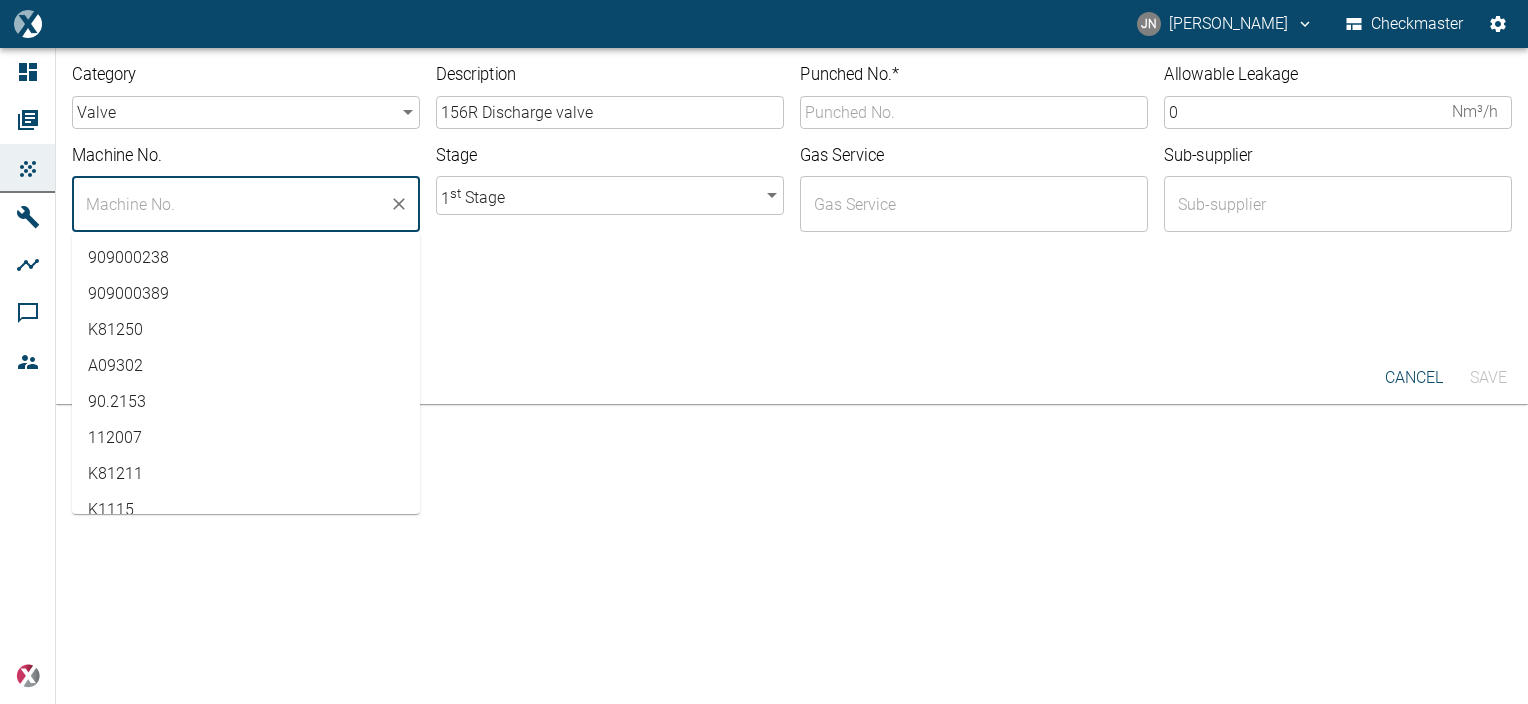click at bounding box center (231, 204) 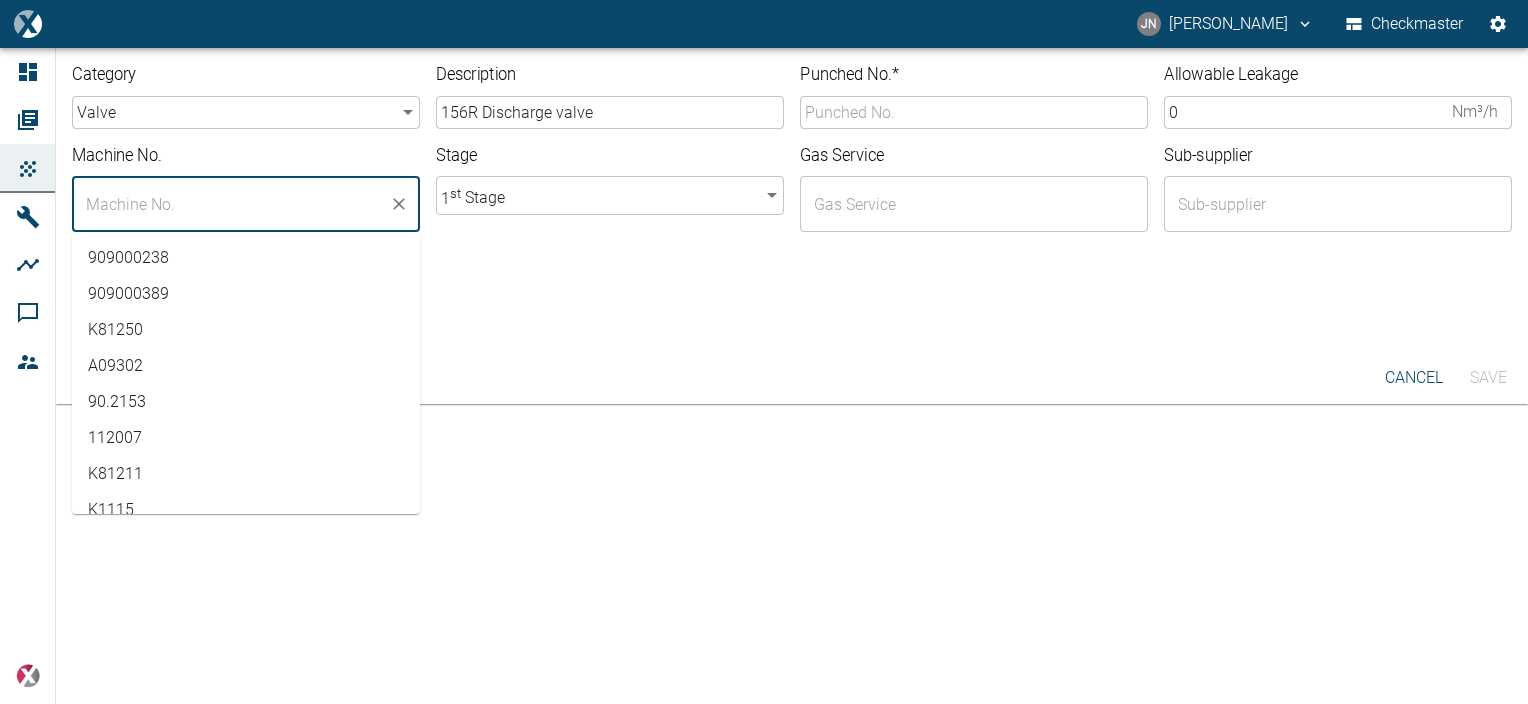 click on "909000238" at bounding box center [246, 258] 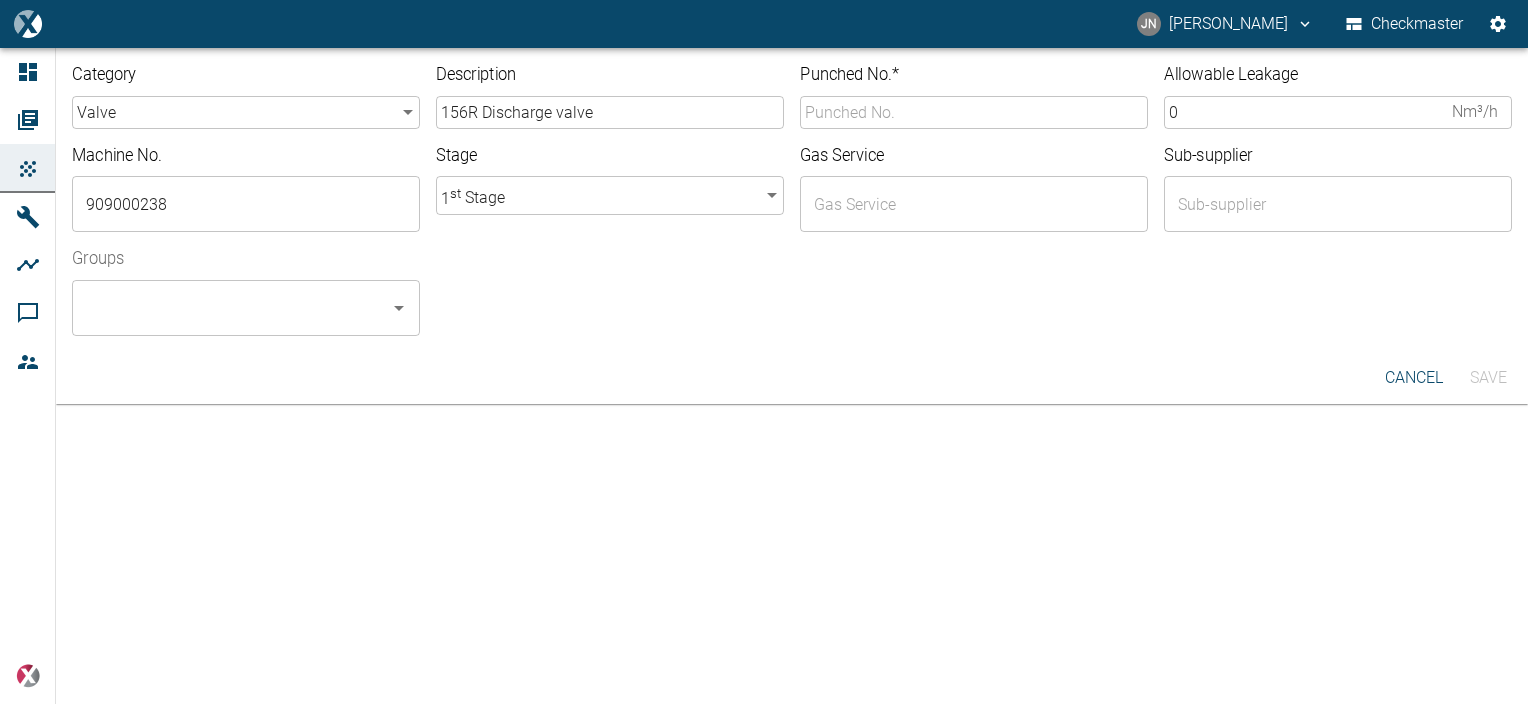 click on "Groups ​" at bounding box center [784, 284] 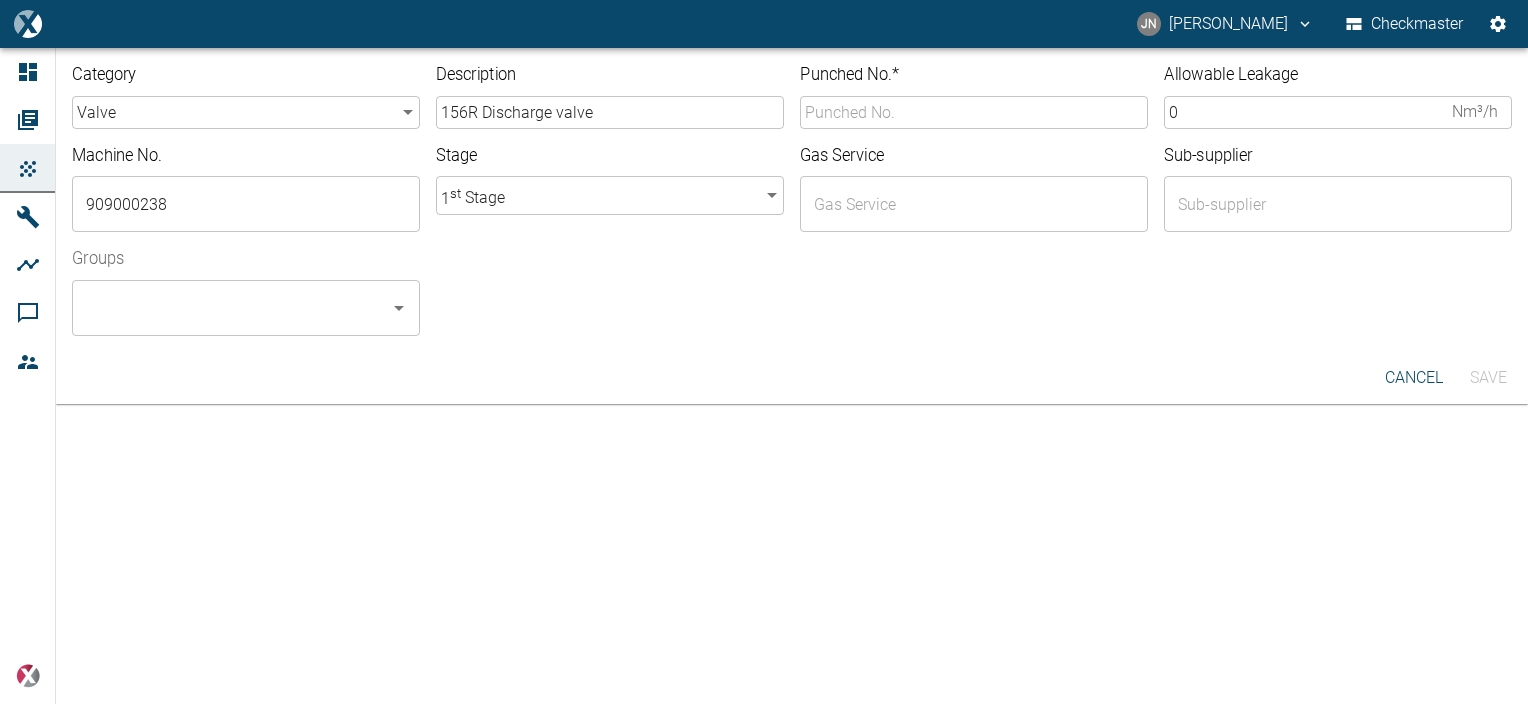 click on "Punched No. *" at bounding box center [974, 112] 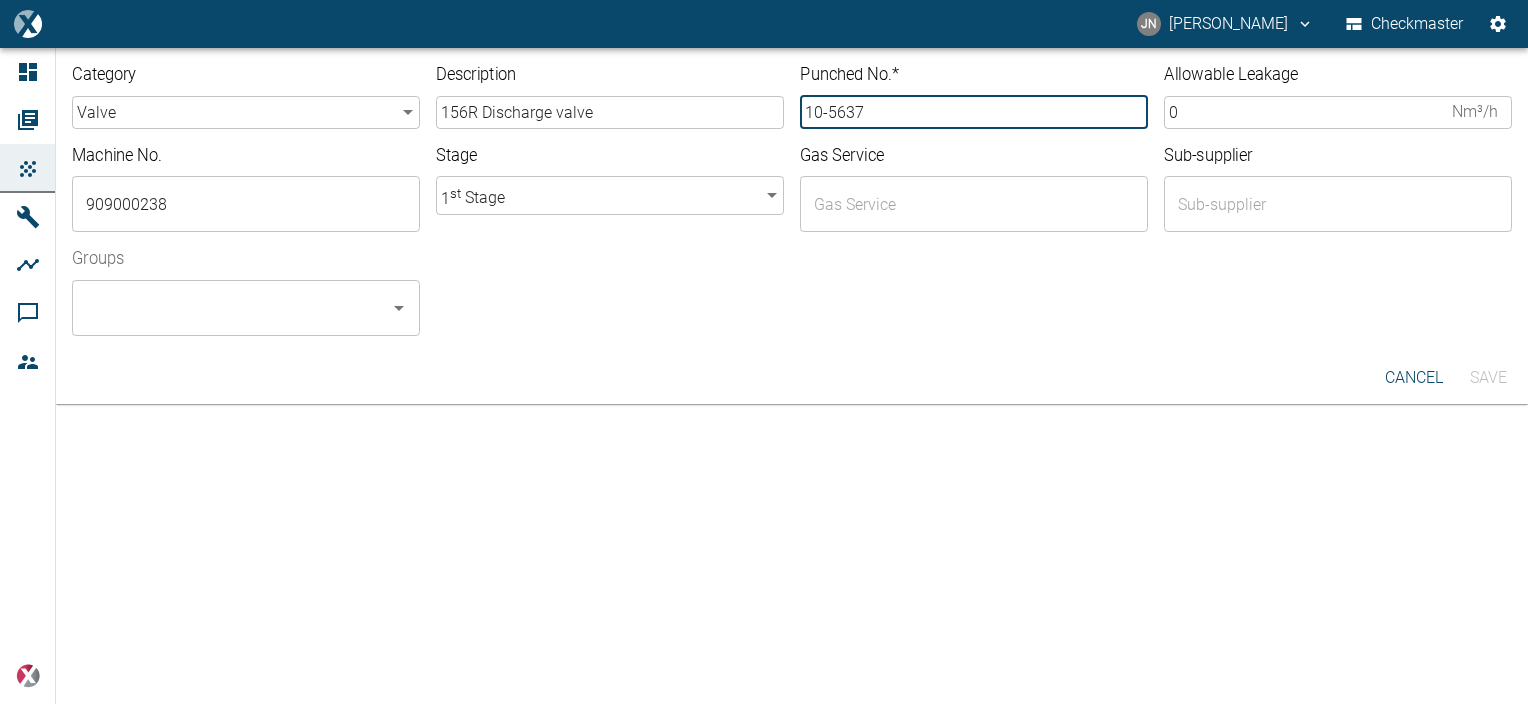 type on "10-5637" 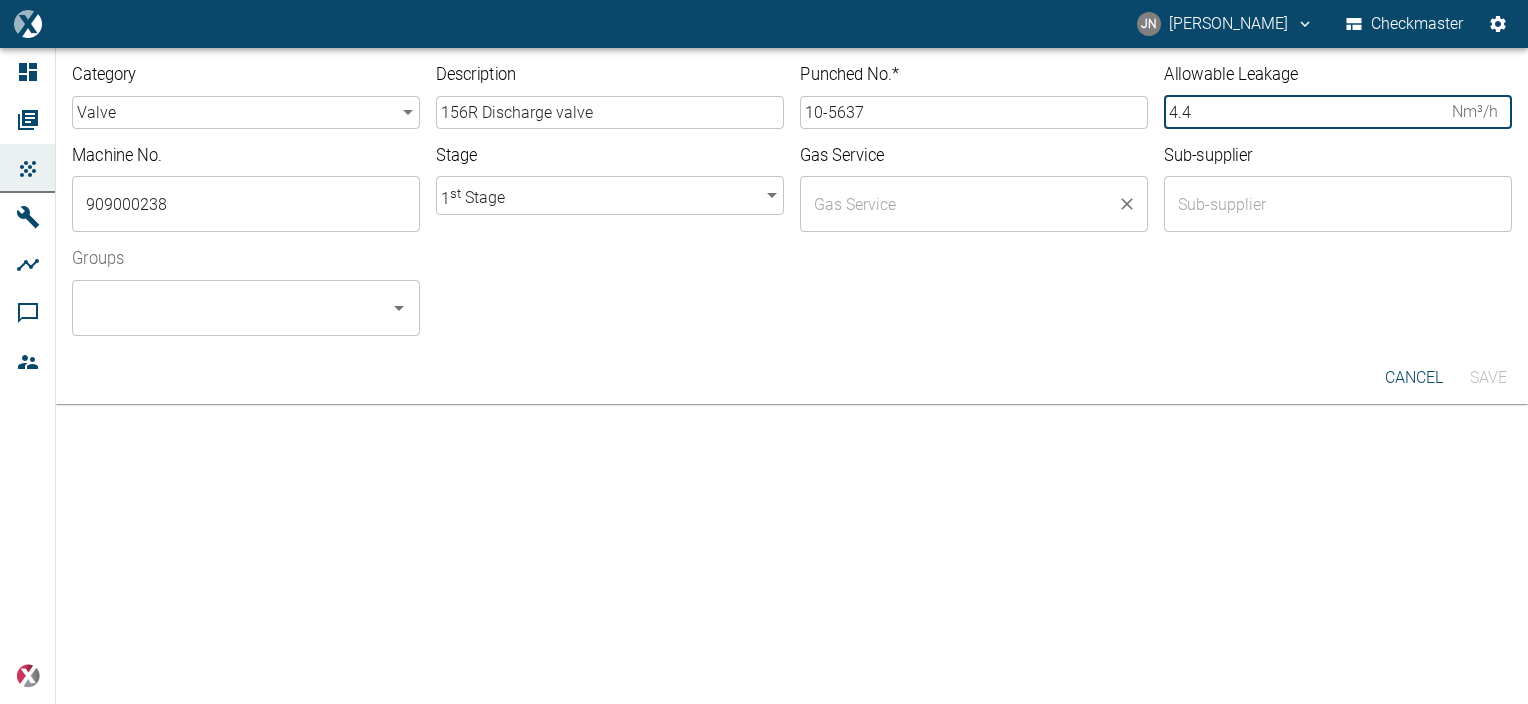 type on "4.4" 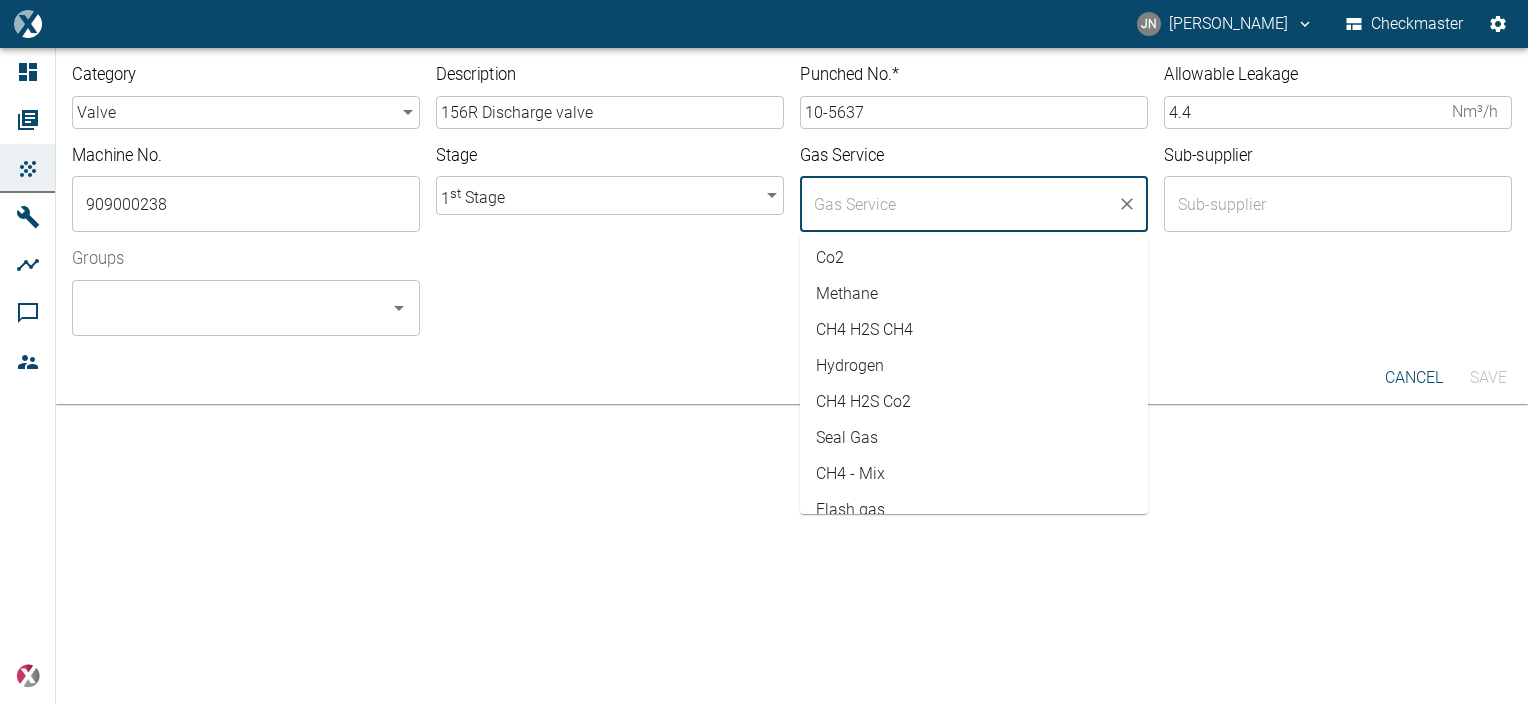click at bounding box center (959, 204) 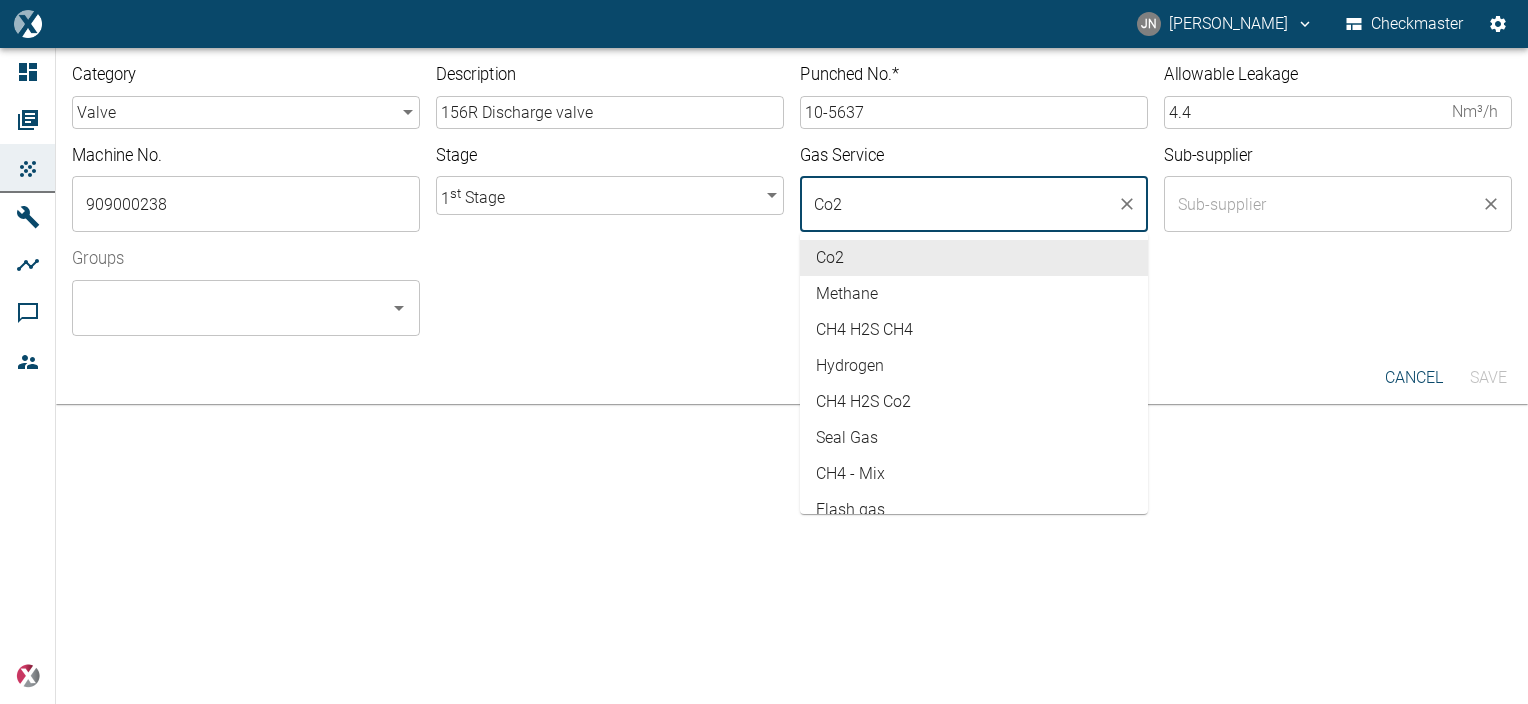 click at bounding box center (1323, 204) 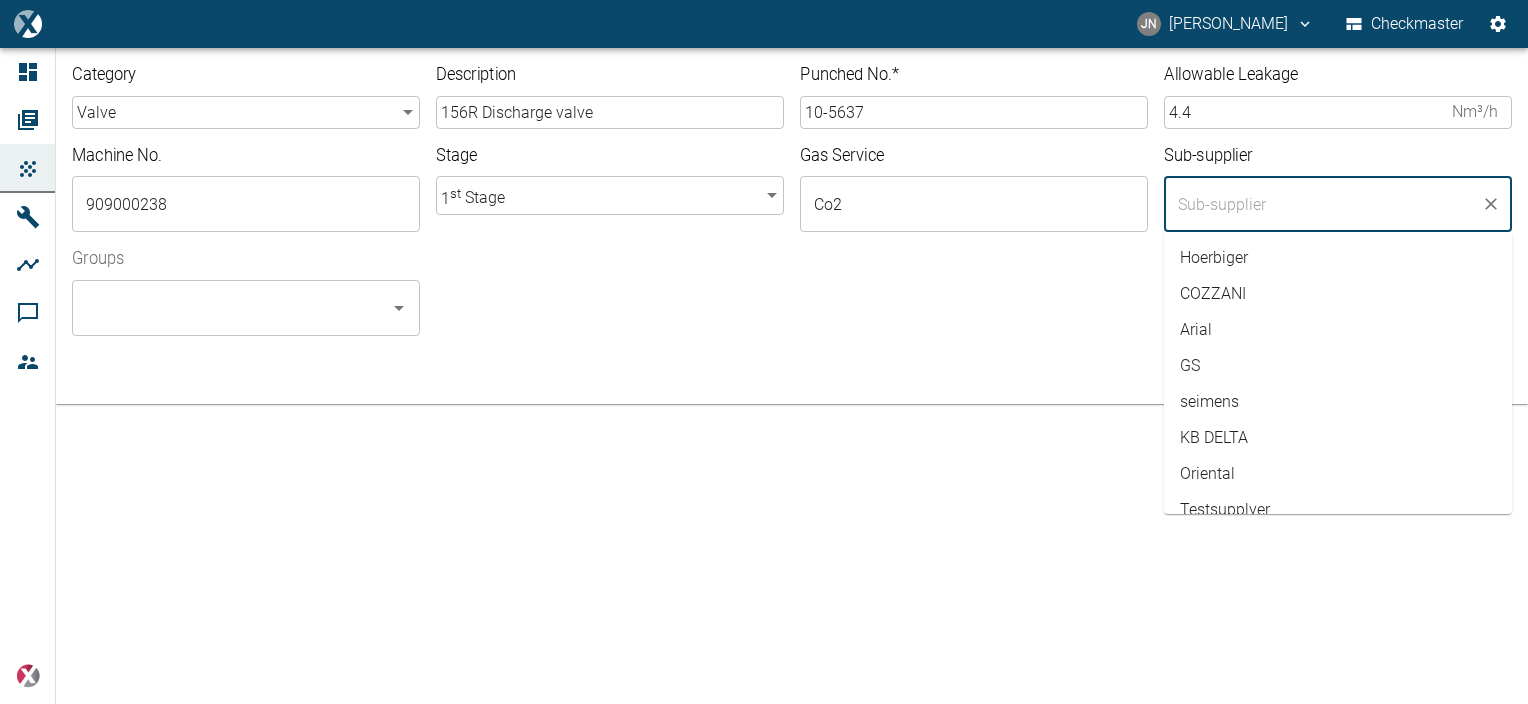 click on "Hoerbiger" at bounding box center (1338, 258) 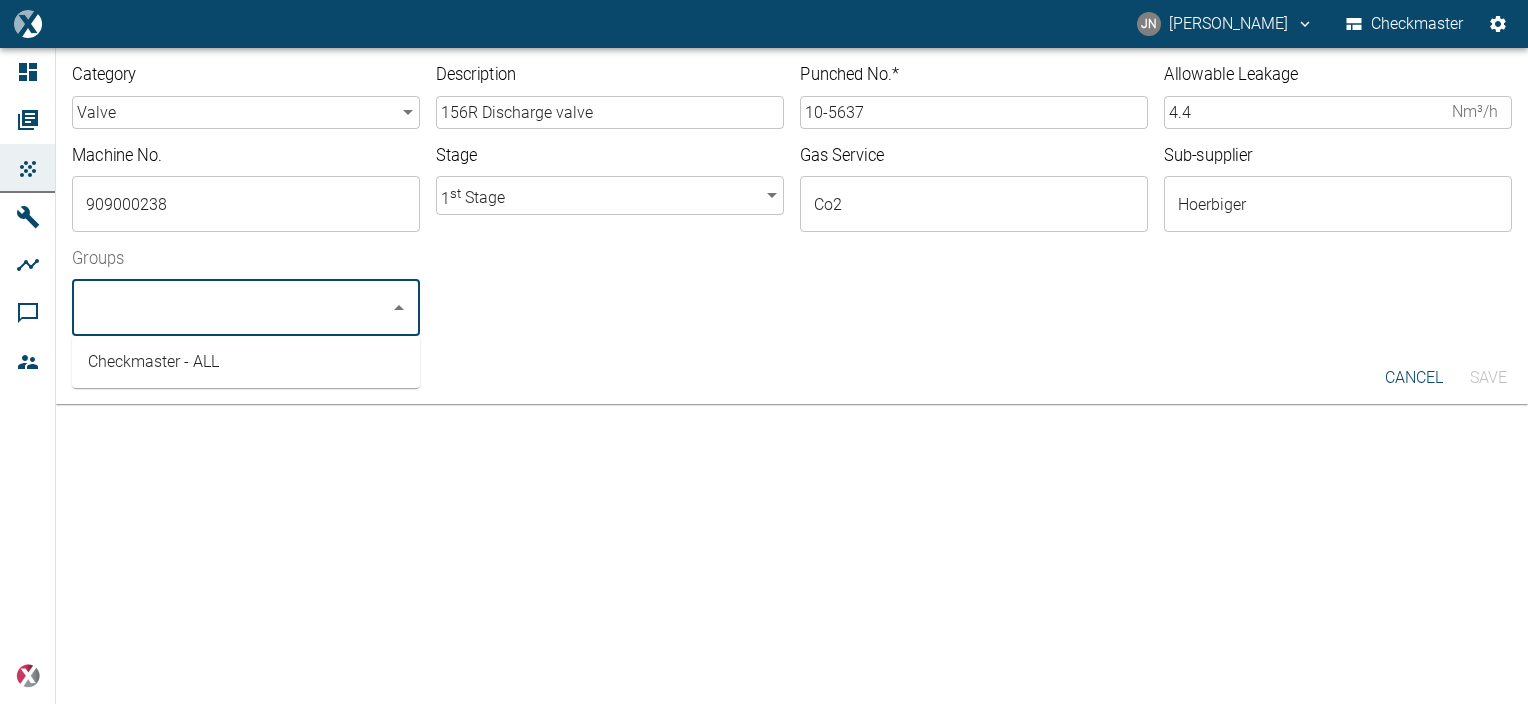 click on "Groups" at bounding box center (231, 308) 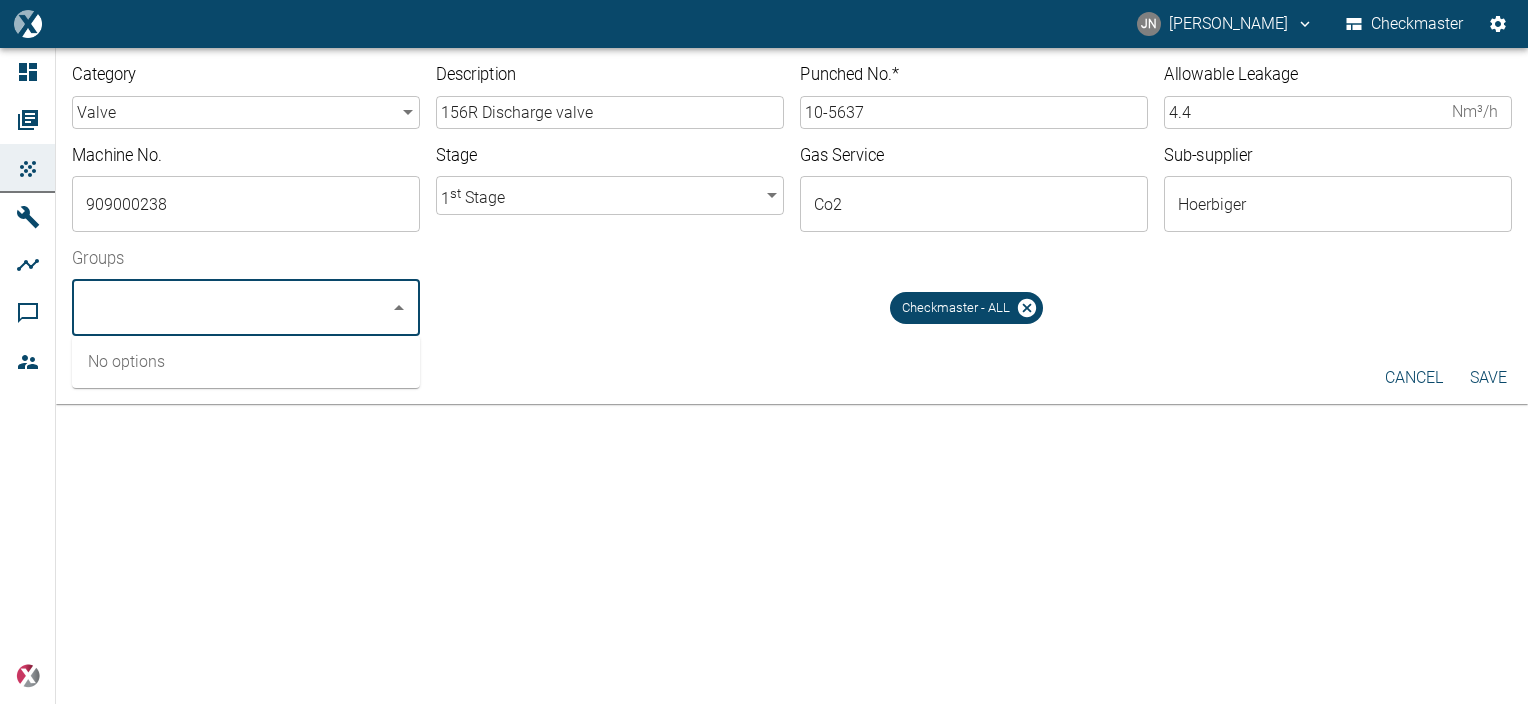 click on "Save" at bounding box center [1488, 378] 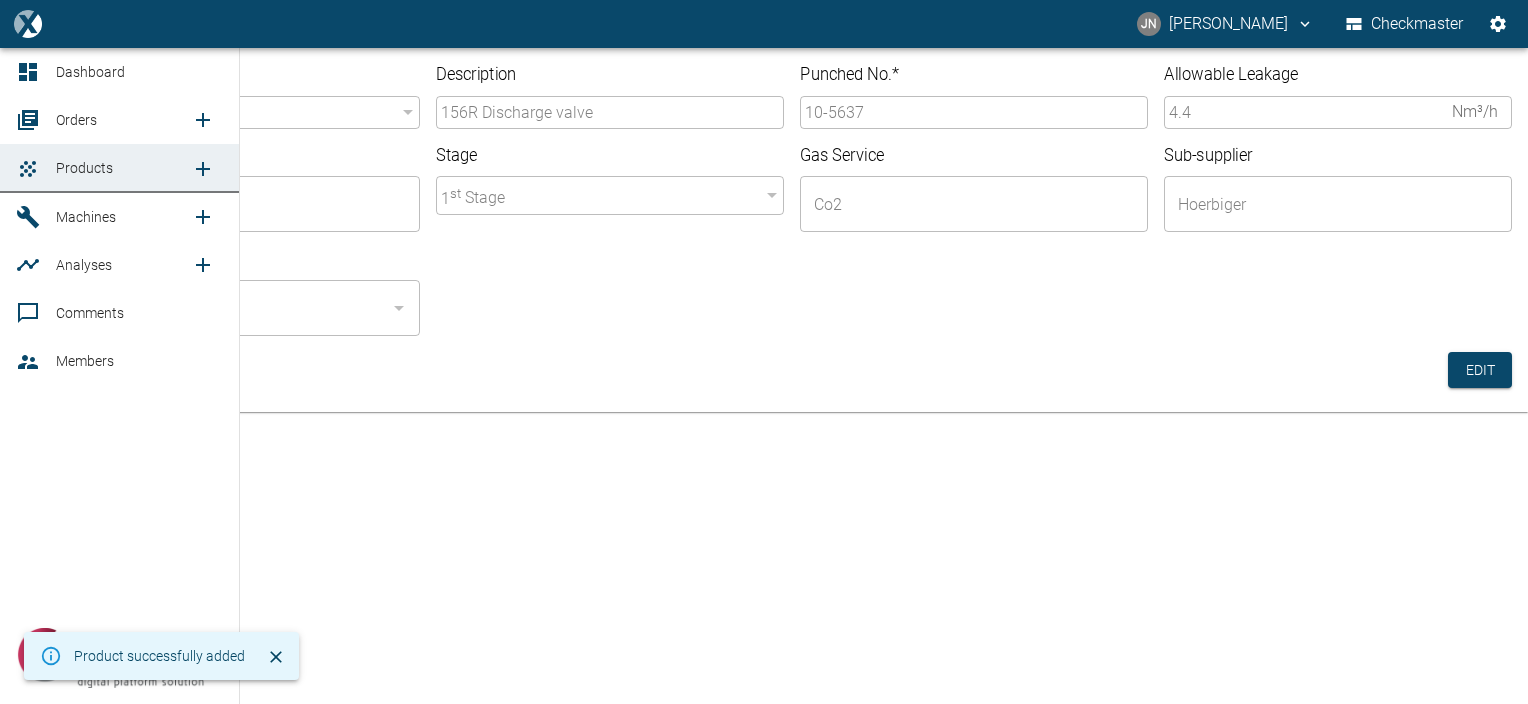 click on "Orders" at bounding box center [76, 120] 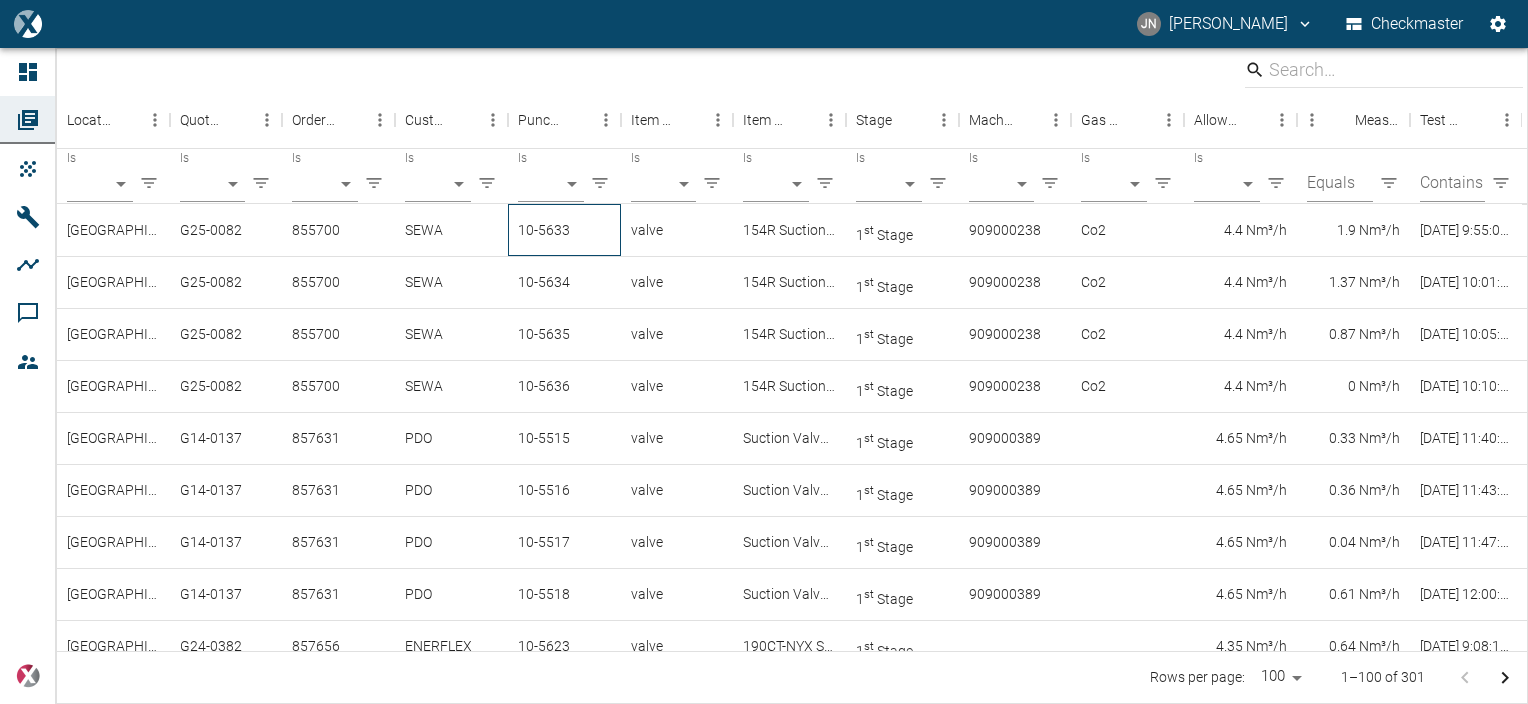 click on "10-5633" at bounding box center (564, 230) 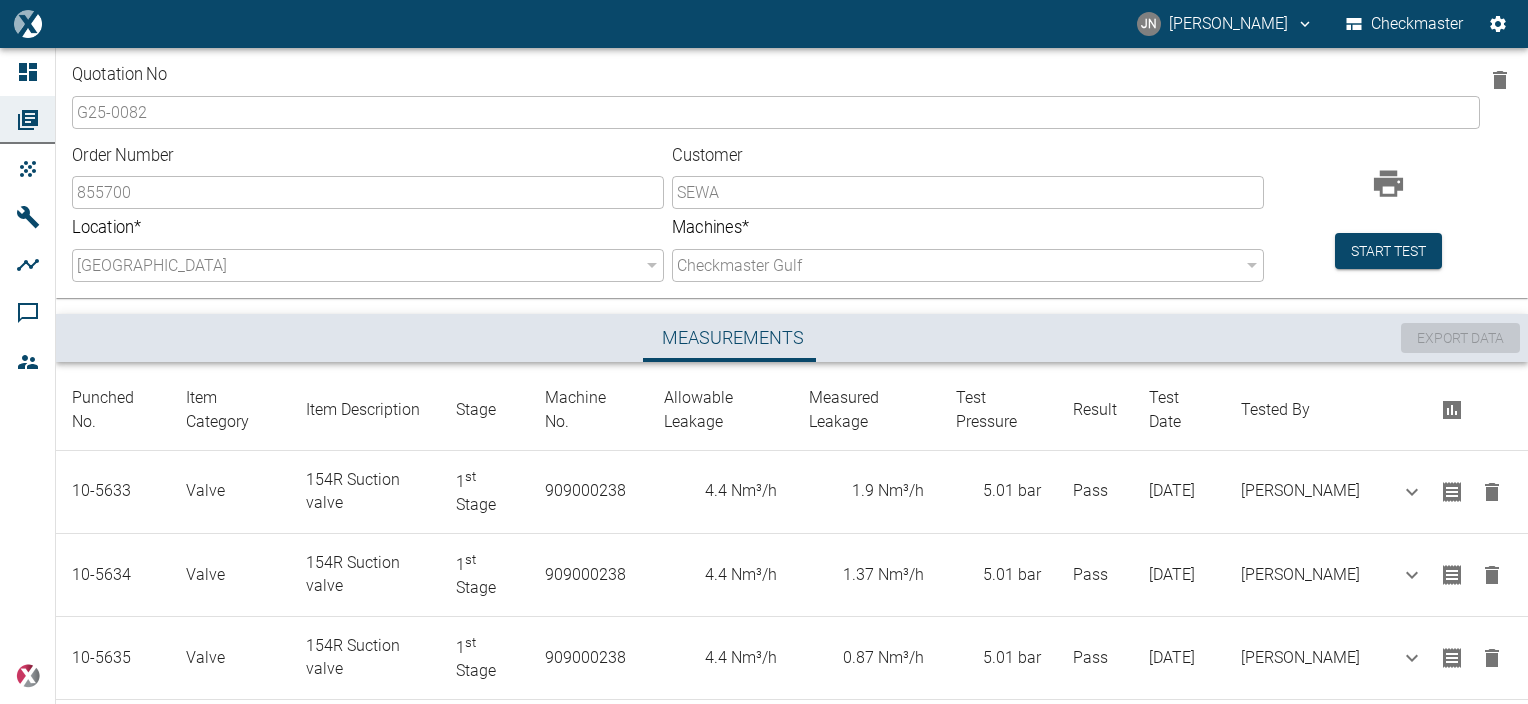 scroll, scrollTop: 100, scrollLeft: 0, axis: vertical 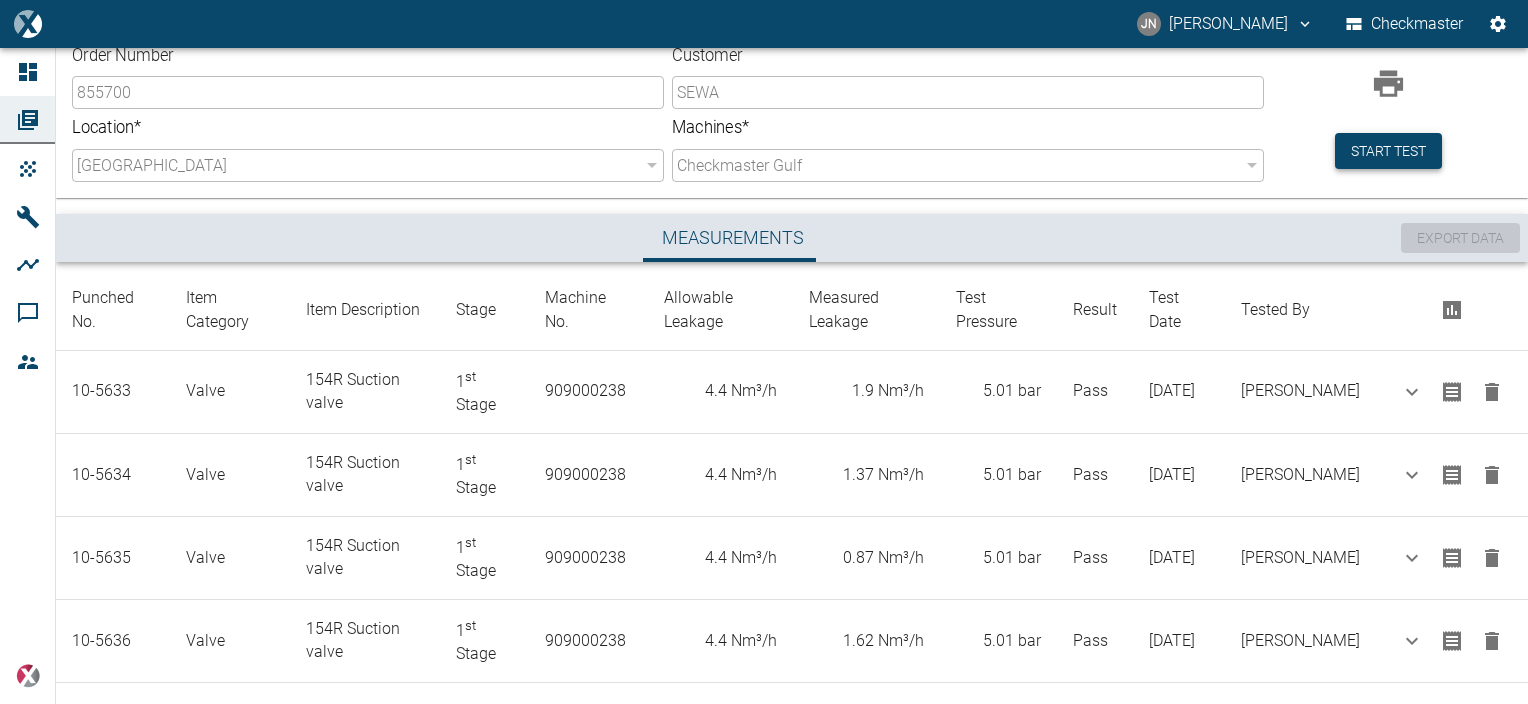 click on "Start test" at bounding box center [1388, 151] 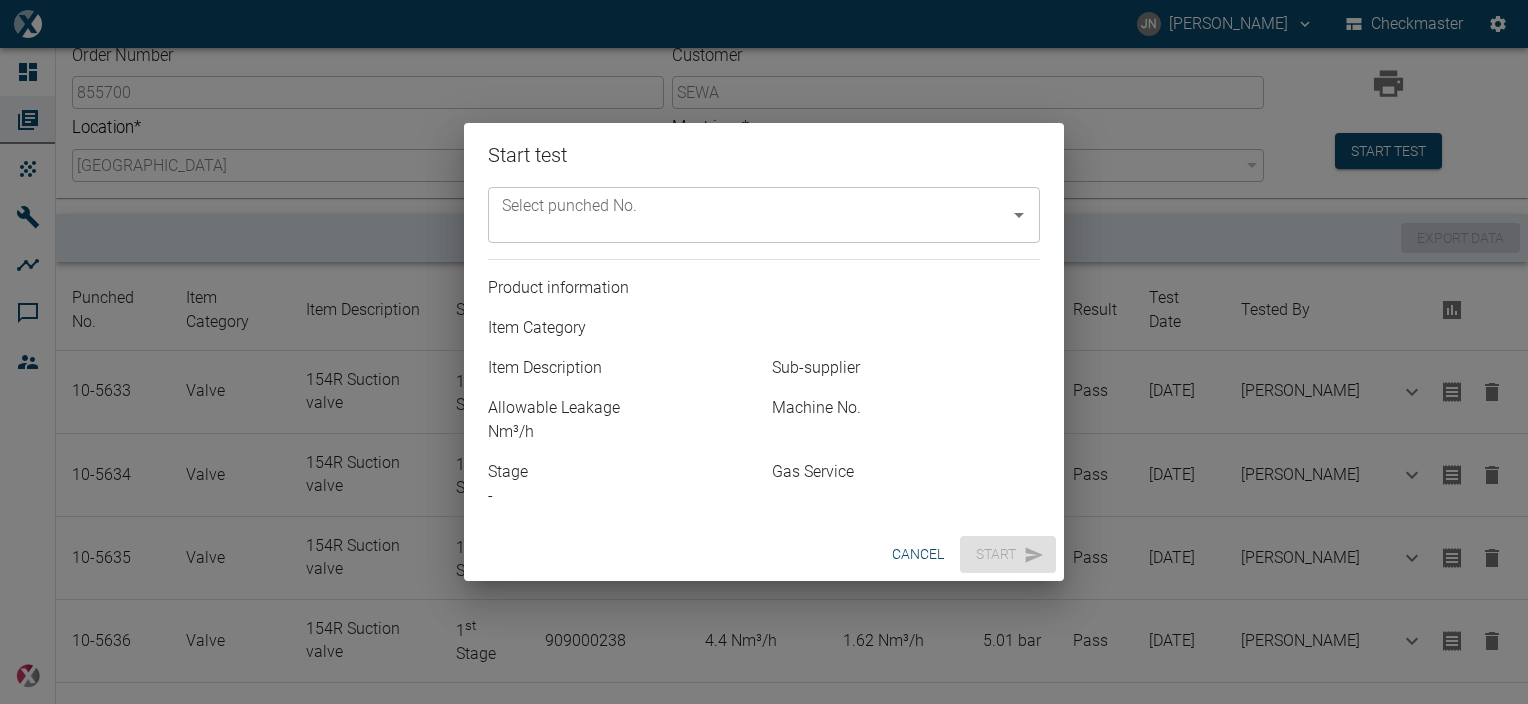click on "Select punched No." at bounding box center [749, 215] 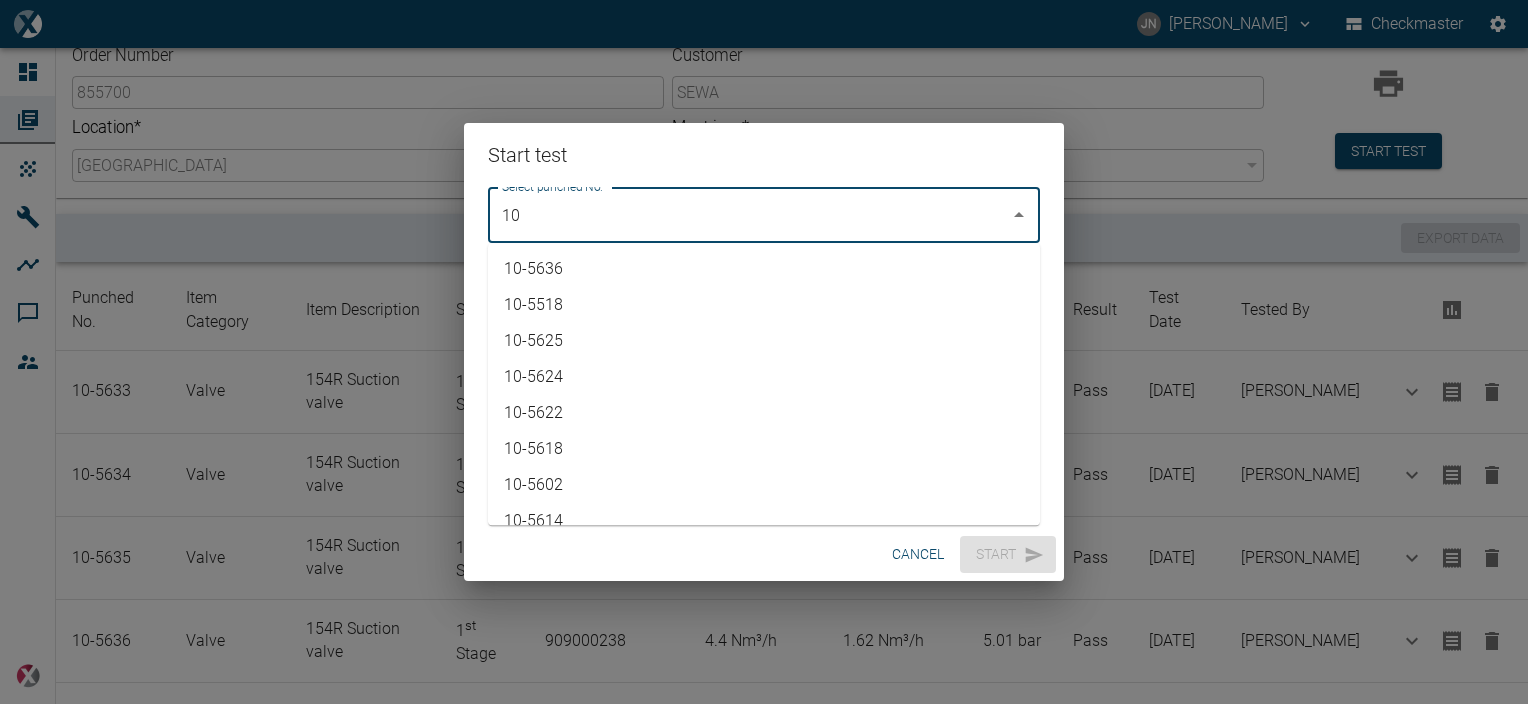 type on "1" 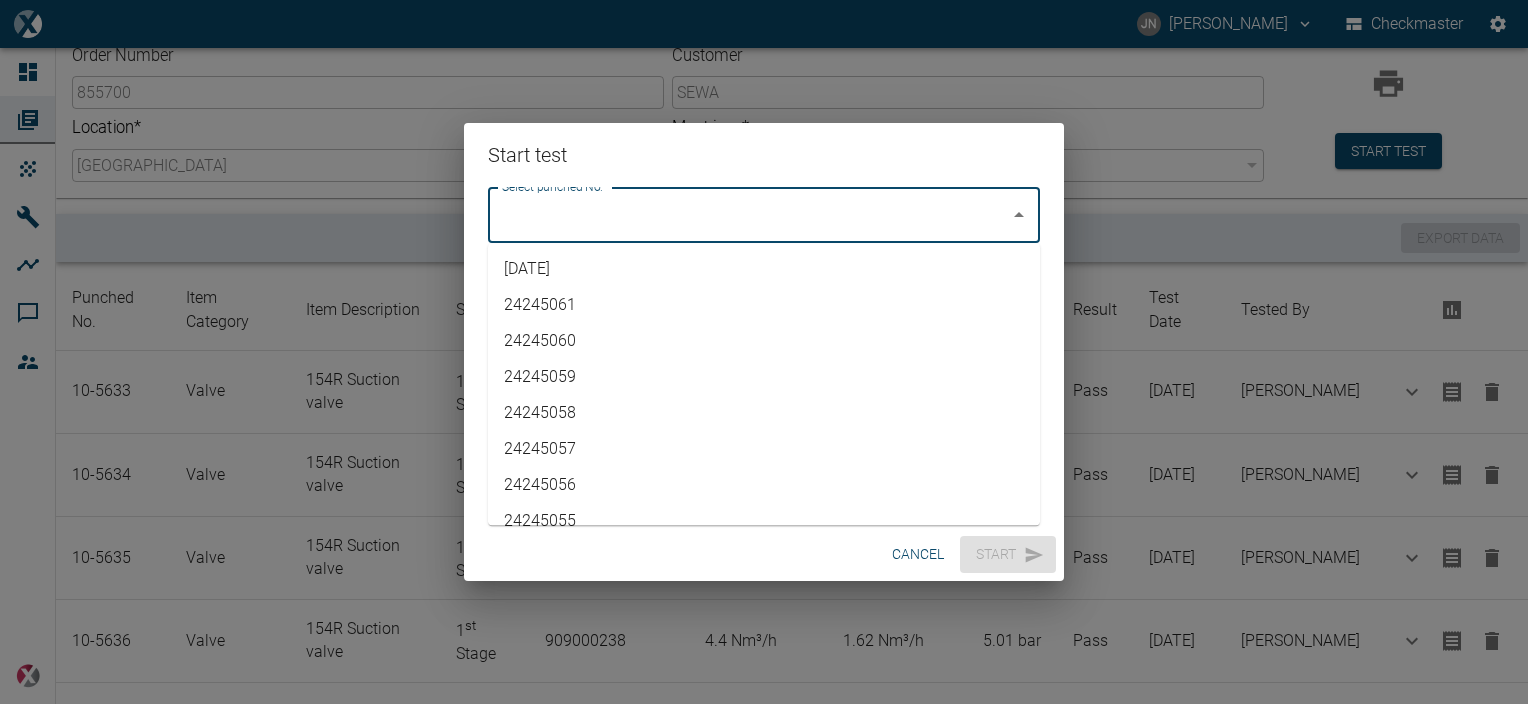 scroll, scrollTop: 4162, scrollLeft: 0, axis: vertical 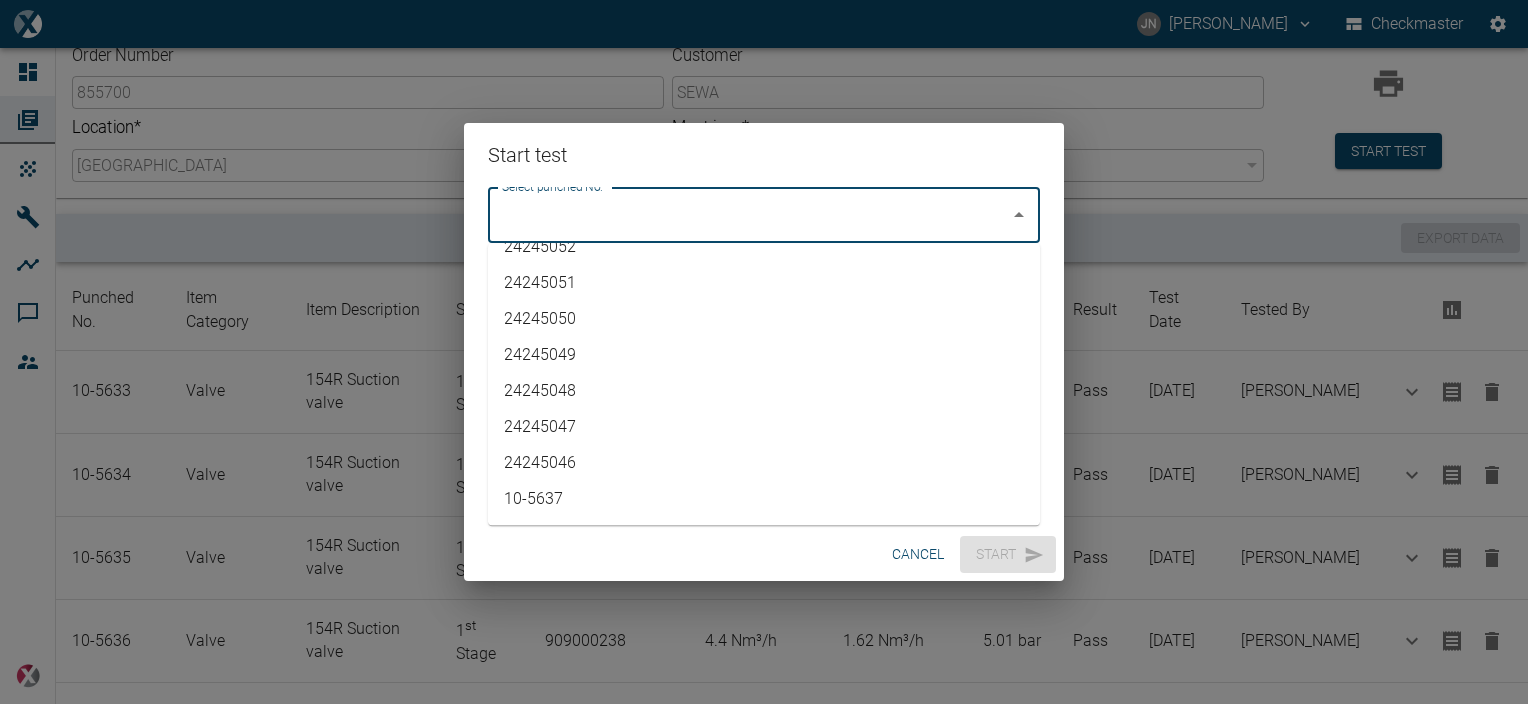 click on "10-5637" at bounding box center (764, 499) 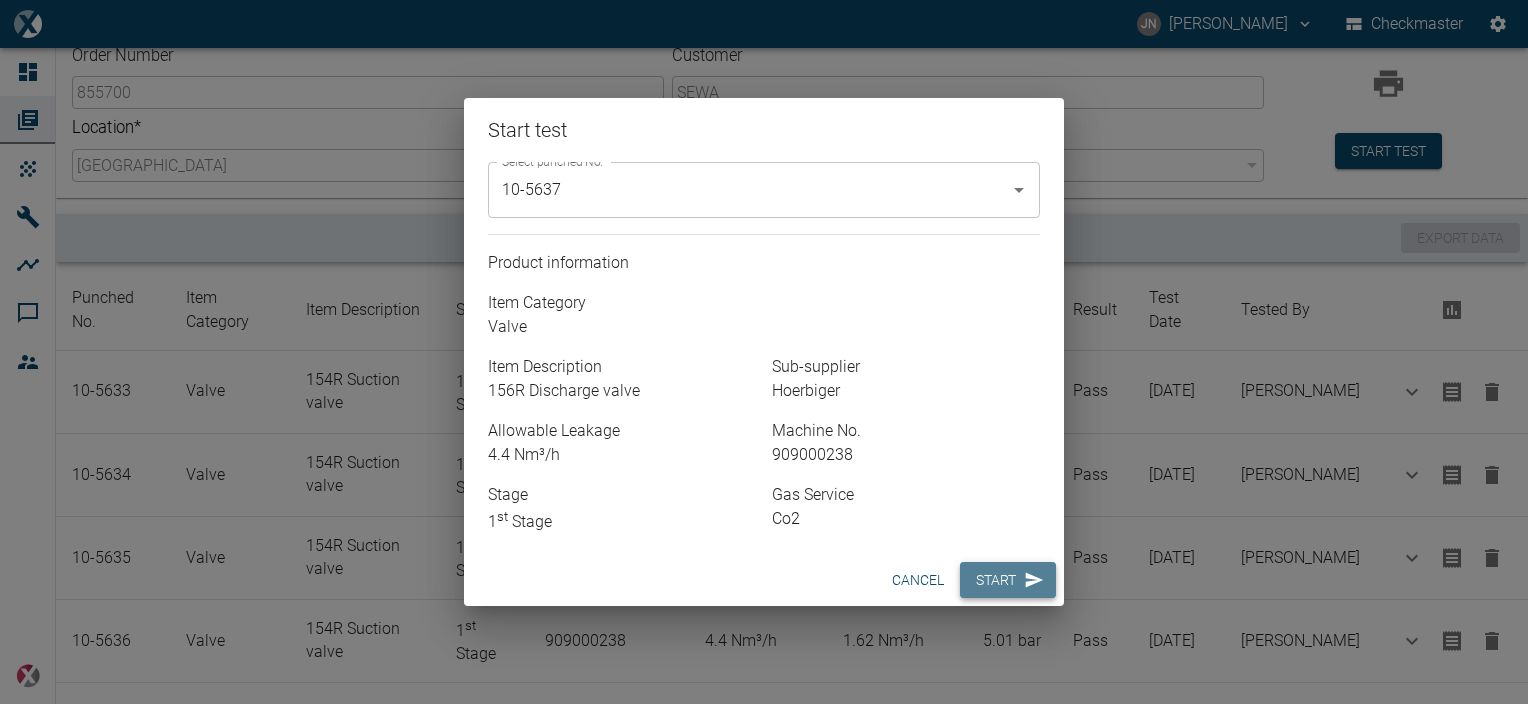 click on "Start" at bounding box center [1008, 580] 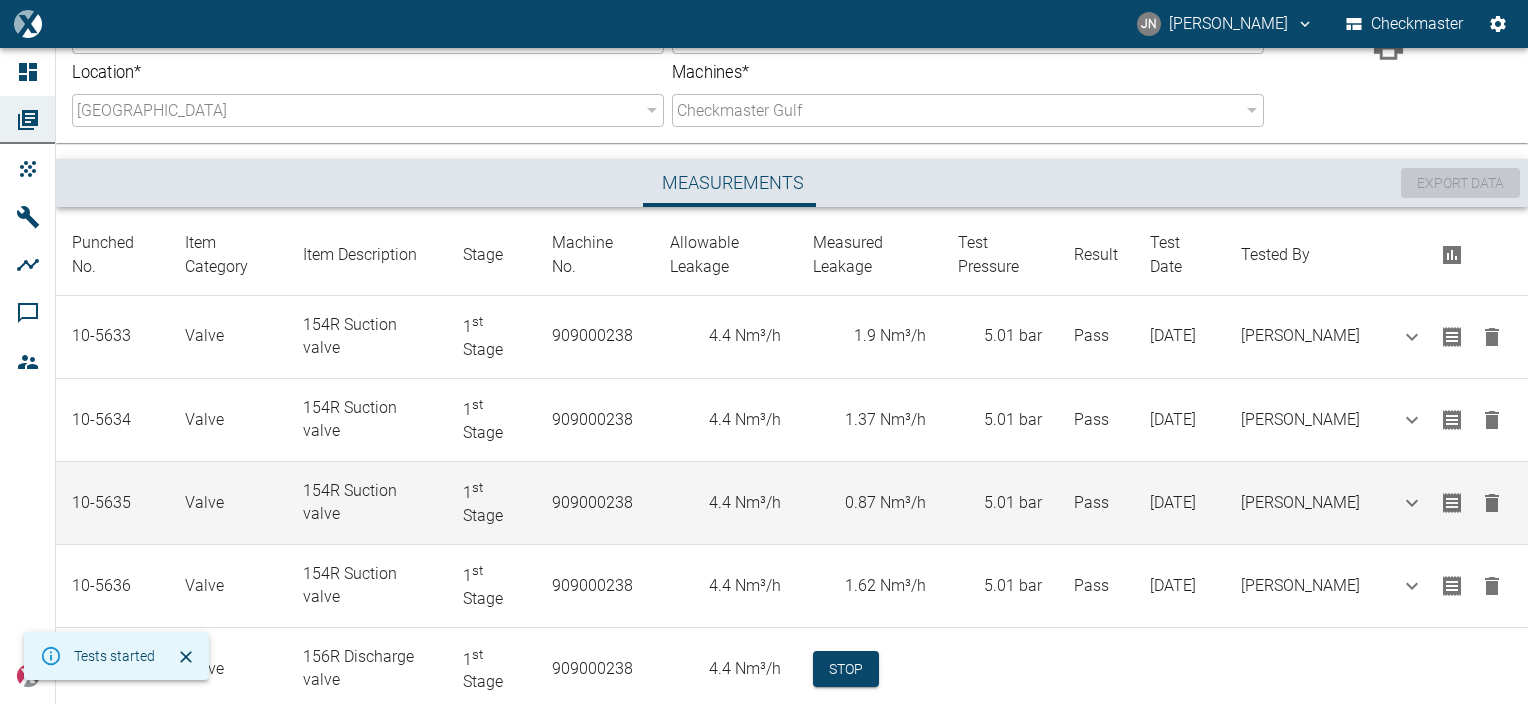 scroll, scrollTop: 204, scrollLeft: 0, axis: vertical 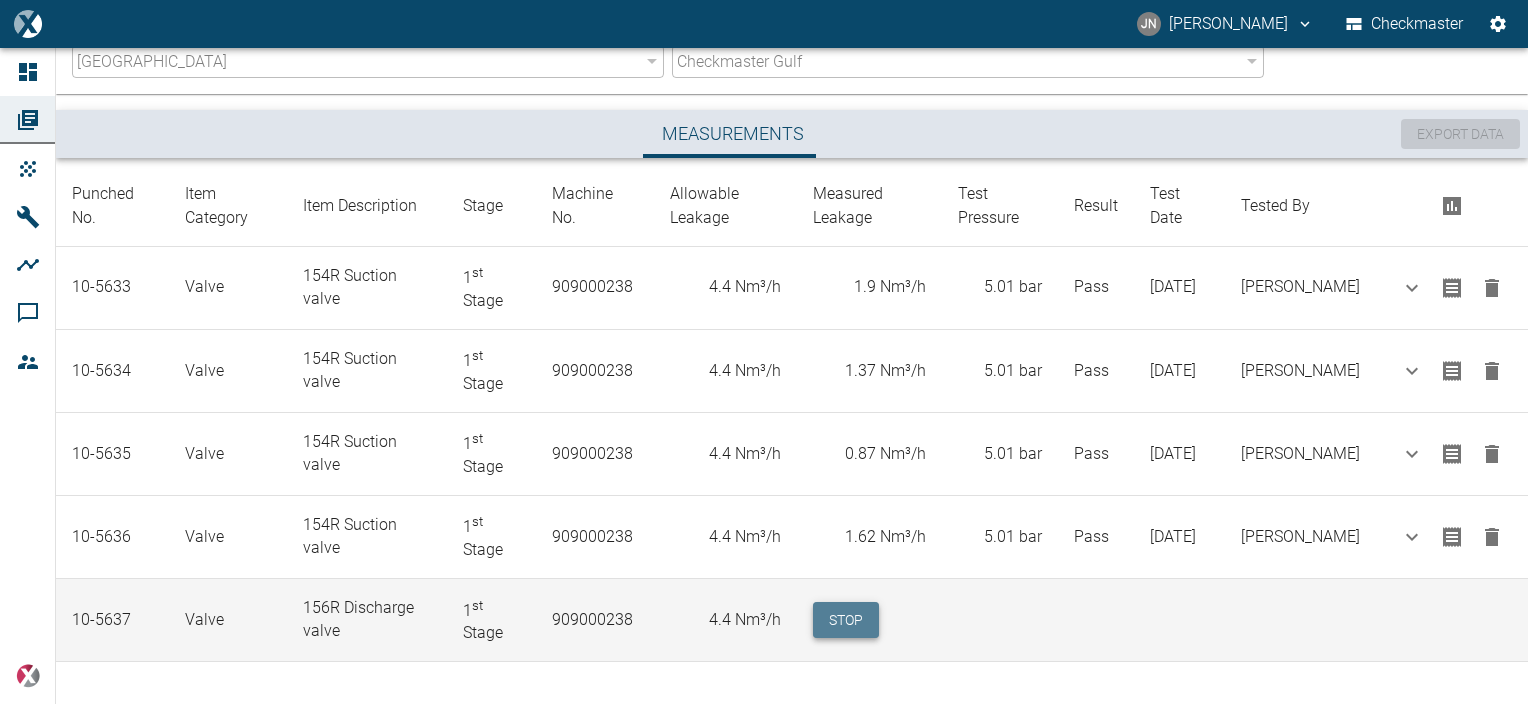 click on "Stop" at bounding box center (846, 620) 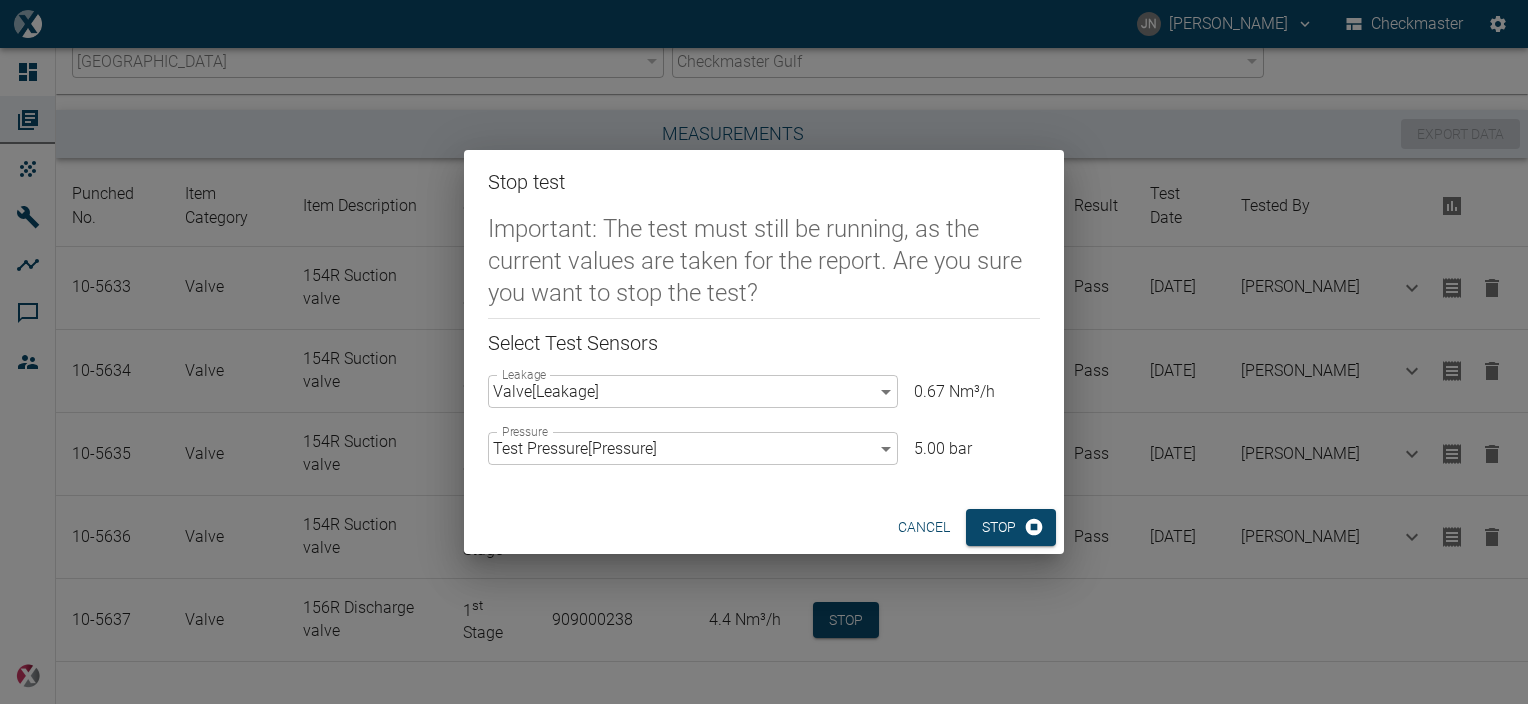 click on "Stop test Important: The test must still be running, as the current values are taken for the report. Are you sure you want to stop the test? Select Test Sensors Leakage Valve  [ Leakage ] 63523832-2fd8-4b06-8fde-b619cda4f705 Leakage 0.67   Nm³/h Pressure Test Pressure  [ Pressure ] 296ba20a-df48-400a-9375-c3db24d786fc Pressure 5.00   bar cancel Stop" at bounding box center [764, 352] 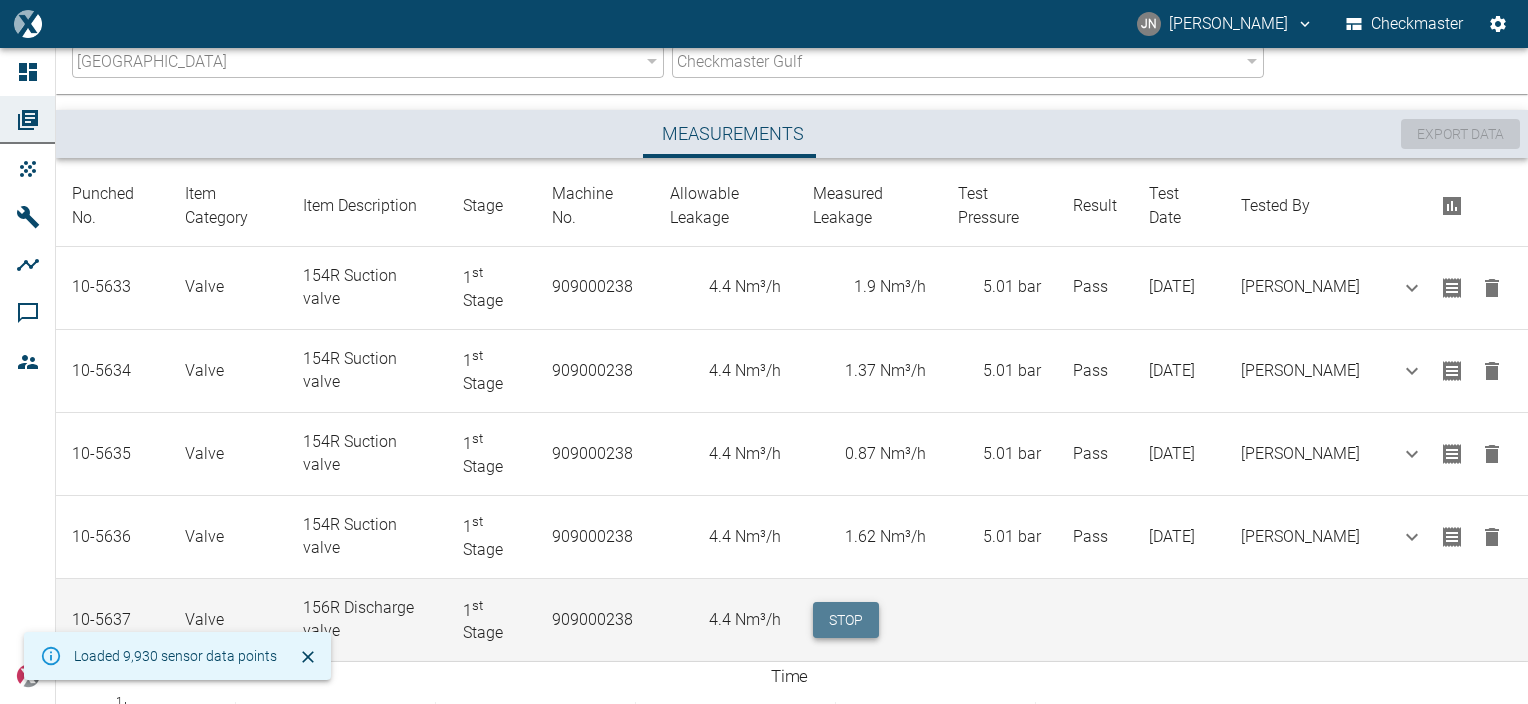 click on "Stop" at bounding box center (846, 620) 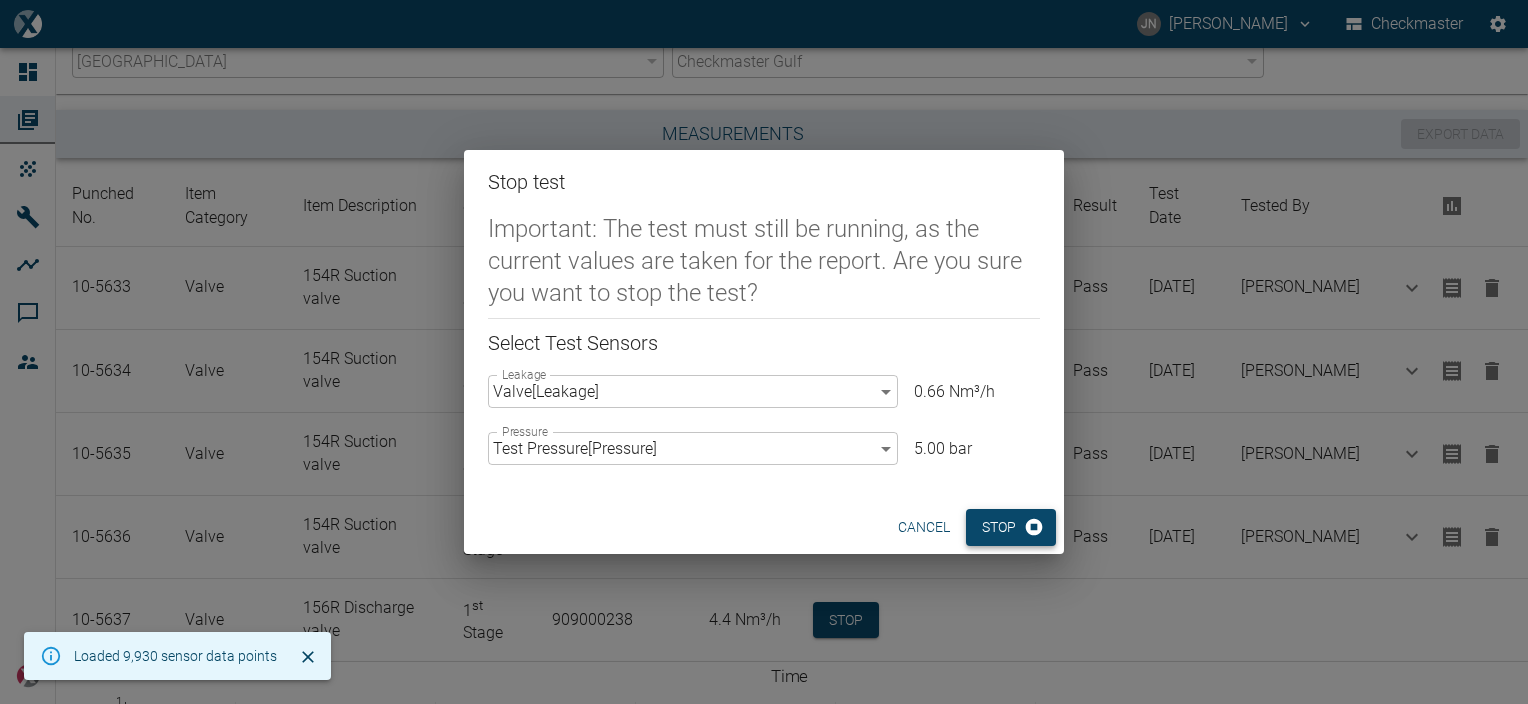 click on "Stop" at bounding box center (1011, 527) 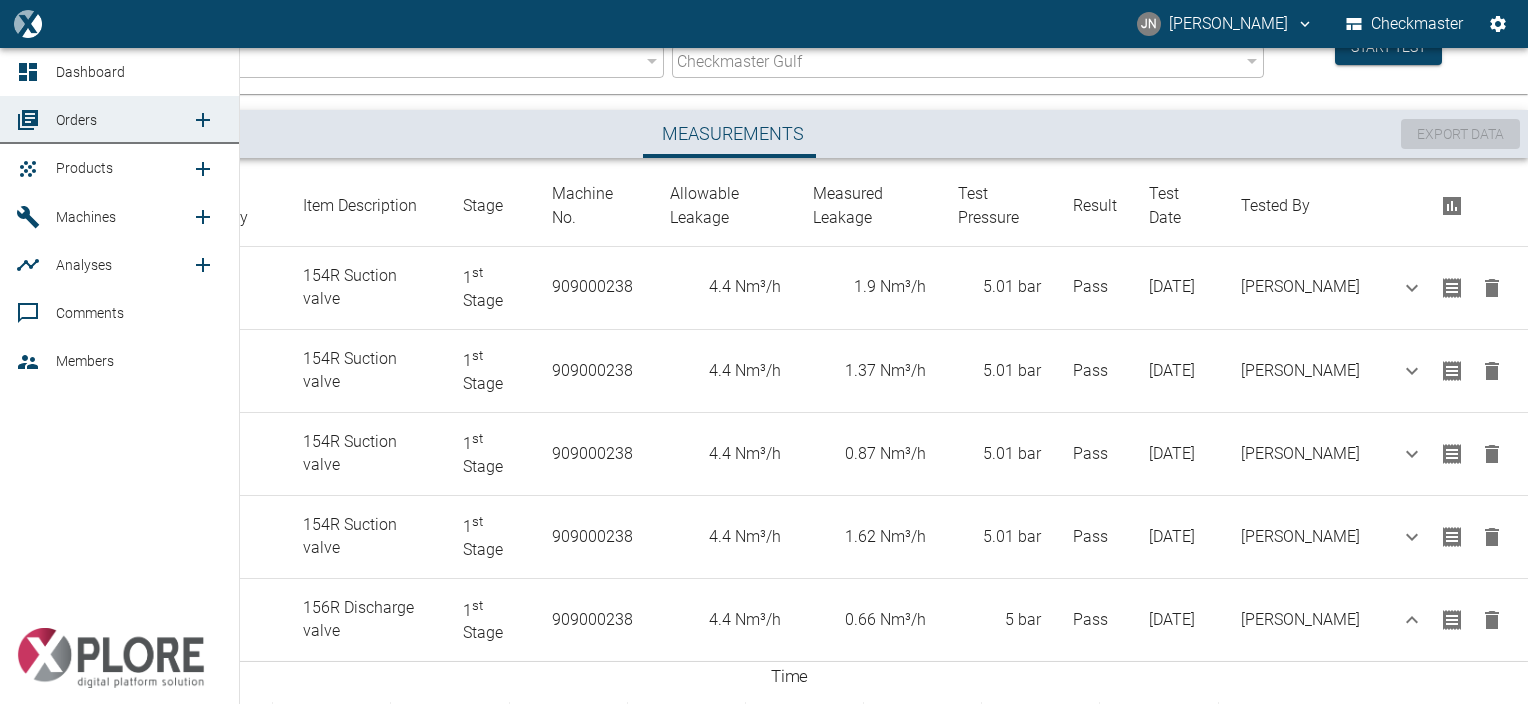 click on "Products" at bounding box center (84, 168) 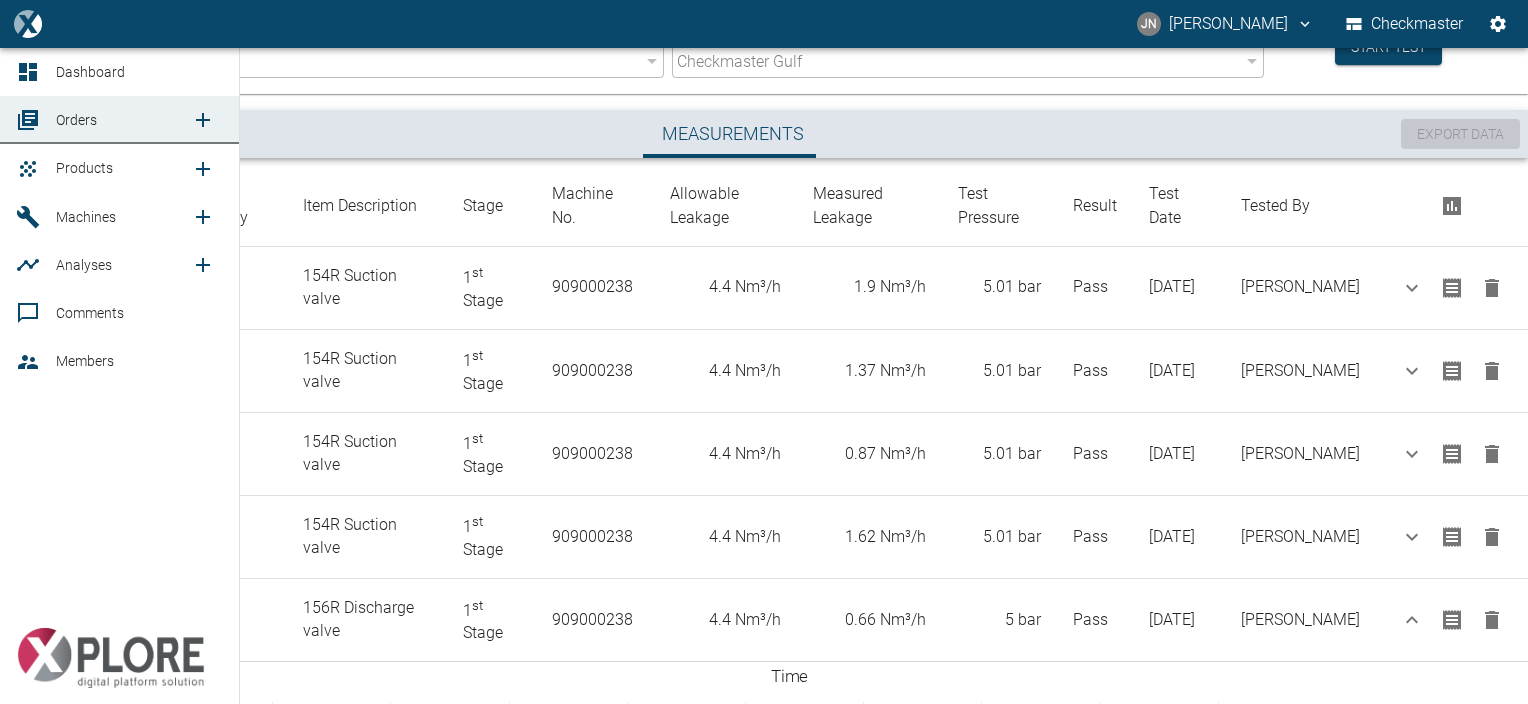 scroll, scrollTop: 0, scrollLeft: 0, axis: both 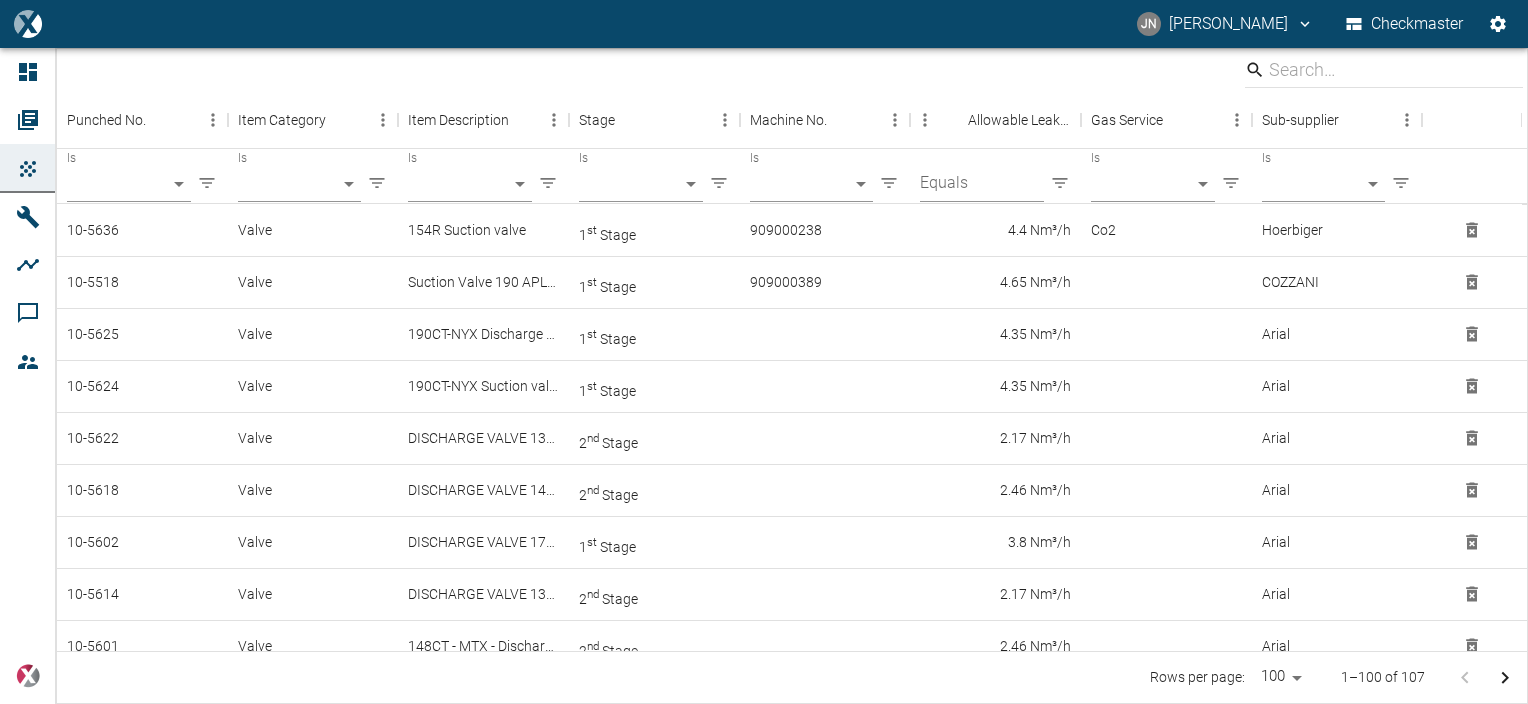 click on "JN Jayan Nair Checkmaster Dashboard Orders Products Machines Analyses Comments Members powered by Punched No. Item Category Item Description Stage Machine No. Allowable Leakage Gas Service Sub-supplier Is ​ Is ​ Is ​ Is ​ Is ​ Equals Is ​ Is ​ 10-5636 Valve 154R Suction valve 1 st   Stage 909000238 4.4 Nm³/h Co2 Hoerbiger 10-5518 Valve Suction Valve 190 APL 12 1 st   Stage 909000389 4.65 Nm³/h COZZANI 10-5625 Valve 190CT-NYX Discharge valve KB-5557-P 1 st   Stage 4.35 Nm³/h Arial 10-5624 Valve 190CT-NYX Suction valve KB-5558-W 1 st   Stage 4.35 Nm³/h Arial 10-5622 Valve DISCHARGE VALVE 137CT -MTX B-2894 -EE 2 nd   Stage 2.17 Nm³/h Arial 10-5618 Valve DISCHARGE VALVE 148CT -MTX B-2231-D 2 nd   Stage 2.46 Nm³/h Arial 10-5602 Valve DISCHARGE VALVE 179CT -MTX 1 st   Stage 3.8 Nm³/h Arial 10-5614 Valve DISCHARGE VALVE 137CT -MTX 2 nd   Stage 2.17 Nm³/h Arial 10-5601 Valve 148CT - MTX - Discharge valve B-2231 - EE 2 nd   Stage 2.46 Nm³/h Arial 10-5598 Valve 2 nd   Stage 2.46 Nm³/h Arial 2 nd" at bounding box center [764, 352] 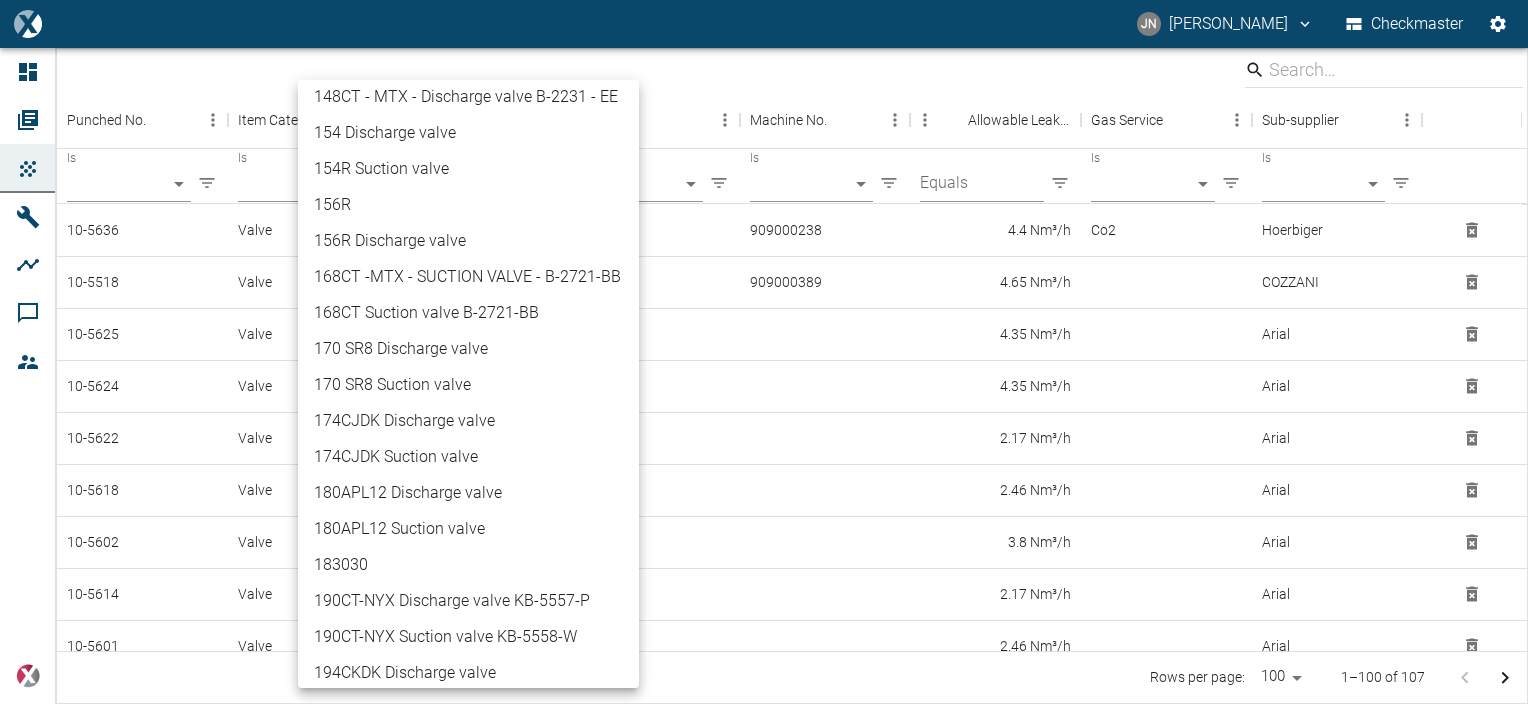 scroll, scrollTop: 300, scrollLeft: 0, axis: vertical 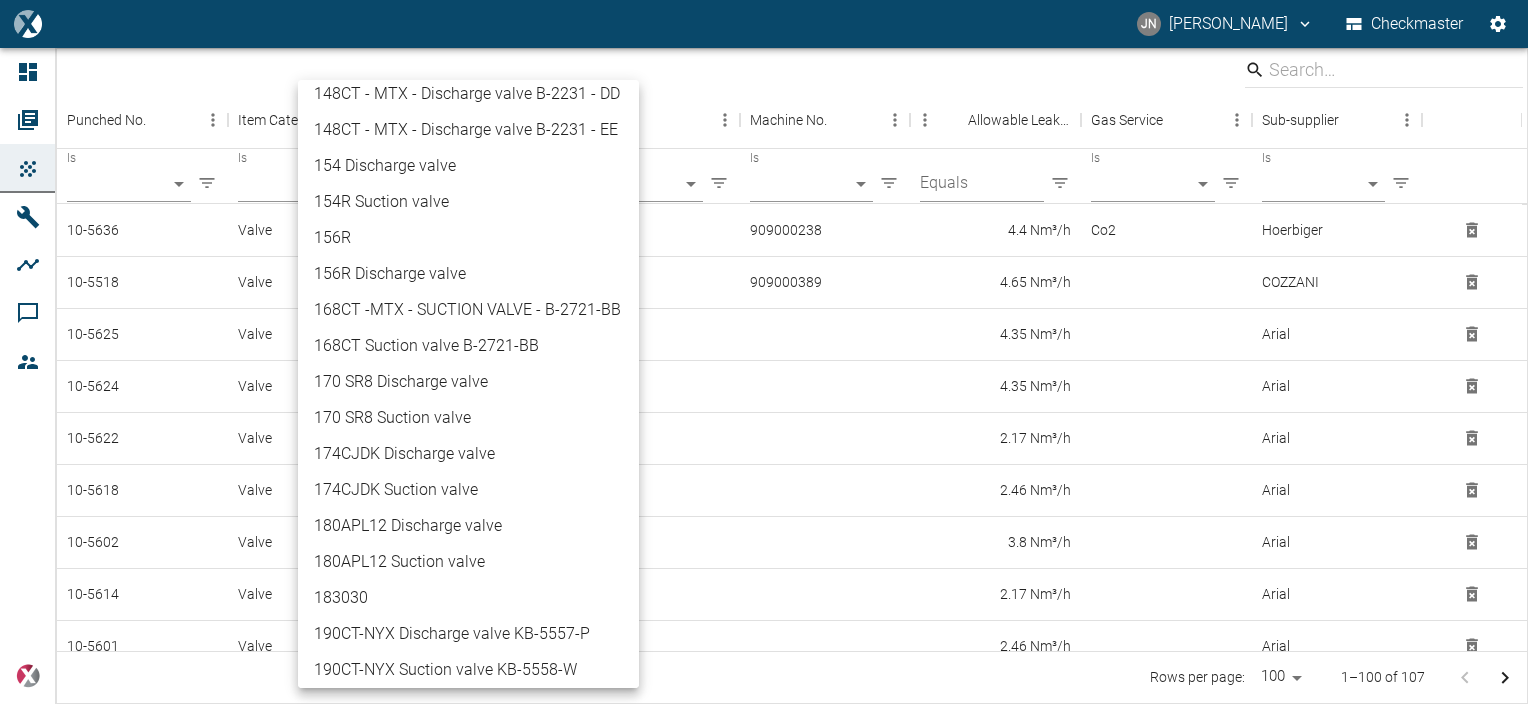 click on "156R Discharge valve" at bounding box center [468, 274] 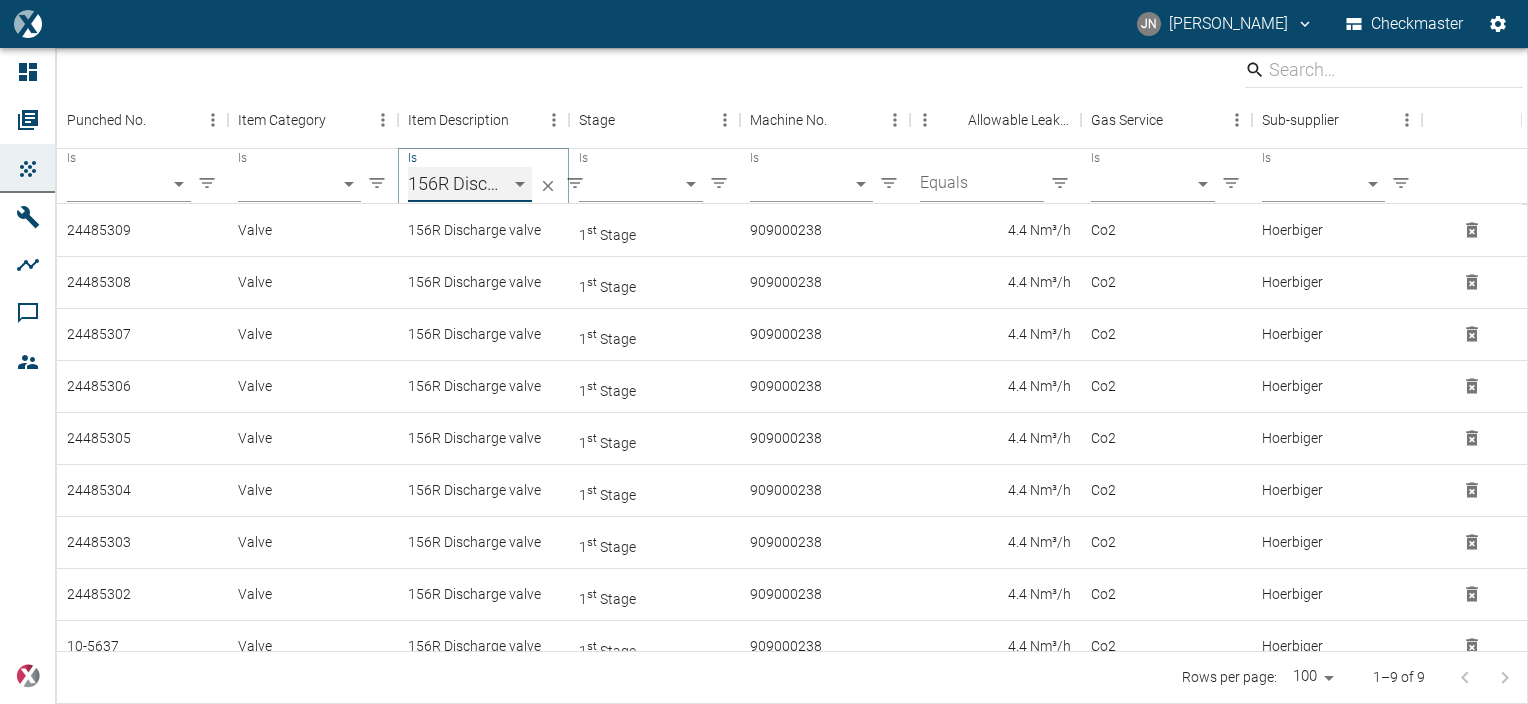 scroll, scrollTop: 20, scrollLeft: 0, axis: vertical 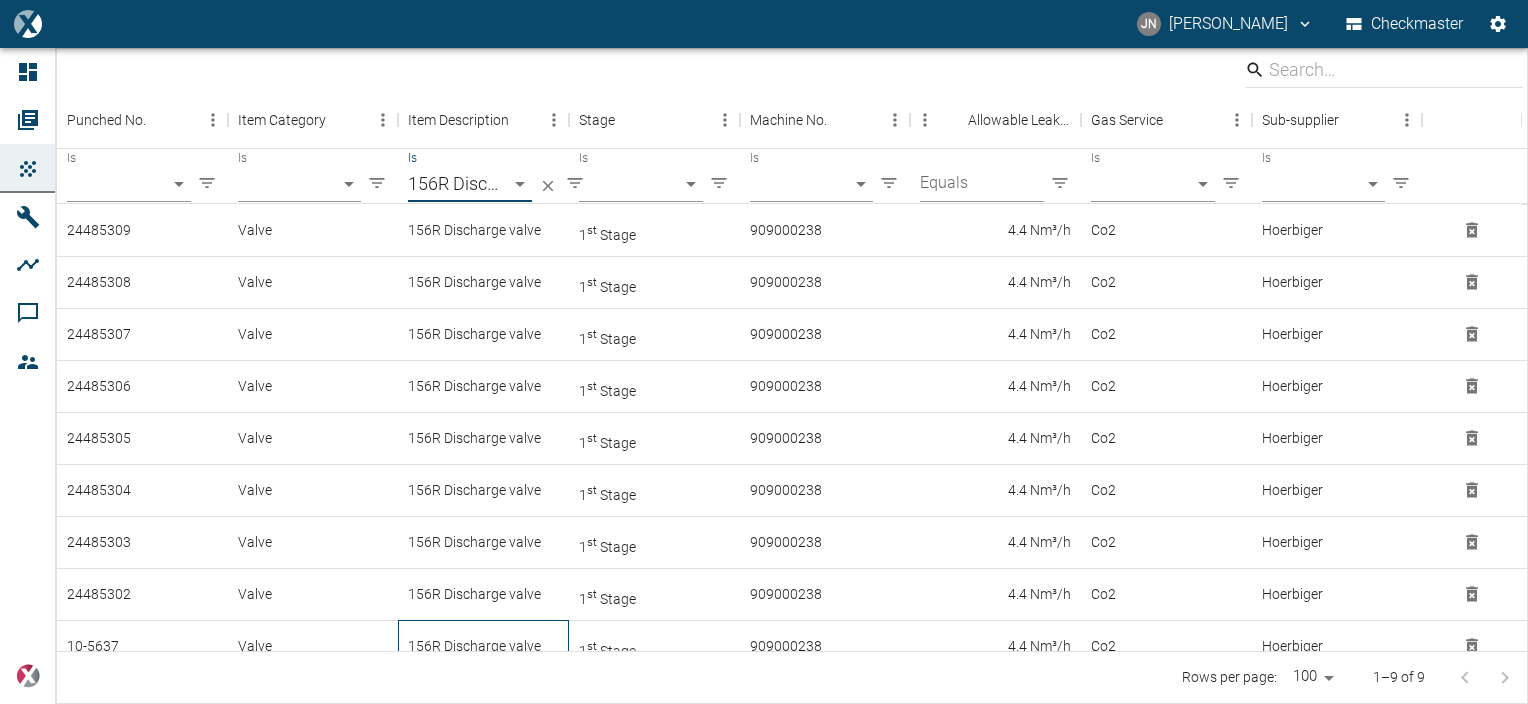 click on "156R Discharge valve" at bounding box center (483, 646) 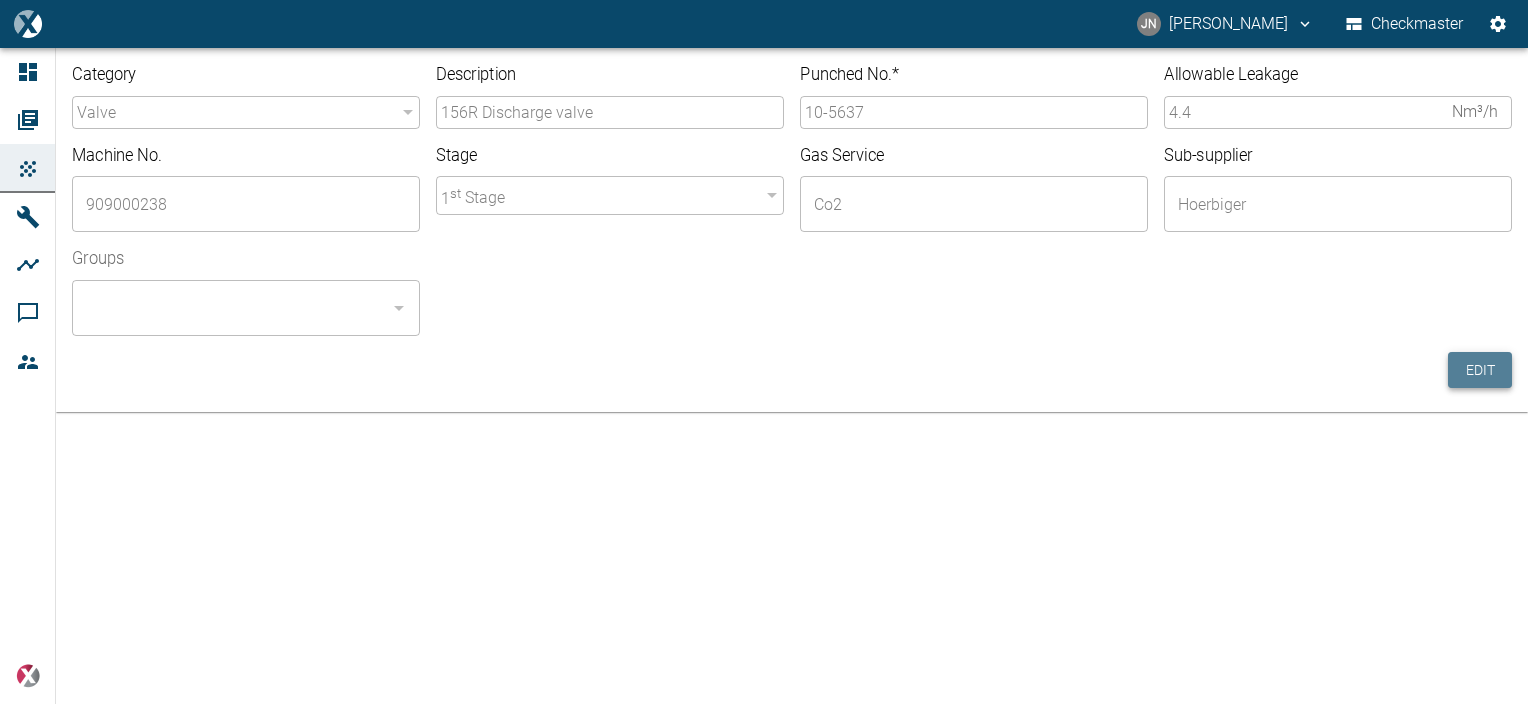 click on "Edit" at bounding box center [1480, 370] 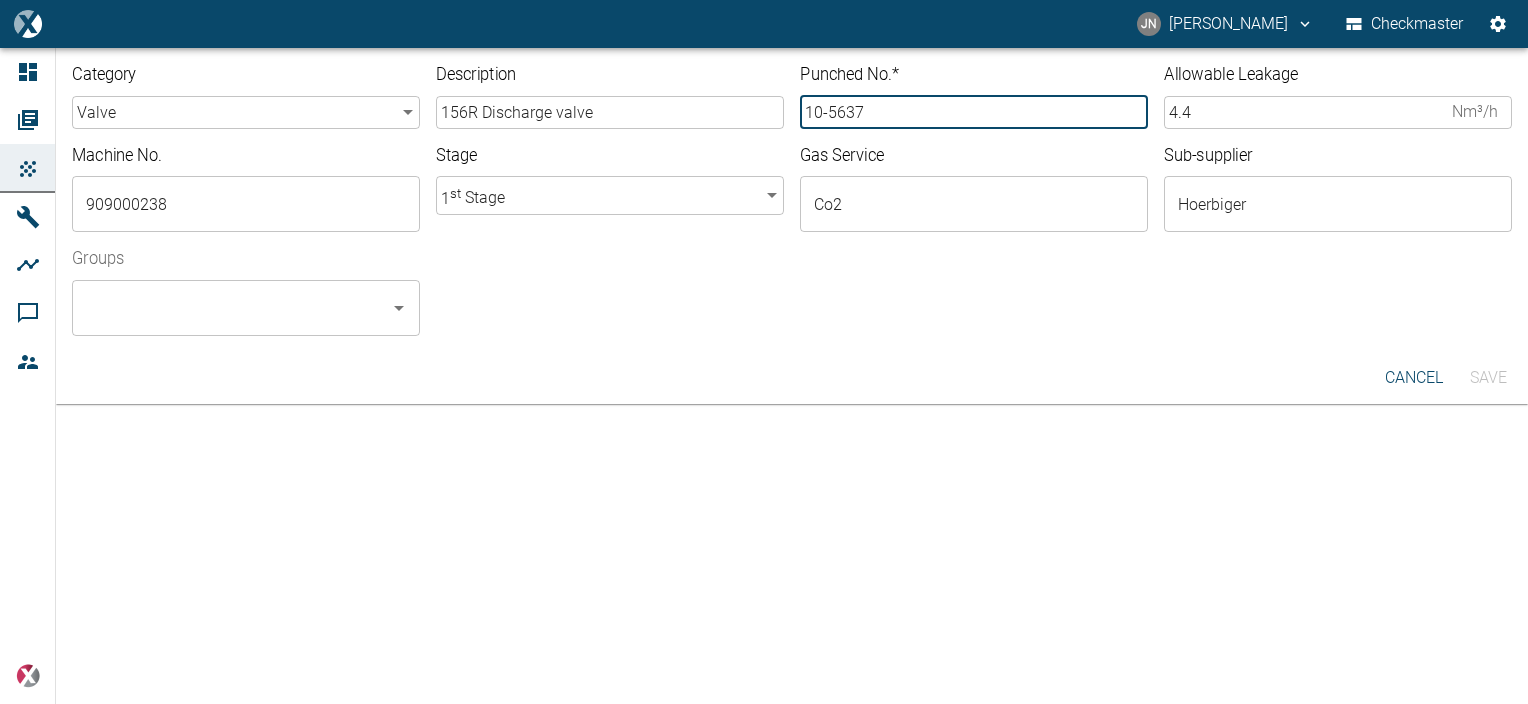 click on "10-5637" at bounding box center [974, 112] 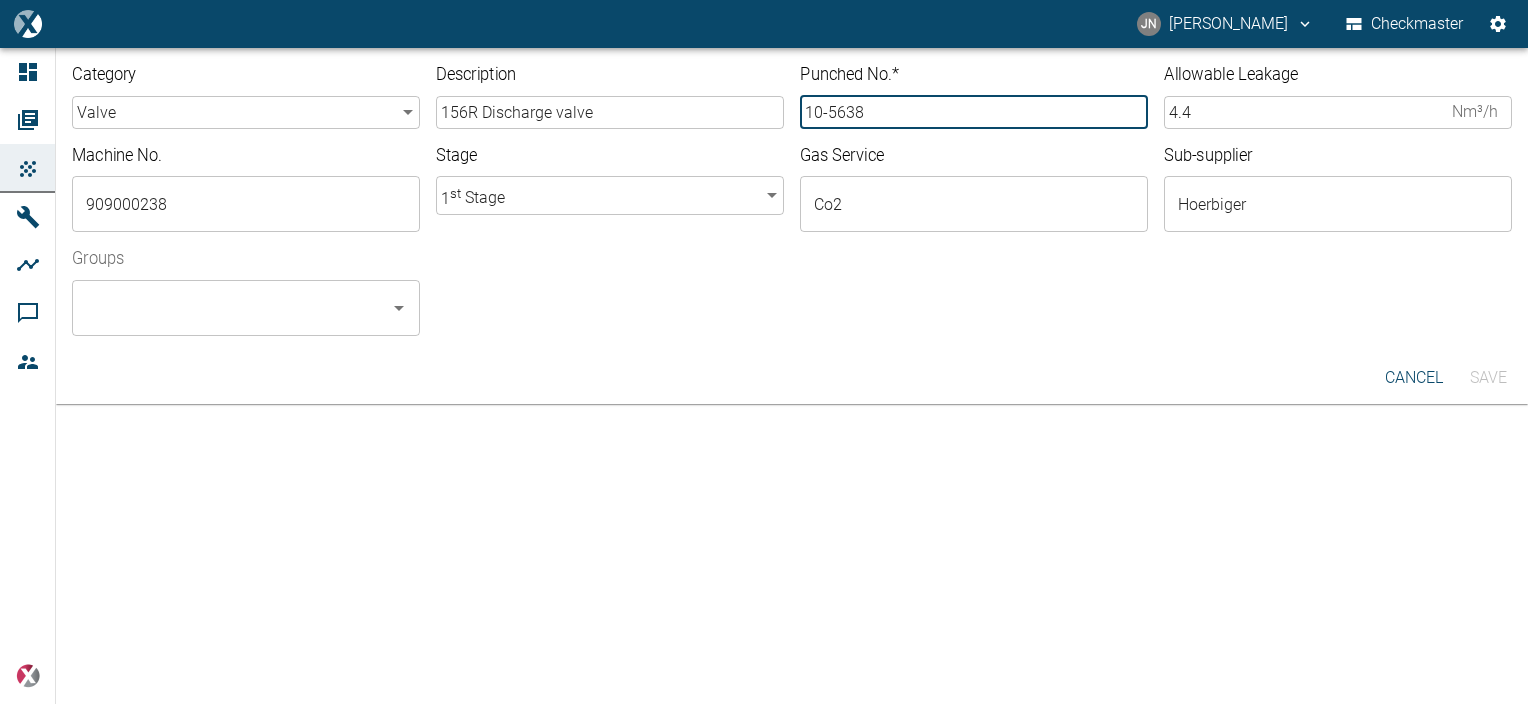 click on "​" at bounding box center [246, 308] 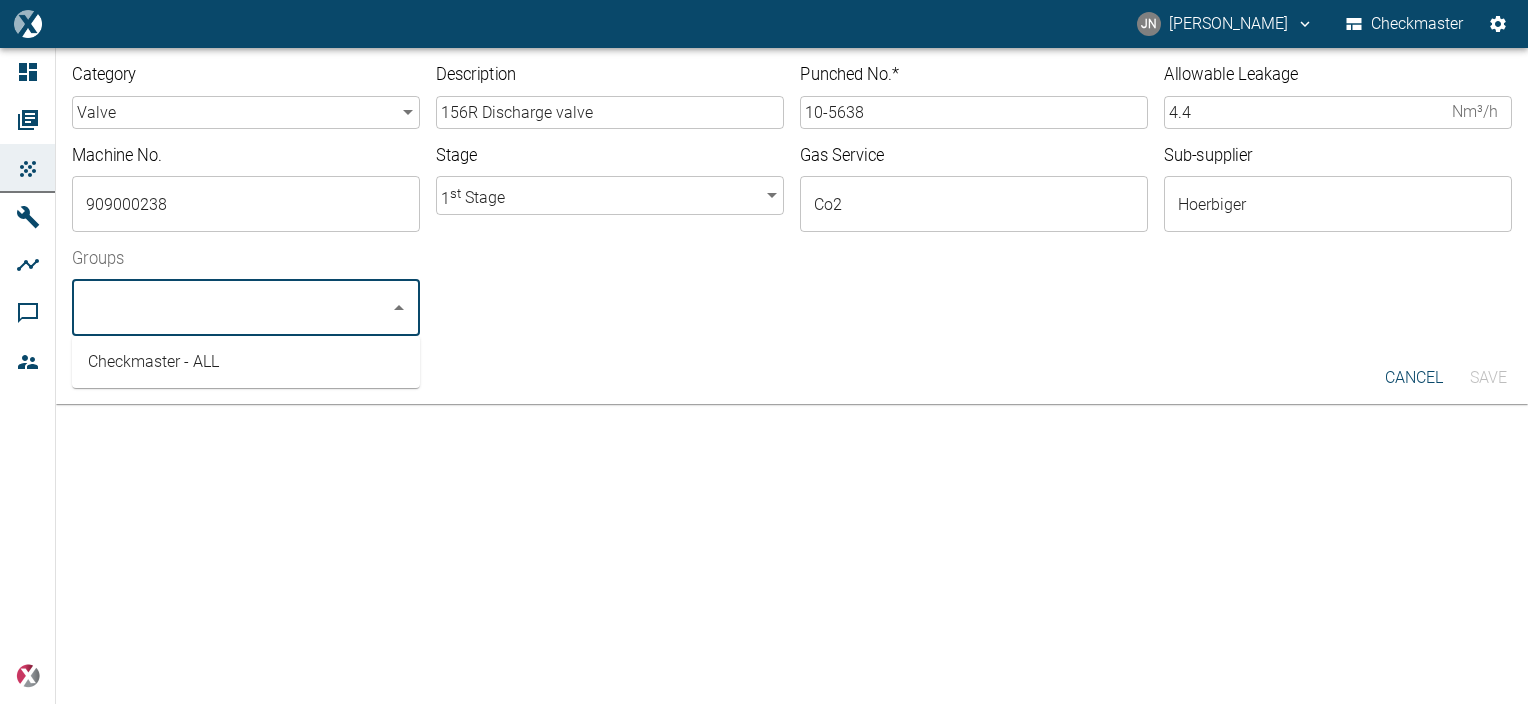 click on "Checkmaster - ALL" at bounding box center [246, 362] 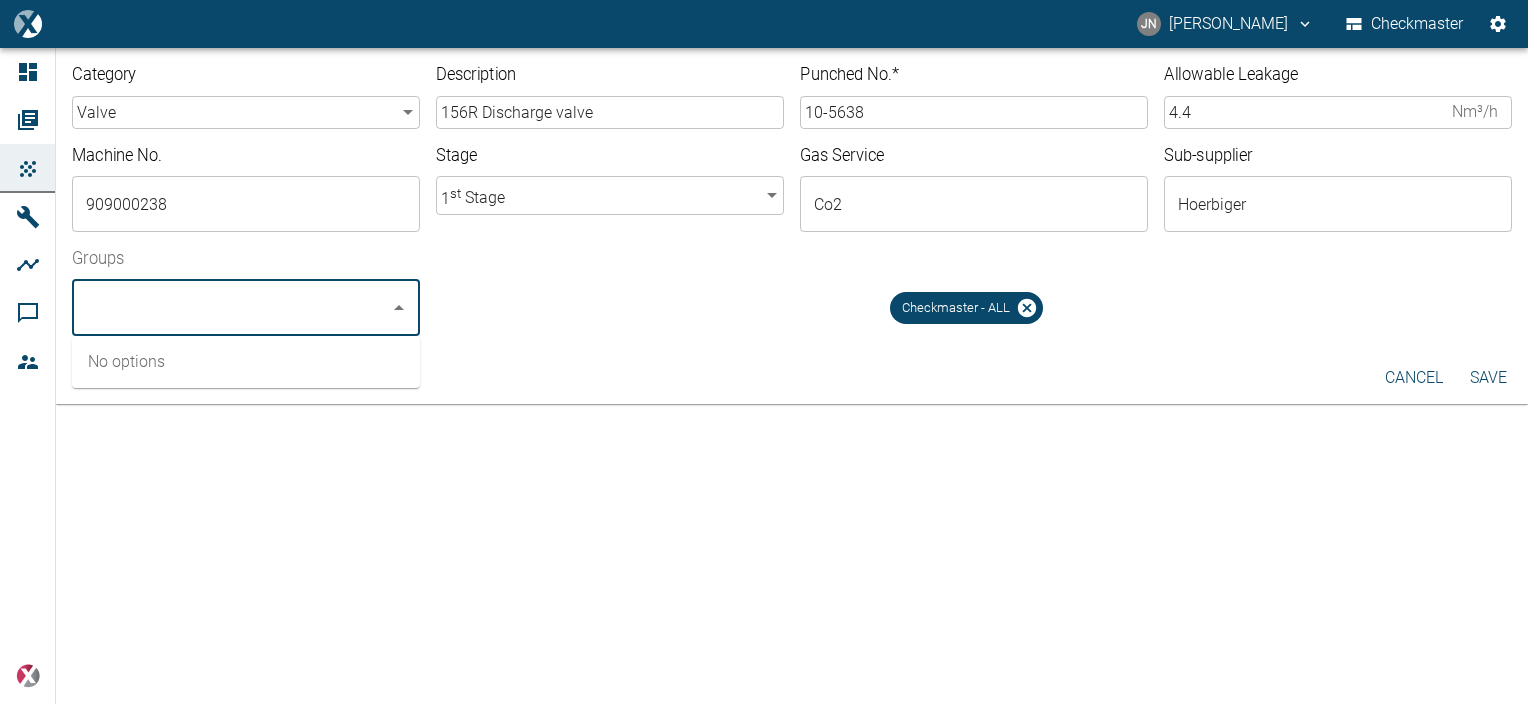 click on "Save" at bounding box center (1488, 378) 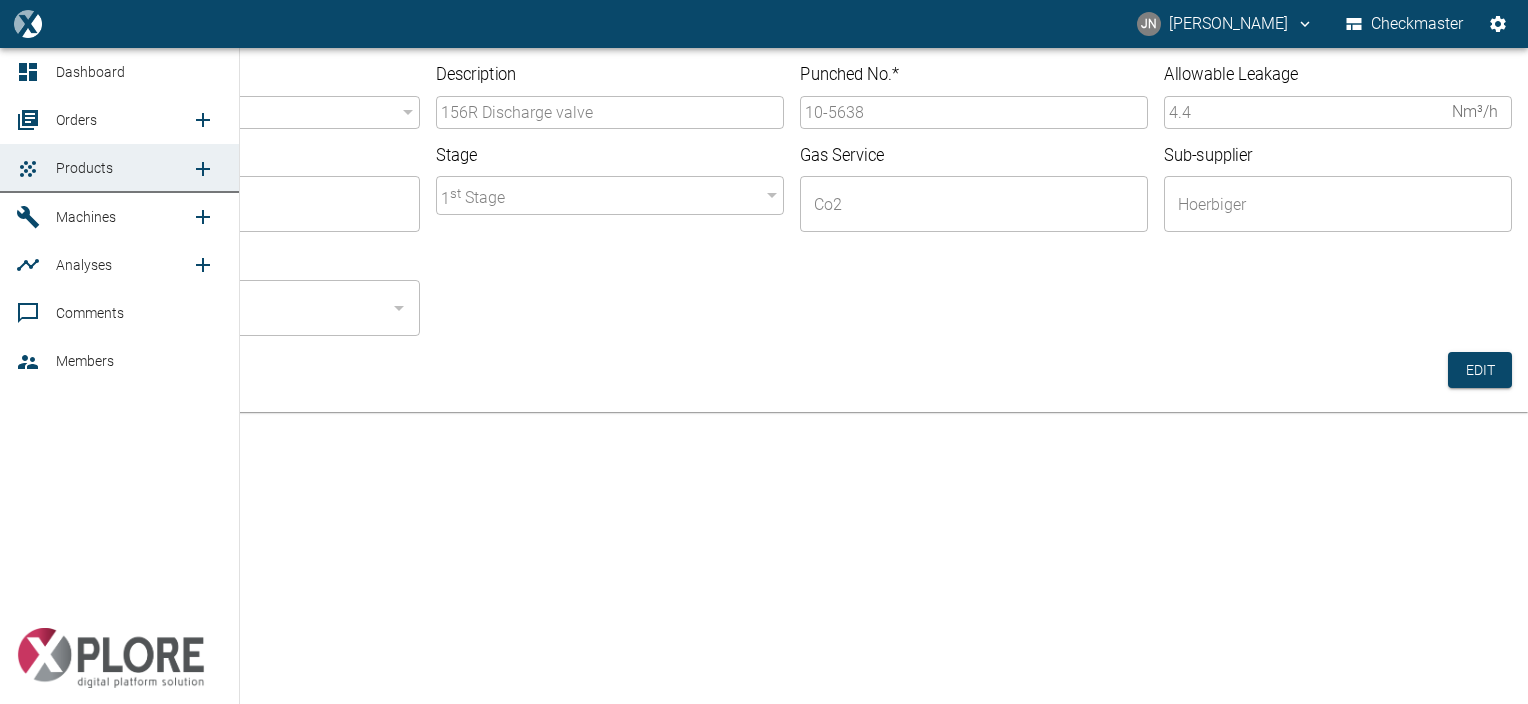 click on "Orders" at bounding box center [76, 120] 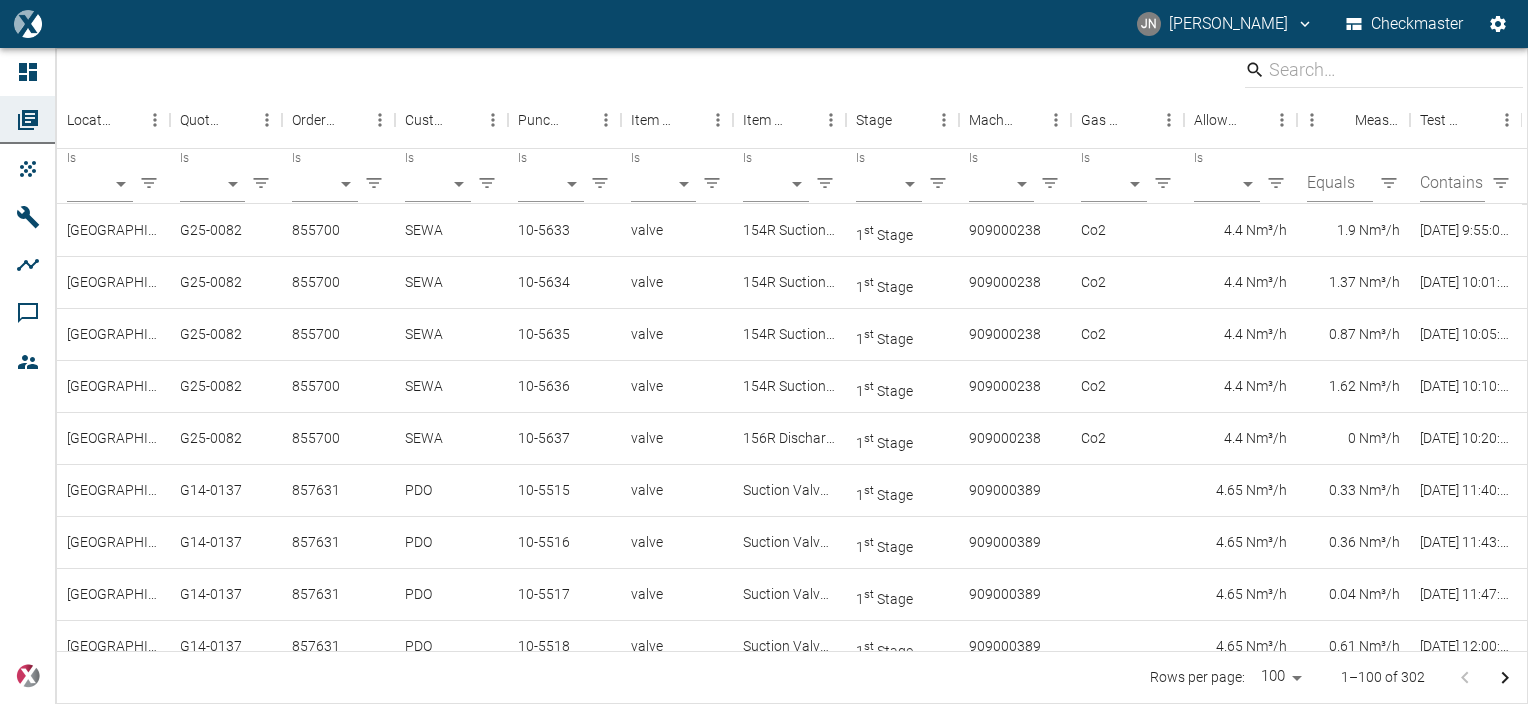 scroll, scrollTop: 52, scrollLeft: 0, axis: vertical 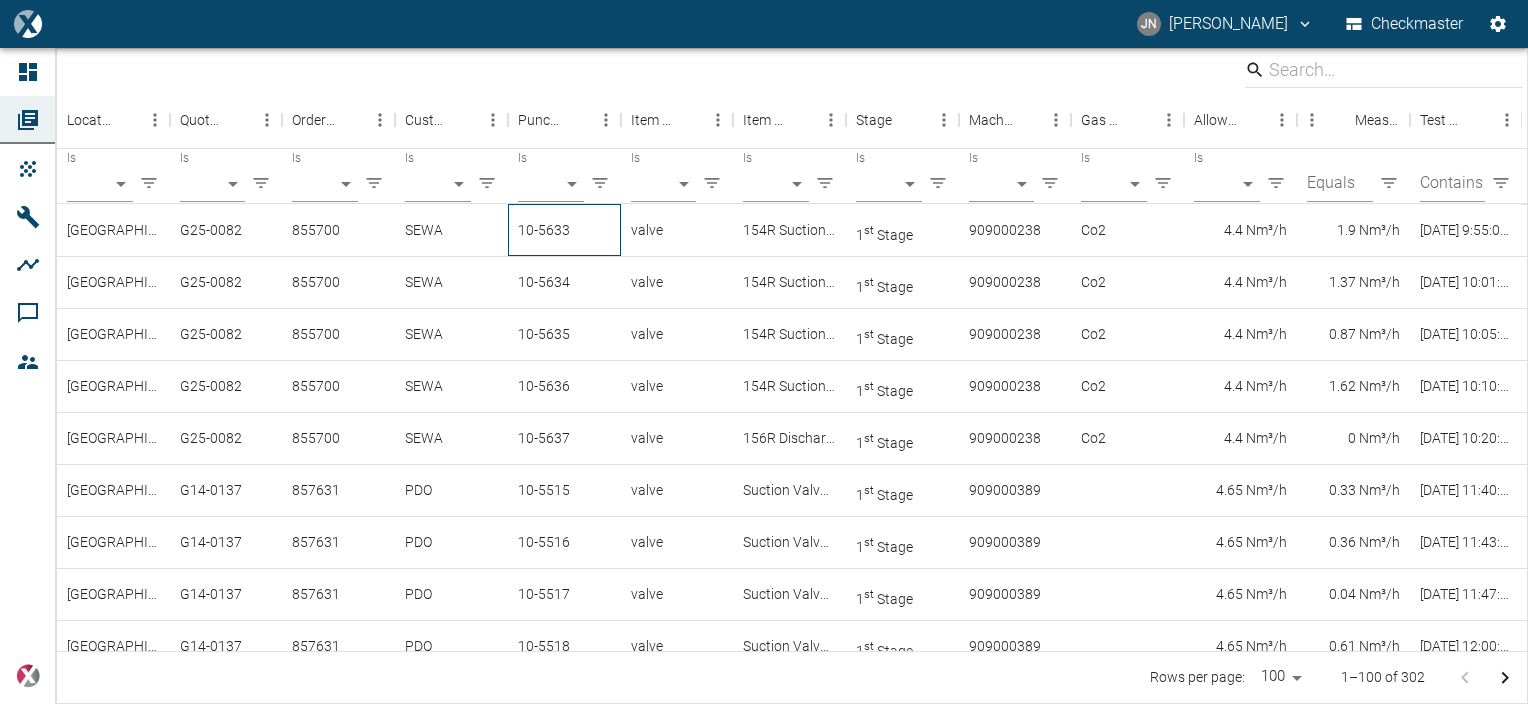 click on "10-5633" at bounding box center (564, 230) 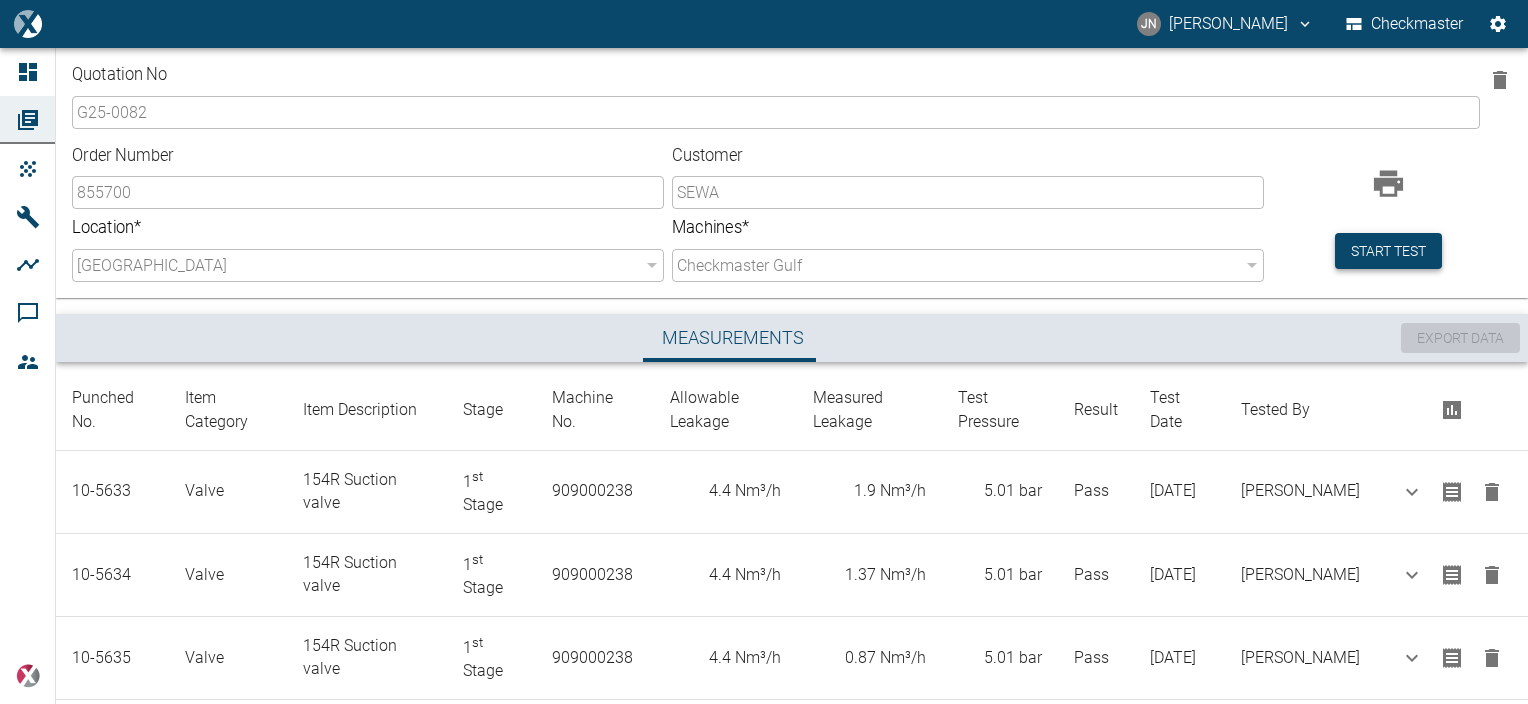 click on "Start test" at bounding box center [1388, 251] 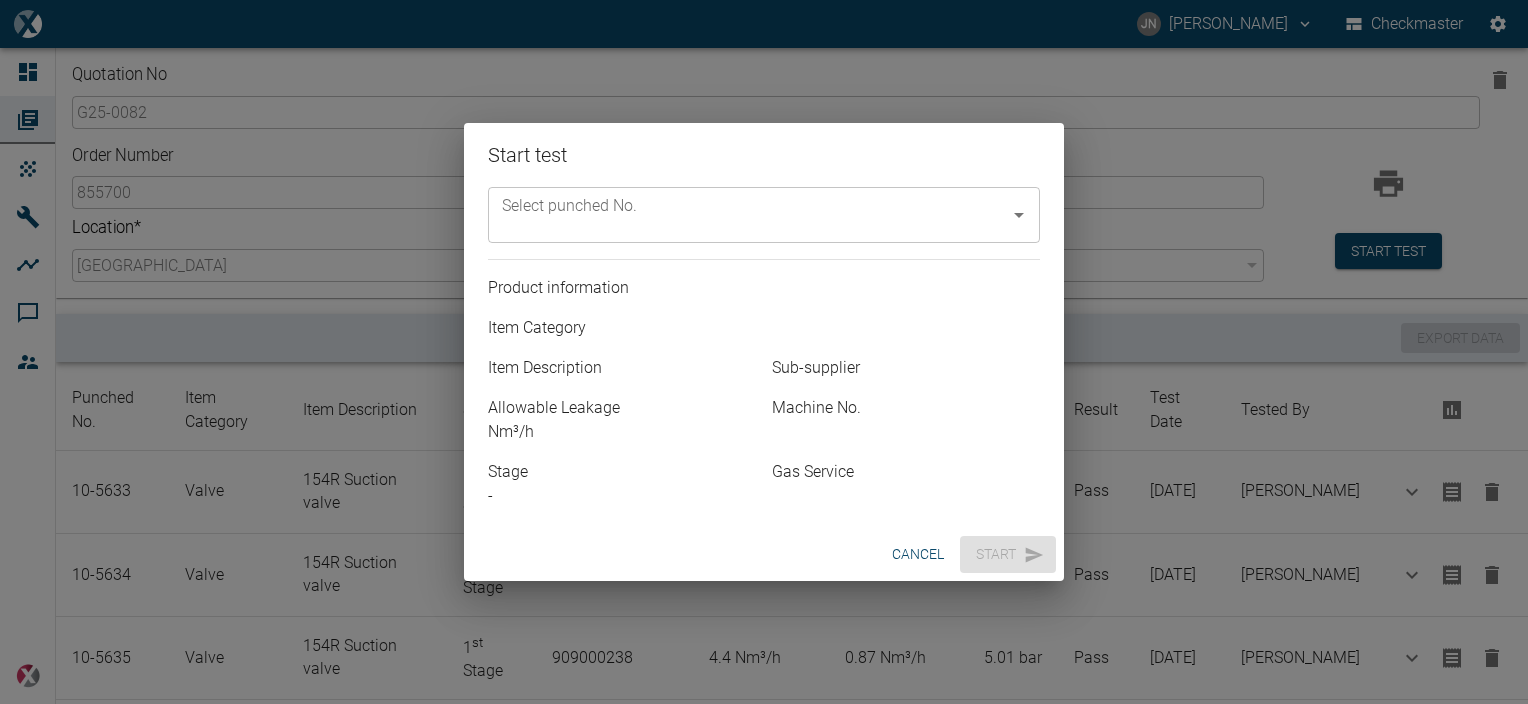 click on "Select punched No." at bounding box center [749, 215] 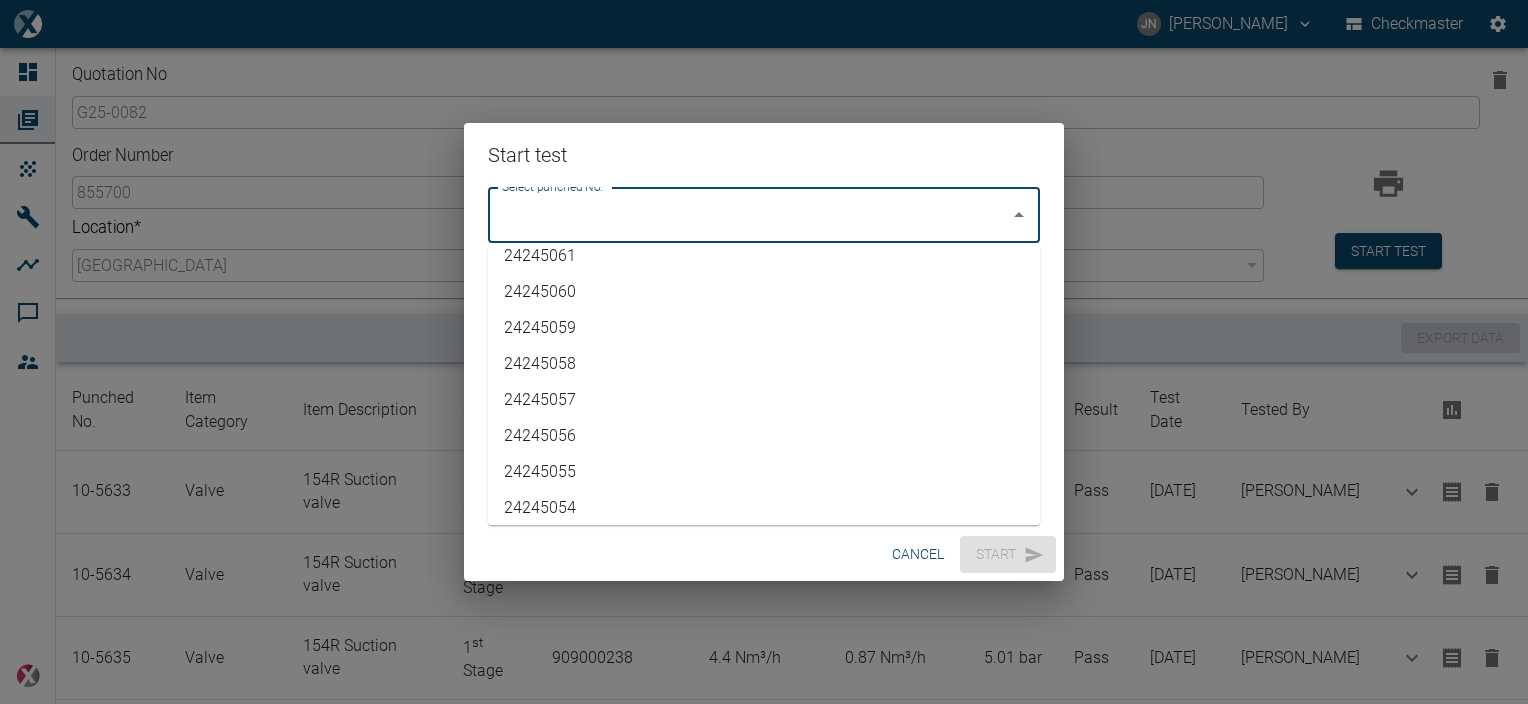 scroll, scrollTop: 3586, scrollLeft: 0, axis: vertical 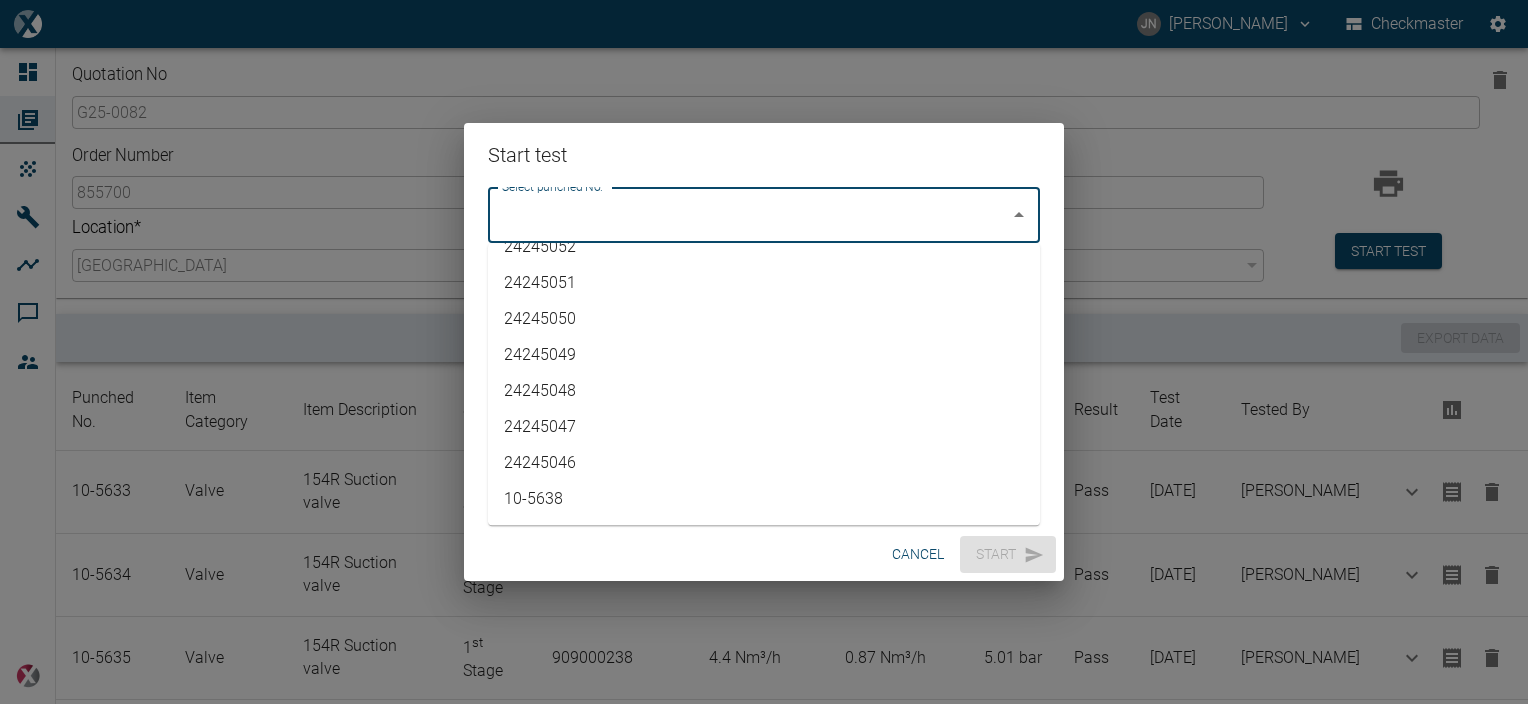 click on "10-5638" at bounding box center (764, 499) 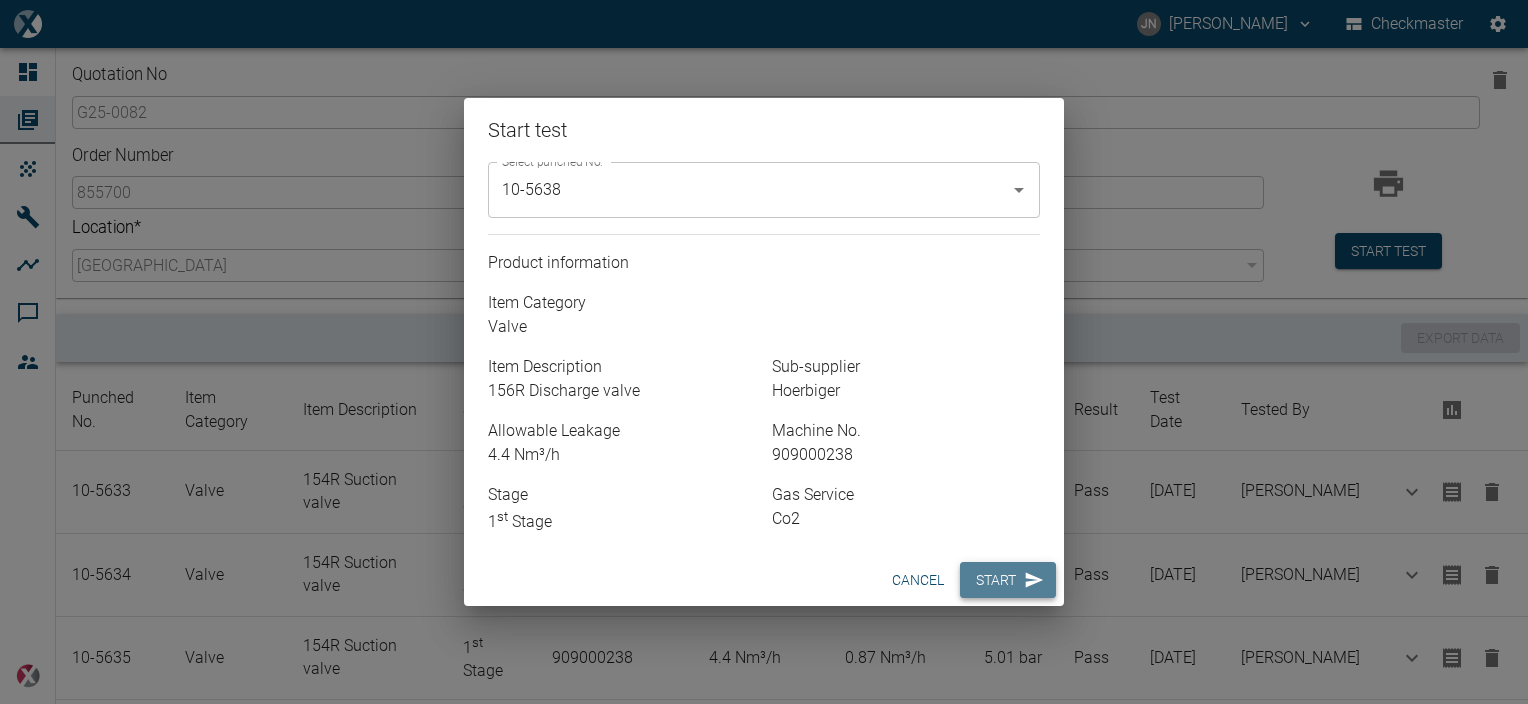 click on "Start" at bounding box center [1008, 580] 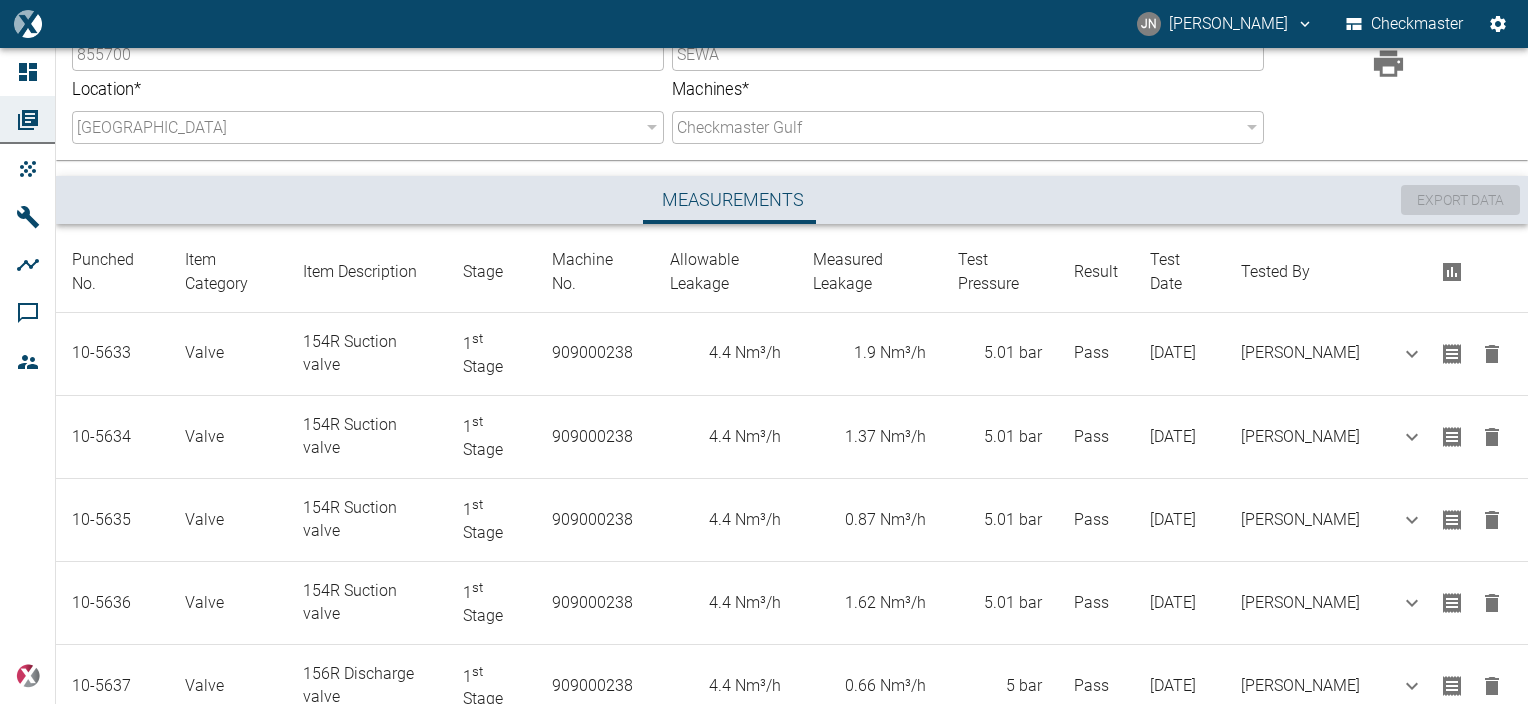 scroll, scrollTop: 285, scrollLeft: 0, axis: vertical 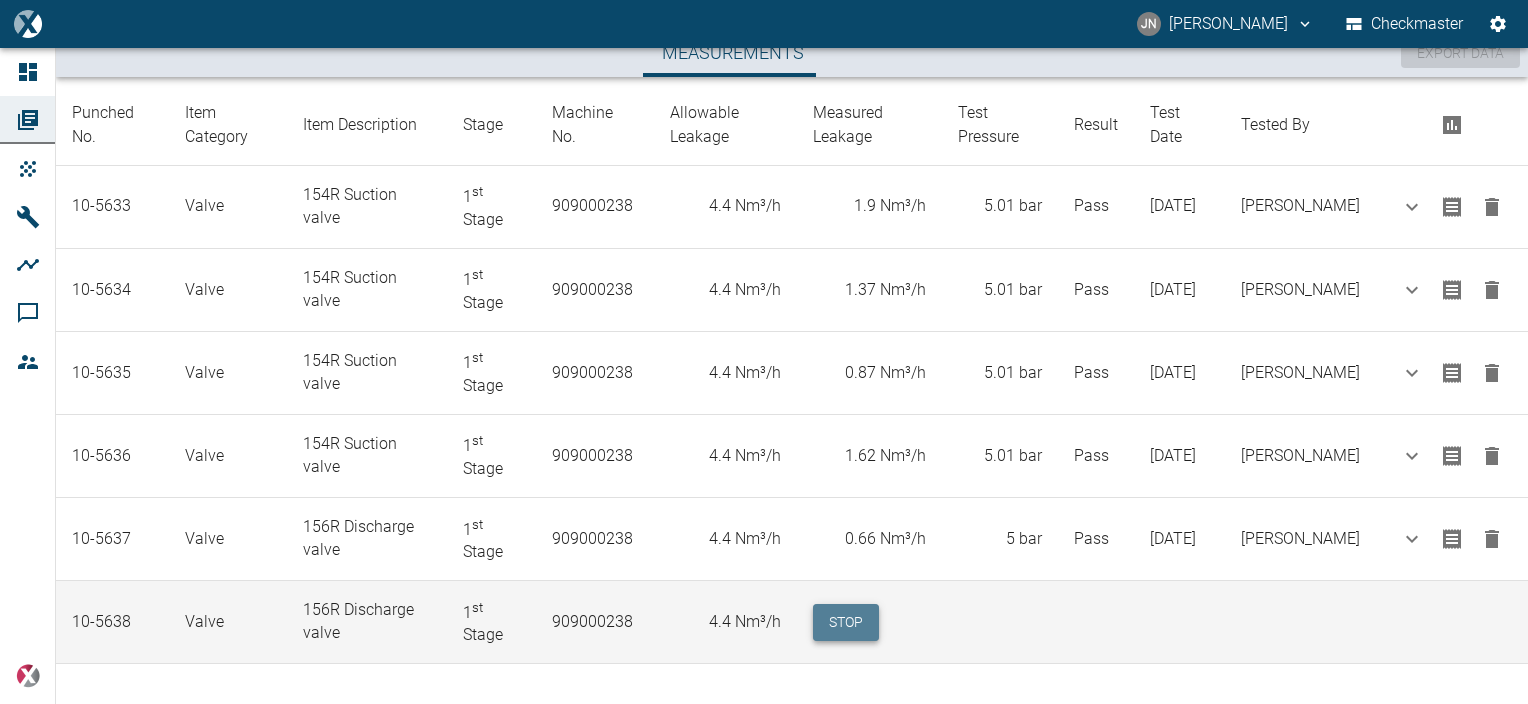 click on "Stop" at bounding box center (846, 622) 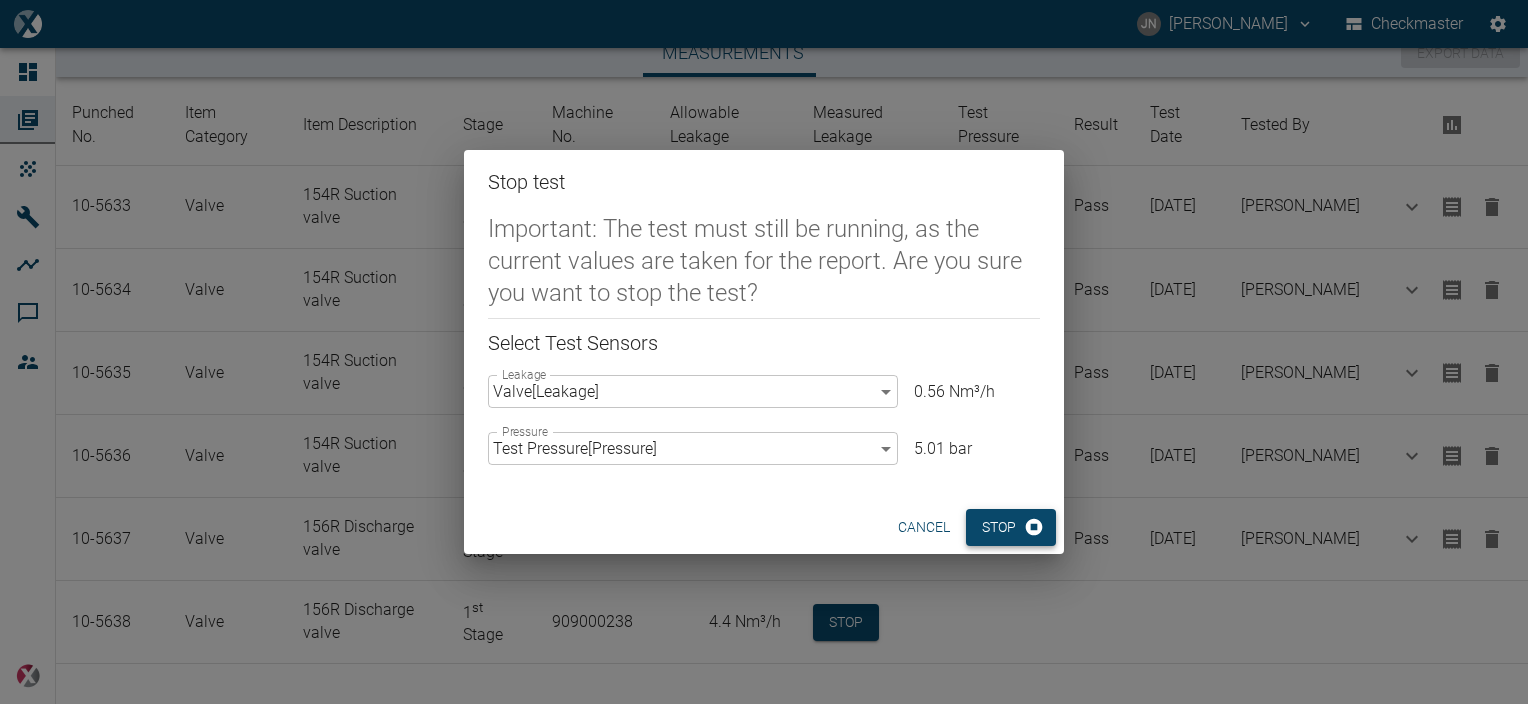 click on "Stop" at bounding box center (1011, 527) 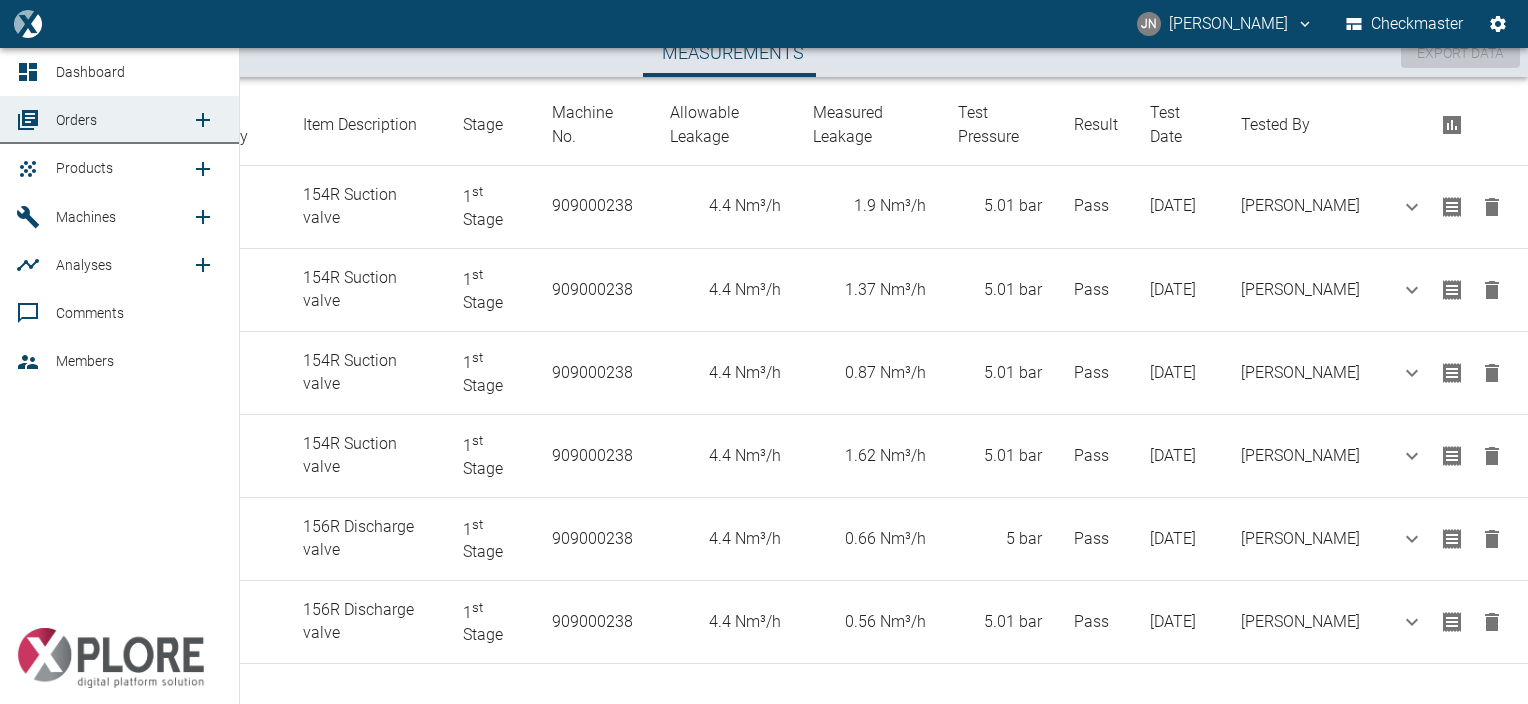 click on "Products" at bounding box center (84, 168) 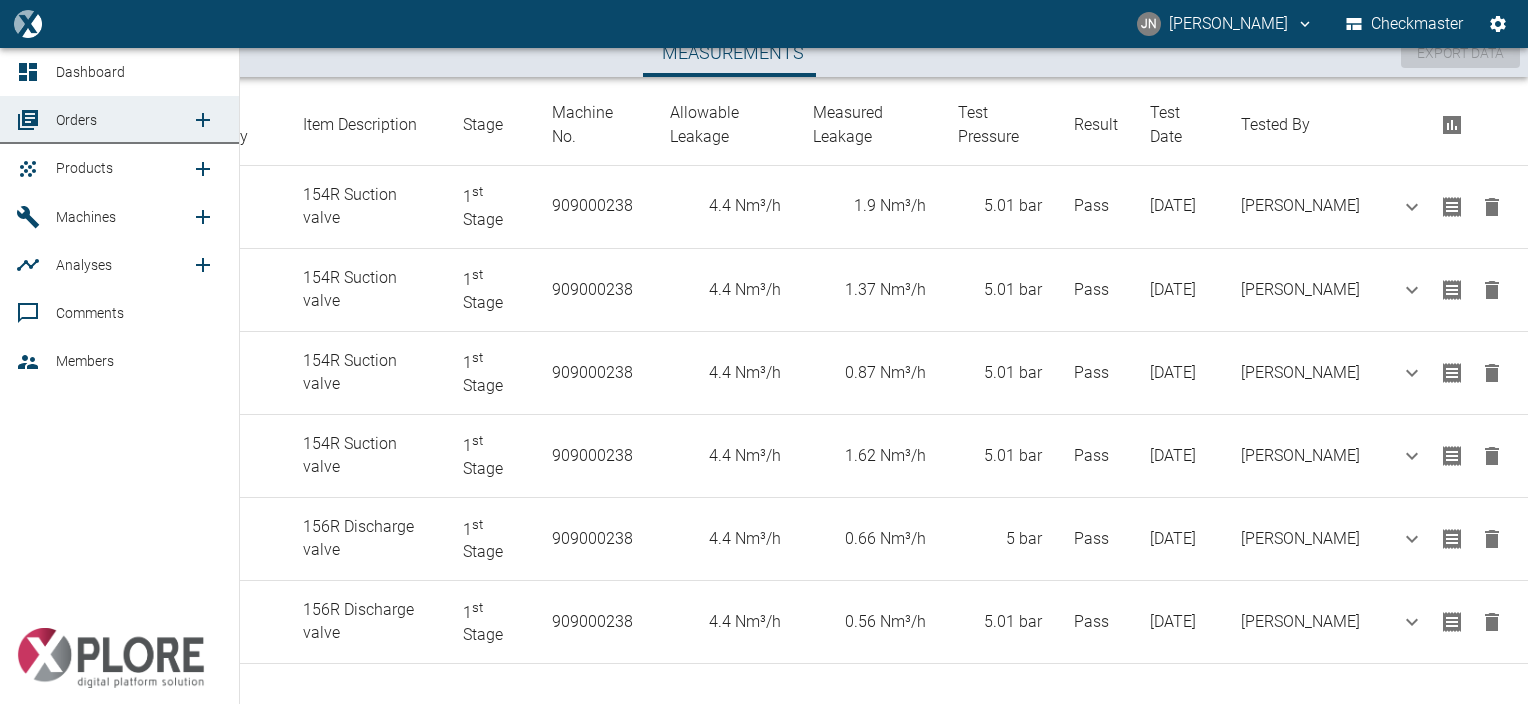 scroll, scrollTop: 0, scrollLeft: 0, axis: both 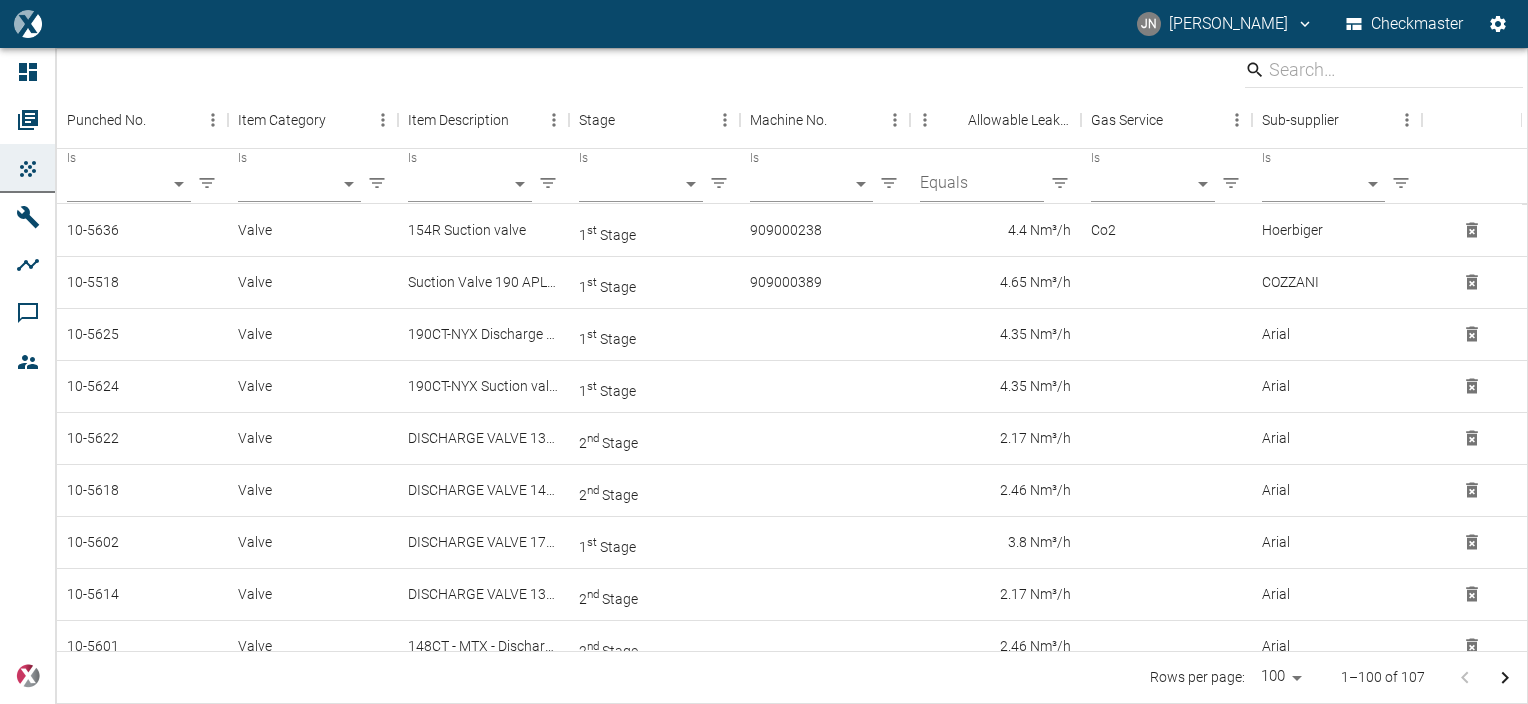 click on "JN Jayan Nair Checkmaster Dashboard Orders Products Machines Analyses Comments Members powered by Punched No. Item Category Item Description Stage Machine No. Allowable Leakage Gas Service Sub-supplier Is ​ Is ​ Is ​ Is ​ Is ​ Equals Is ​ Is ​ 10-5636 Valve 154R Suction valve 1 st   Stage 909000238 4.4 Nm³/h Co2 Hoerbiger 10-5518 Valve Suction Valve 190 APL 12 1 st   Stage 909000389 4.65 Nm³/h COZZANI 10-5625 Valve 190CT-NYX Discharge valve KB-5557-P 1 st   Stage 4.35 Nm³/h Arial 10-5624 Valve 190CT-NYX Suction valve KB-5558-W 1 st   Stage 4.35 Nm³/h Arial 10-5622 Valve DISCHARGE VALVE 137CT -MTX B-2894 -EE 2 nd   Stage 2.17 Nm³/h Arial 10-5618 Valve DISCHARGE VALVE 148CT -MTX B-2231-D 2 nd   Stage 2.46 Nm³/h Arial 10-5602 Valve DISCHARGE VALVE 179CT -MTX 1 st   Stage 3.8 Nm³/h Arial 10-5614 Valve DISCHARGE VALVE 137CT -MTX 2 nd   Stage 2.17 Nm³/h Arial 10-5601 Valve 148CT - MTX - Discharge valve B-2231 - EE 2 nd   Stage 2.46 Nm³/h Arial 10-5598 Valve 2 nd   Stage 2.46 Nm³/h Arial 2 nd" at bounding box center (764, 352) 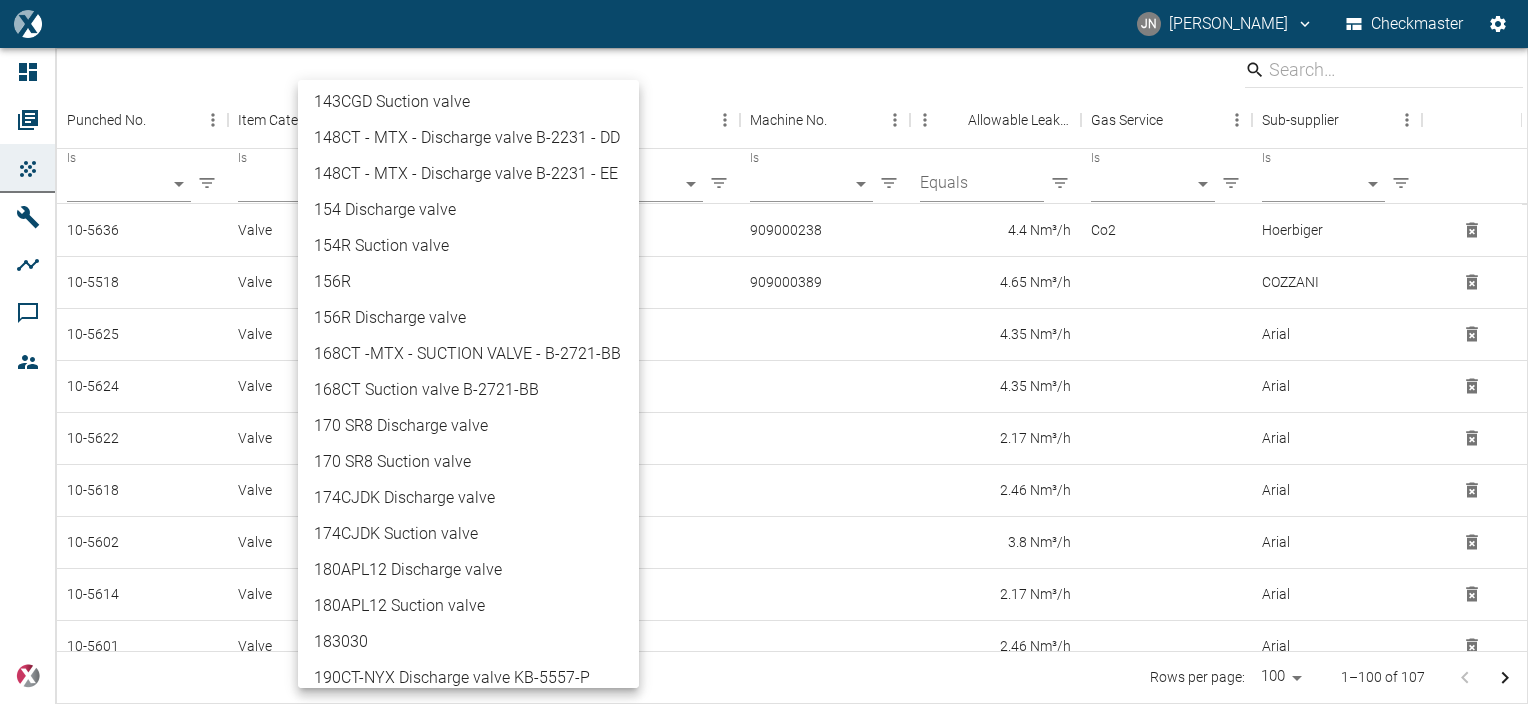 click on "156R Discharge valve" at bounding box center [468, 318] 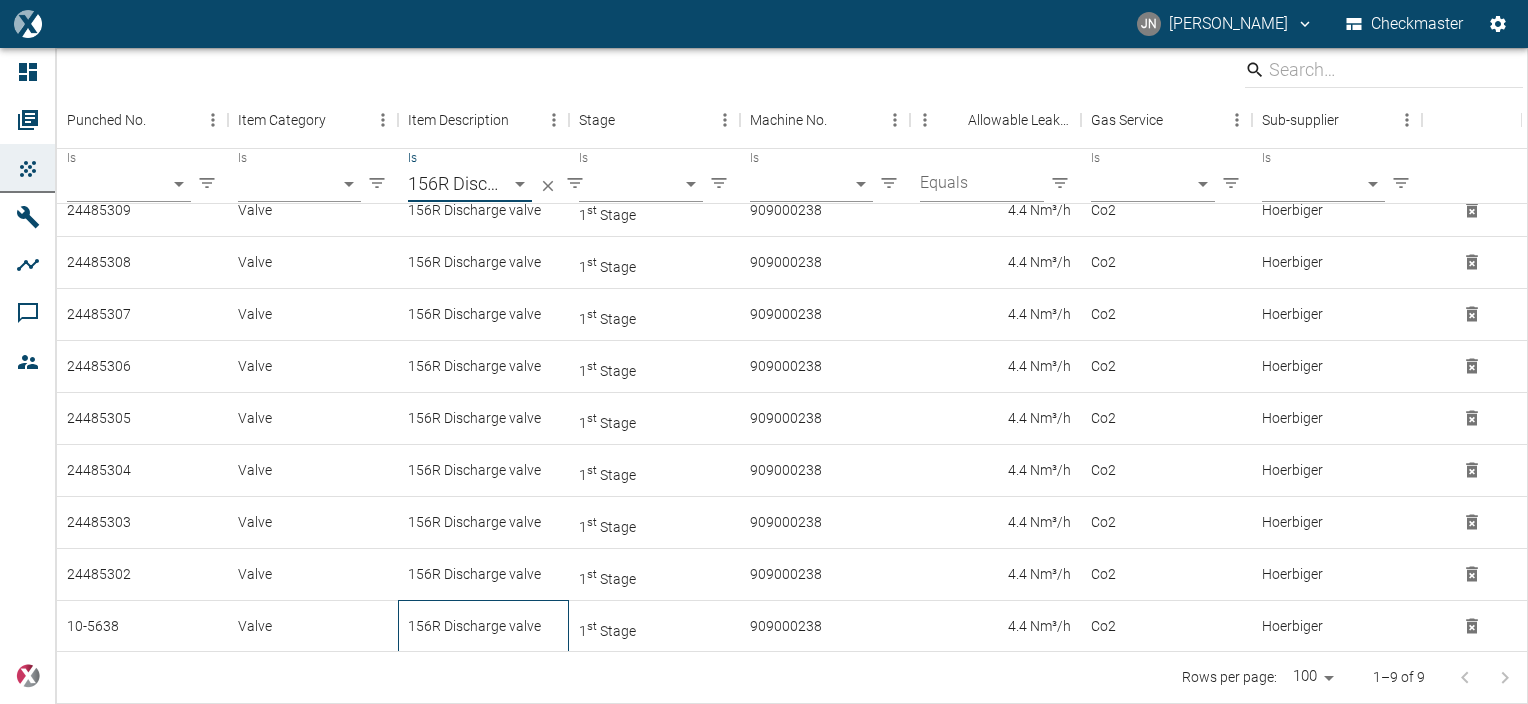 click on "156R Discharge valve" at bounding box center (483, 626) 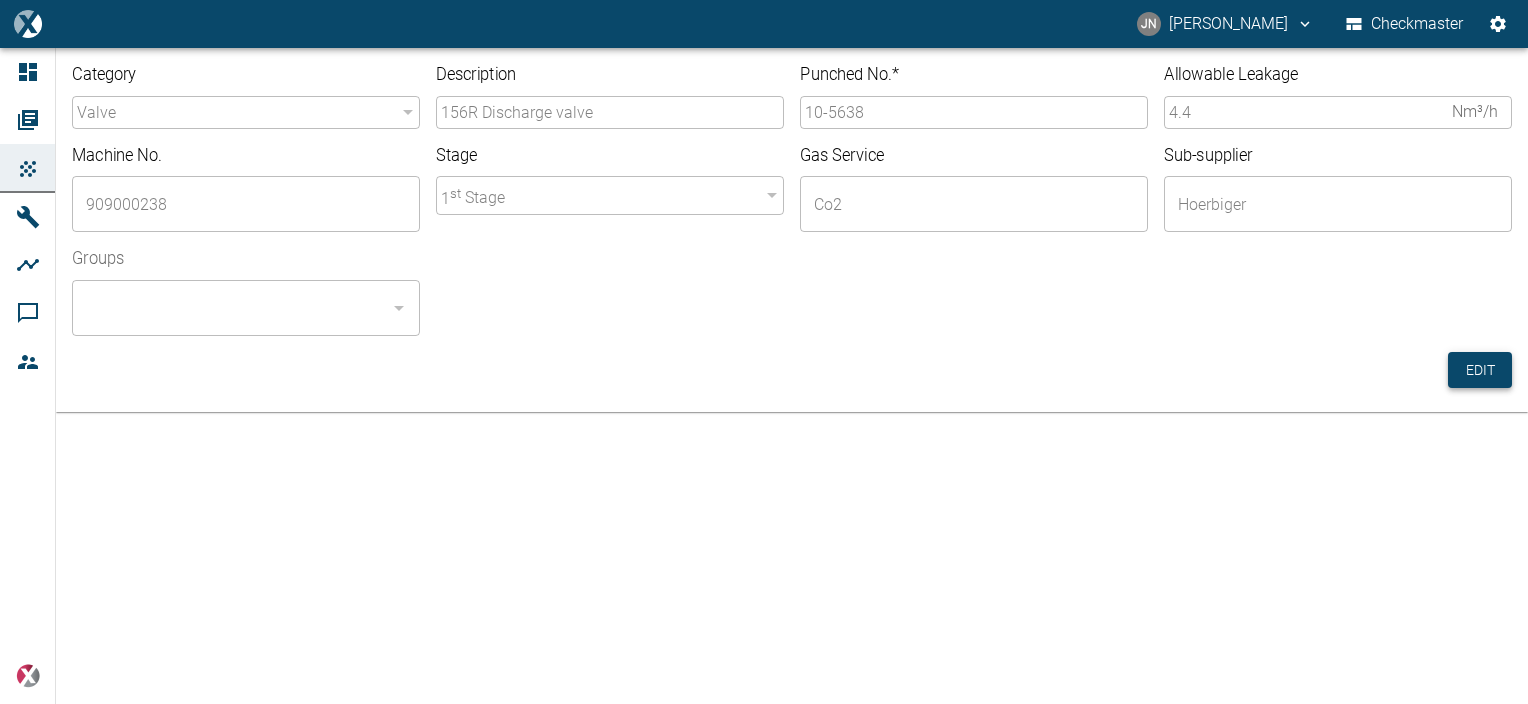 click on "Edit" at bounding box center [1480, 370] 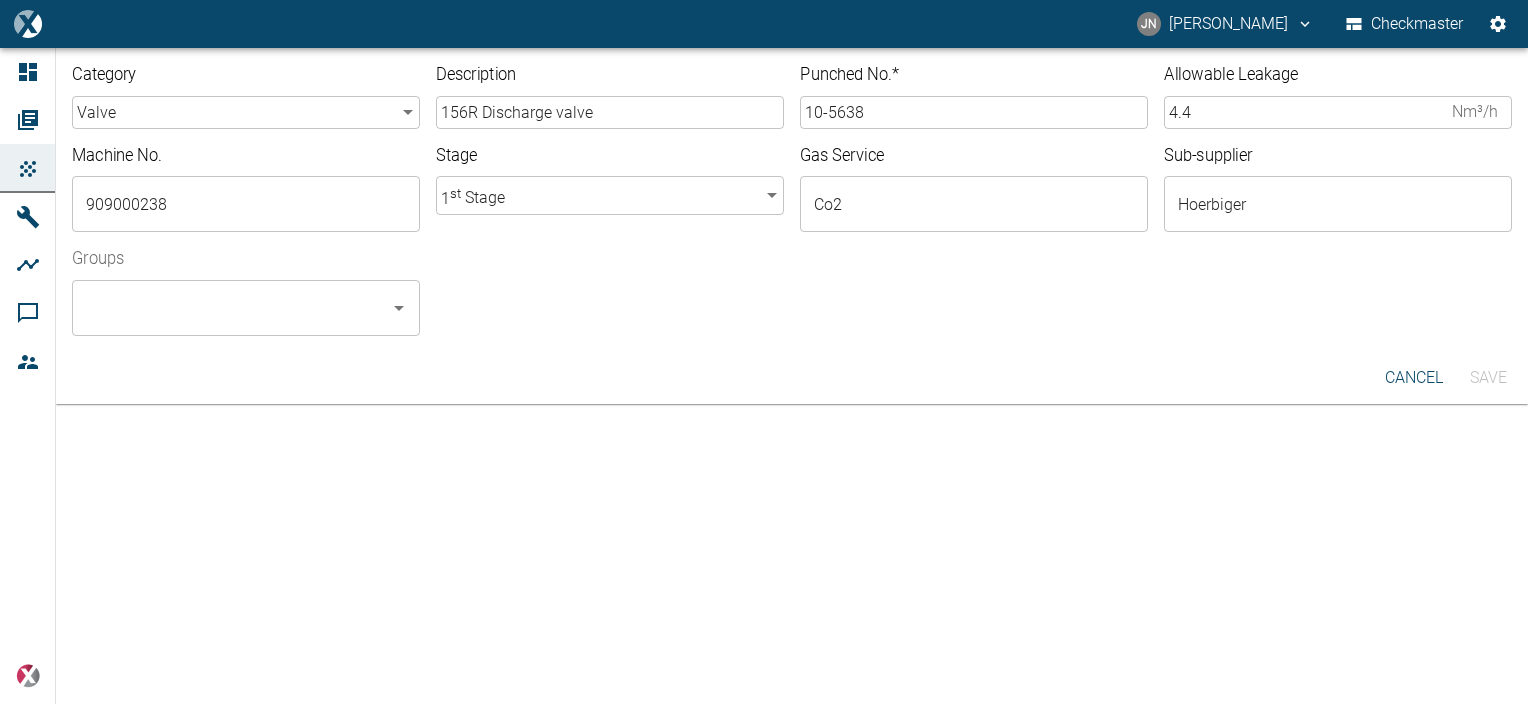 click on "10-5638" at bounding box center (974, 112) 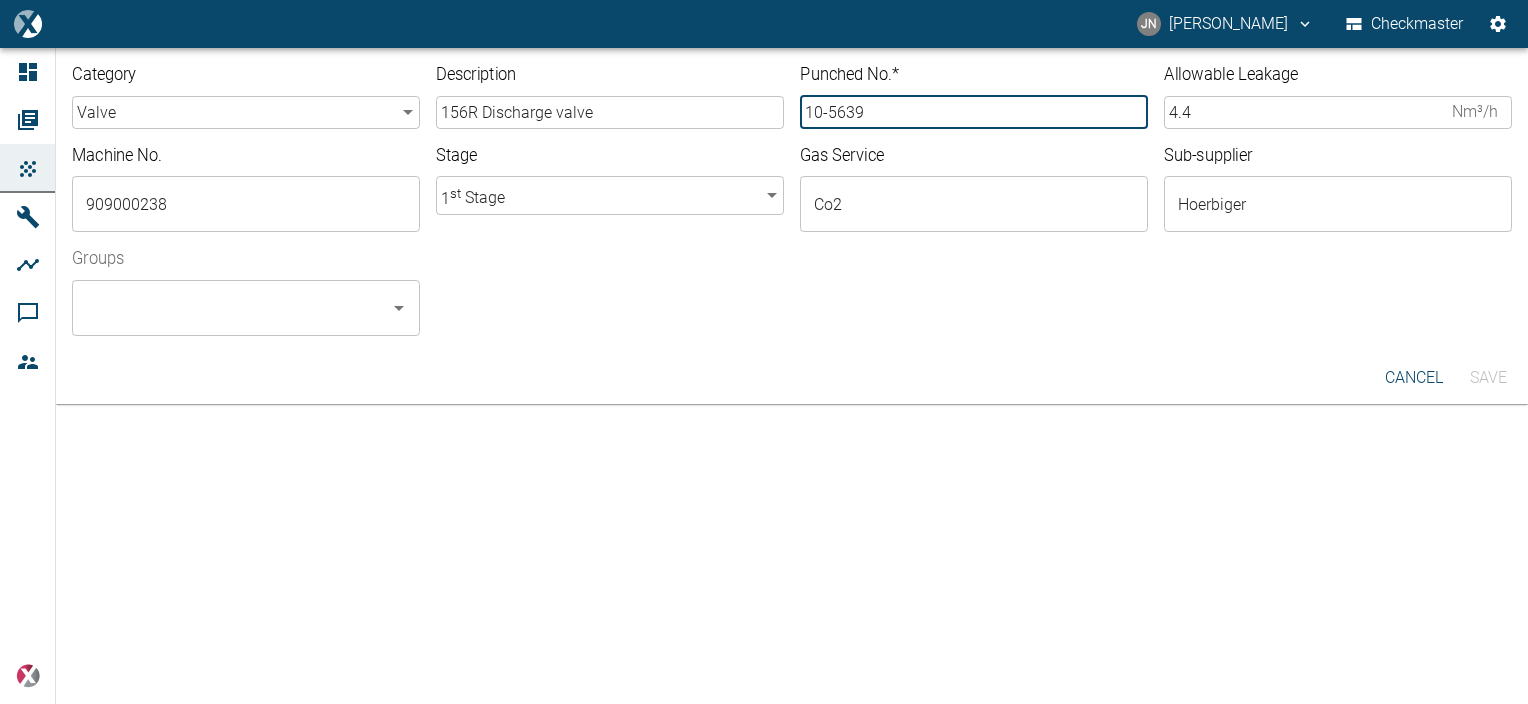type on "10-5639" 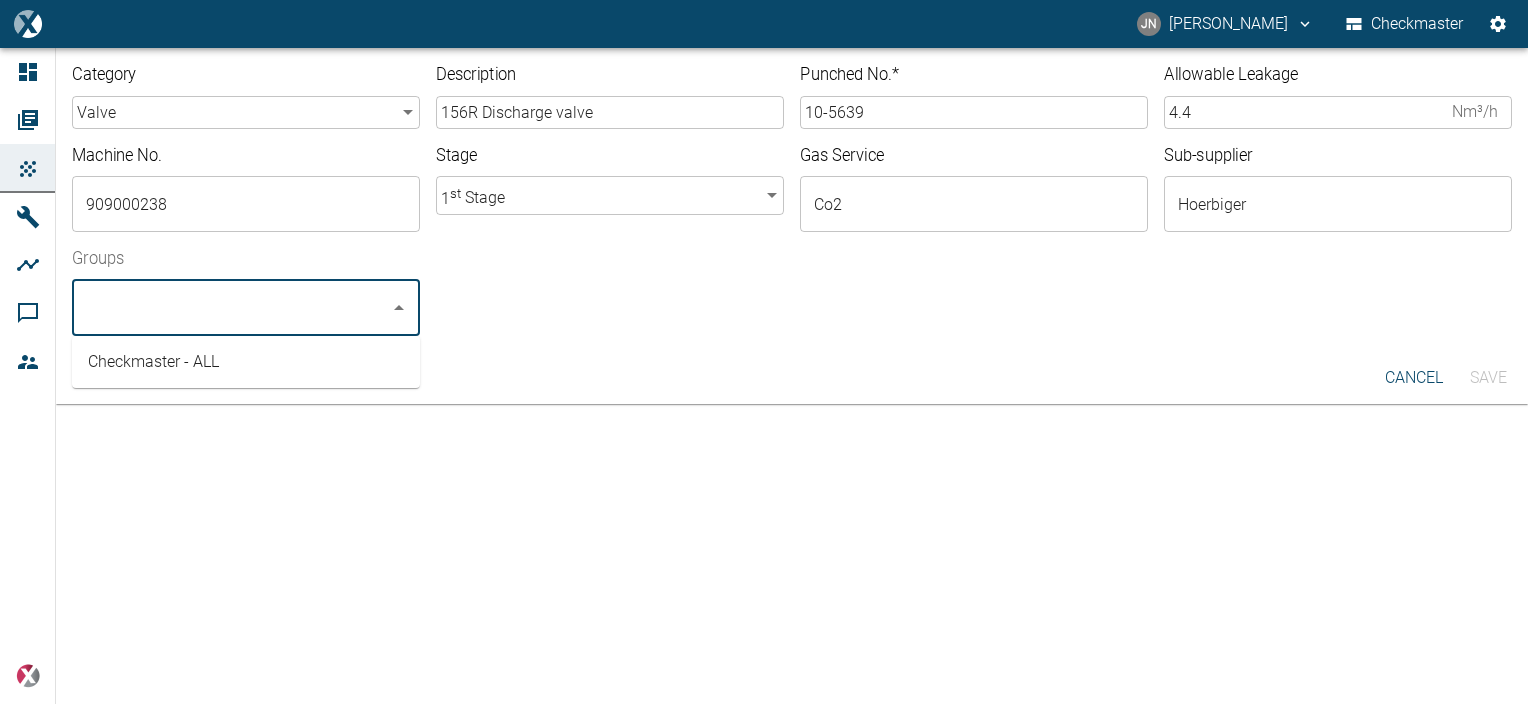 click on "Groups" at bounding box center (231, 308) 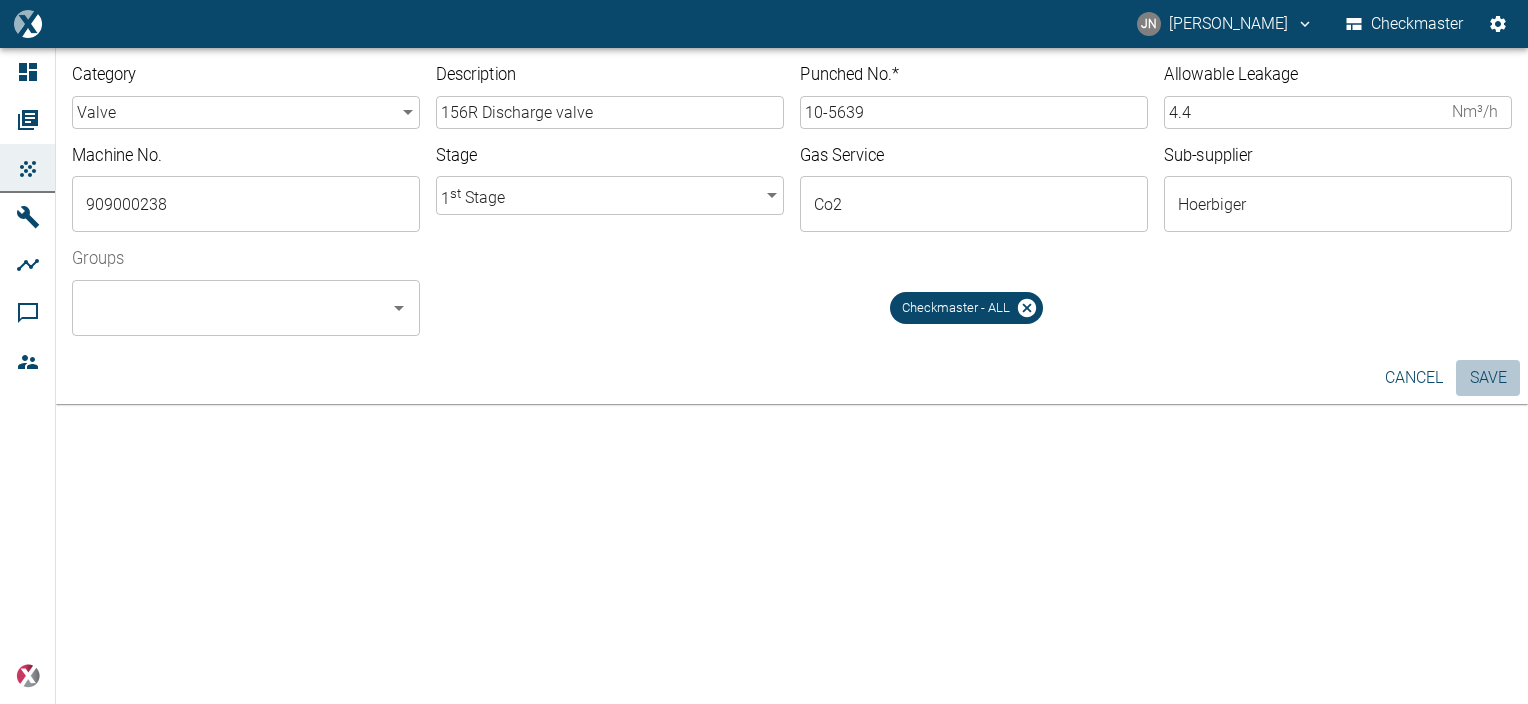 click on "Save" at bounding box center (1488, 378) 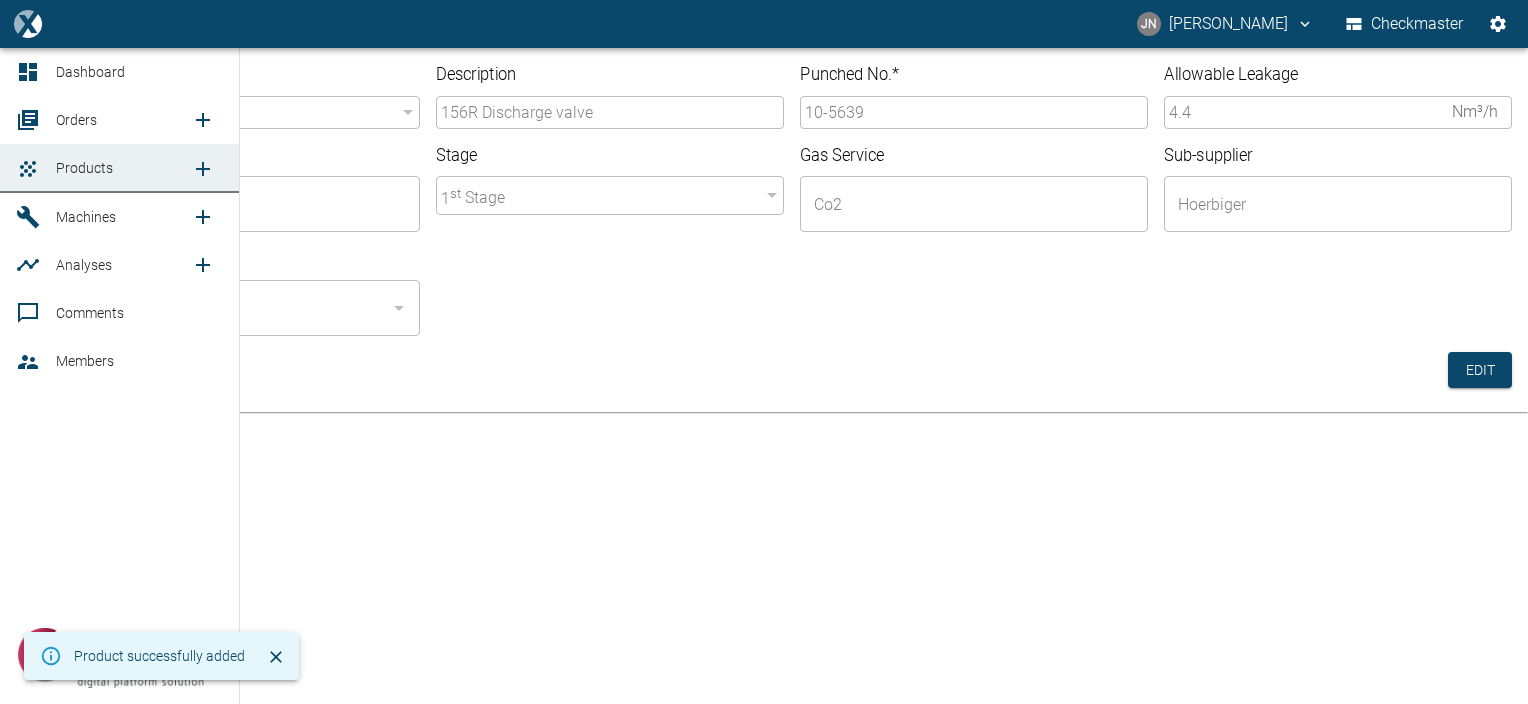 drag, startPoint x: 85, startPoint y: 116, endPoint x: 220, endPoint y: 193, distance: 155.41557 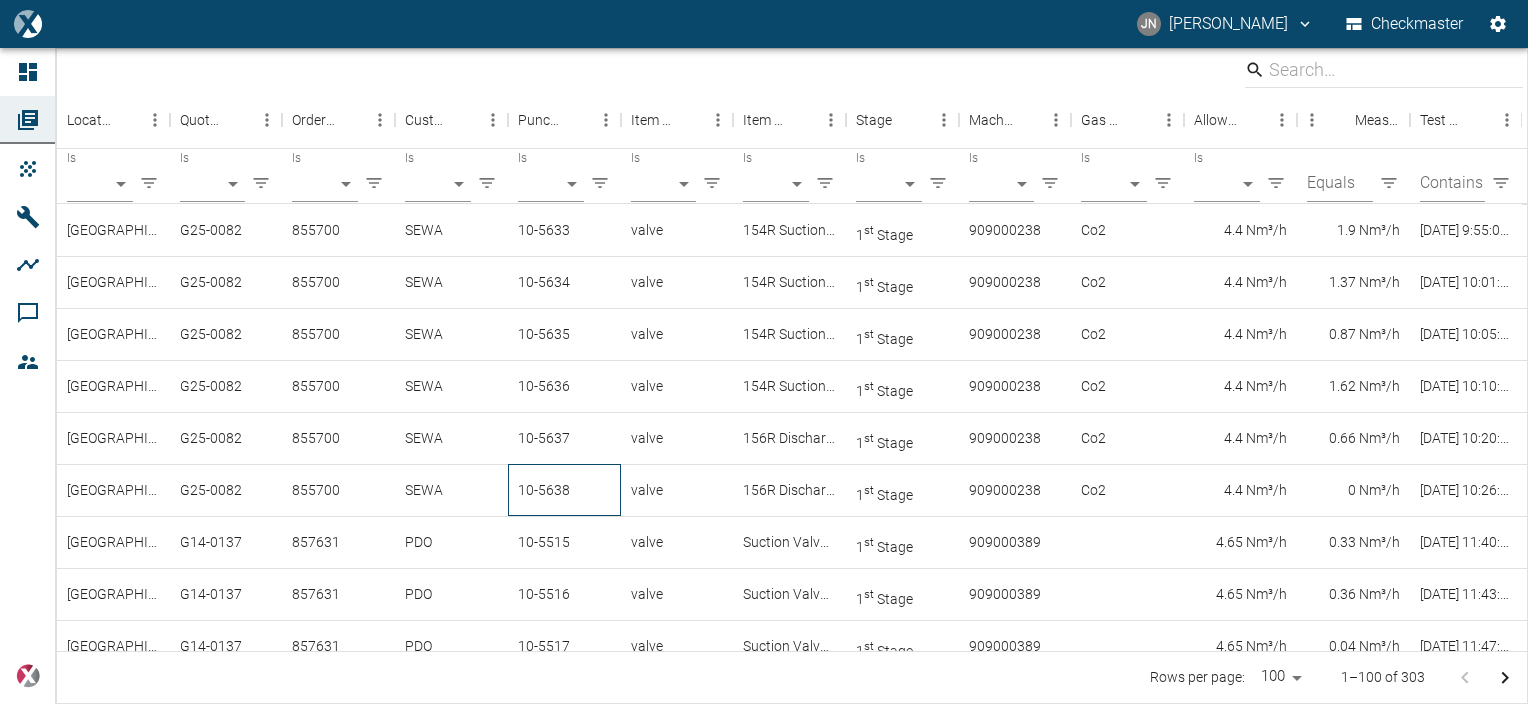 click on "10-5638" at bounding box center (564, 490) 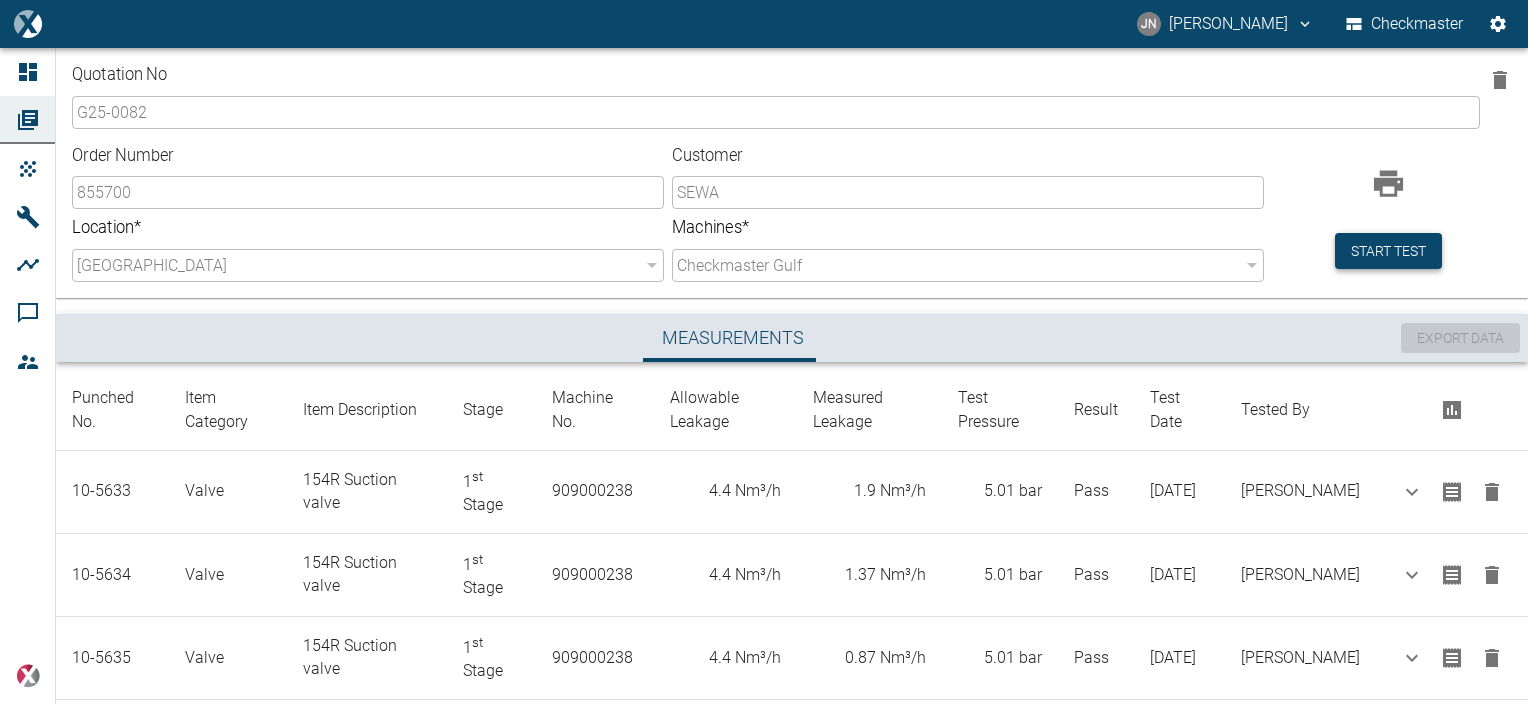 click on "Start test" at bounding box center (1388, 251) 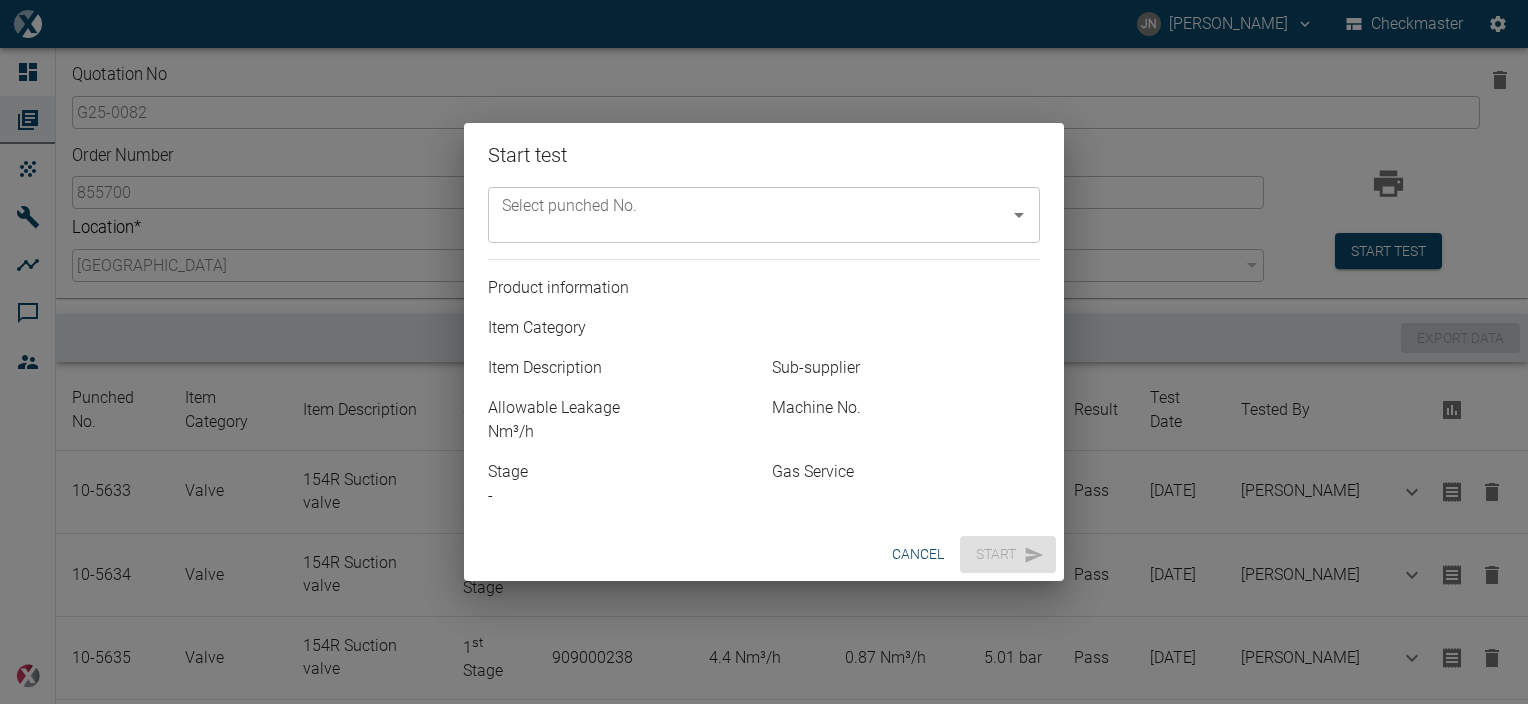 click 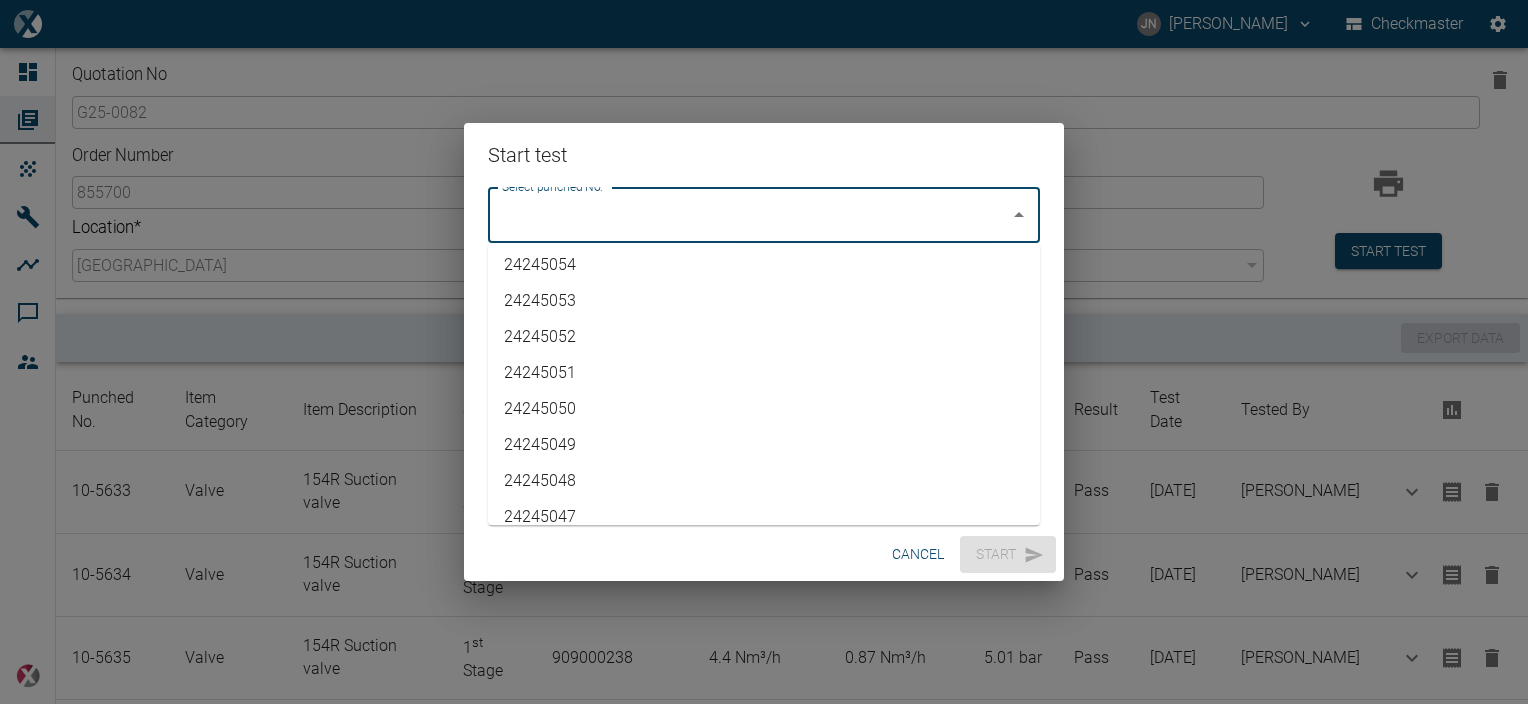 scroll, scrollTop: 3586, scrollLeft: 0, axis: vertical 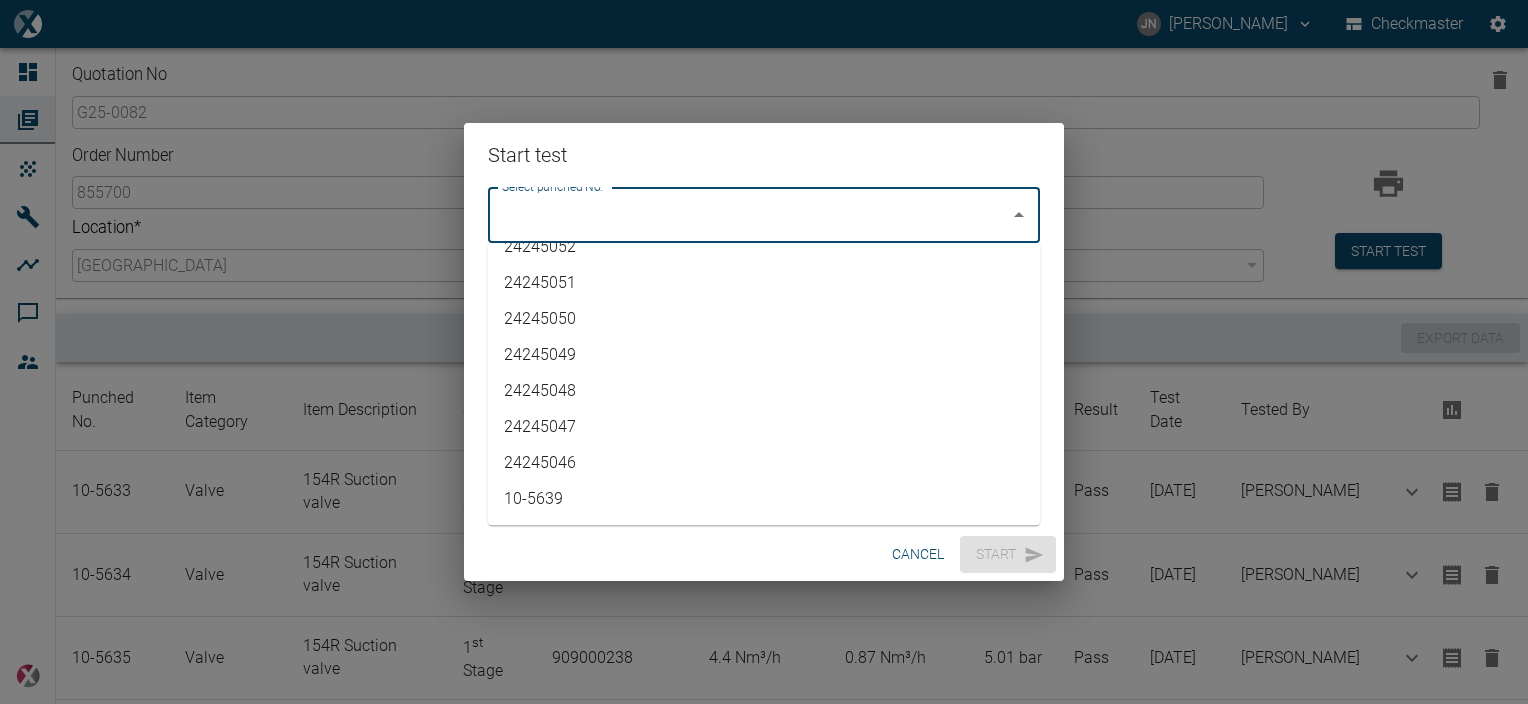 click on "10-5639" at bounding box center [764, 499] 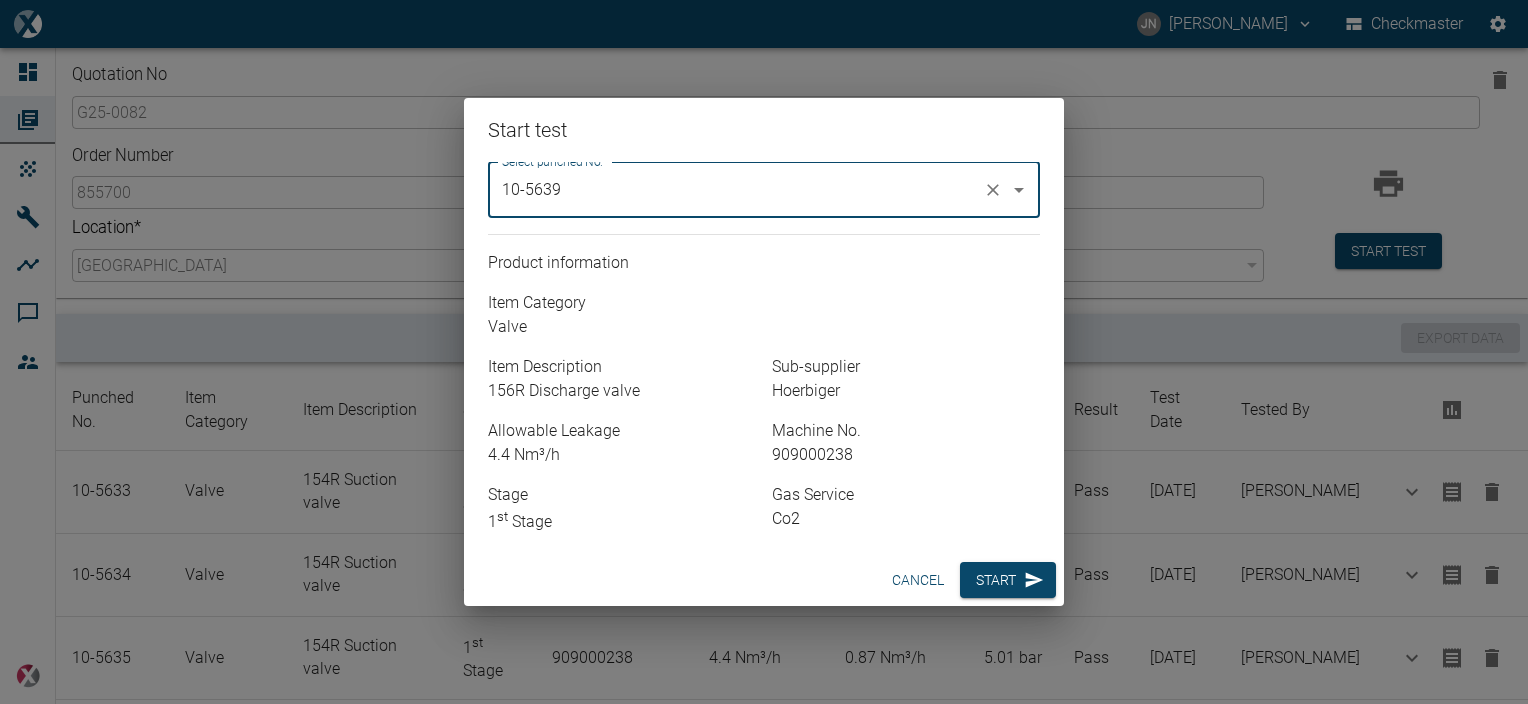 type on "10-5639" 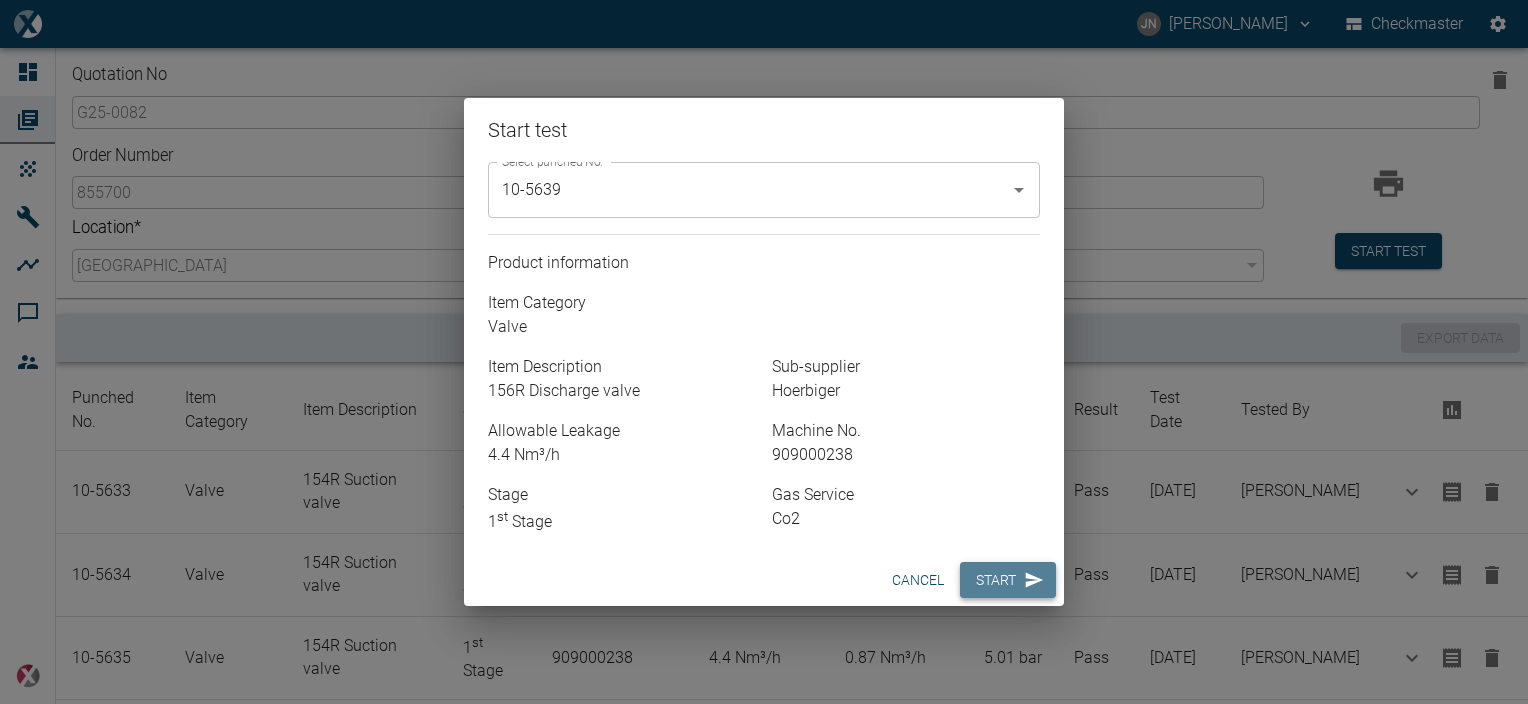 click on "Start" at bounding box center (1008, 580) 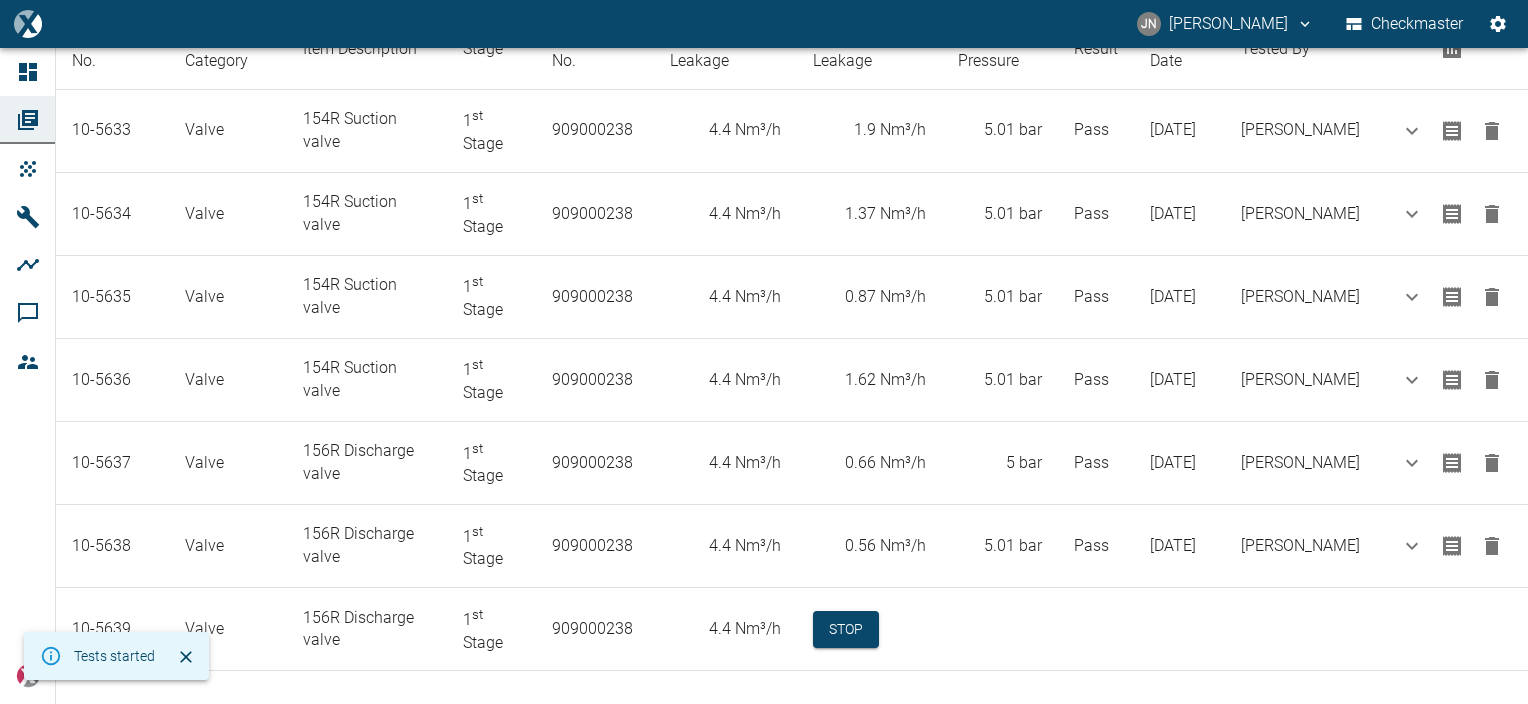 scroll, scrollTop: 367, scrollLeft: 0, axis: vertical 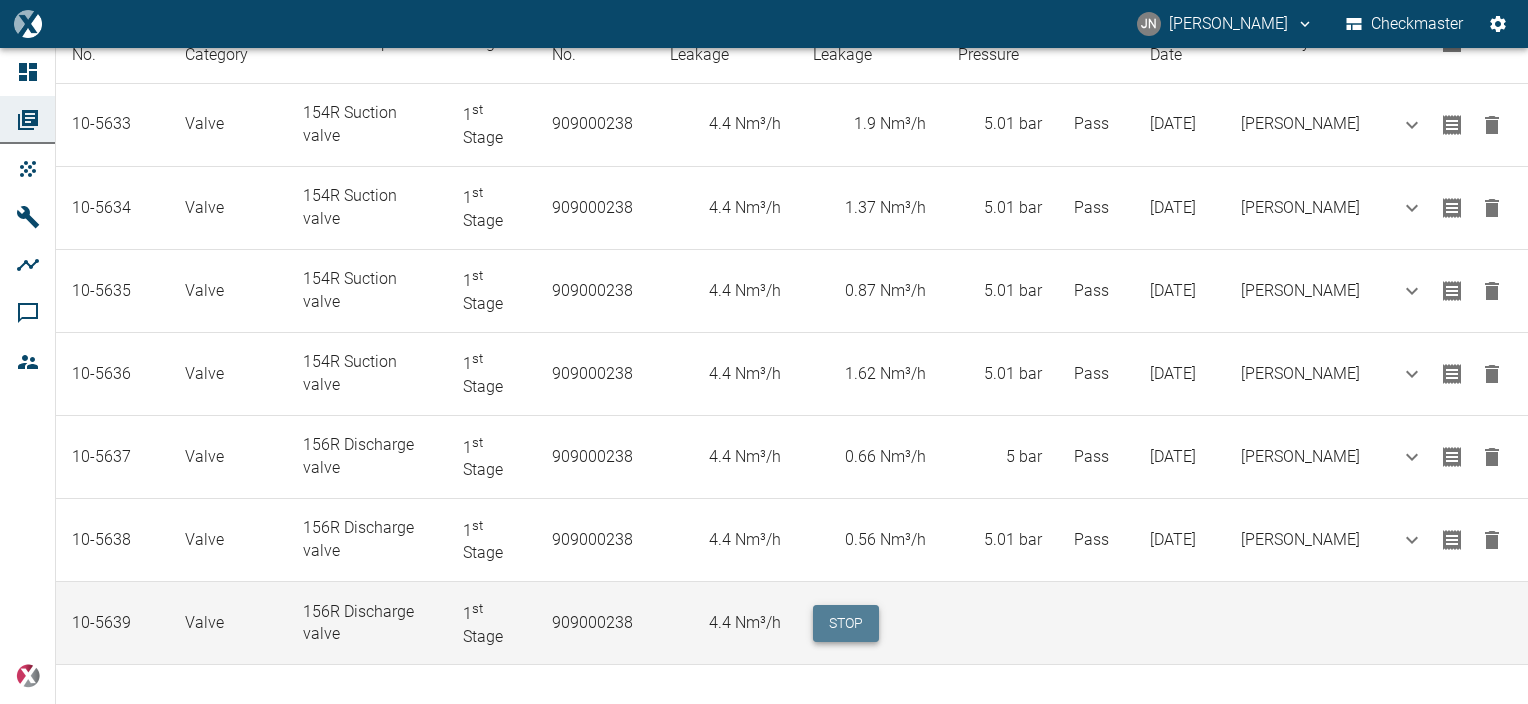 click on "Stop" at bounding box center [846, 623] 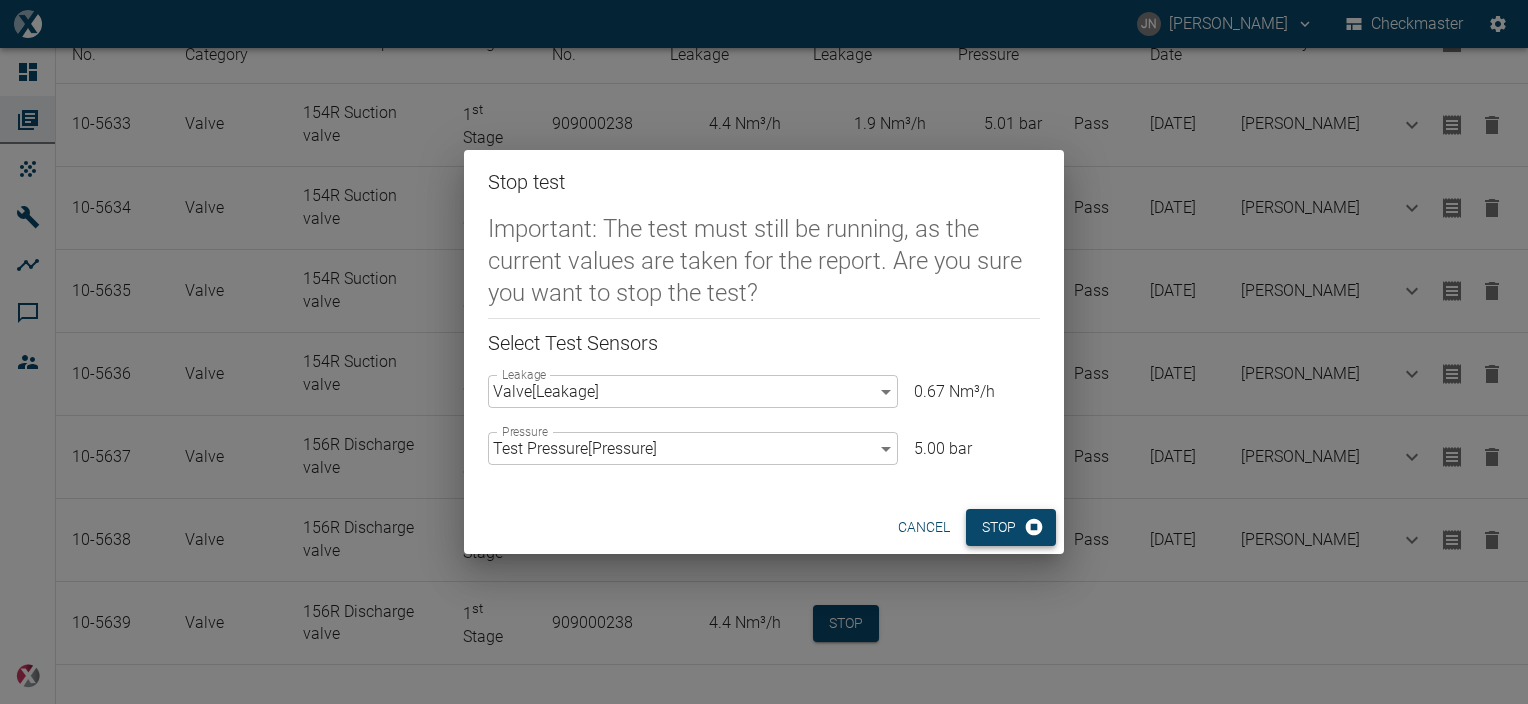 click on "Stop" at bounding box center (1011, 527) 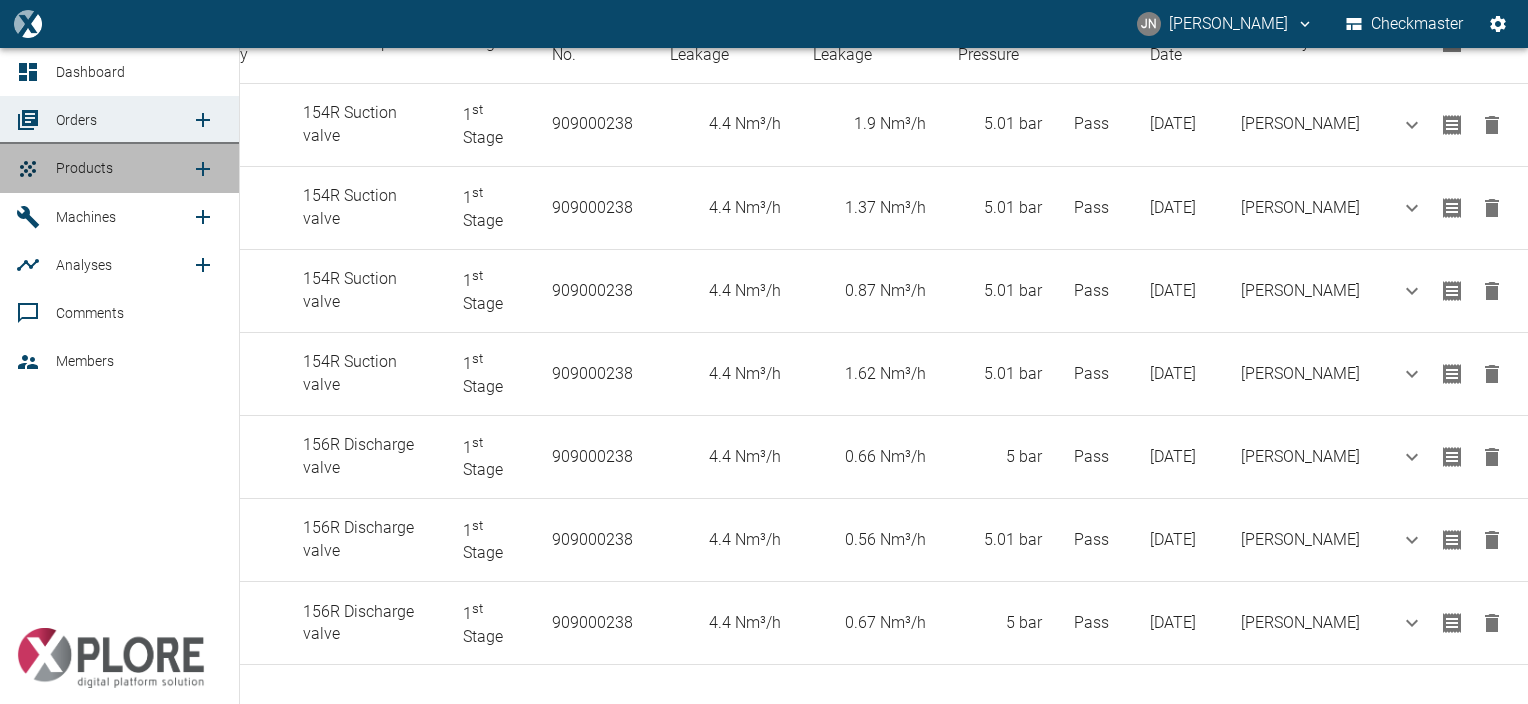 drag, startPoint x: 108, startPoint y: 168, endPoint x: 126, endPoint y: 176, distance: 19.697716 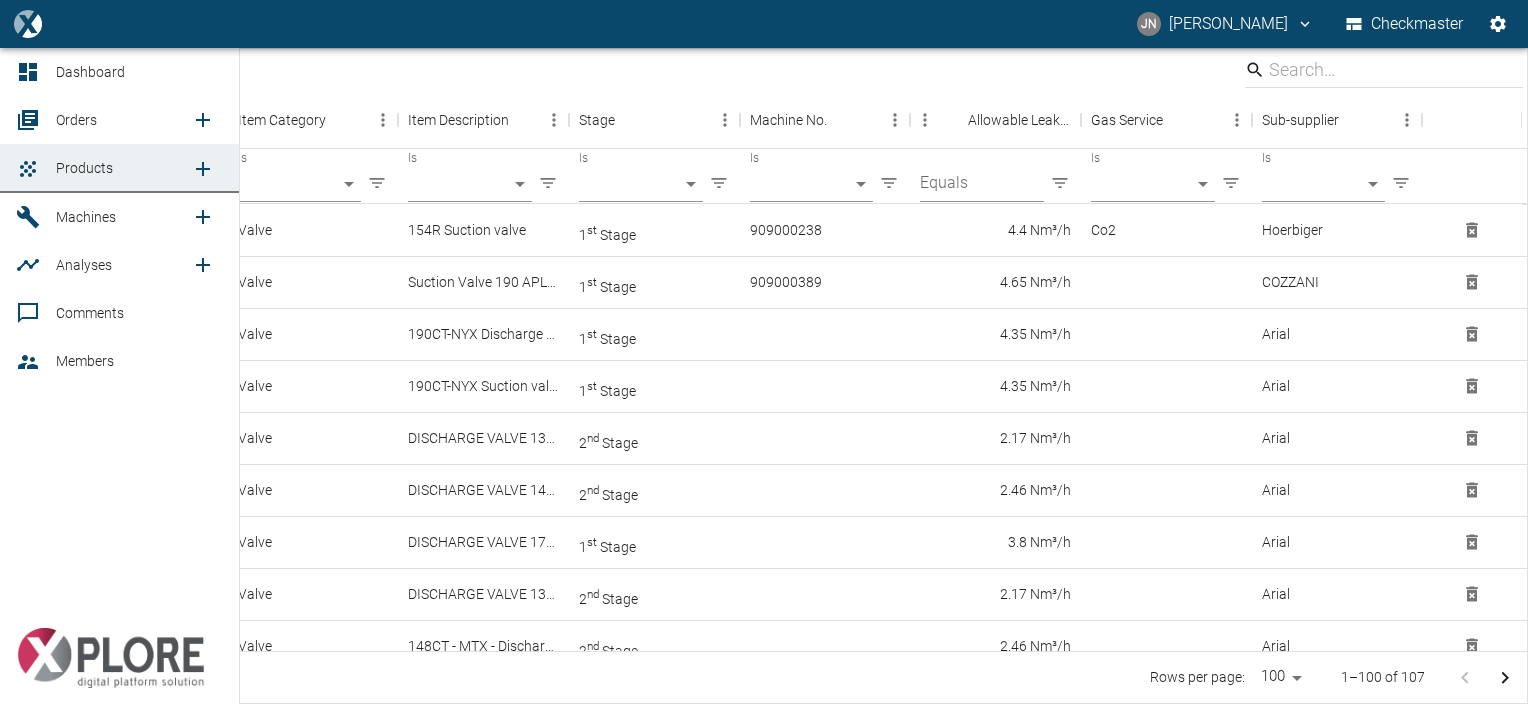 scroll, scrollTop: 0, scrollLeft: 0, axis: both 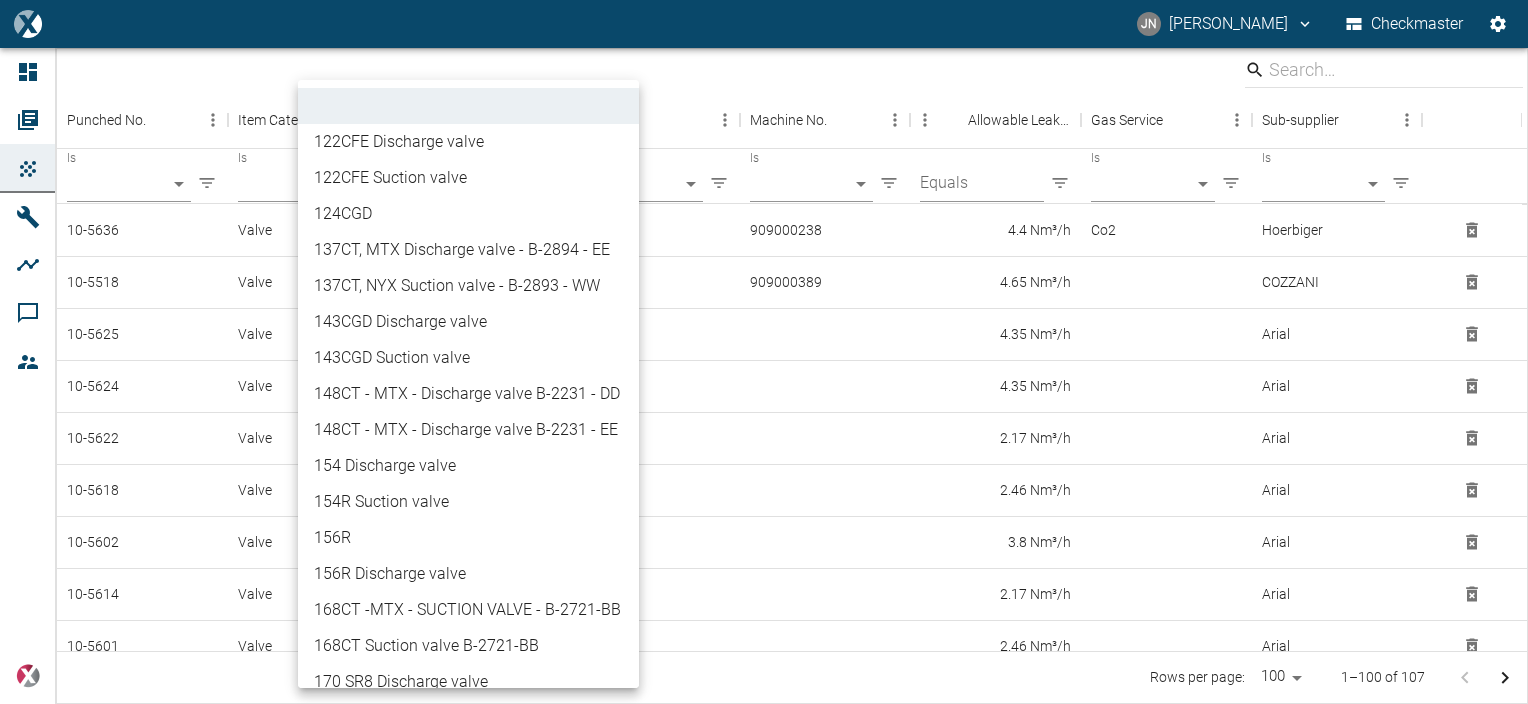click on "JN Jayan Nair Checkmaster Dashboard Orders Products Machines Analyses Comments Members powered by Punched No. Item Category Item Description Stage Machine No. Allowable Leakage Gas Service Sub-supplier Is ​ Is ​ Is ​ Is ​ Is ​ Equals Is ​ Is ​ 10-5636 Valve 154R Suction valve 1 st   Stage 909000238 4.4 Nm³/h Co2 Hoerbiger 10-5518 Valve Suction Valve 190 APL 12 1 st   Stage 909000389 4.65 Nm³/h COZZANI 10-5625 Valve 190CT-NYX Discharge valve KB-5557-P 1 st   Stage 4.35 Nm³/h Arial 10-5624 Valve 190CT-NYX Suction valve KB-5558-W 1 st   Stage 4.35 Nm³/h Arial 10-5622 Valve DISCHARGE VALVE 137CT -MTX B-2894 -EE 2 nd   Stage 2.17 Nm³/h Arial 10-5618 Valve DISCHARGE VALVE 148CT -MTX B-2231-D 2 nd   Stage 2.46 Nm³/h Arial 10-5602 Valve DISCHARGE VALVE 179CT -MTX 1 st   Stage 3.8 Nm³/h Arial 10-5614 Valve DISCHARGE VALVE 137CT -MTX 2 nd   Stage 2.17 Nm³/h Arial 10-5601 Valve 148CT - MTX - Discharge valve B-2231 - EE 2 nd   Stage 2.46 Nm³/h Arial 10-5598 Valve 2 nd   Stage 2.46 Nm³/h Arial 2 nd" at bounding box center (764, 352) 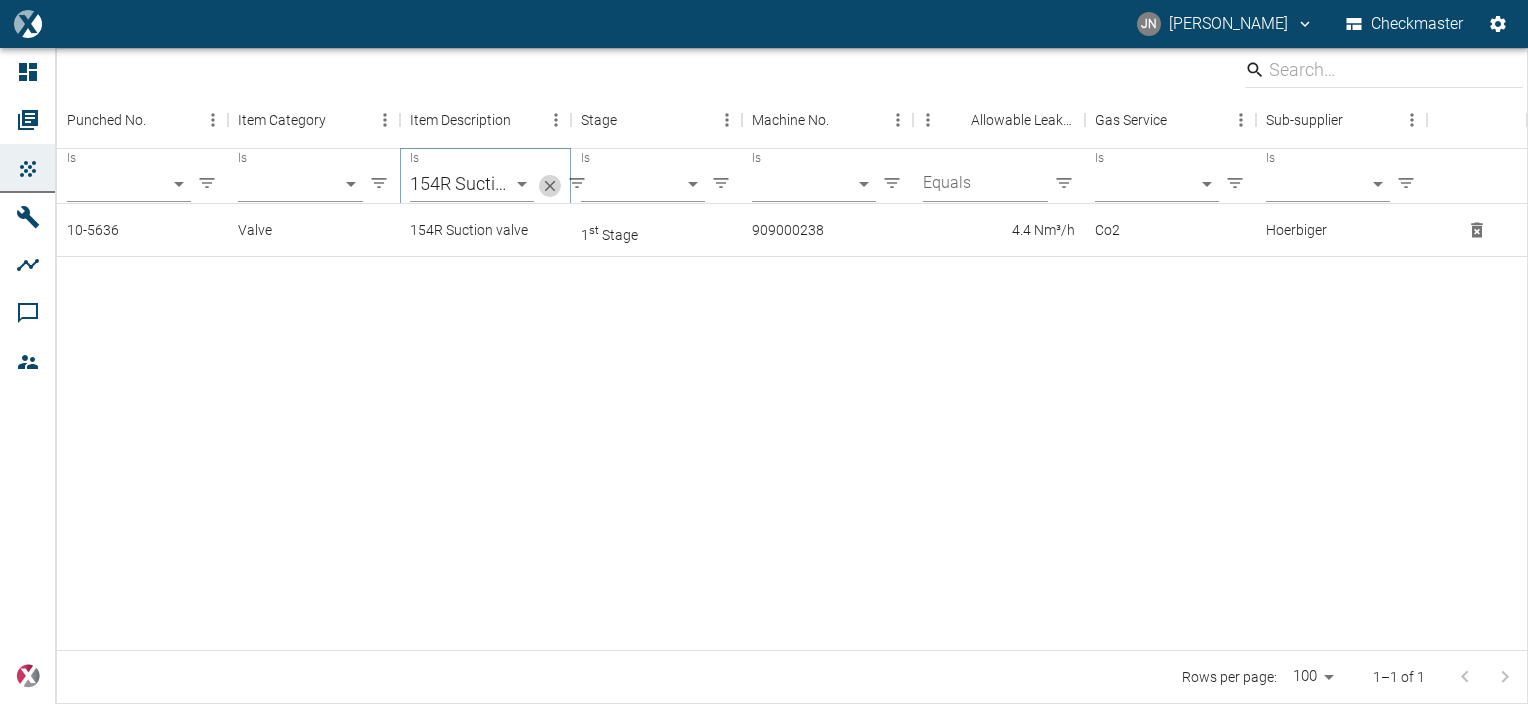 click 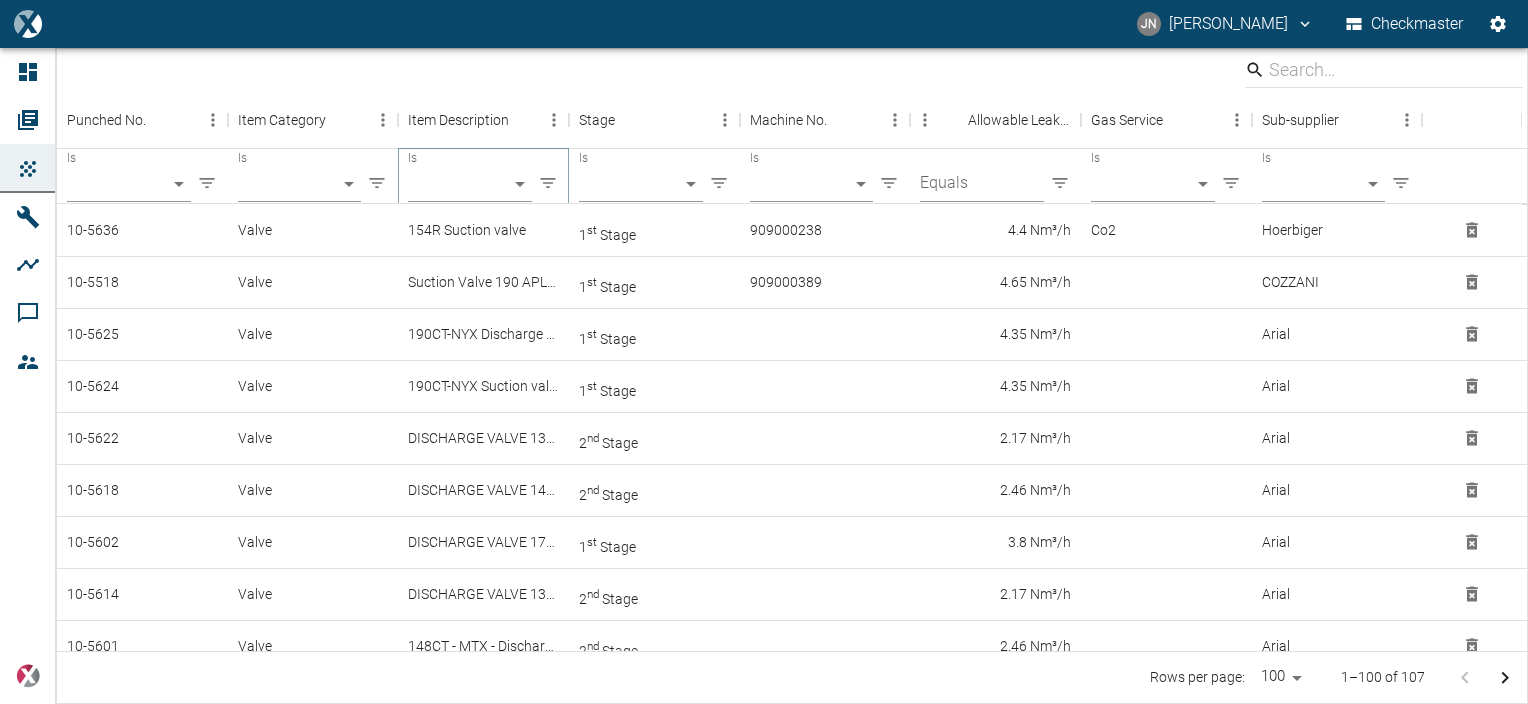 click on "JN Jayan Nair Checkmaster Dashboard Orders Products Machines Analyses Comments Members powered by Punched No. Item Category Item Description Stage Machine No. Allowable Leakage Gas Service Sub-supplier Is ​ Is ​ Is ​ Is ​ Is ​ Equals Is ​ Is ​ 10-5636 Valve 154R Suction valve 1 st   Stage 909000238 4.4 Nm³/h Co2 Hoerbiger 10-5518 Valve Suction Valve 190 APL 12 1 st   Stage 909000389 4.65 Nm³/h COZZANI 10-5625 Valve 190CT-NYX Discharge valve KB-5557-P 1 st   Stage 4.35 Nm³/h Arial 10-5624 Valve 190CT-NYX Suction valve KB-5558-W 1 st   Stage 4.35 Nm³/h Arial 10-5622 Valve DISCHARGE VALVE 137CT -MTX B-2894 -EE 2 nd   Stage 2.17 Nm³/h Arial 10-5618 Valve DISCHARGE VALVE 148CT -MTX B-2231-D 2 nd   Stage 2.46 Nm³/h Arial 10-5602 Valve DISCHARGE VALVE 179CT -MTX 1 st   Stage 3.8 Nm³/h Arial 10-5614 Valve DISCHARGE VALVE 137CT -MTX 2 nd   Stage 2.17 Nm³/h Arial 10-5601 Valve 148CT - MTX - Discharge valve B-2231 - EE 2 nd   Stage 2.46 Nm³/h Arial 10-5598 Valve 2 nd   Stage 2.46 Nm³/h Arial 2 nd" at bounding box center [764, 352] 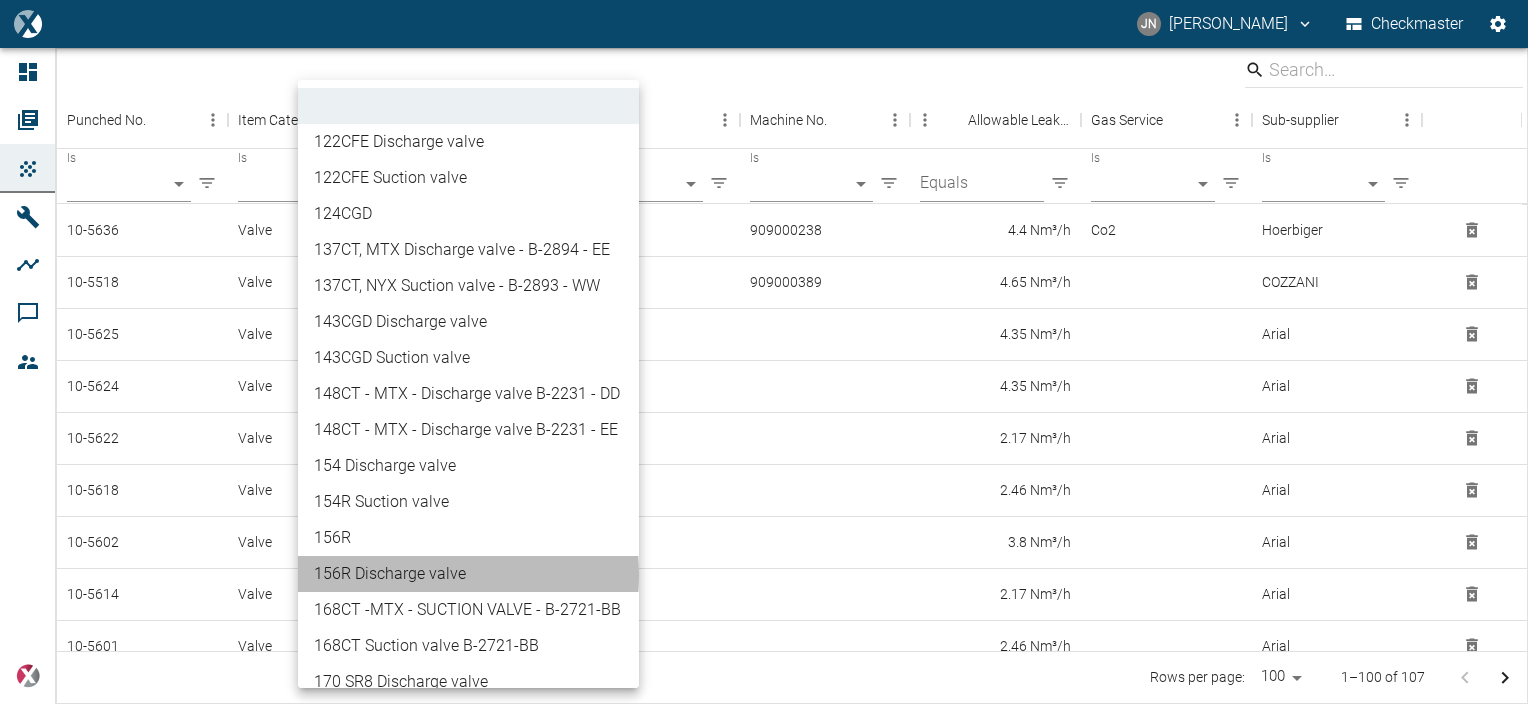 click on "156R Discharge valve" at bounding box center (468, 574) 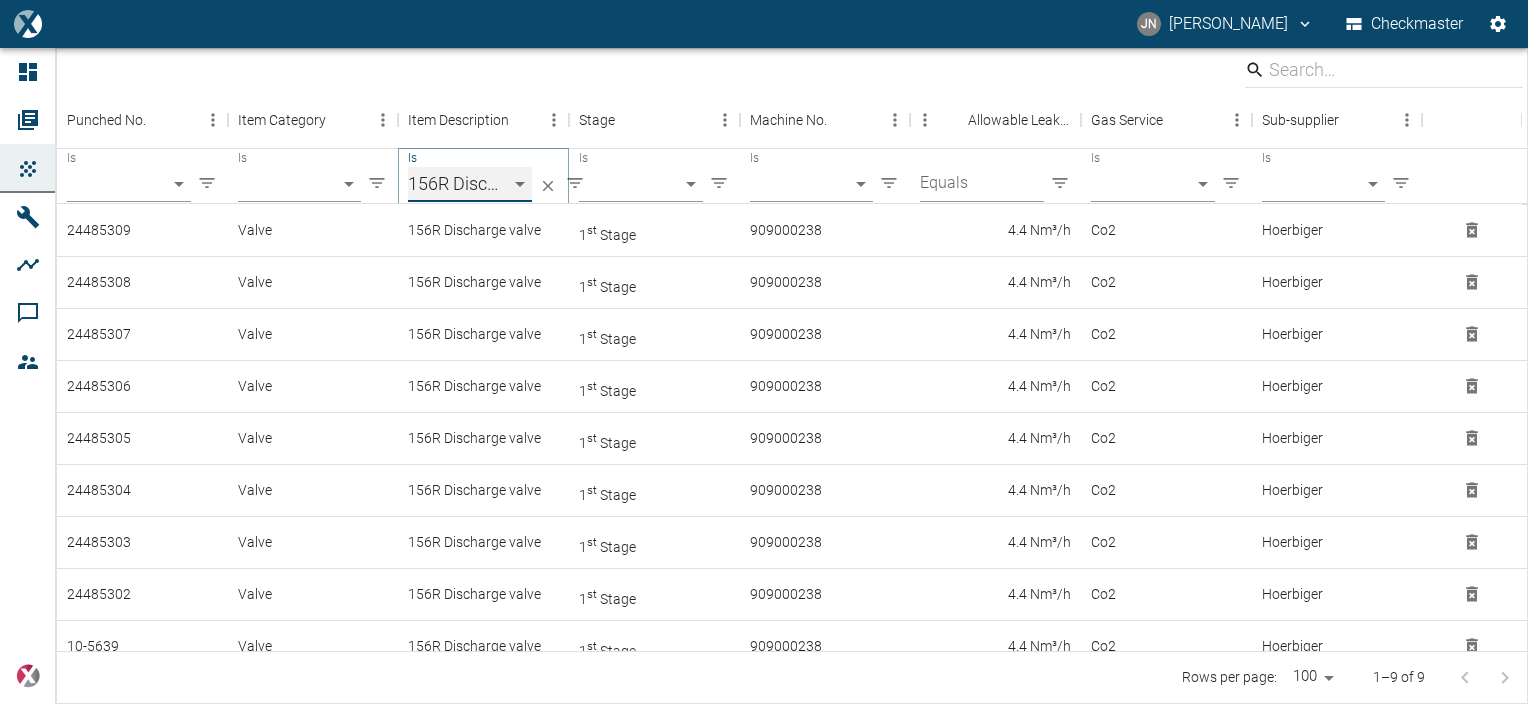 scroll, scrollTop: 13, scrollLeft: 0, axis: vertical 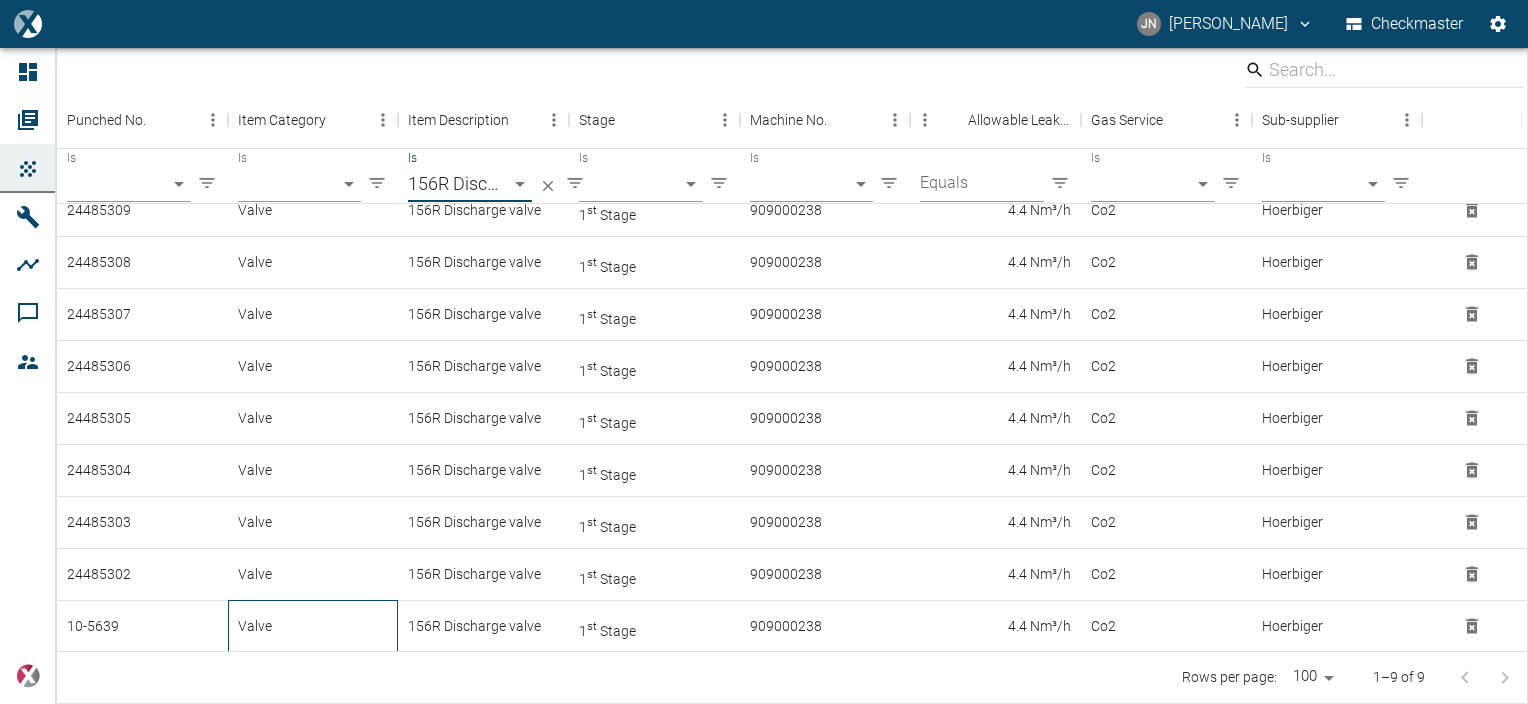 click on "Valve" at bounding box center (313, 626) 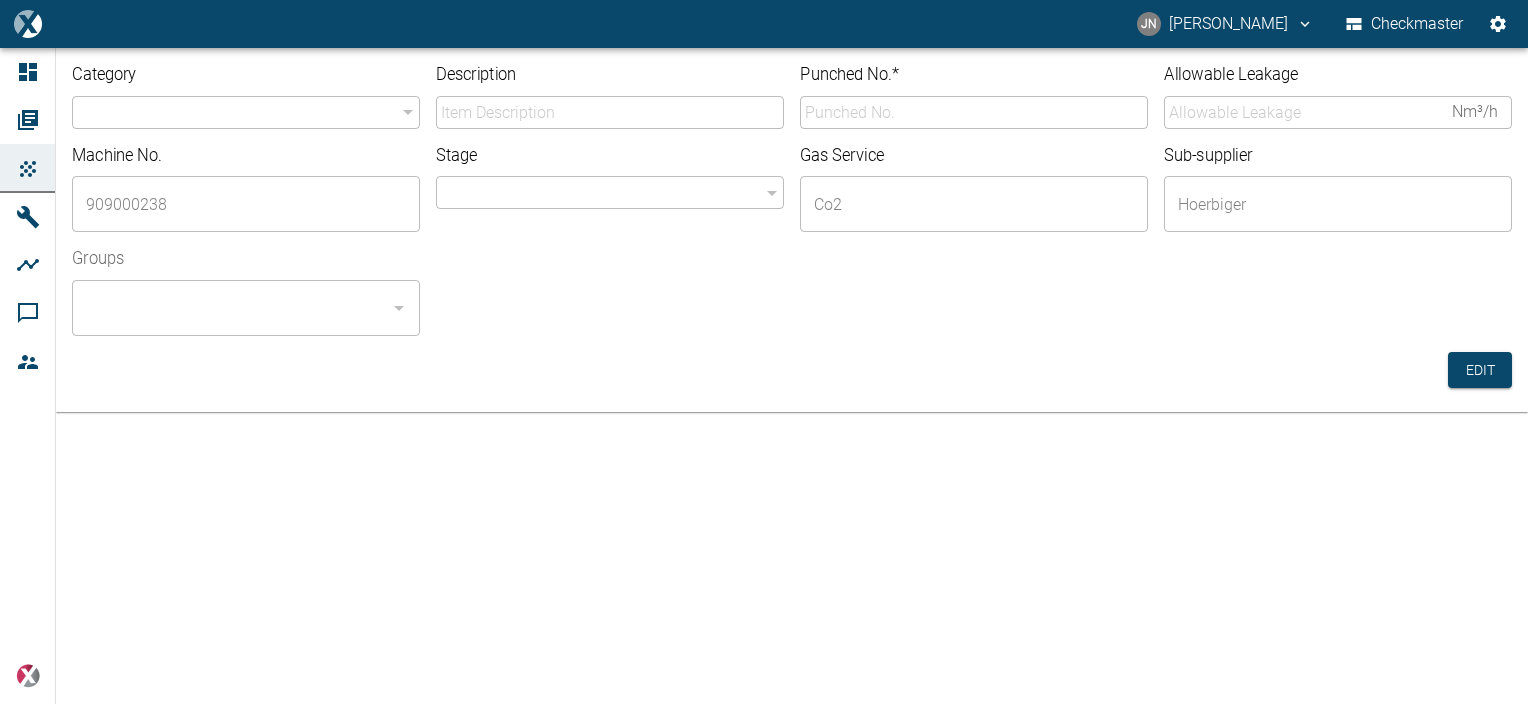 type on "valve" 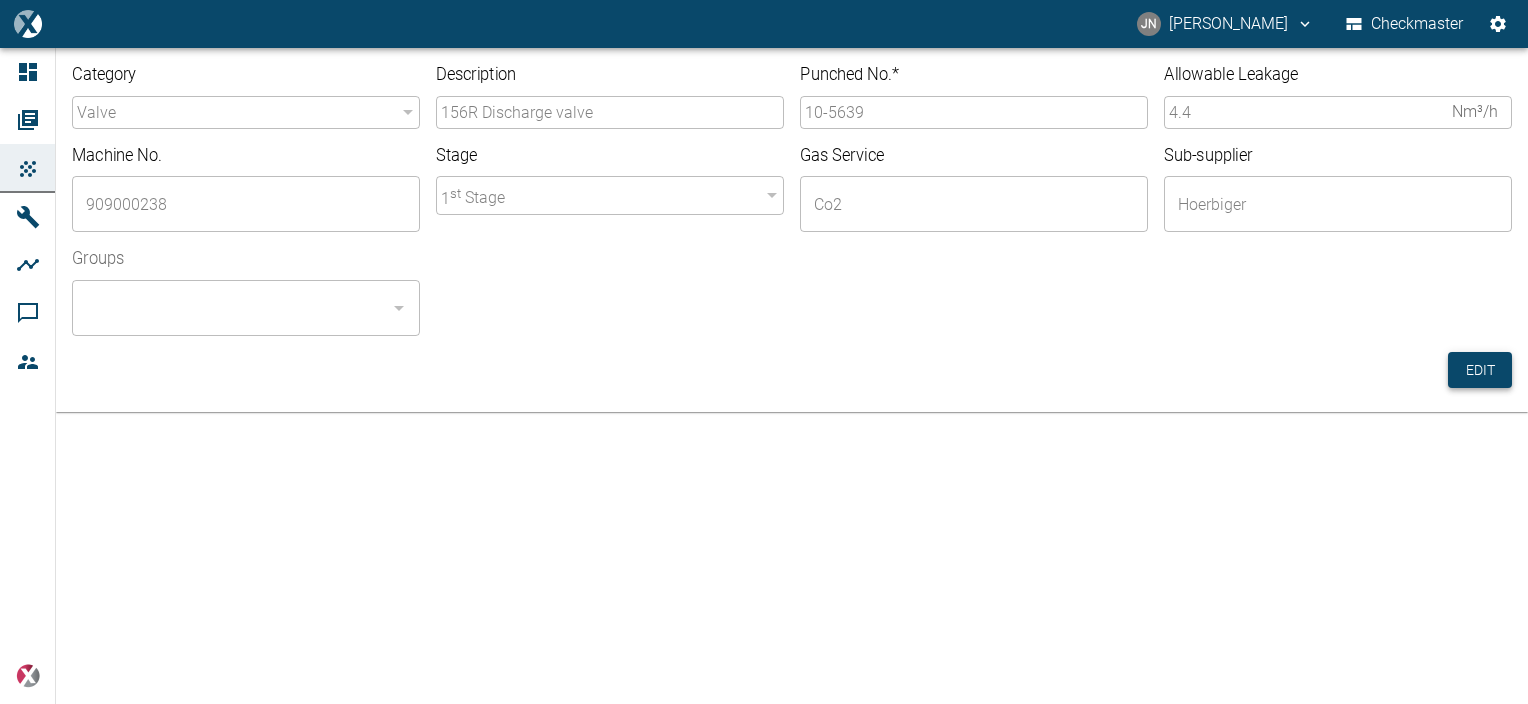 click on "Edit" at bounding box center (1480, 370) 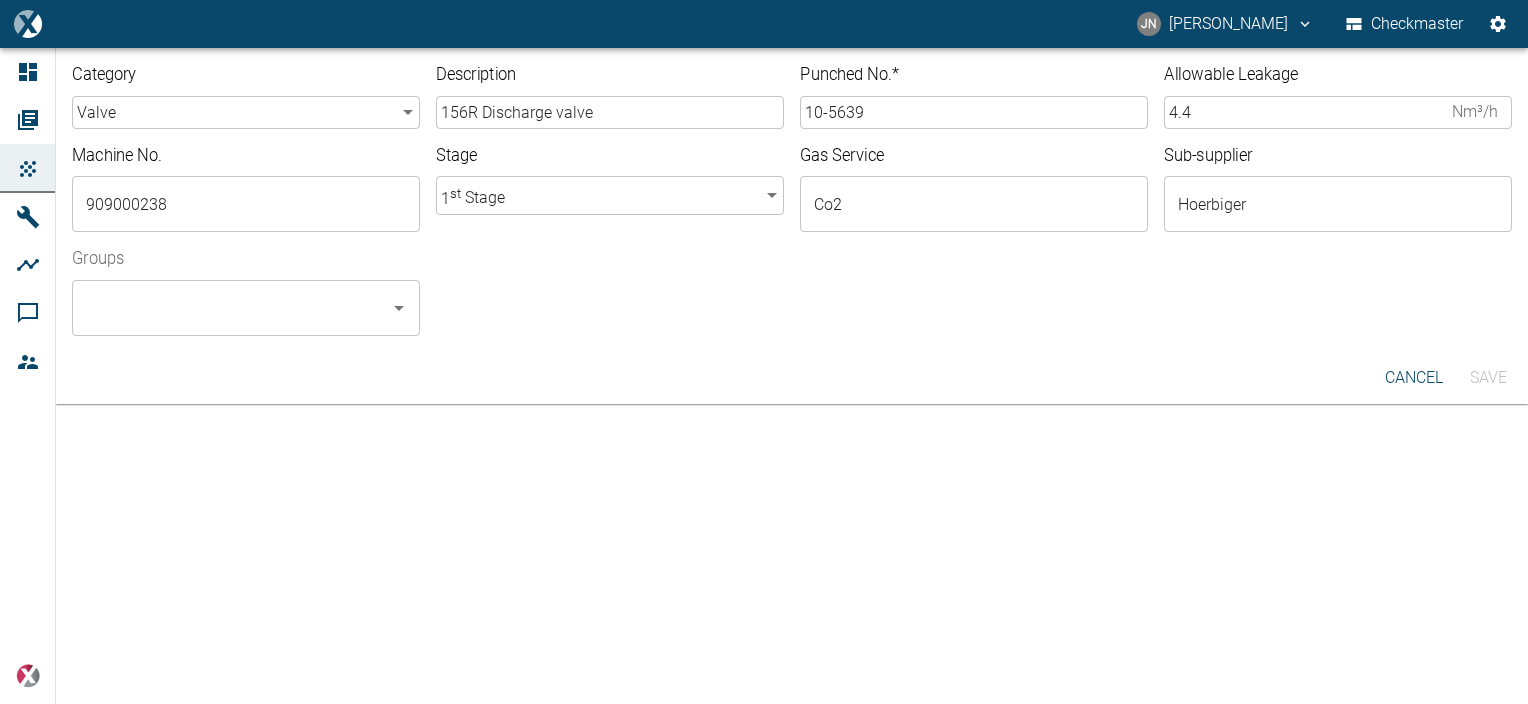 click on "10-5639" at bounding box center (974, 112) 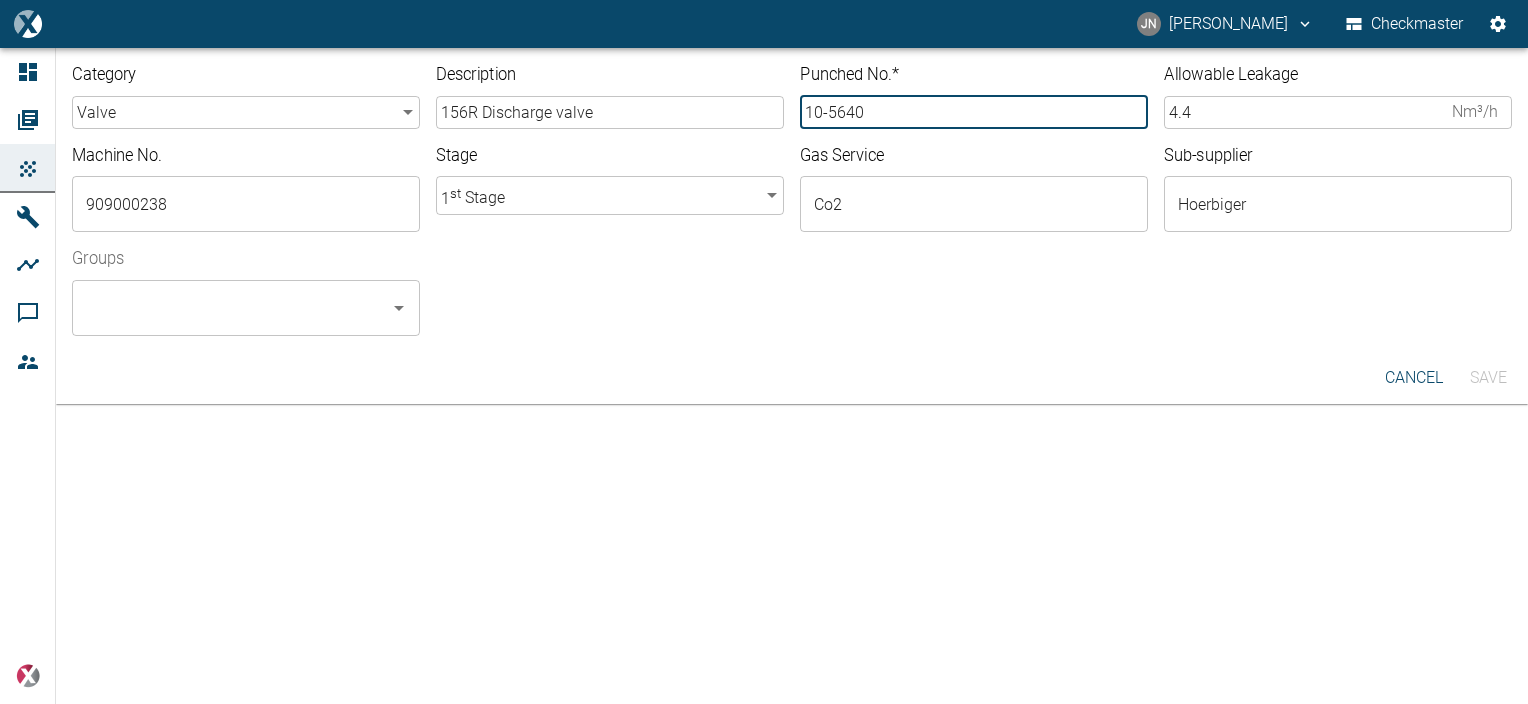 type on "10-5640" 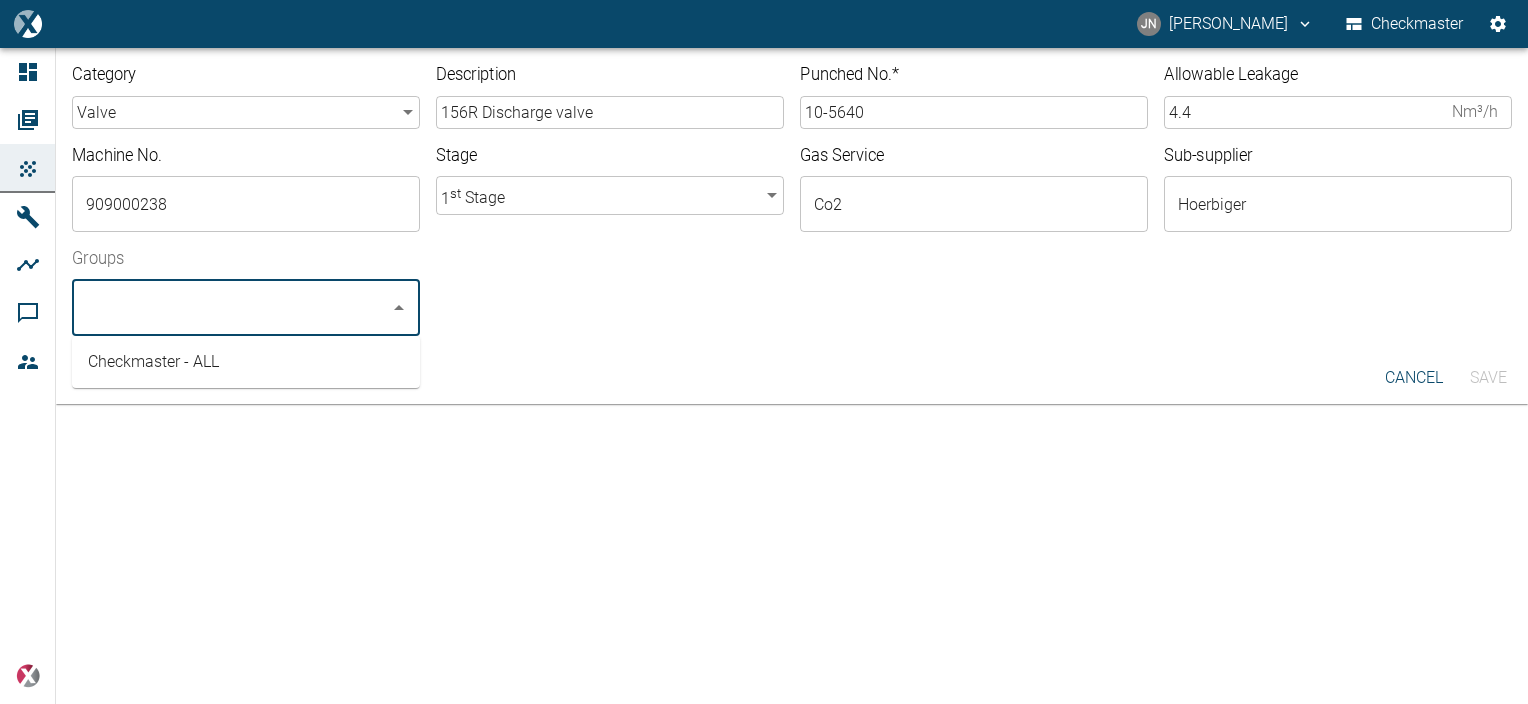 click on "Checkmaster - ALL" at bounding box center (246, 362) 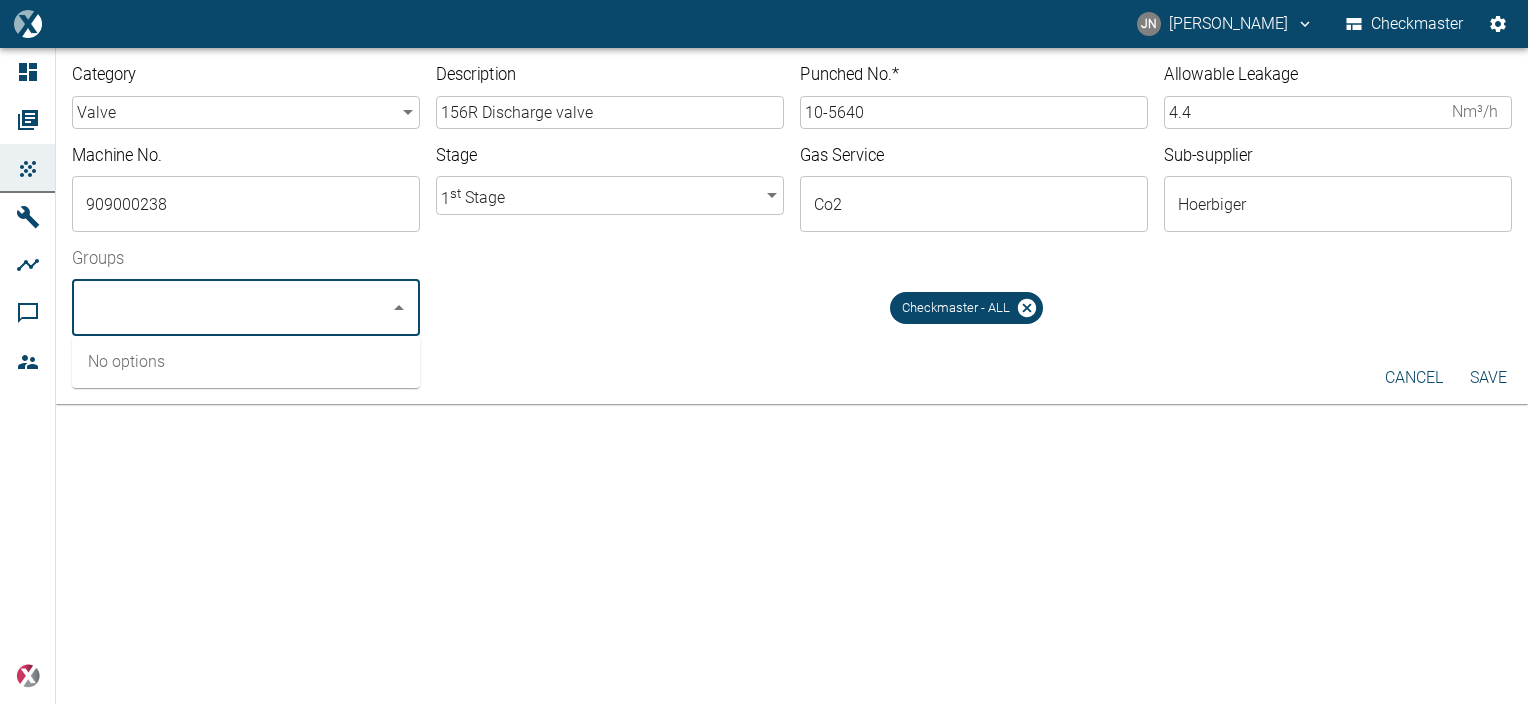 click on "Save" at bounding box center (1488, 378) 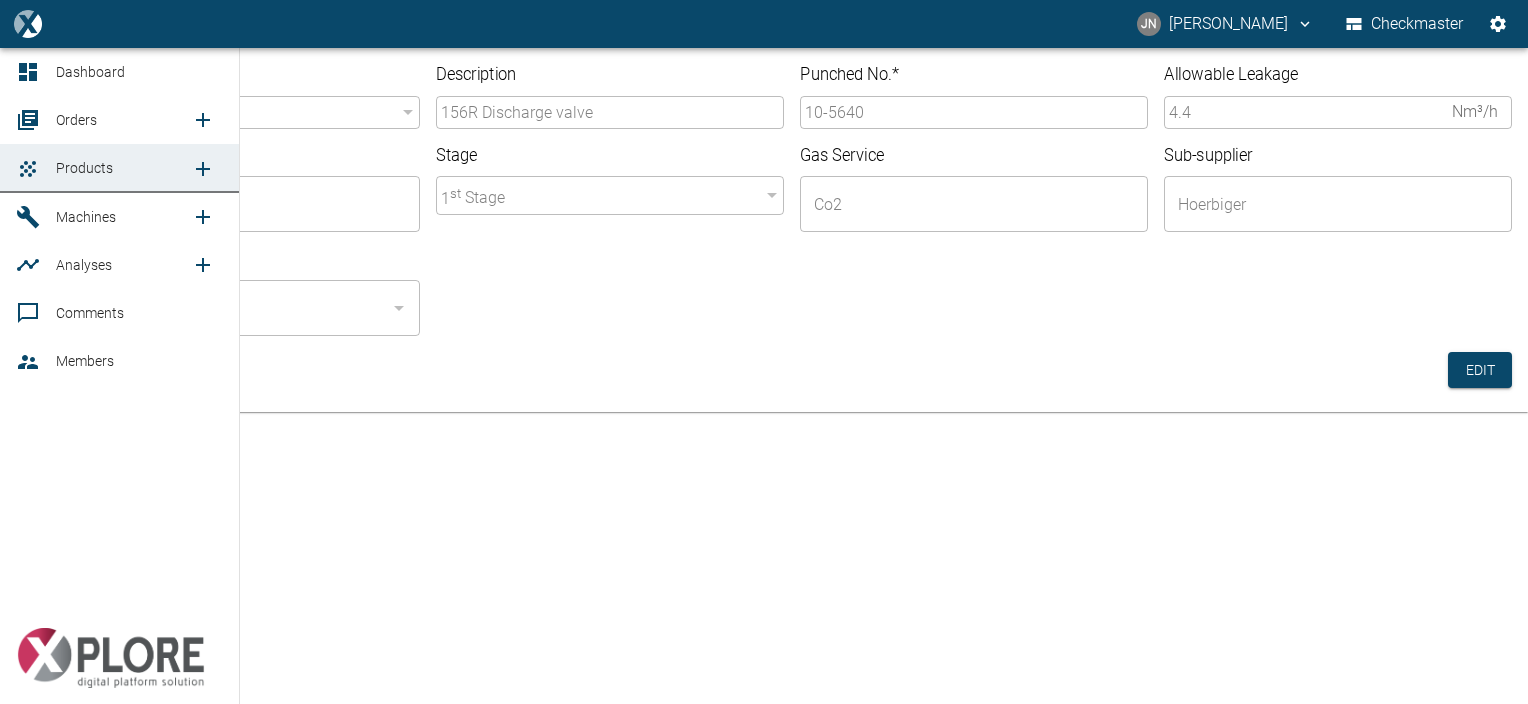 click on "Orders" at bounding box center (76, 120) 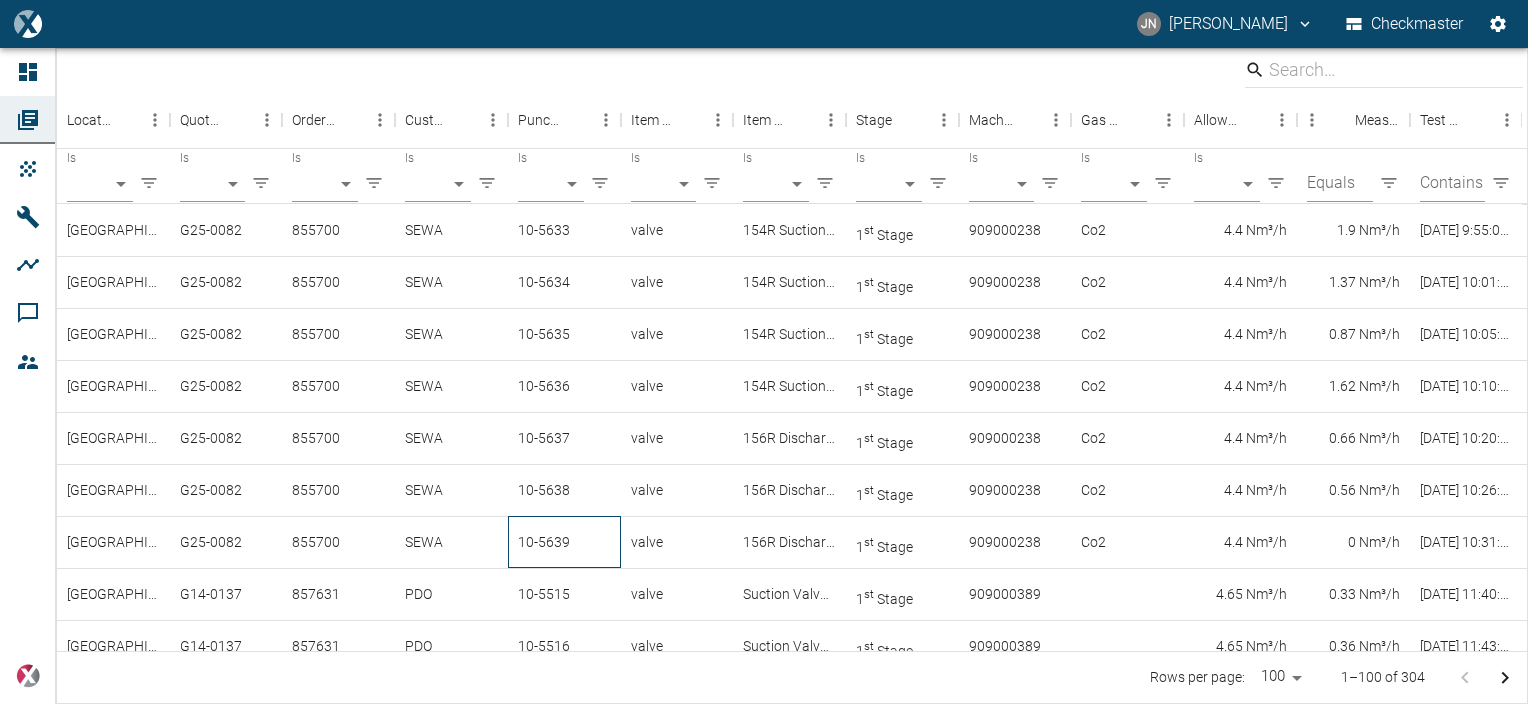 click on "10-5639" at bounding box center [564, 542] 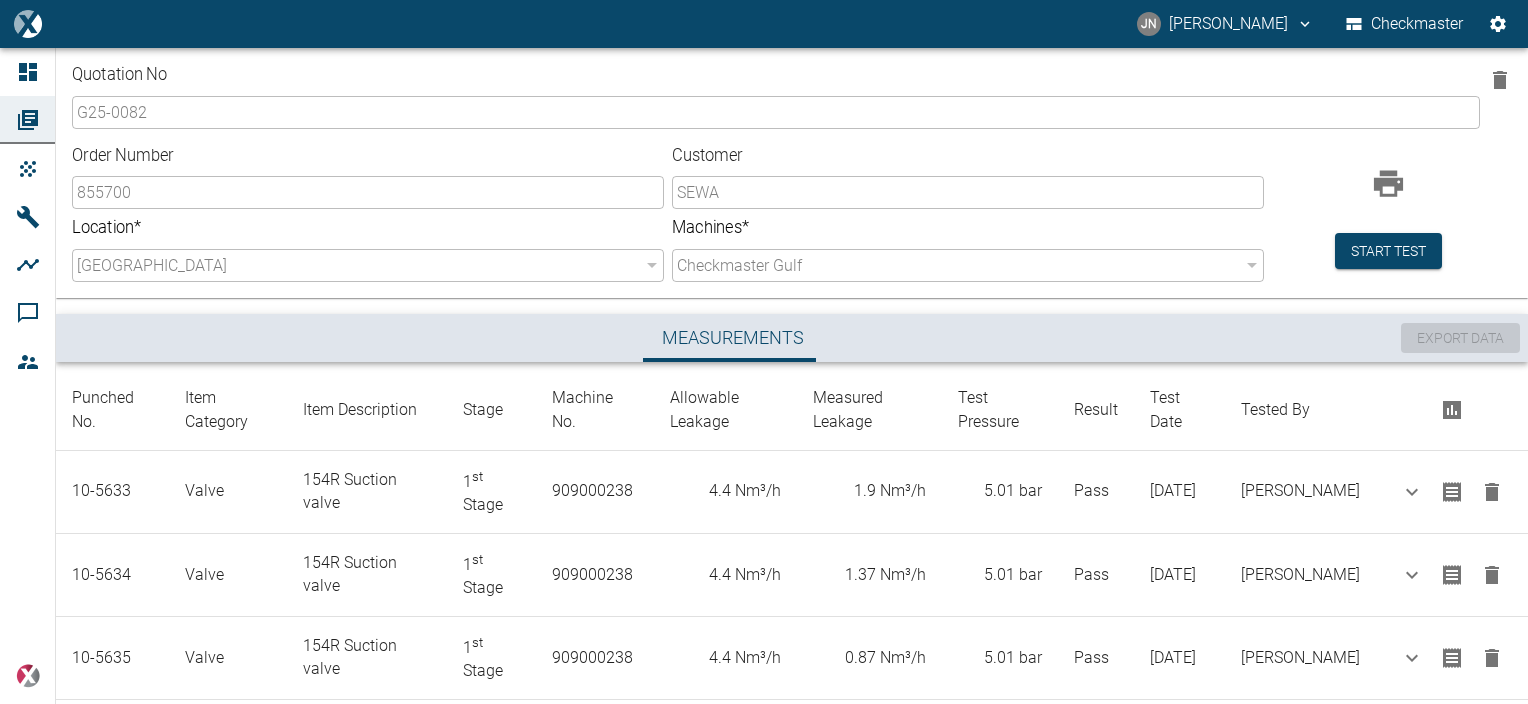click on "Order Number 855700 ​ Customer SEWA ​ Location * NEA Gulf b3608371-b86c-4ea3-bb55-b254703e7039 ​ Machines * Checkmaster Gulf a9573261-b34e-463c-a649-ade8f1301289 ​ Start test" at bounding box center (784, 209) 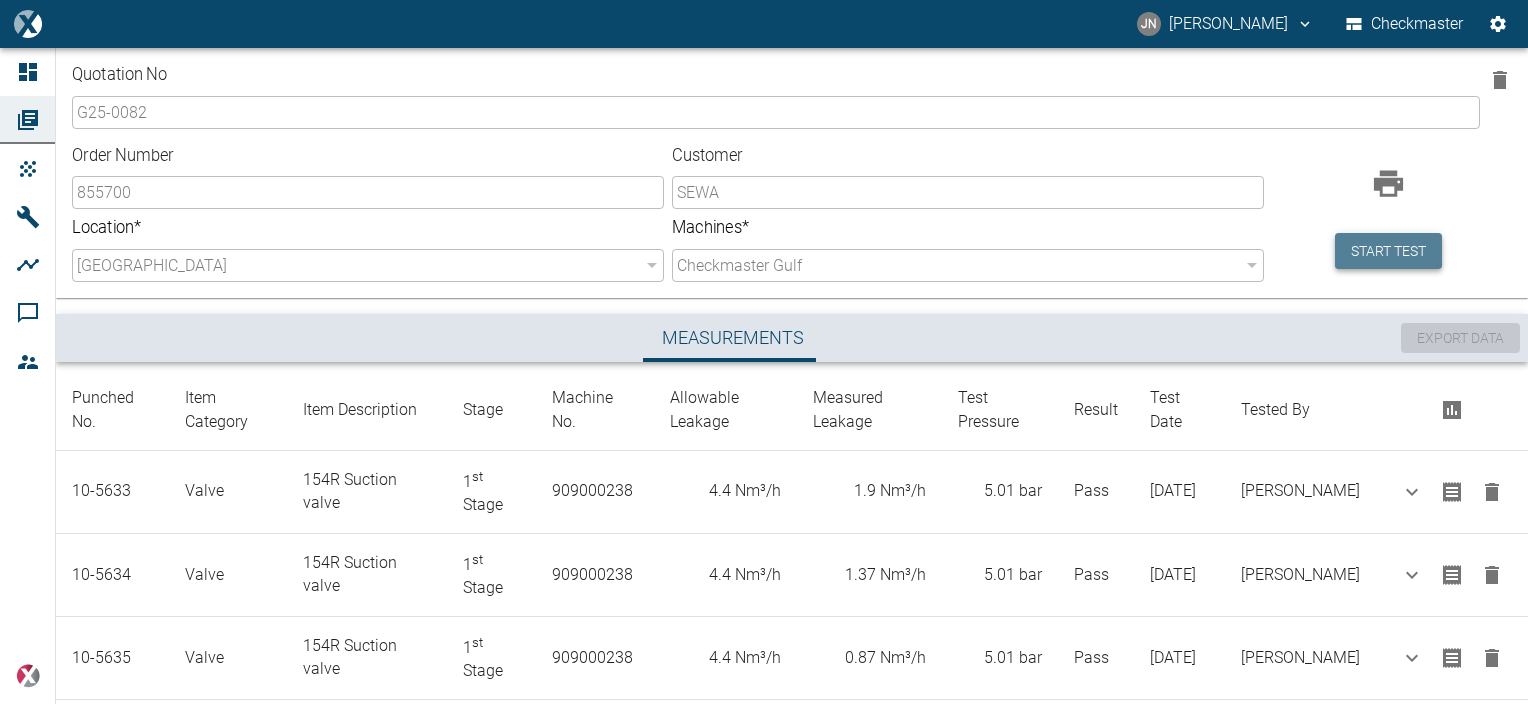 click on "Start test" at bounding box center [1388, 251] 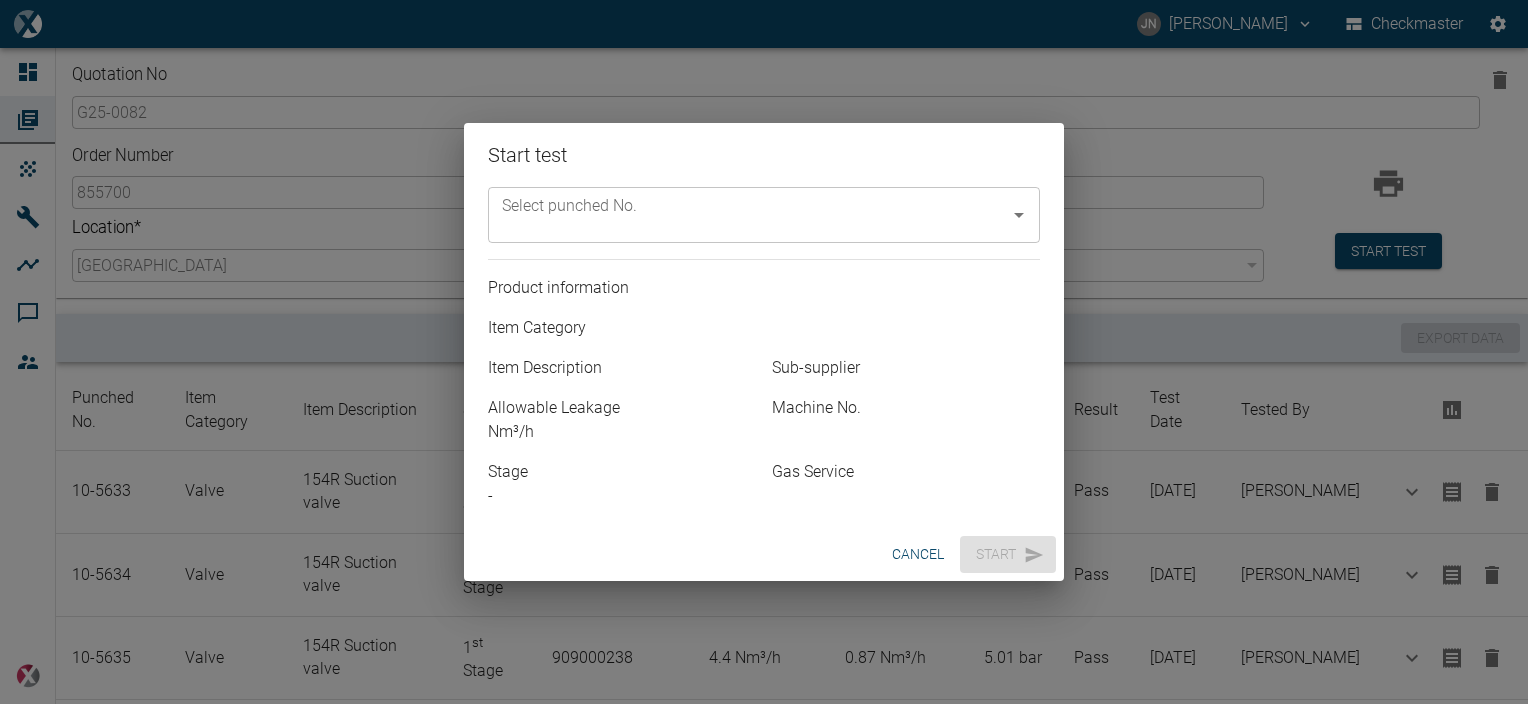 click 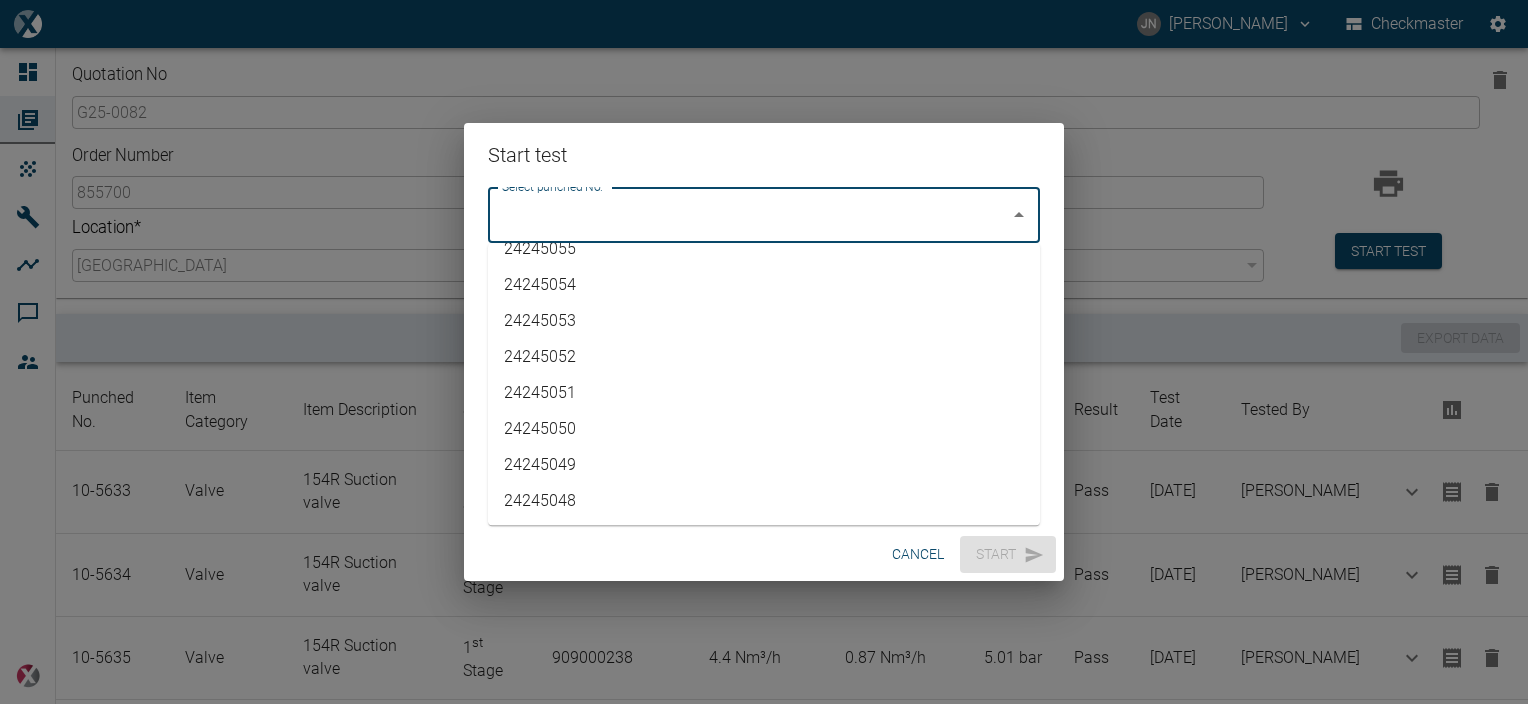 scroll, scrollTop: 3586, scrollLeft: 0, axis: vertical 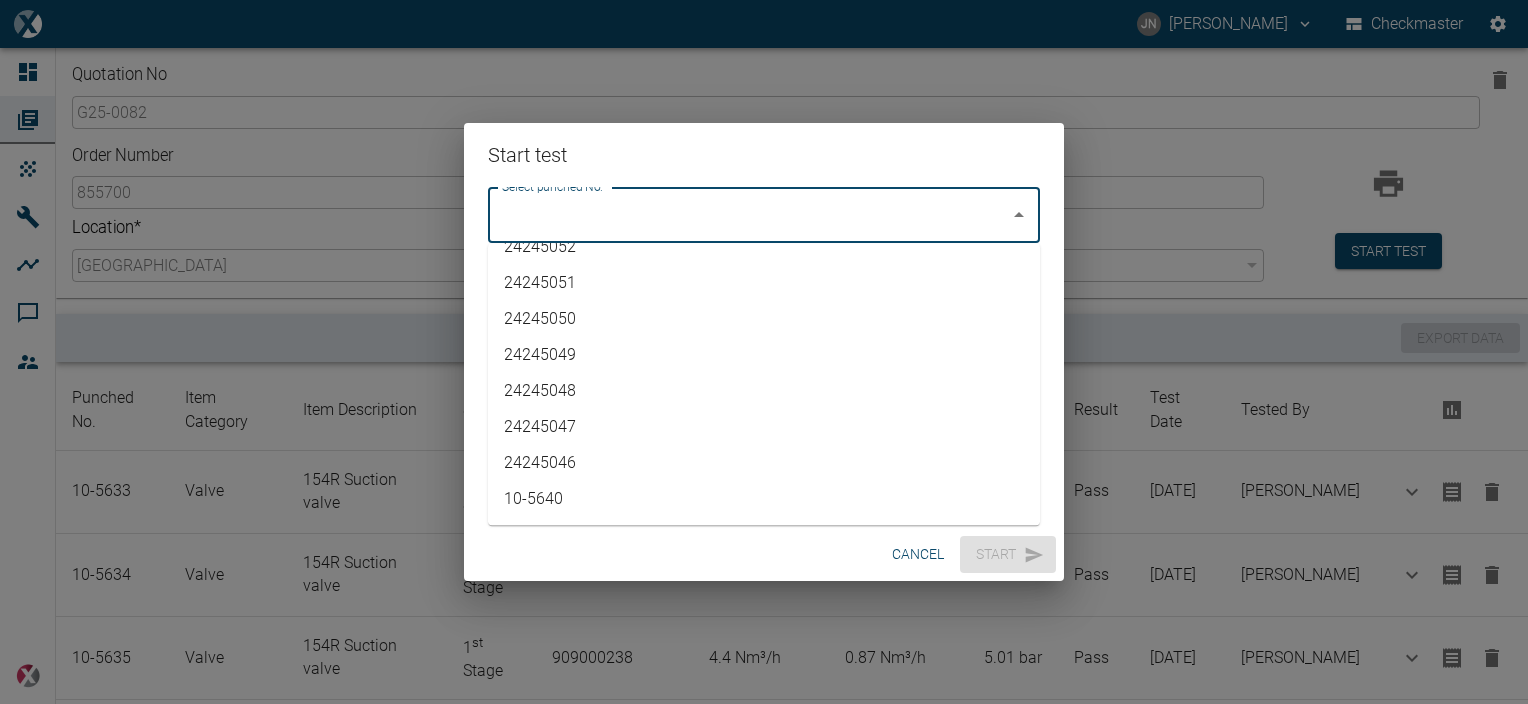 click on "10-5640" at bounding box center [764, 499] 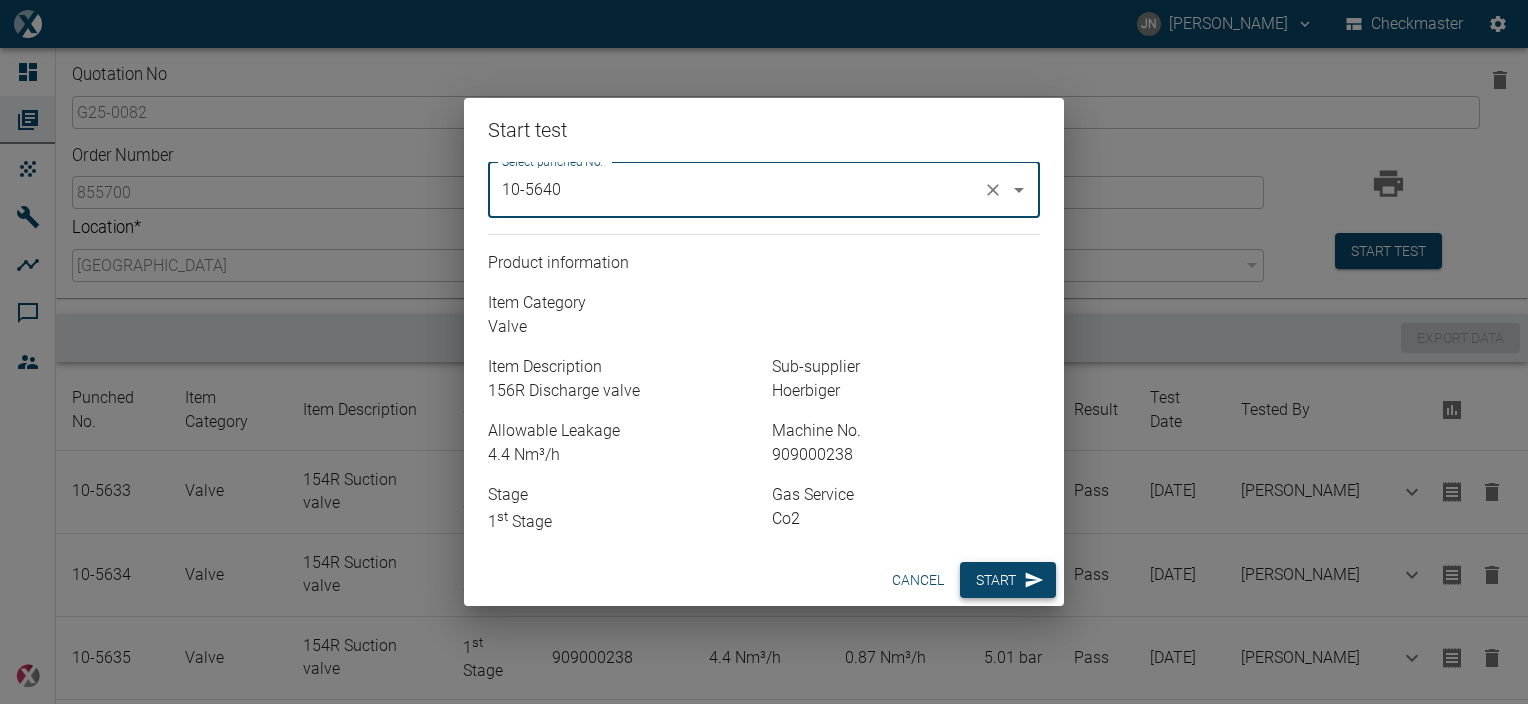 click on "Start" at bounding box center (1008, 580) 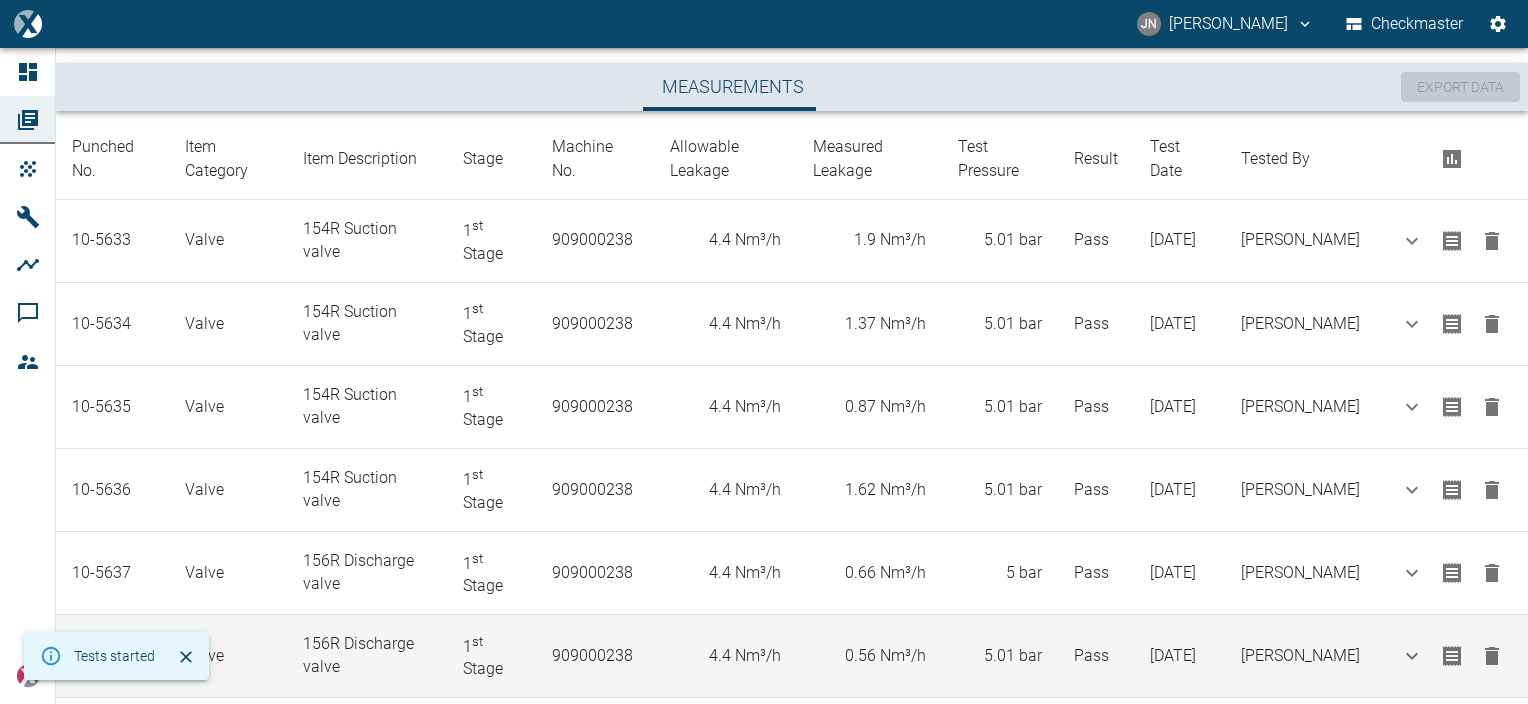 scroll, scrollTop: 448, scrollLeft: 0, axis: vertical 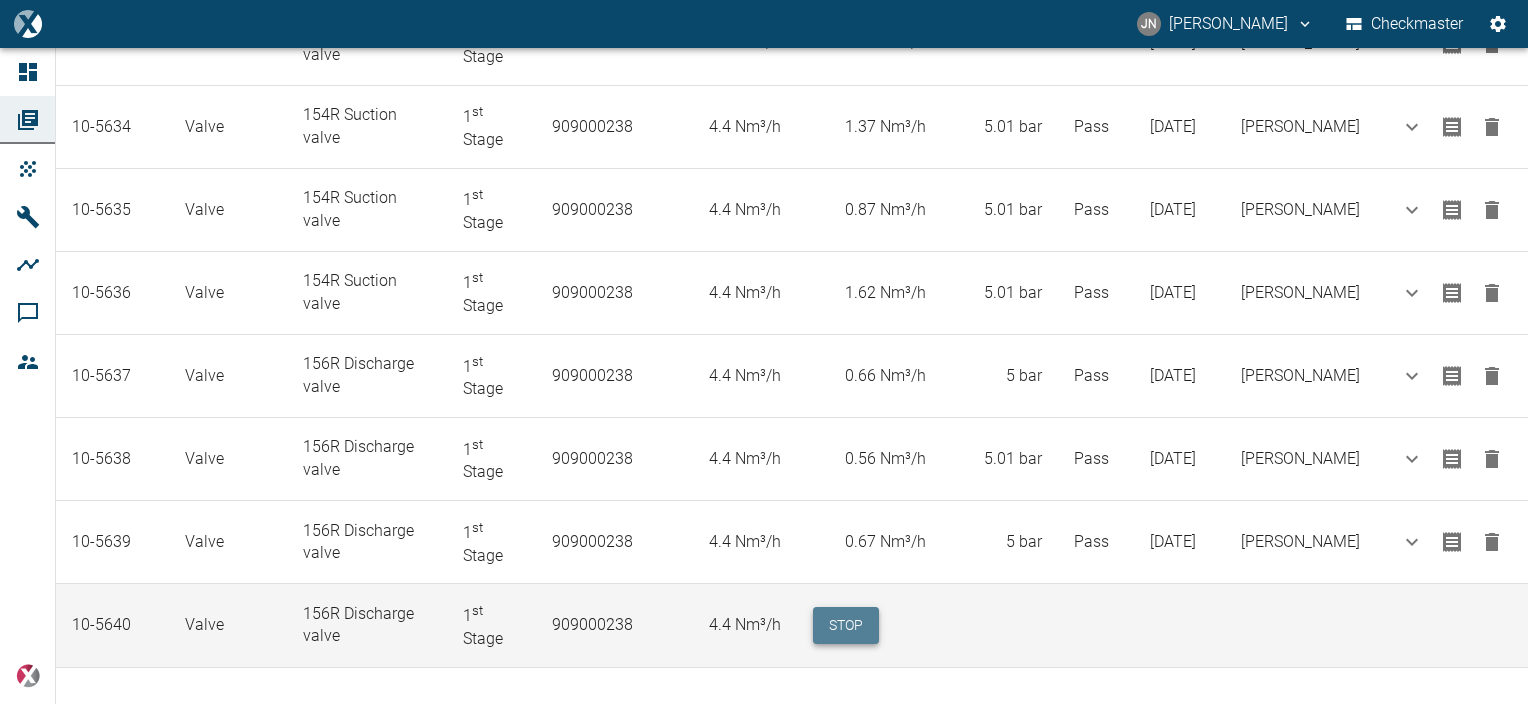 click on "Stop" at bounding box center [846, 625] 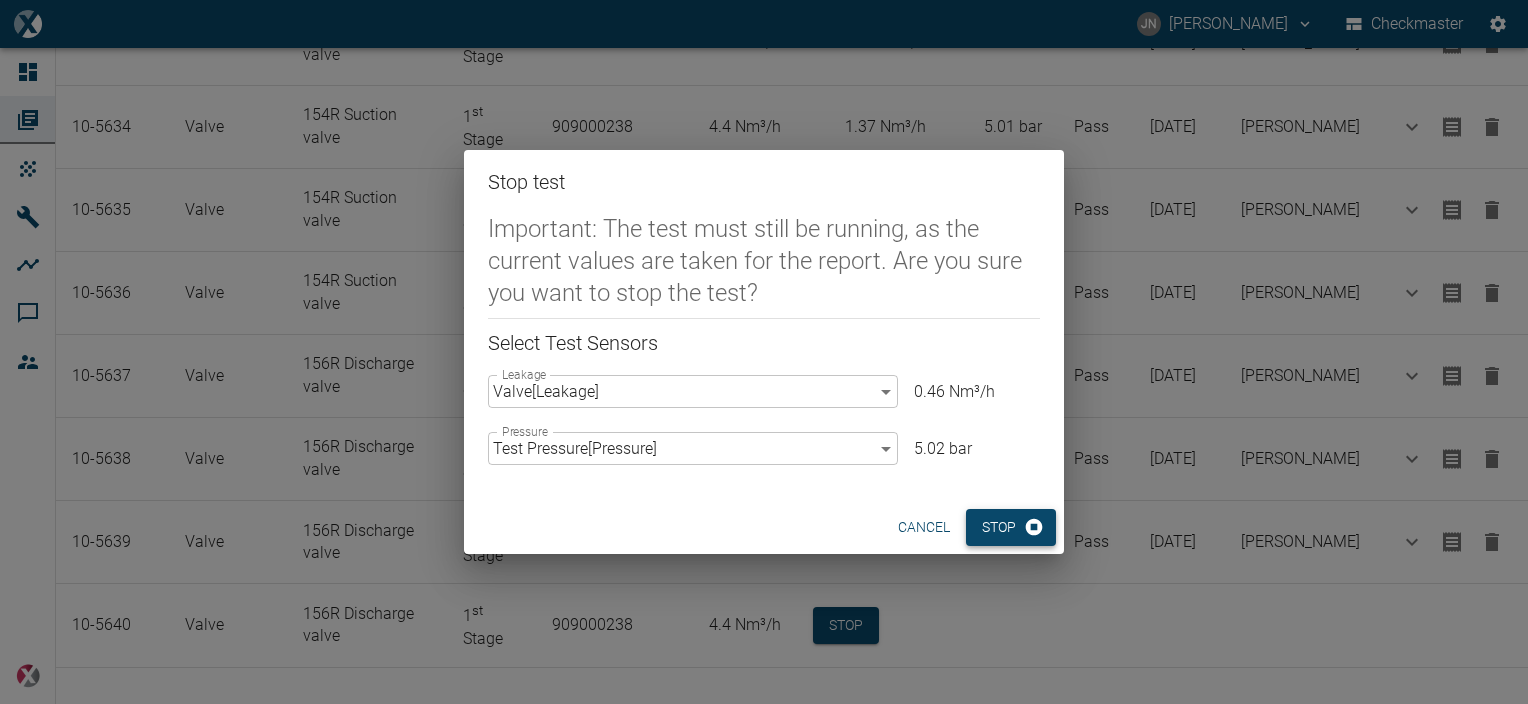 click on "Stop" at bounding box center (1011, 527) 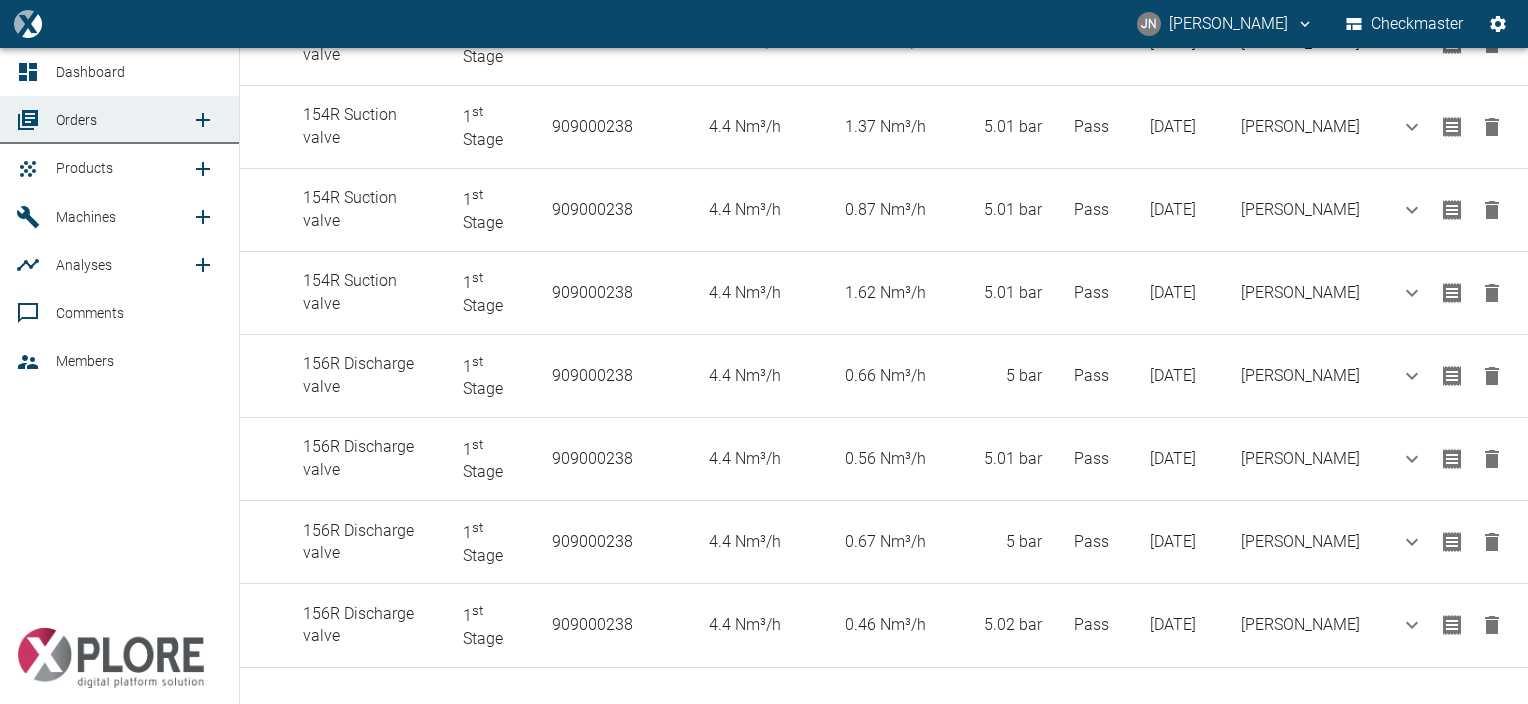 click 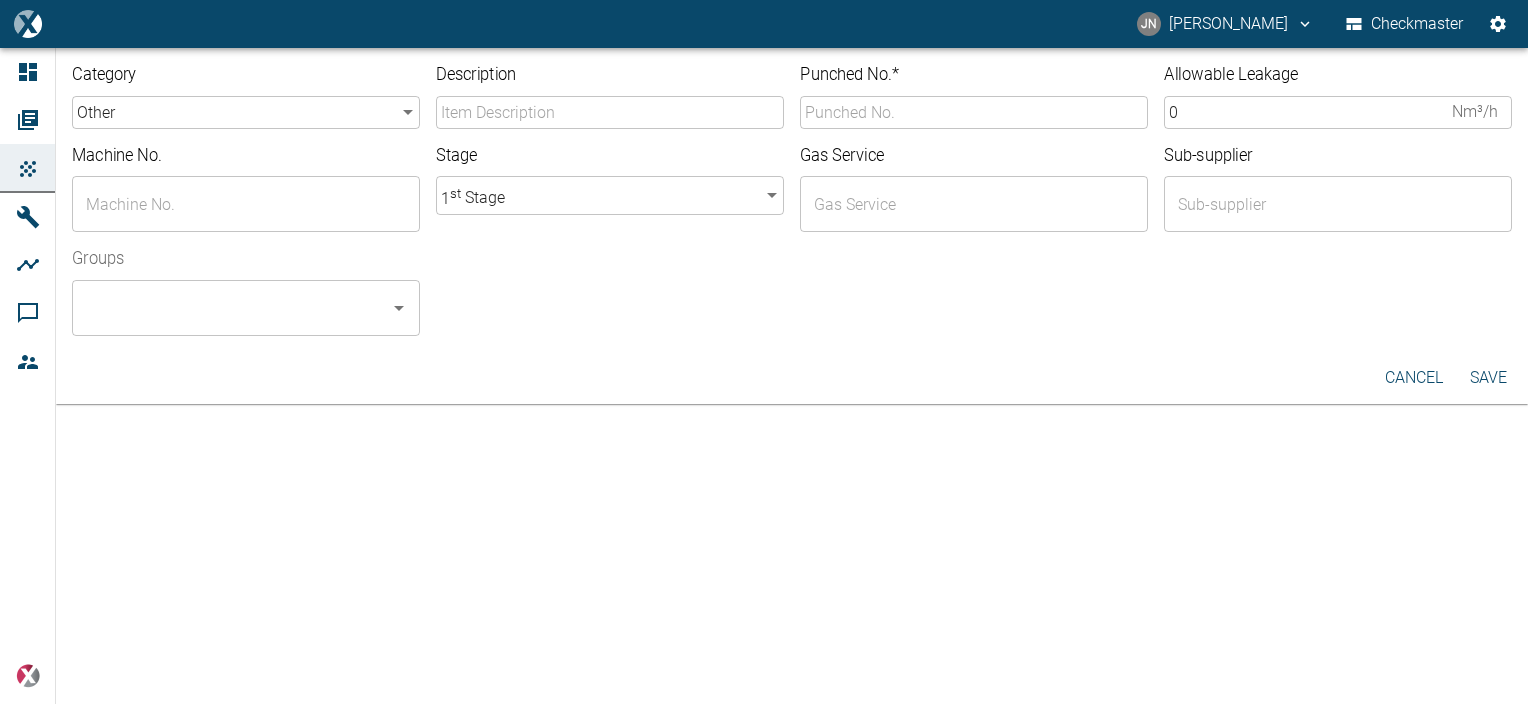 click on "JN Jayan Nair Checkmaster Dashboard Orders Products Machines Analyses Comments Members powered by Category other other ​ Description ​ Punched No. * ​ Allowable Leakage 0 Nm³/h ​ Machine No. ​ Stage 1 st   Stage 1 ​ Gas Service ​ Sub-supplier ​ Groups ​ cancel Save" at bounding box center (764, 352) 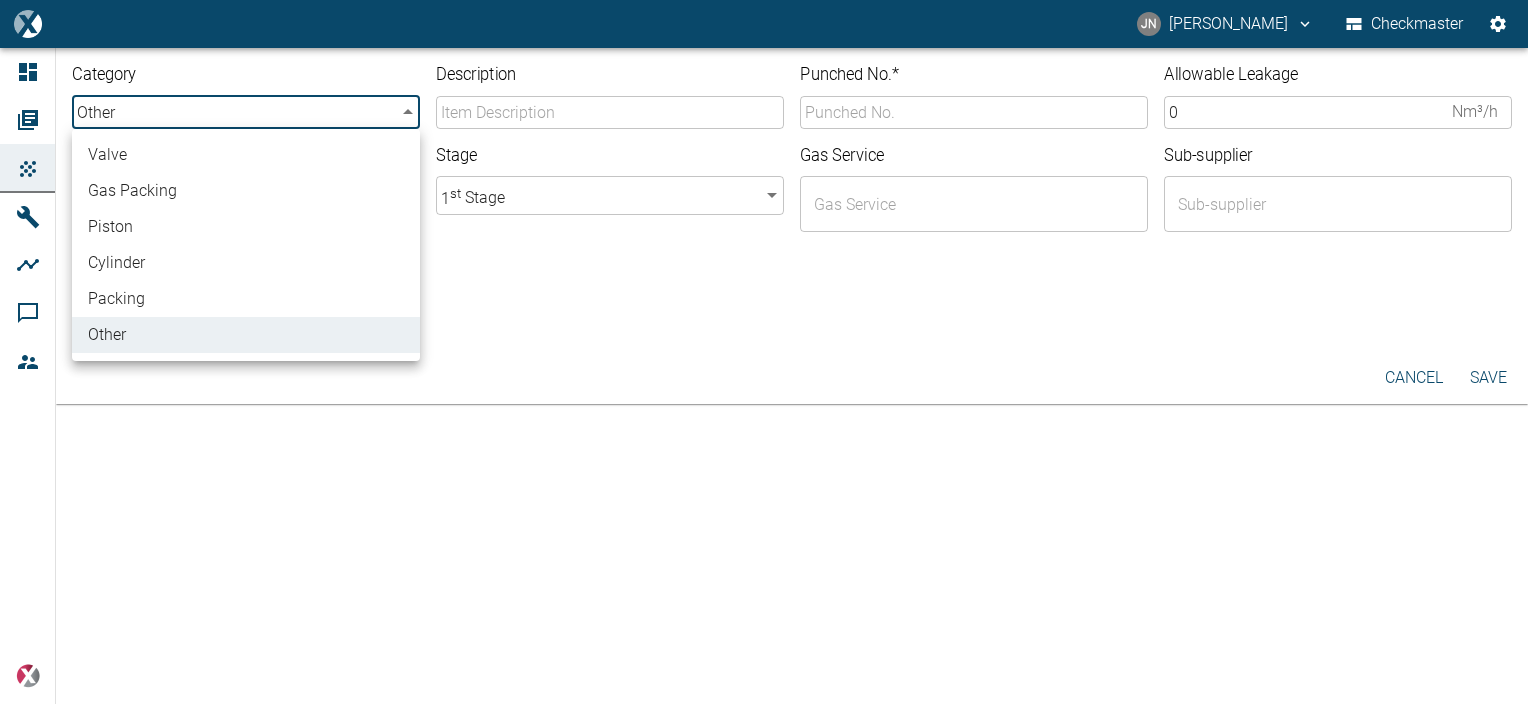 click on "valve" at bounding box center [246, 155] 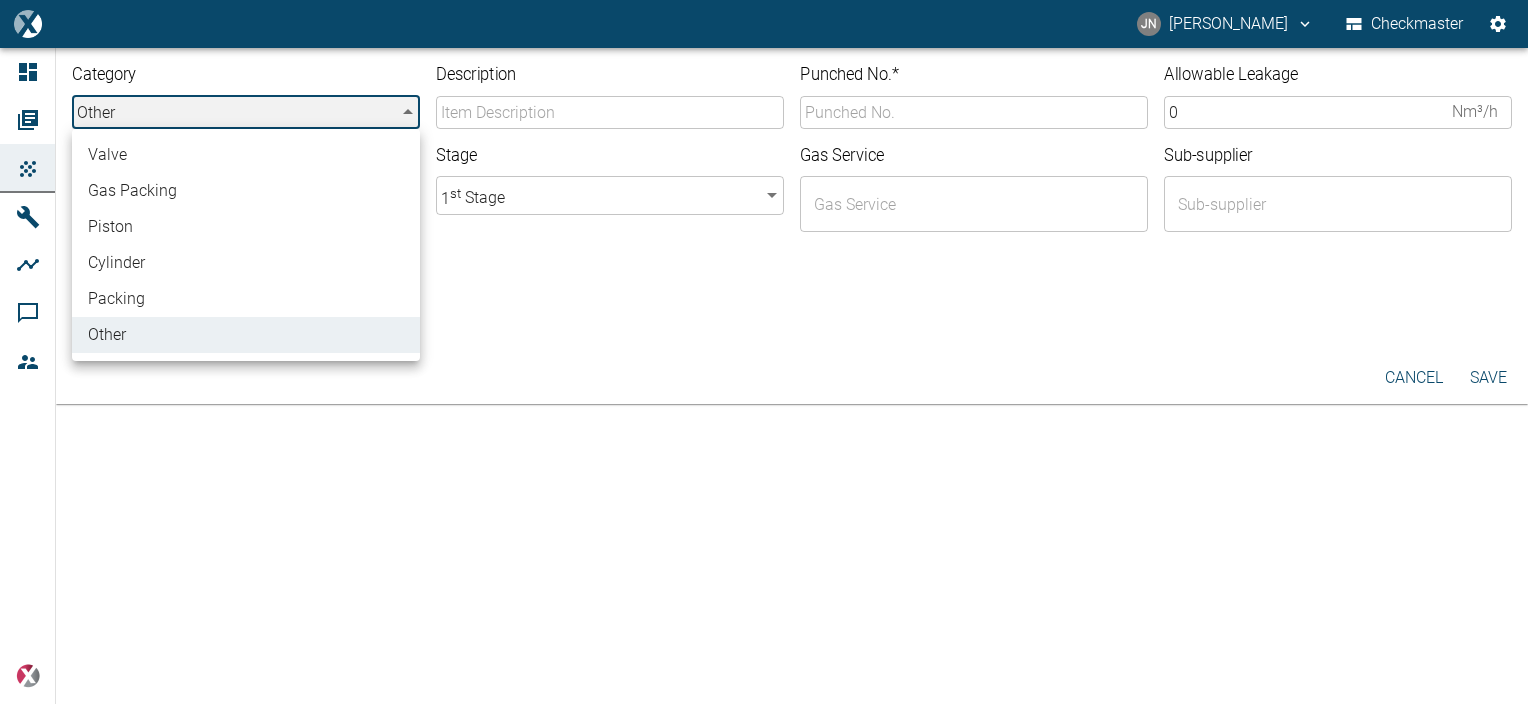type on "valve" 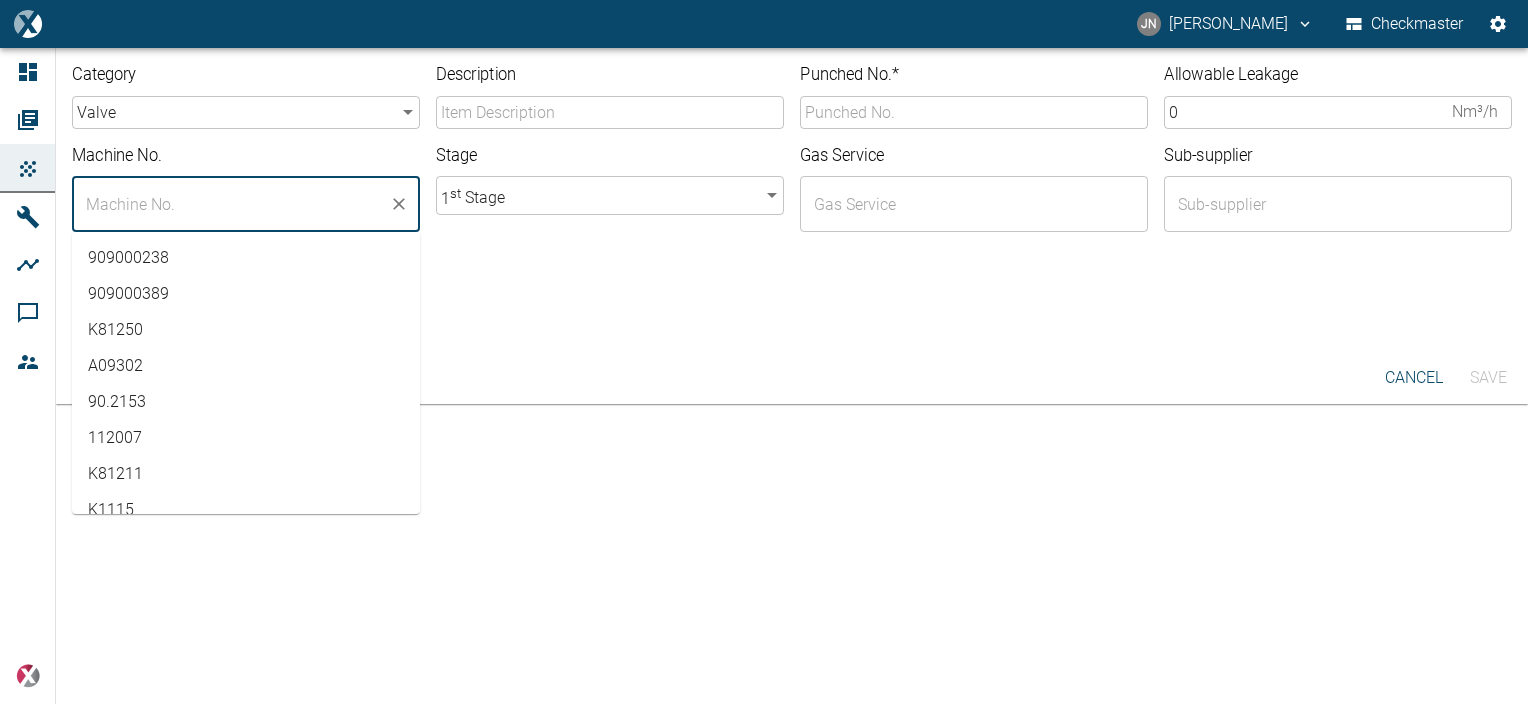 click at bounding box center [231, 204] 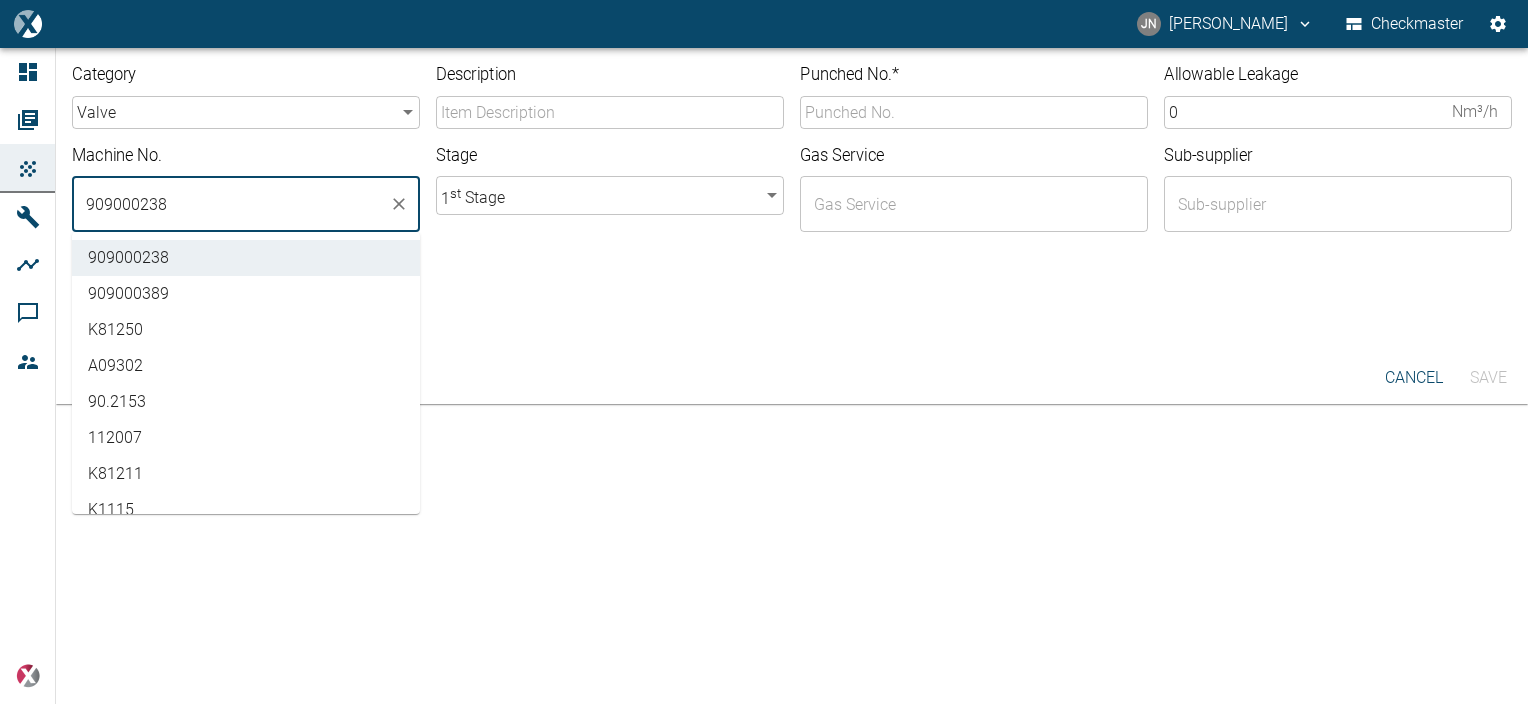 click on "Groups ​" at bounding box center [784, 284] 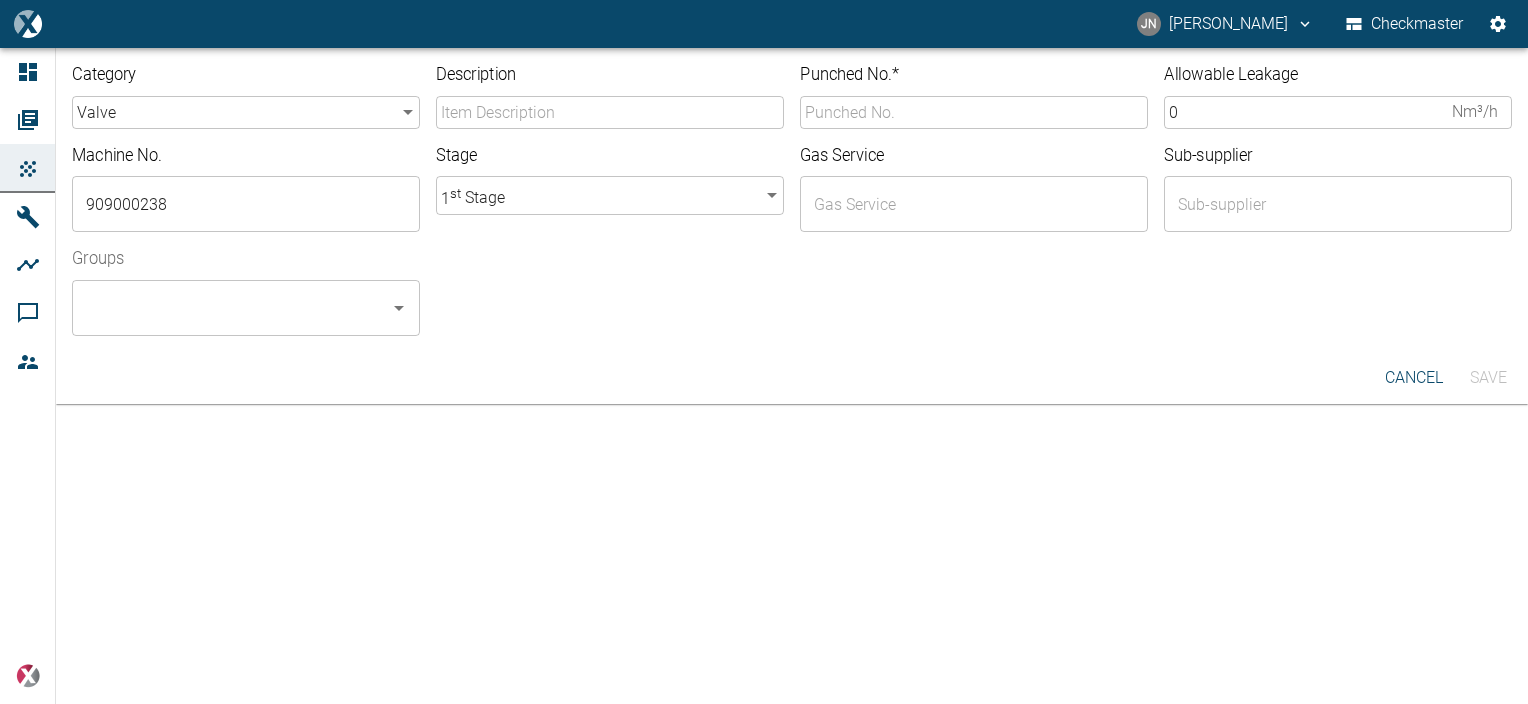 click on "Description" at bounding box center (610, 112) 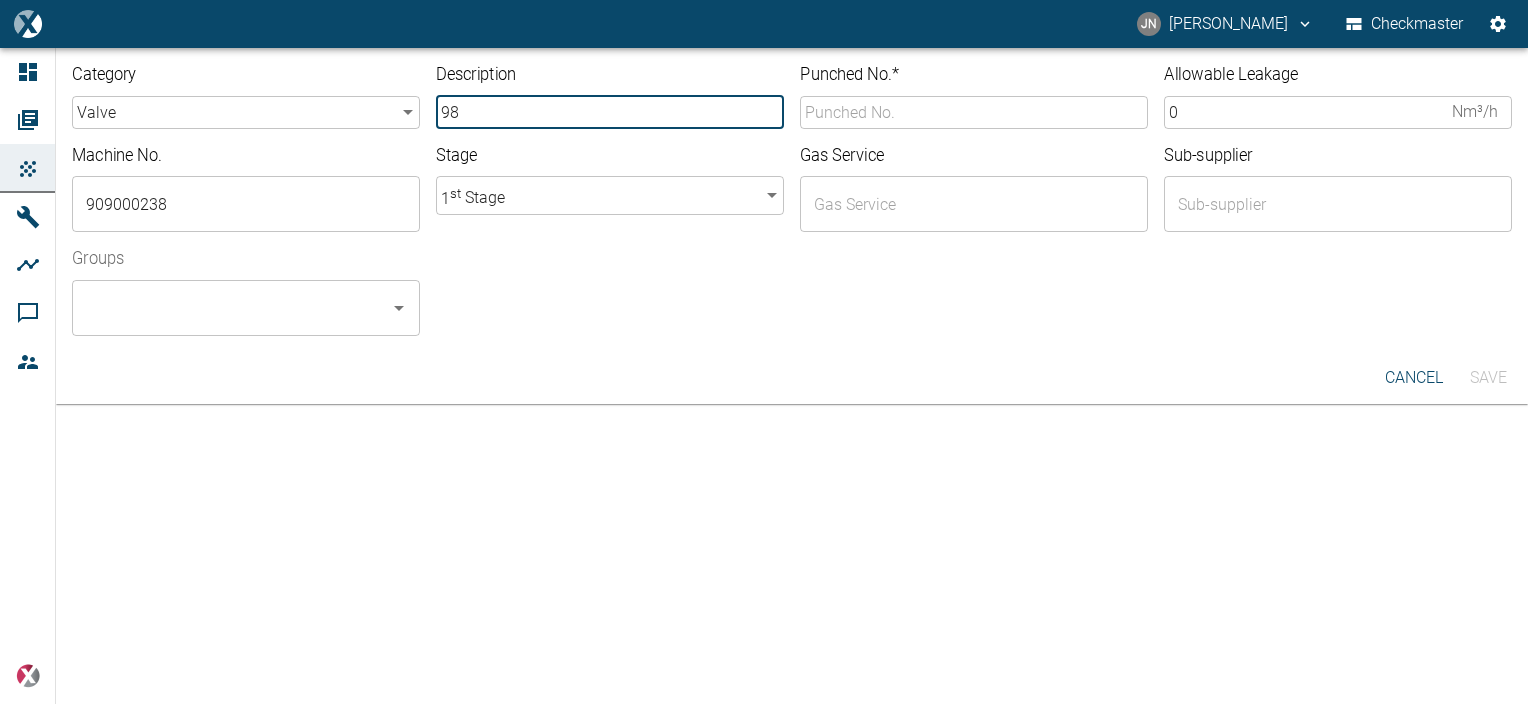 type on "98RX Suction valve" 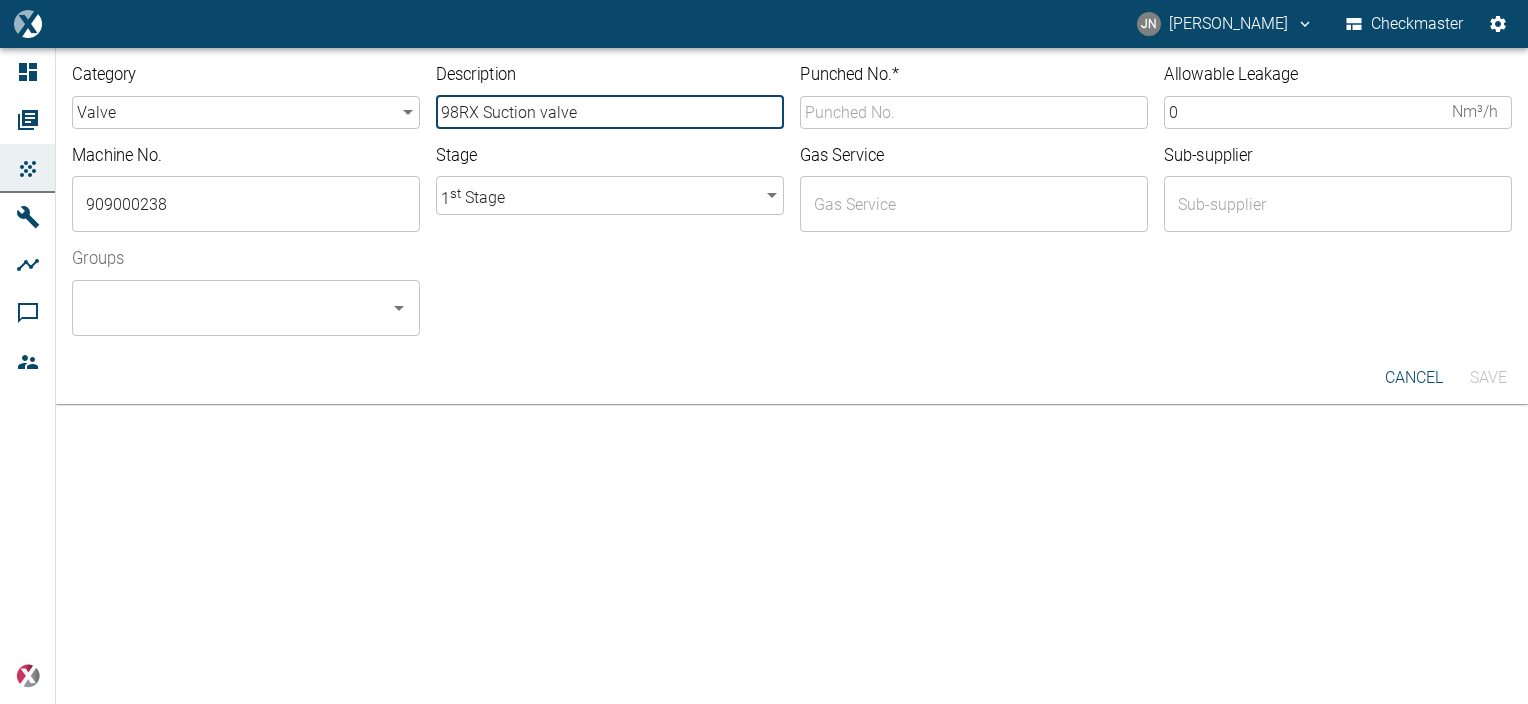 click on "JN Jayan Nair Checkmaster Dashboard Orders Products Machines Analyses Comments Members powered by Category valve valve ​ Description 98RX Suction valve ​ Punched No. * ​ Allowable Leakage 0 Nm³/h ​ Machine No. 909000238 ​ Stage 1 st   Stage 1 ​ Gas Service ​ Sub-supplier ​ Groups ​ cancel Save" at bounding box center [764, 352] 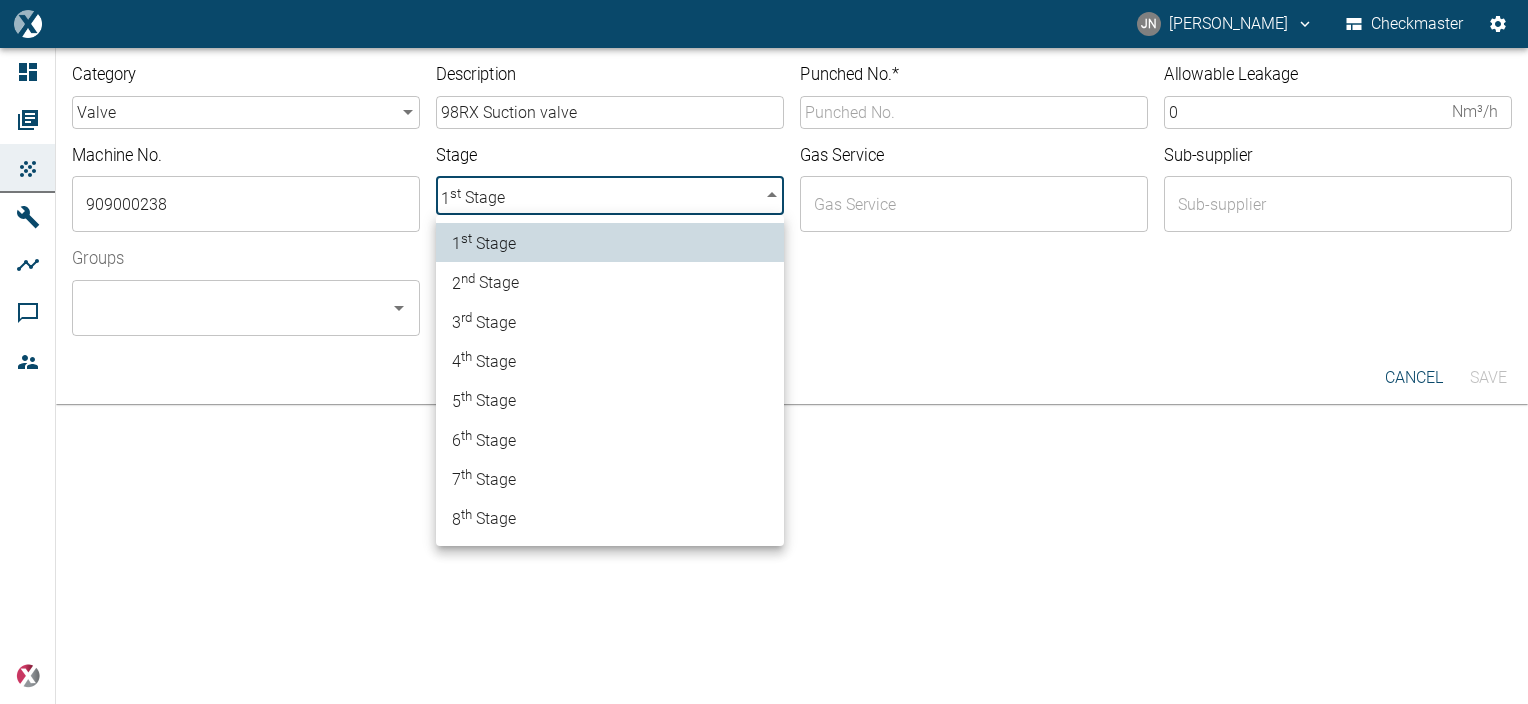 click on "2 nd   Stage" at bounding box center (485, 281) 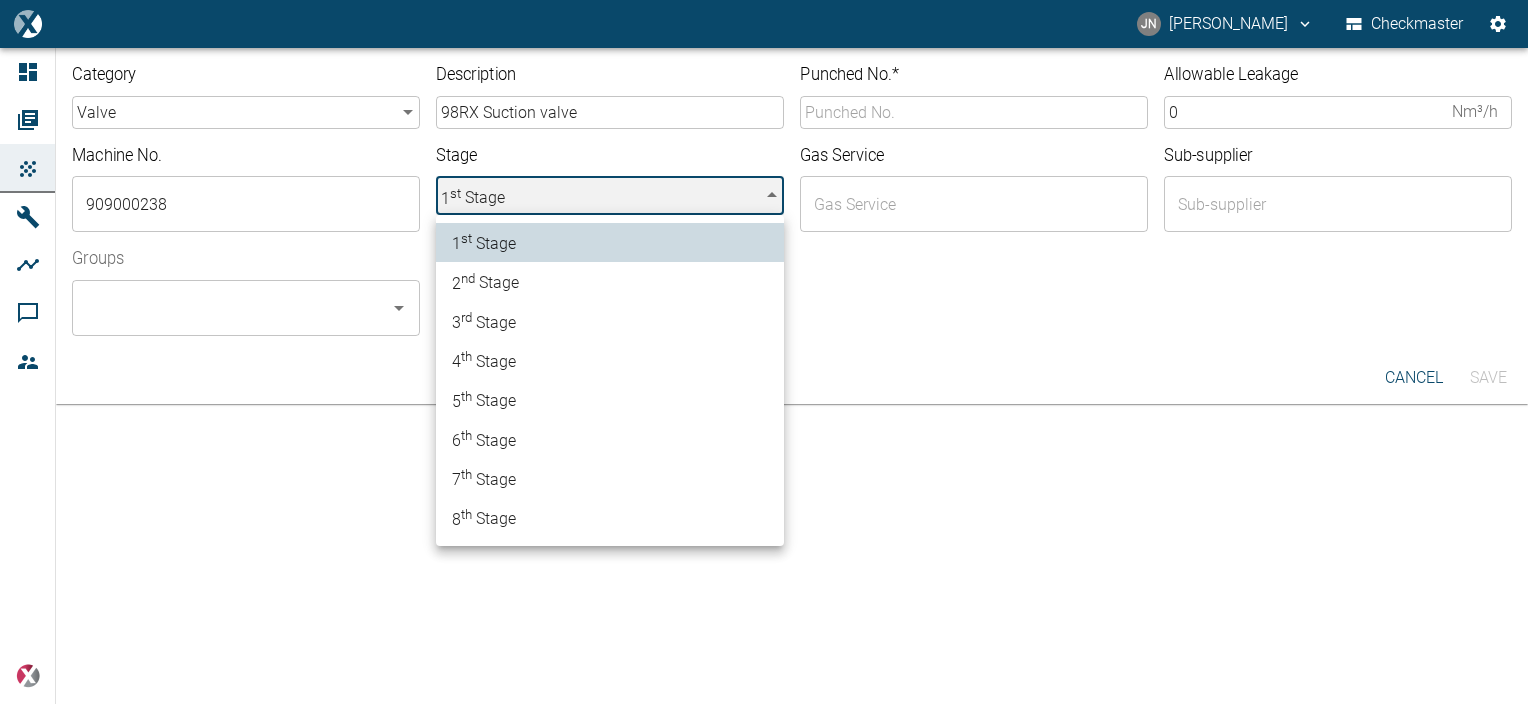 type on "2" 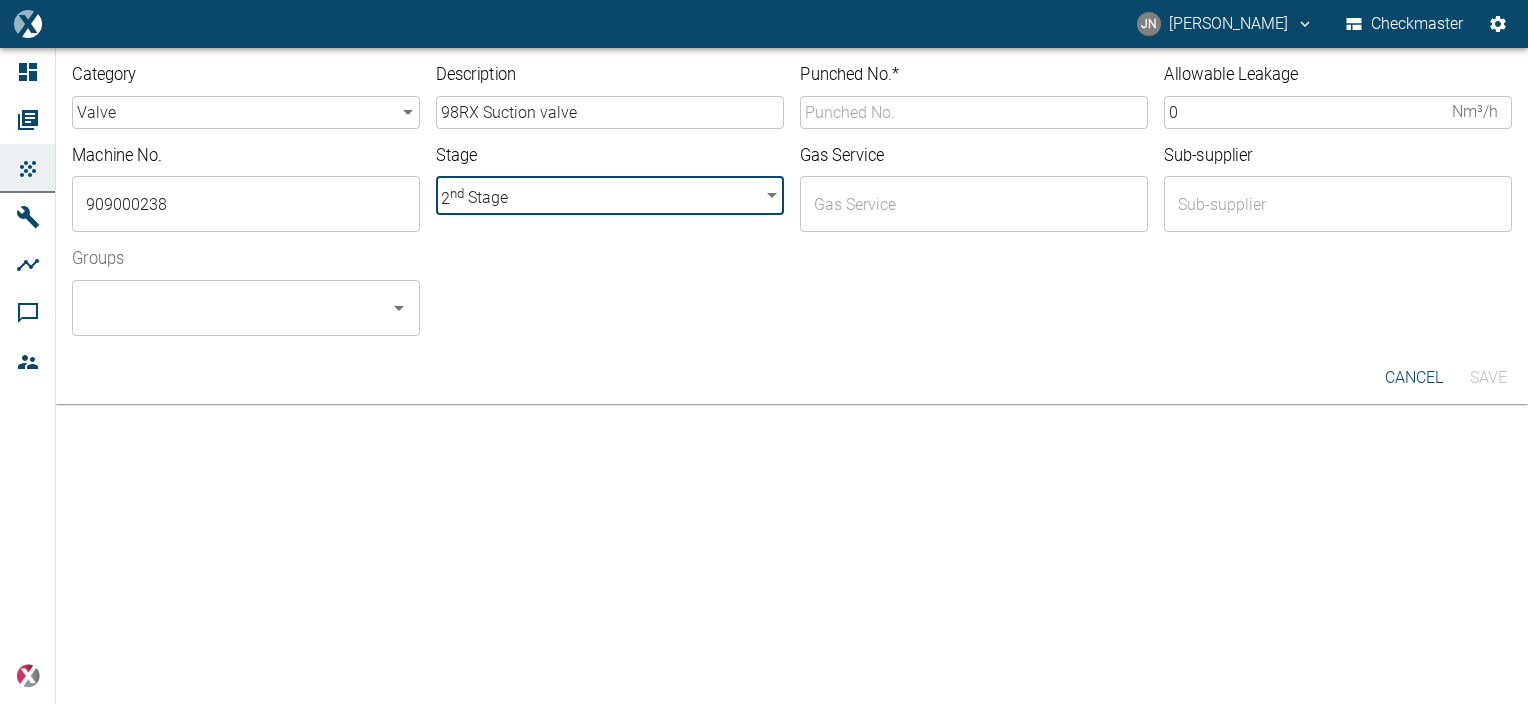 click on "Punched No. *" at bounding box center [974, 112] 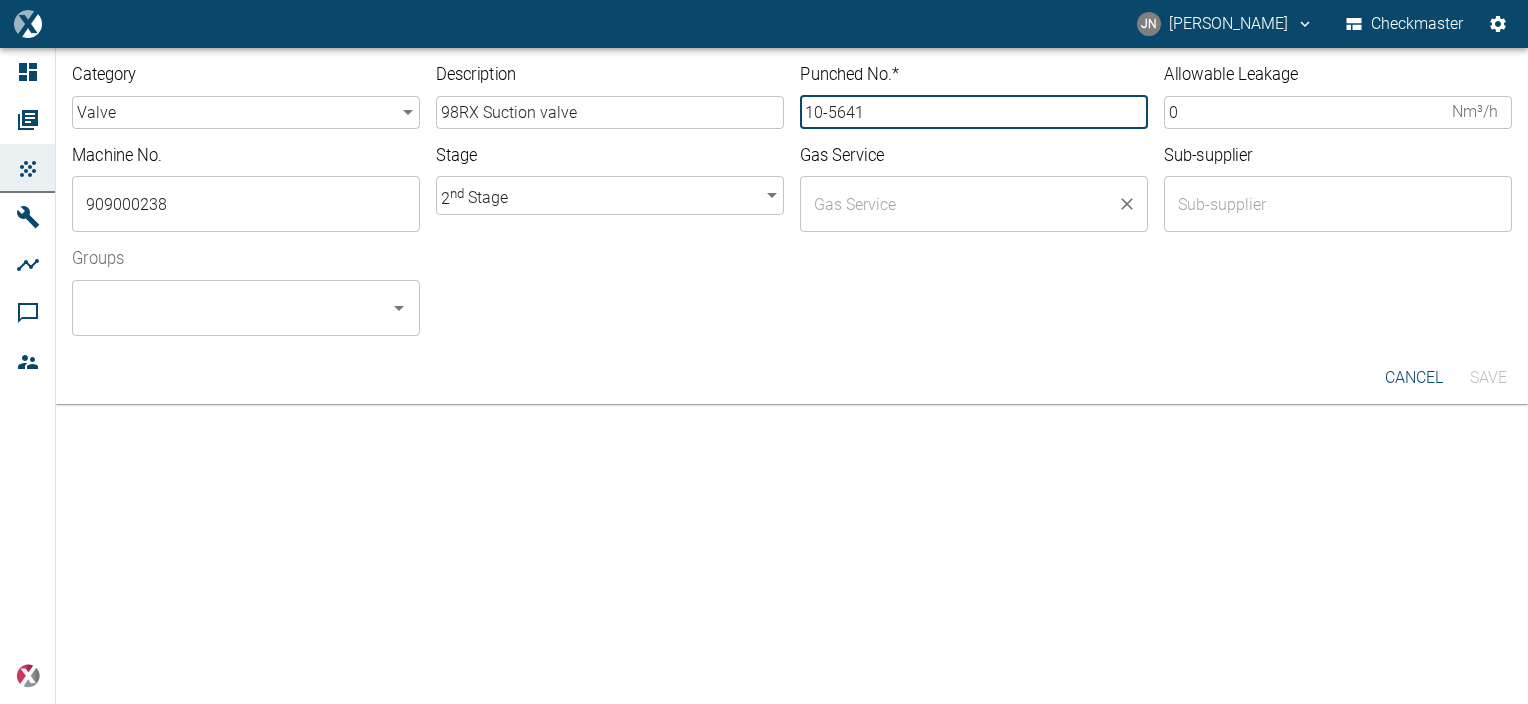 type on "10-5641" 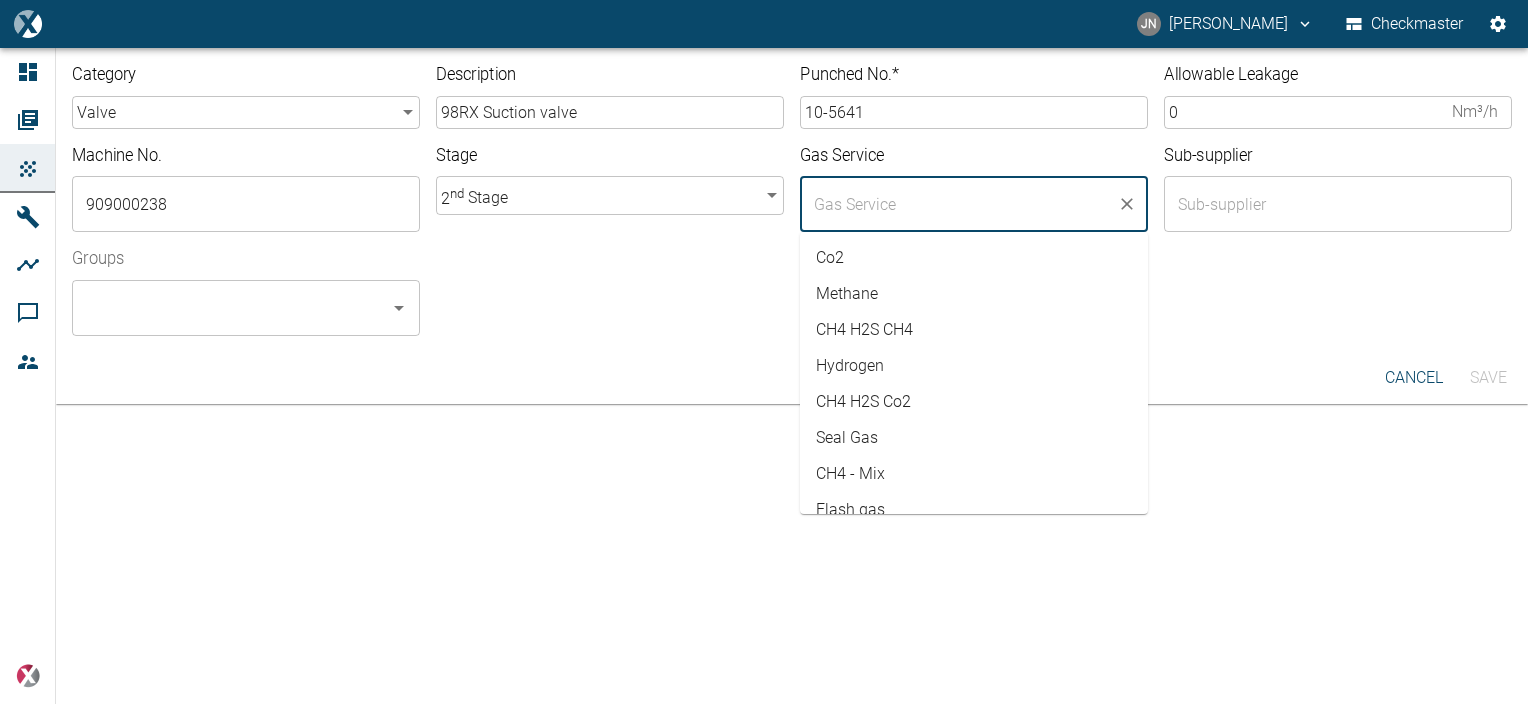 click at bounding box center (959, 204) 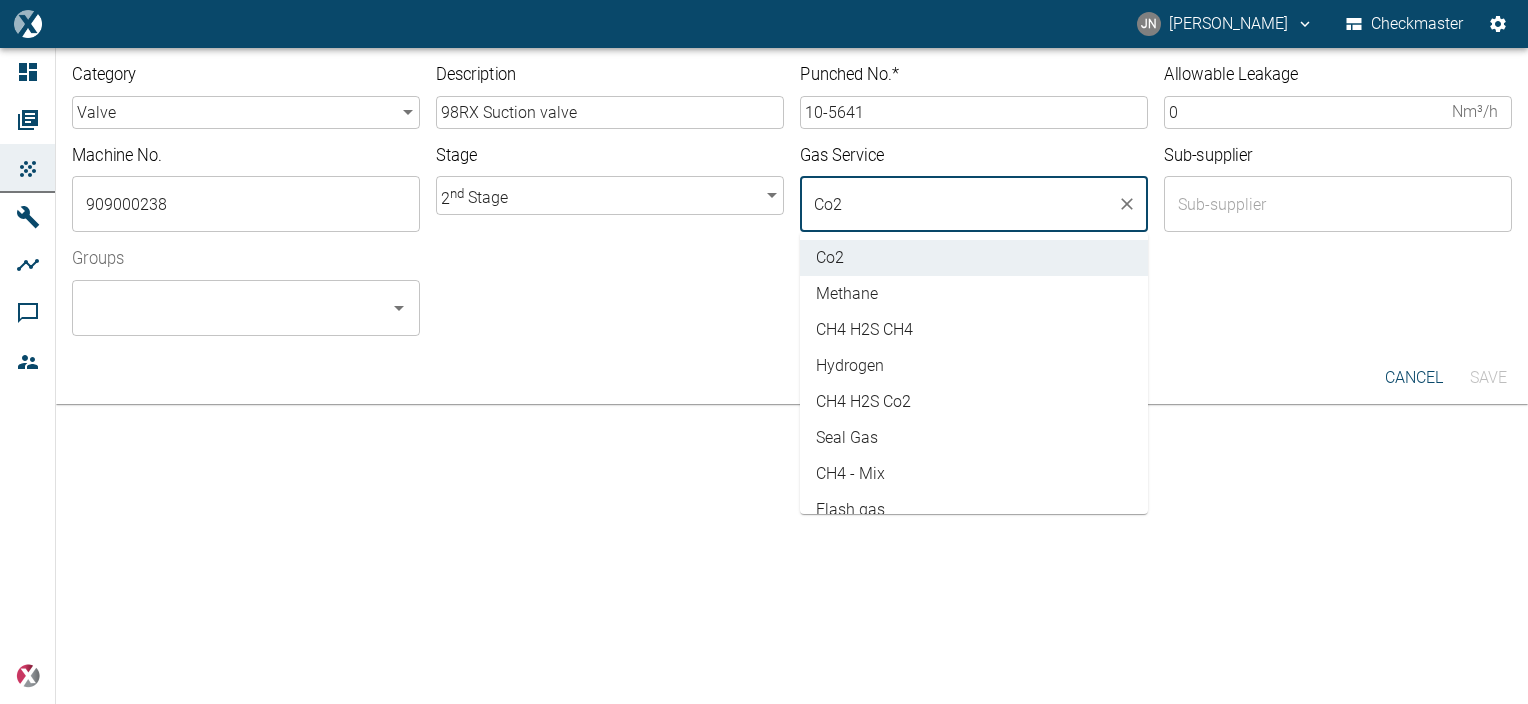 click on "Groups ​" at bounding box center (784, 284) 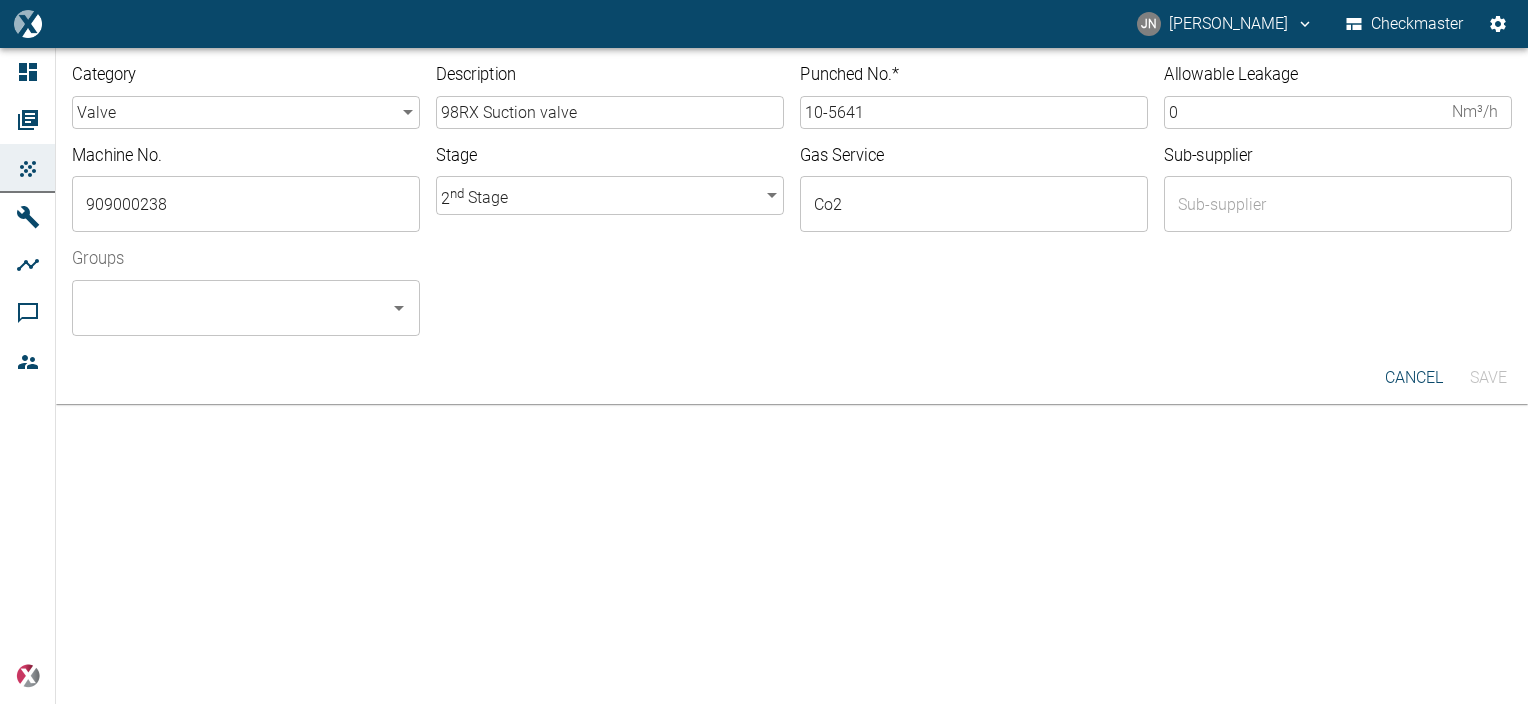 click on "0" at bounding box center [1304, 112] 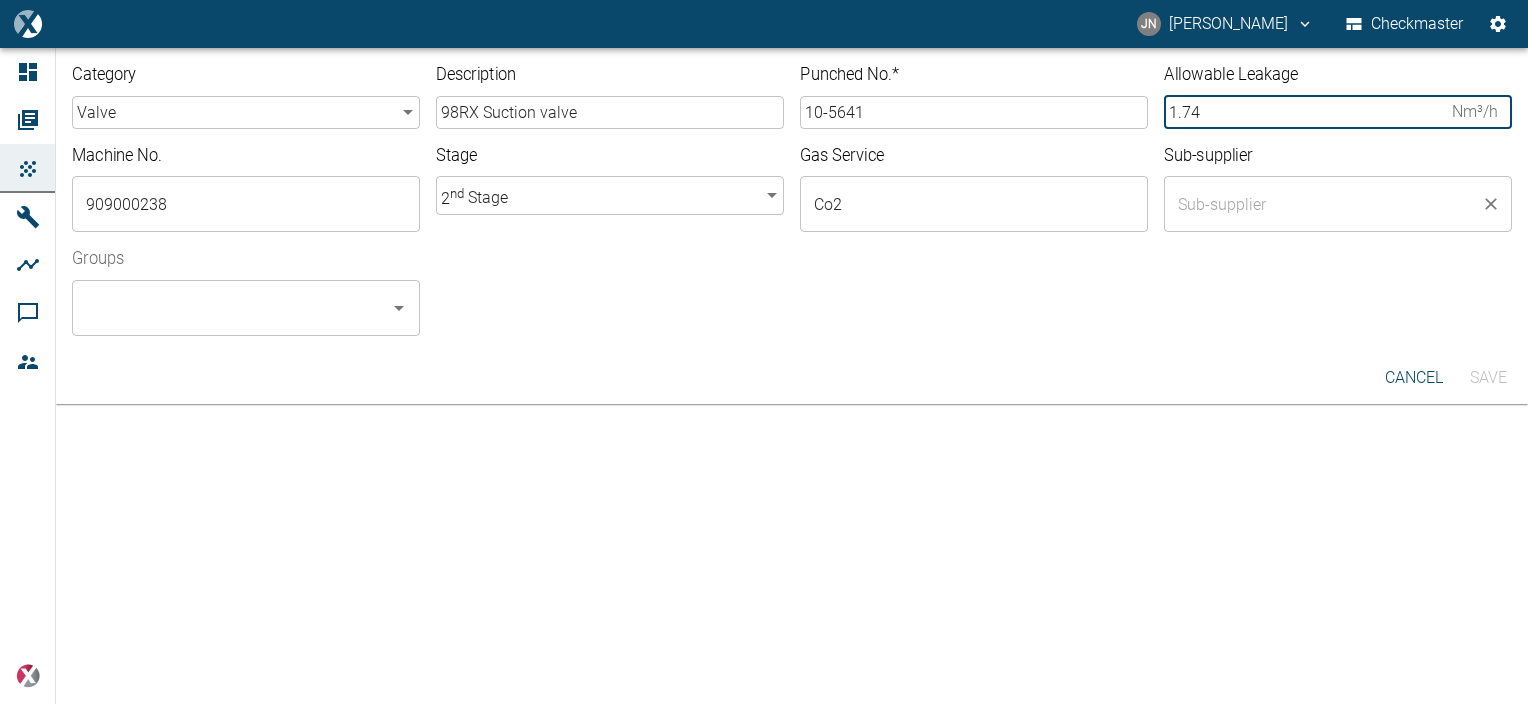 click on "​" at bounding box center (1338, 204) 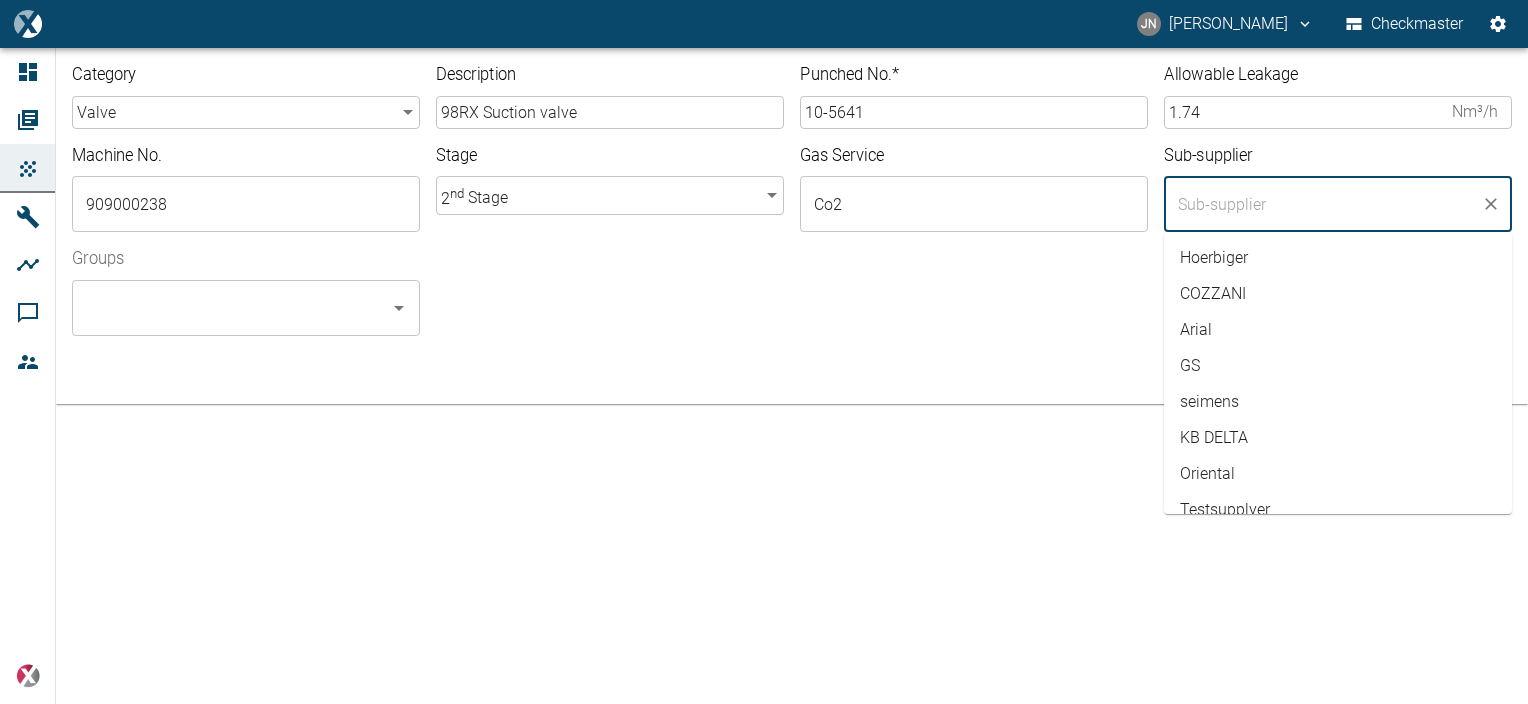 click on "Hoerbiger" at bounding box center [1338, 258] 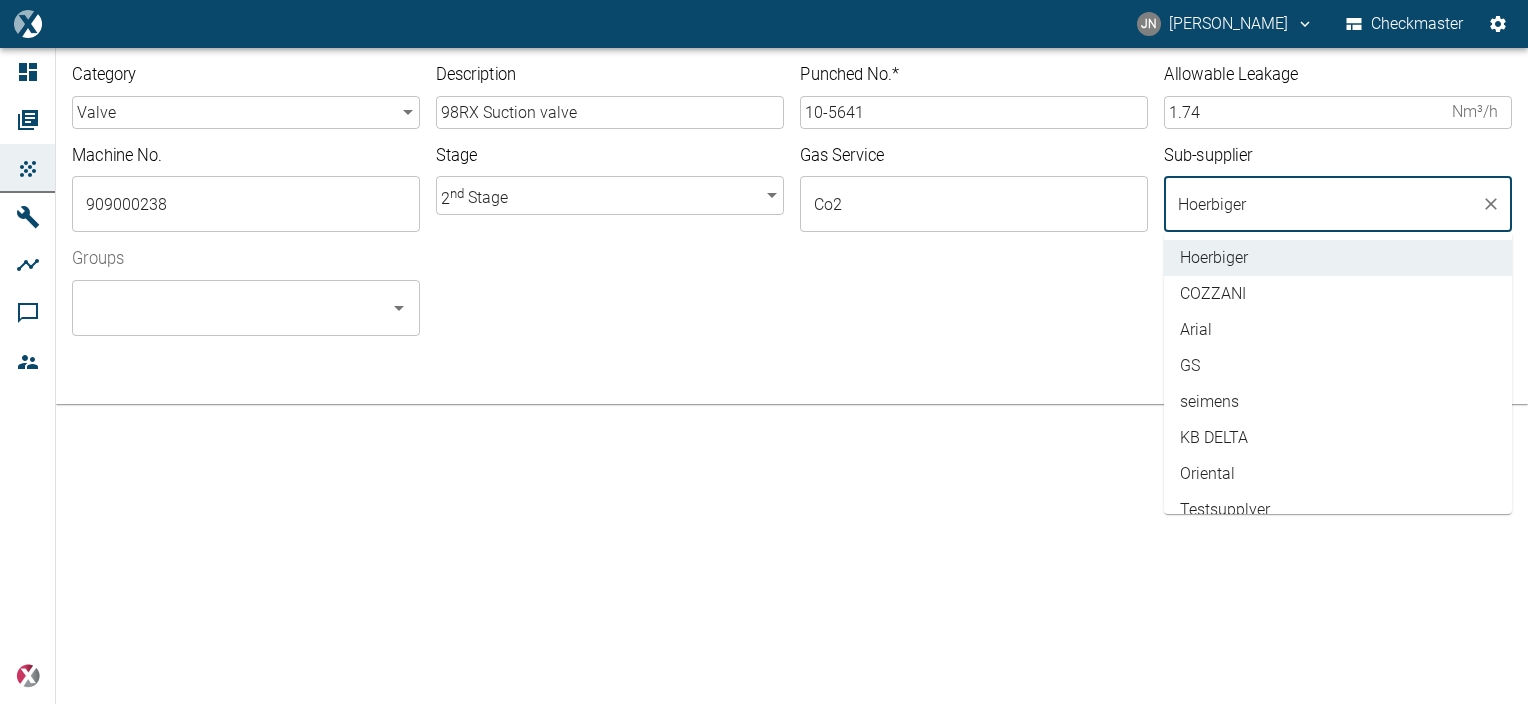 click at bounding box center (966, 324) 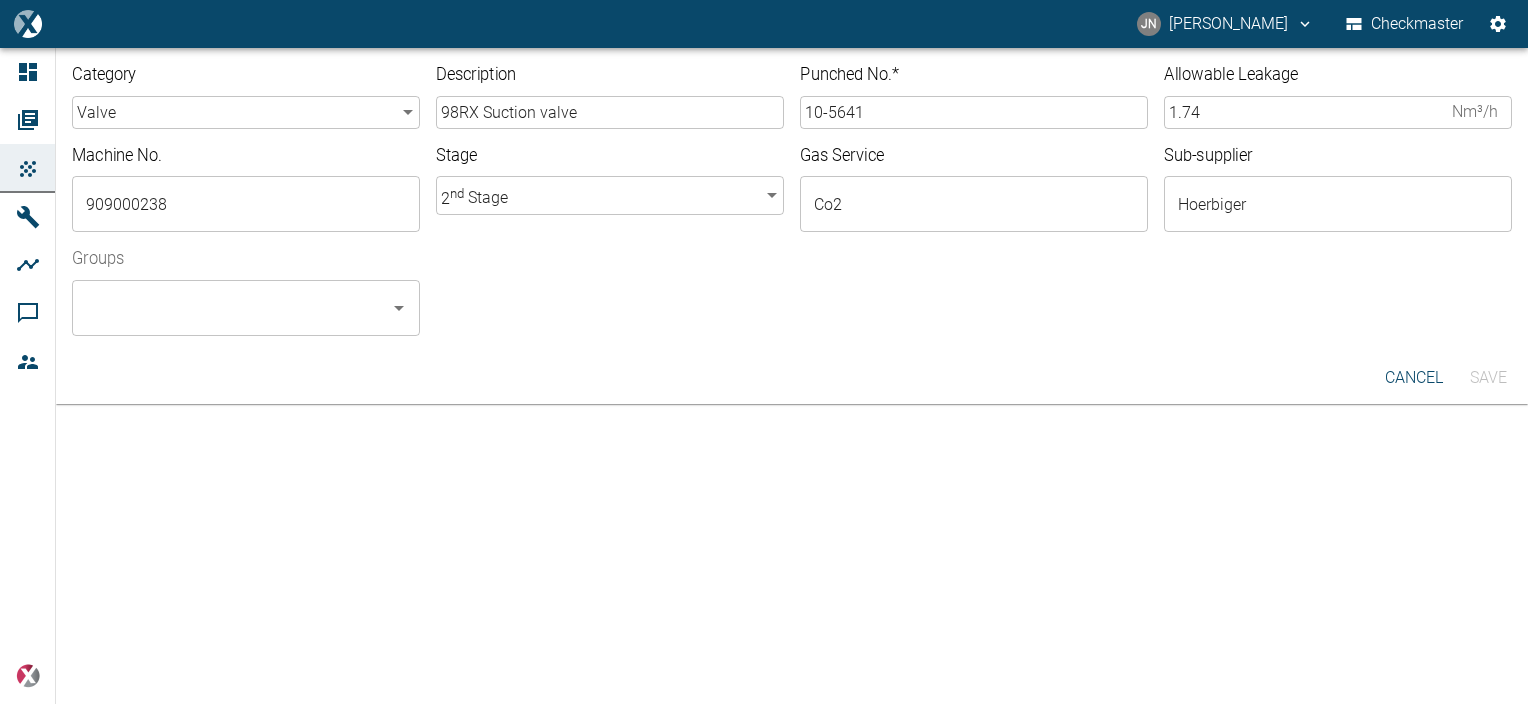 click on "Groups" at bounding box center (231, 308) 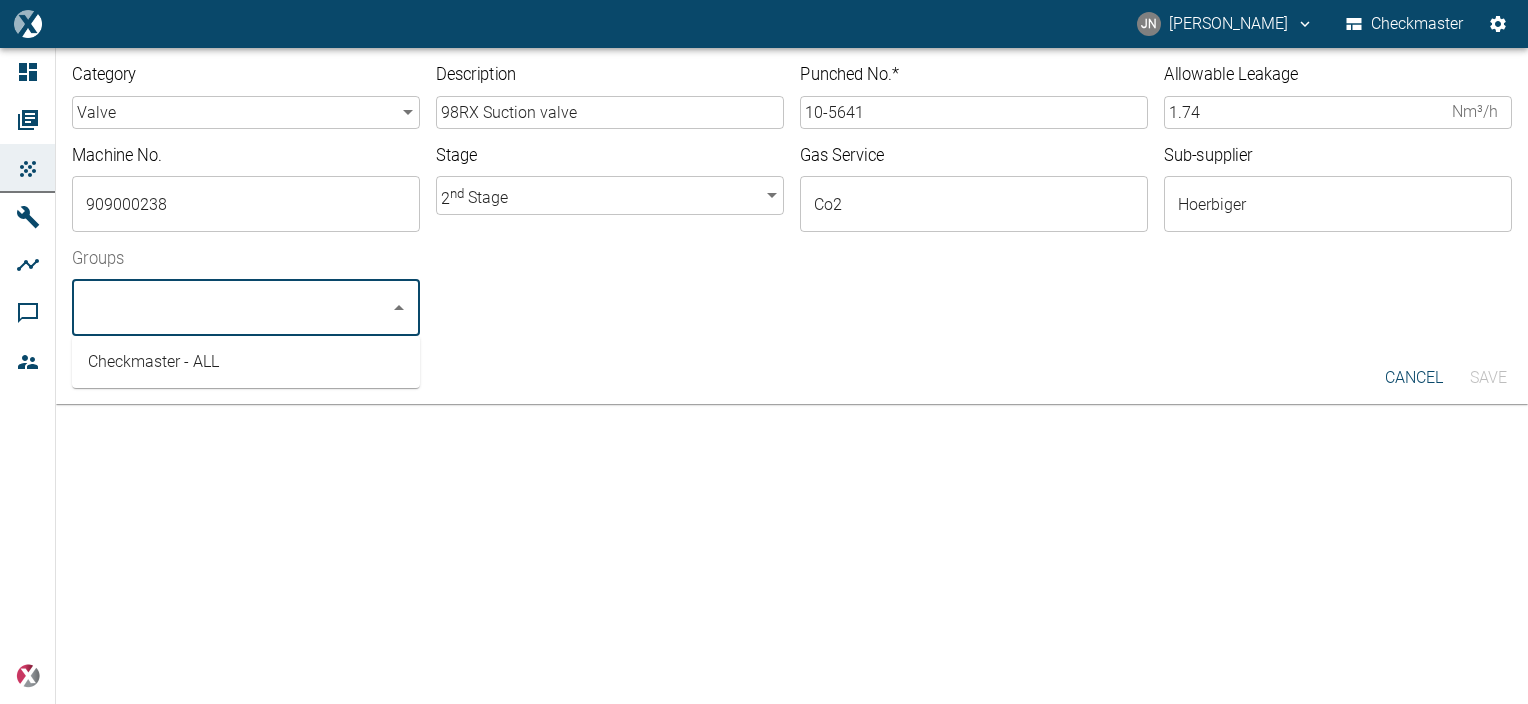 click on "Checkmaster - ALL" at bounding box center (246, 362) 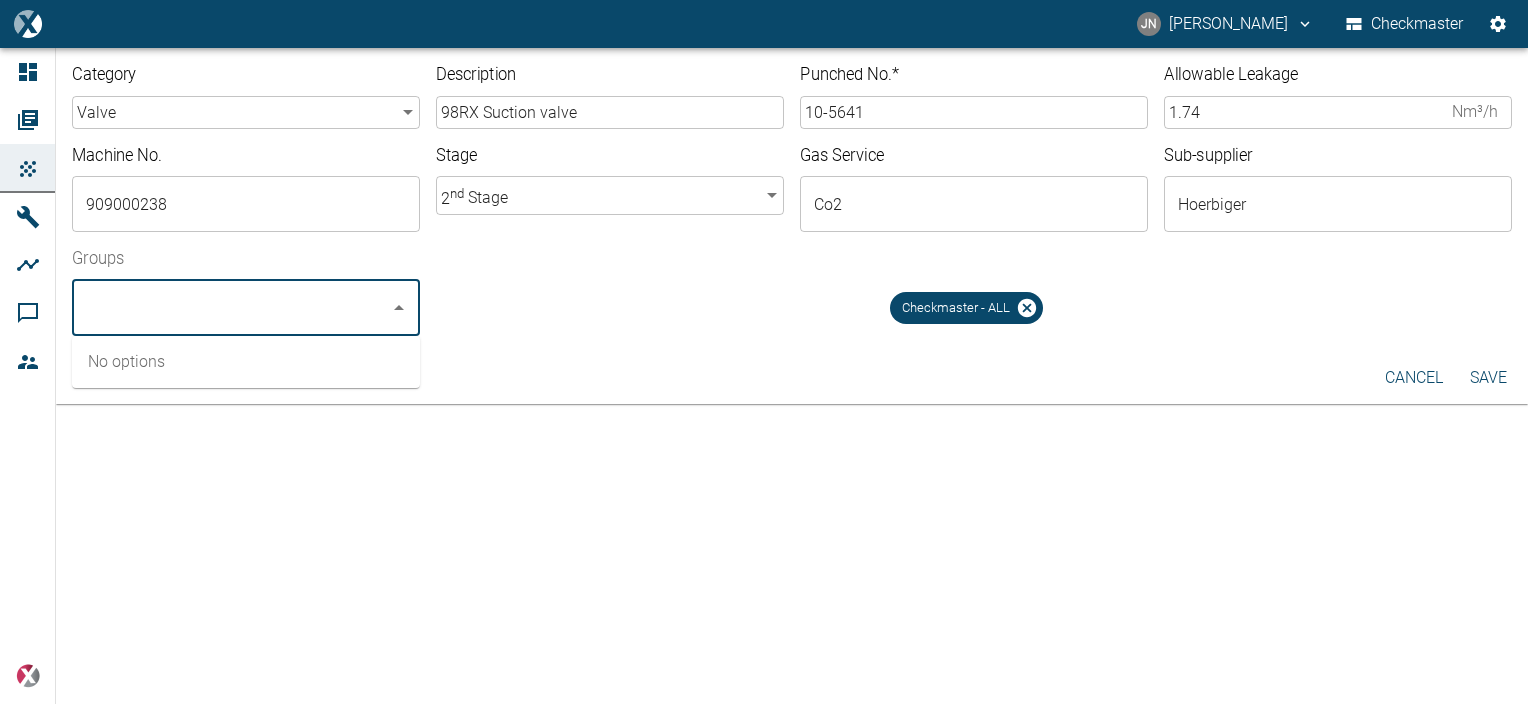 click on "cancel Save" at bounding box center (792, 378) 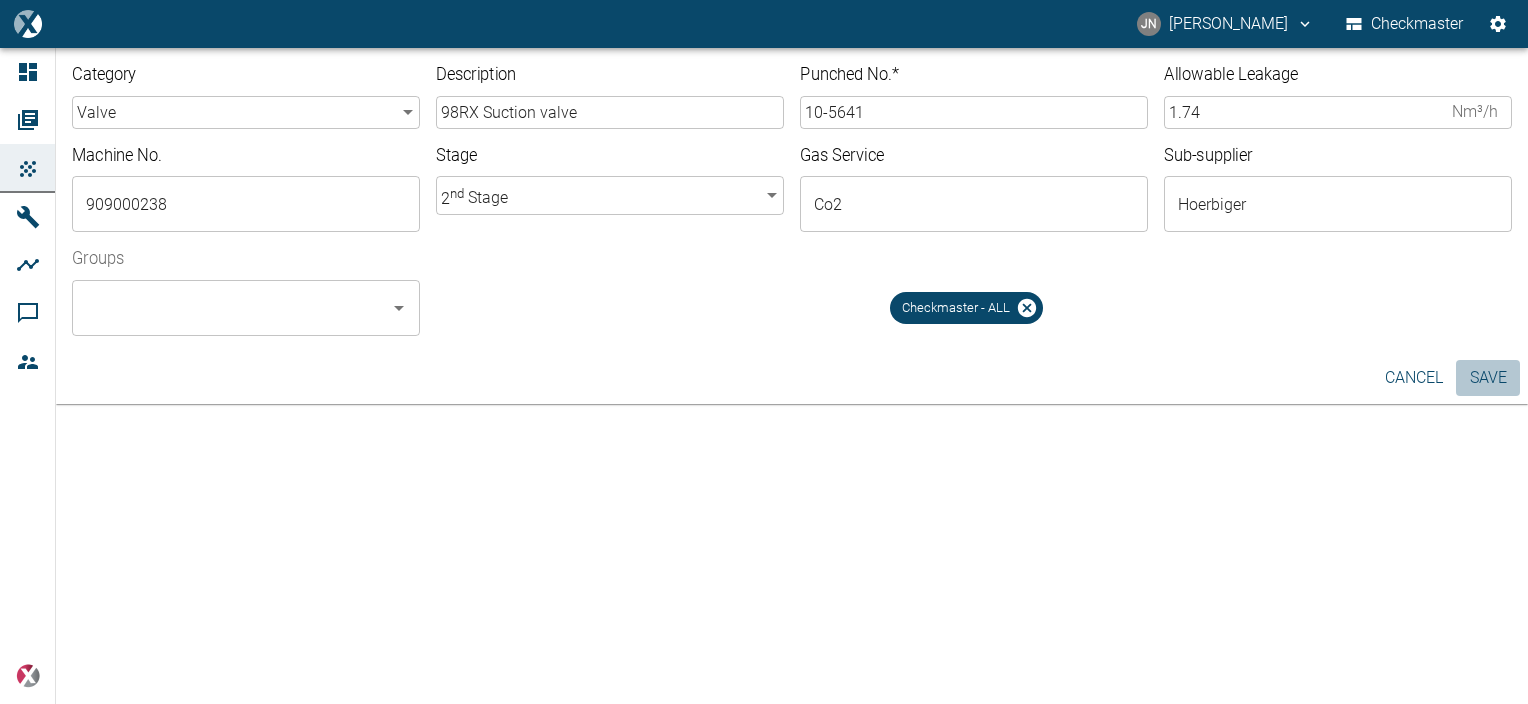 click on "Save" at bounding box center (1488, 378) 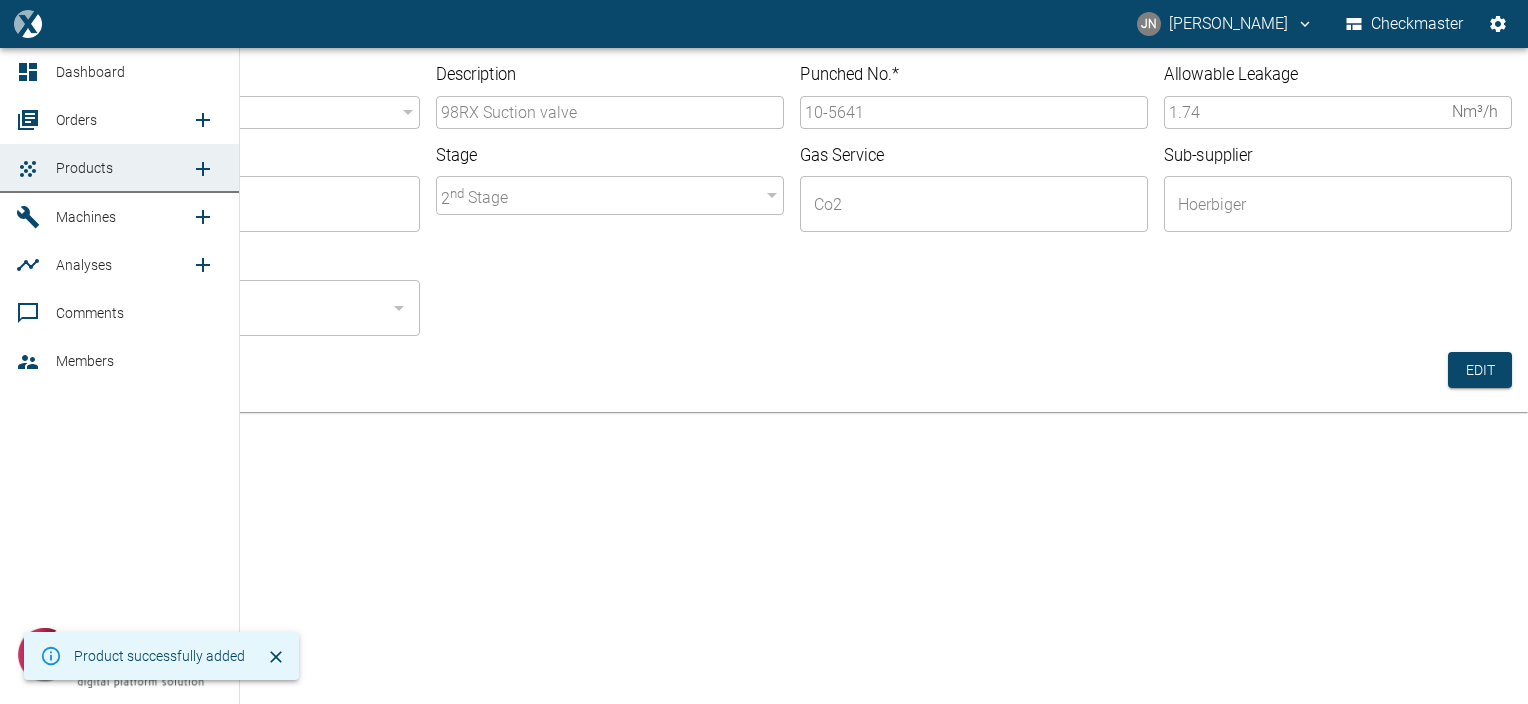 click on "Orders" at bounding box center [76, 120] 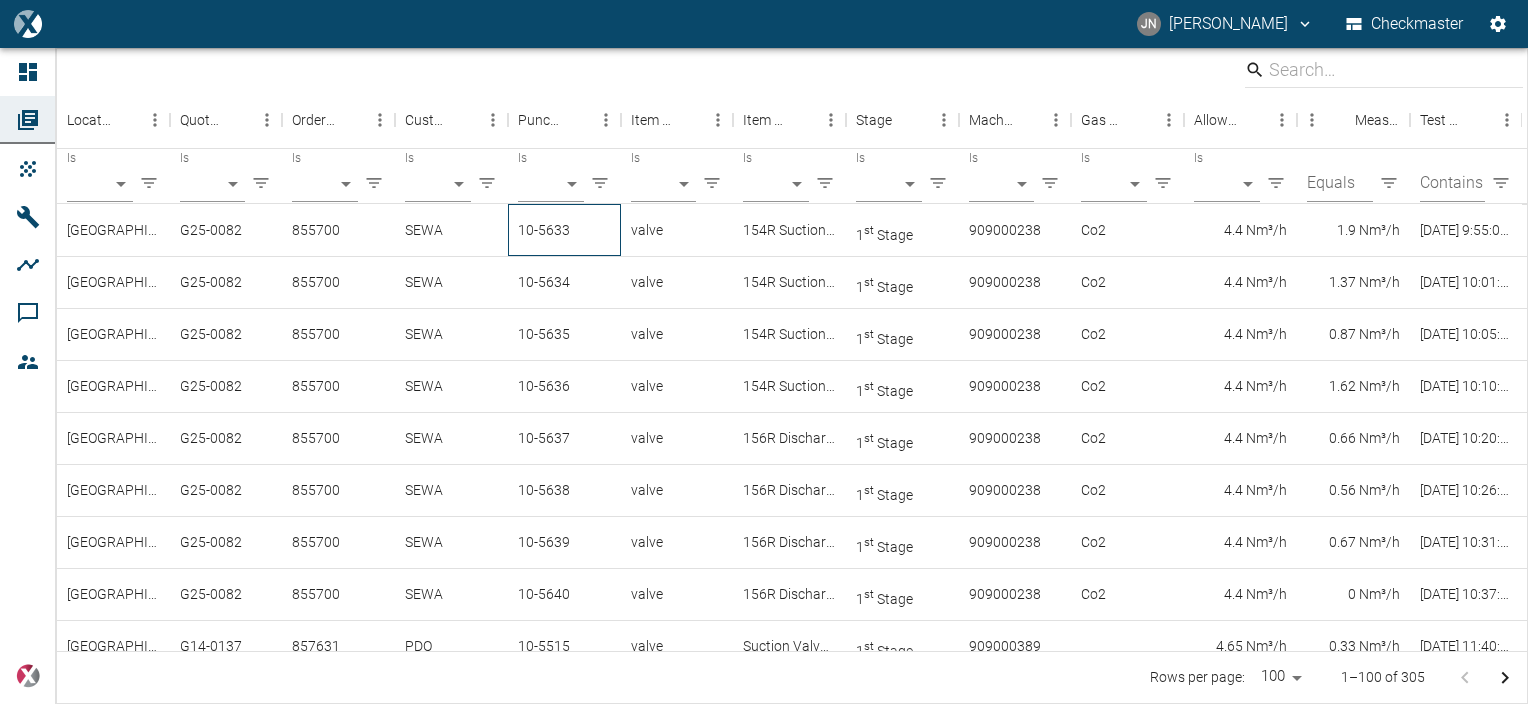 click on "10-5633" at bounding box center (564, 230) 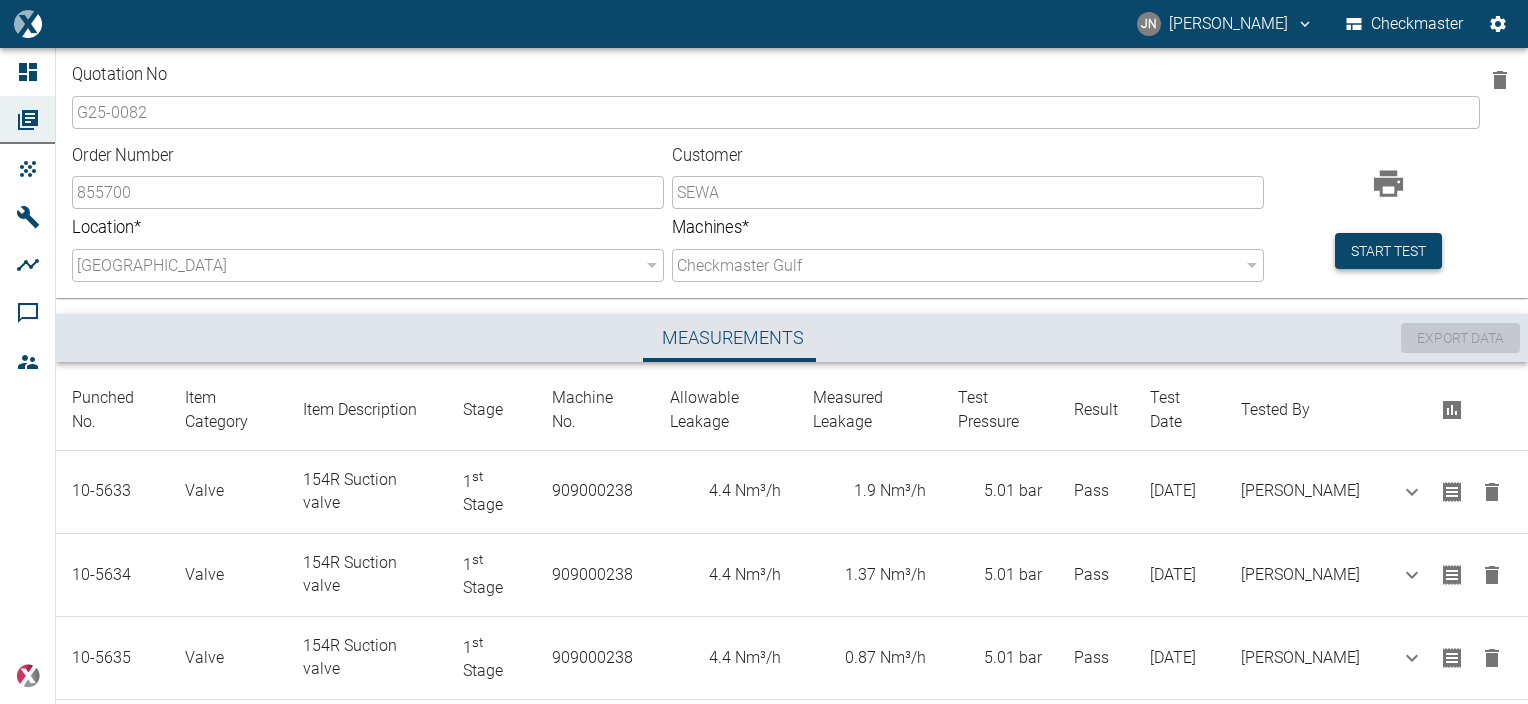 click on "Start test" at bounding box center (1388, 251) 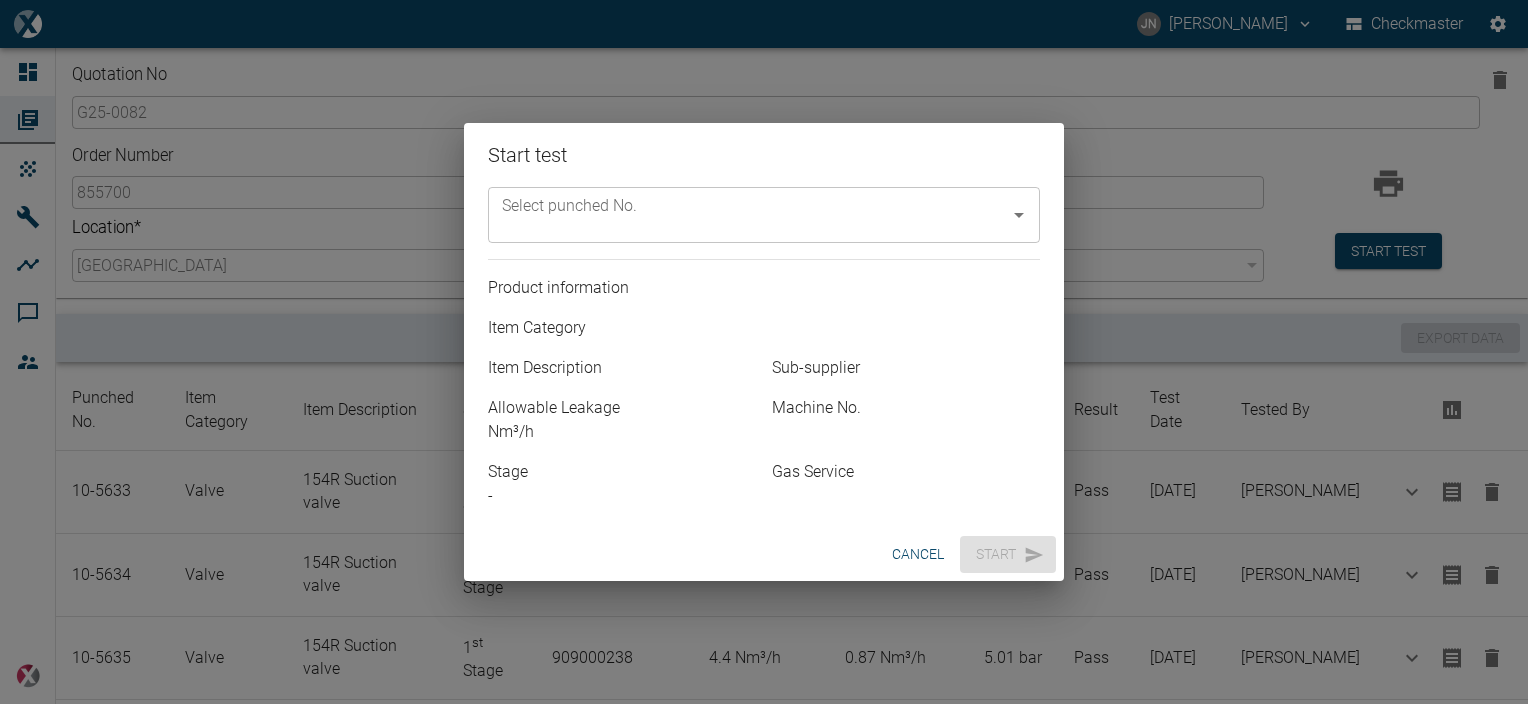 click on "Select punched No." at bounding box center [764, 215] 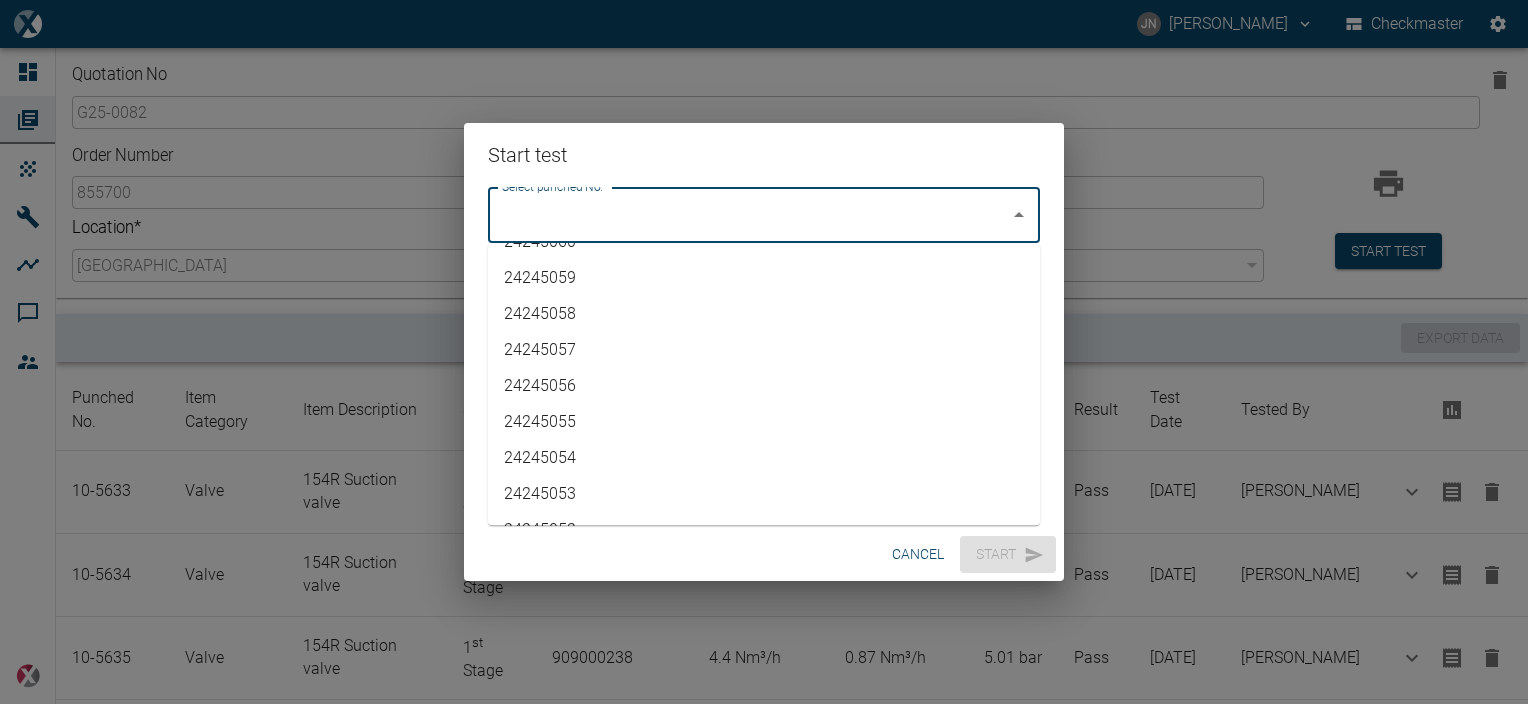 scroll, scrollTop: 3622, scrollLeft: 0, axis: vertical 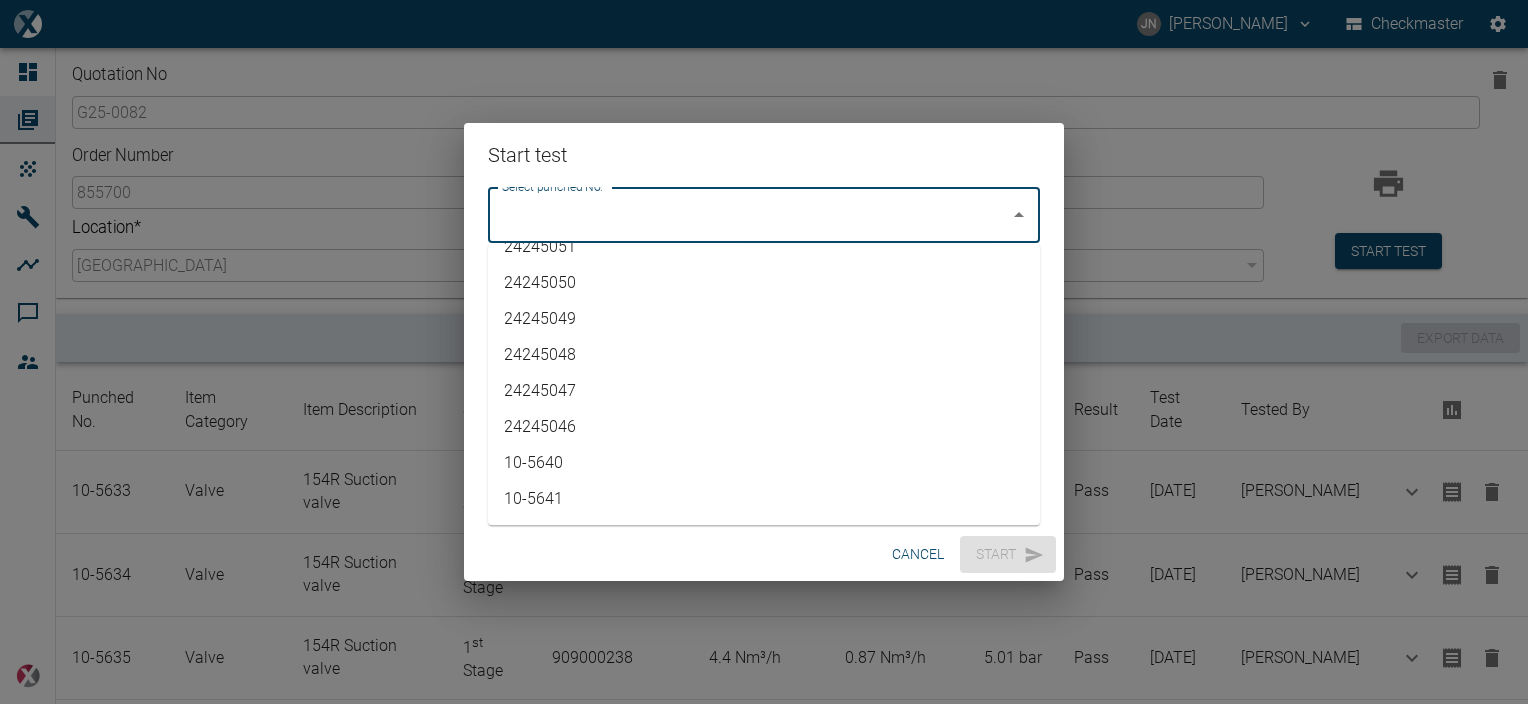 click on "10-5641" at bounding box center [764, 499] 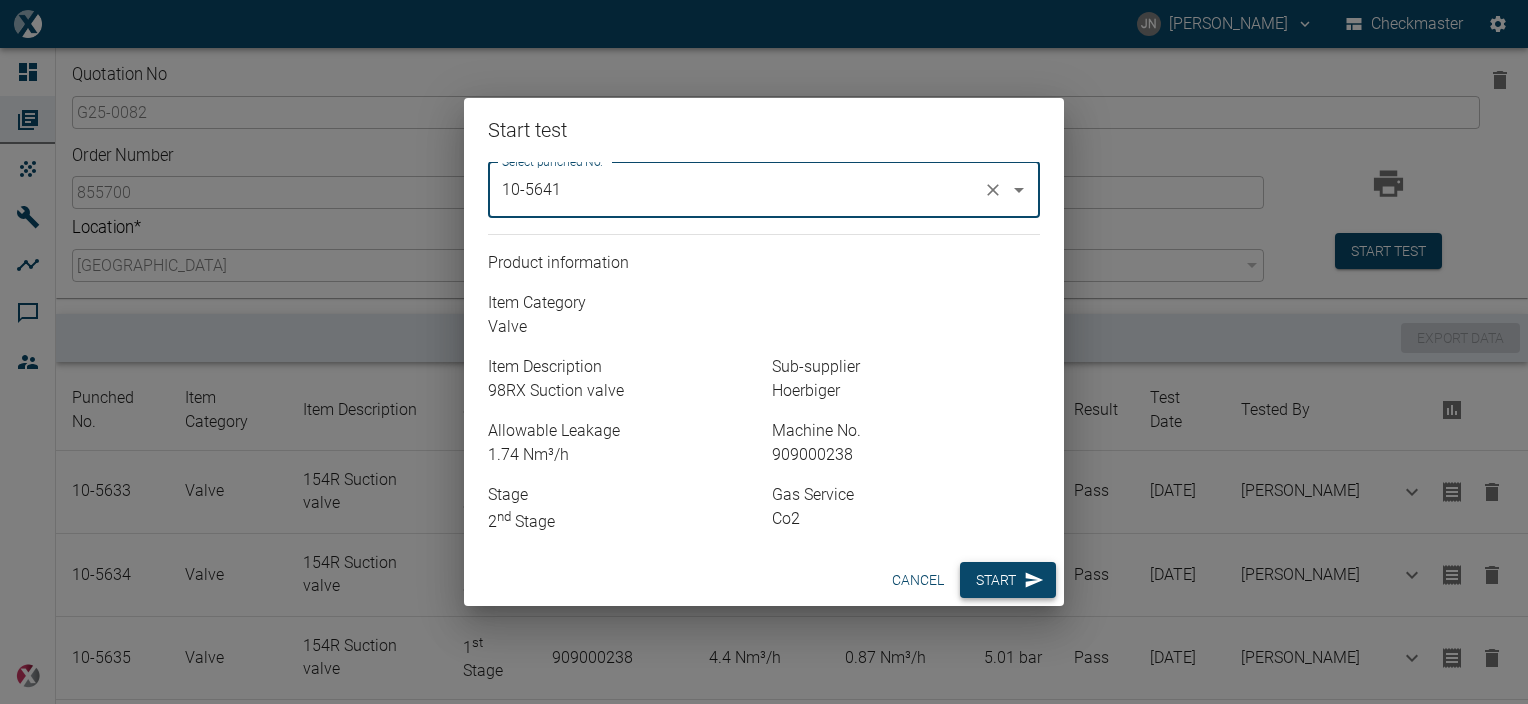 click on "Start" at bounding box center (1008, 580) 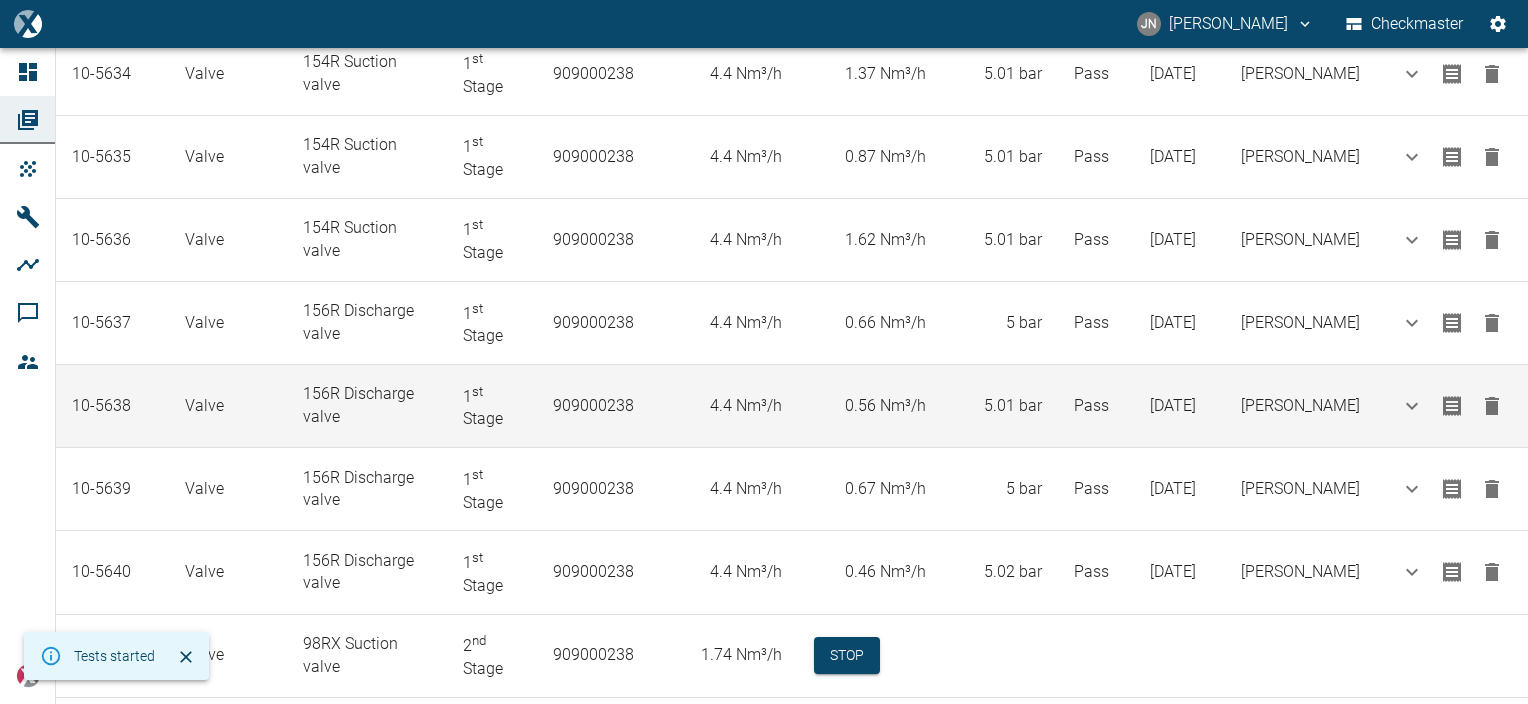 scroll, scrollTop: 529, scrollLeft: 0, axis: vertical 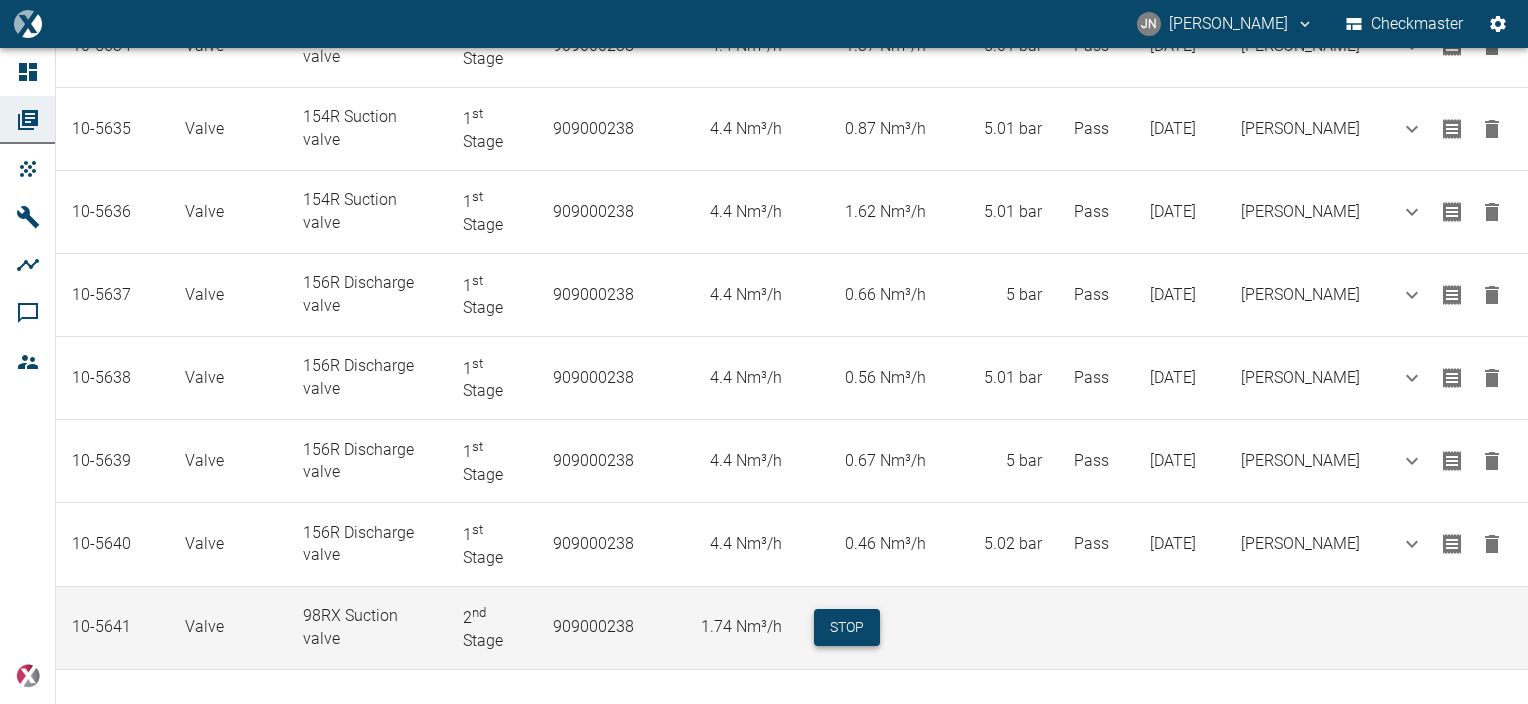 click on "Stop" at bounding box center (847, 627) 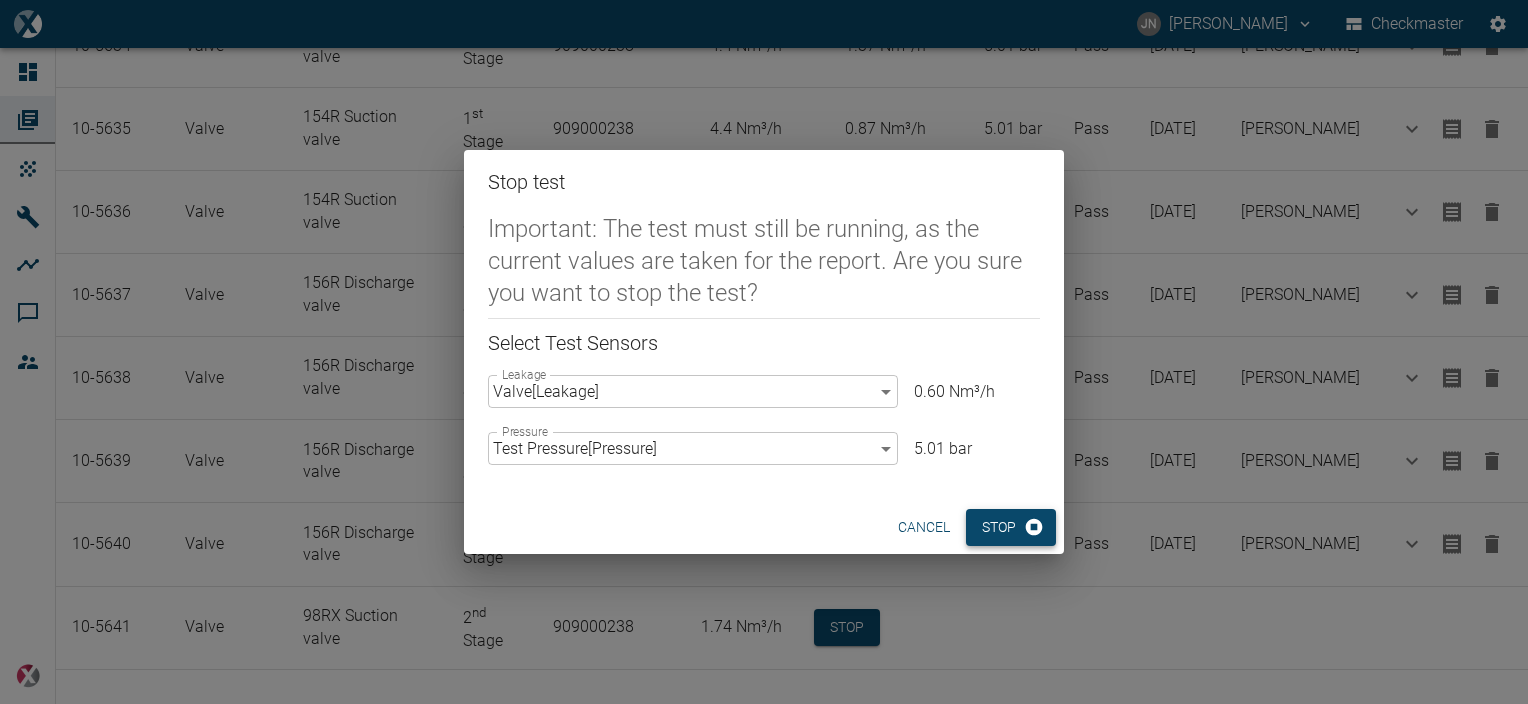click on "Stop" at bounding box center [1011, 527] 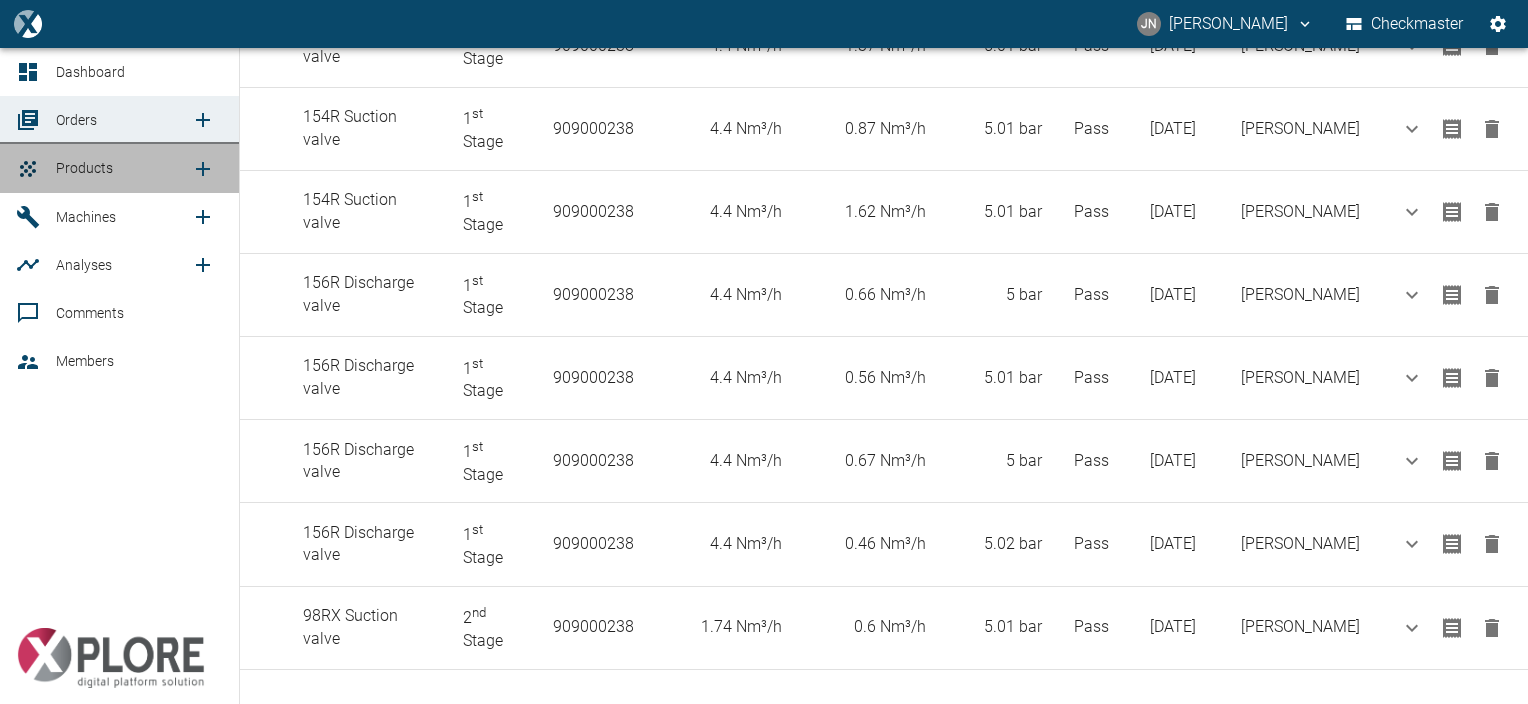 click on "Products" at bounding box center [84, 168] 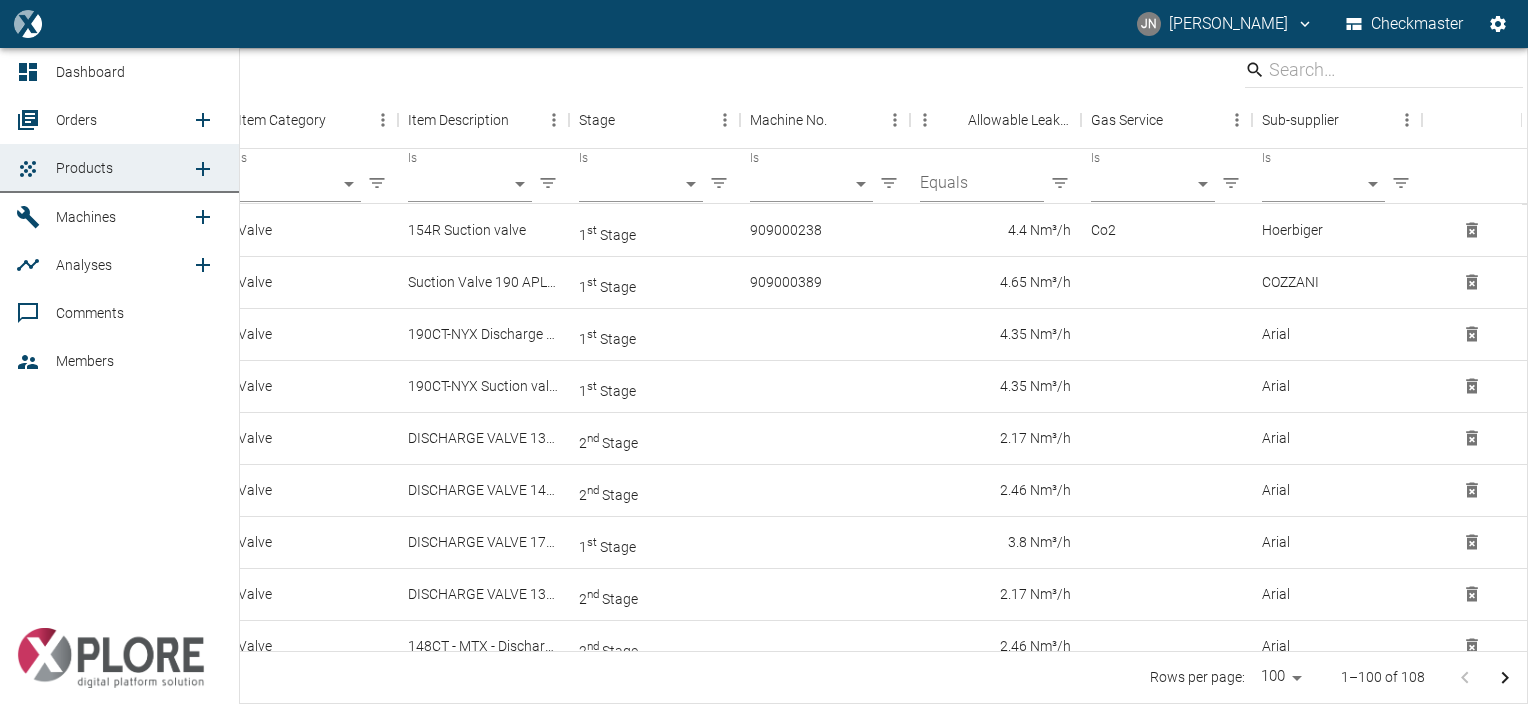scroll, scrollTop: 0, scrollLeft: 0, axis: both 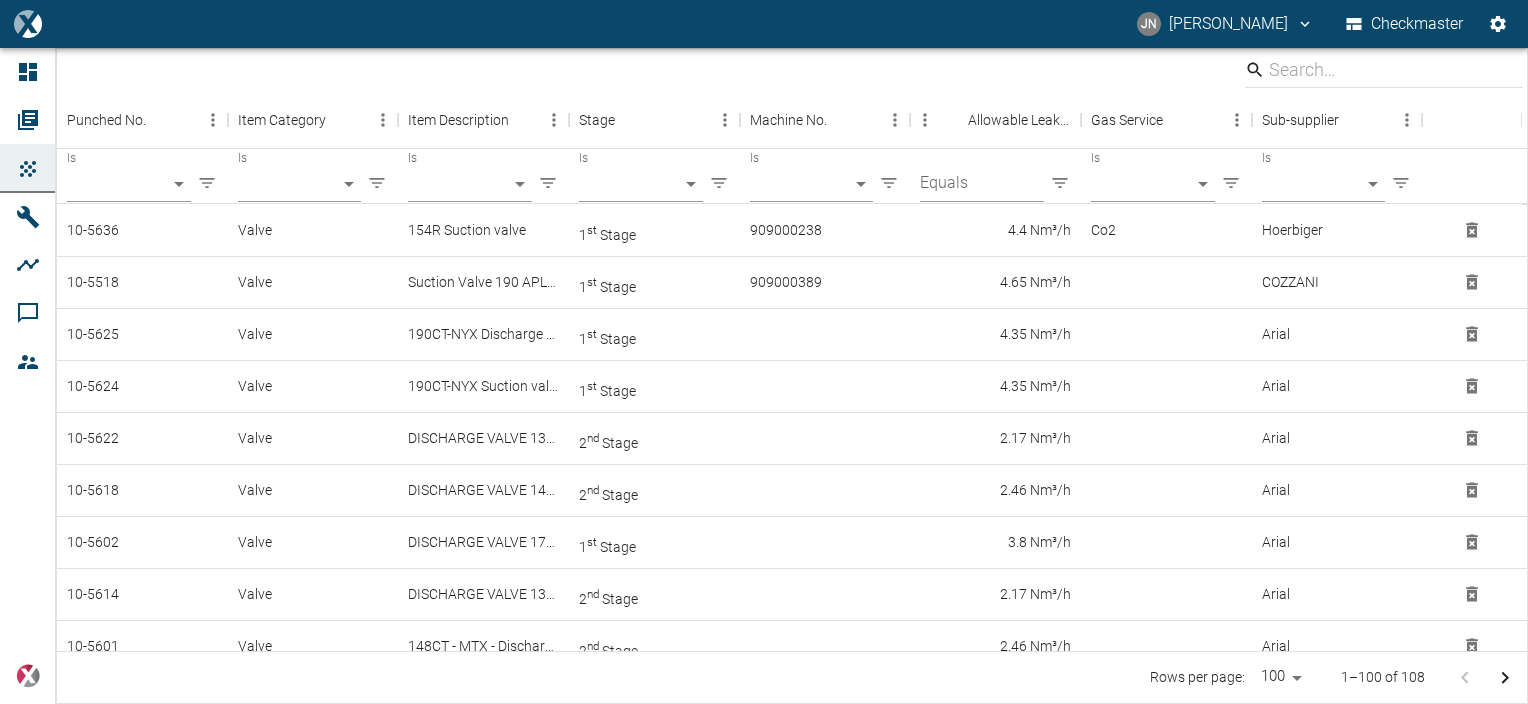 click on "JN Jayan Nair Checkmaster Dashboard Orders Products Machines Analyses Comments Members powered by Punched No. Item Category Item Description Stage Machine No. Allowable Leakage Gas Service Sub-supplier Is ​ Is ​ Is ​ Is ​ Is ​ Equals Is ​ Is ​ 10-5636 Valve 154R Suction valve 1 st   Stage 909000238 4.4 Nm³/h Co2 Hoerbiger 10-5518 Valve Suction Valve 190 APL 12 1 st   Stage 909000389 4.65 Nm³/h COZZANI 10-5625 Valve 190CT-NYX Discharge valve KB-5557-P 1 st   Stage 4.35 Nm³/h Arial 10-5624 Valve 190CT-NYX Suction valve KB-5558-W 1 st   Stage 4.35 Nm³/h Arial 10-5622 Valve DISCHARGE VALVE 137CT -MTX B-2894 -EE 2 nd   Stage 2.17 Nm³/h Arial 10-5618 Valve DISCHARGE VALVE 148CT -MTX B-2231-D 2 nd   Stage 2.46 Nm³/h Arial 10-5602 Valve DISCHARGE VALVE 179CT -MTX 1 st   Stage 3.8 Nm³/h Arial 10-5614 Valve DISCHARGE VALVE 137CT -MTX 2 nd   Stage 2.17 Nm³/h Arial 10-5601 Valve 148CT - MTX - Discharge valve B-2231 - EE 2 nd   Stage 2.46 Nm³/h Arial 10-5598 Valve 2 nd   Stage 2.46 Nm³/h Arial 2 nd" at bounding box center [764, 352] 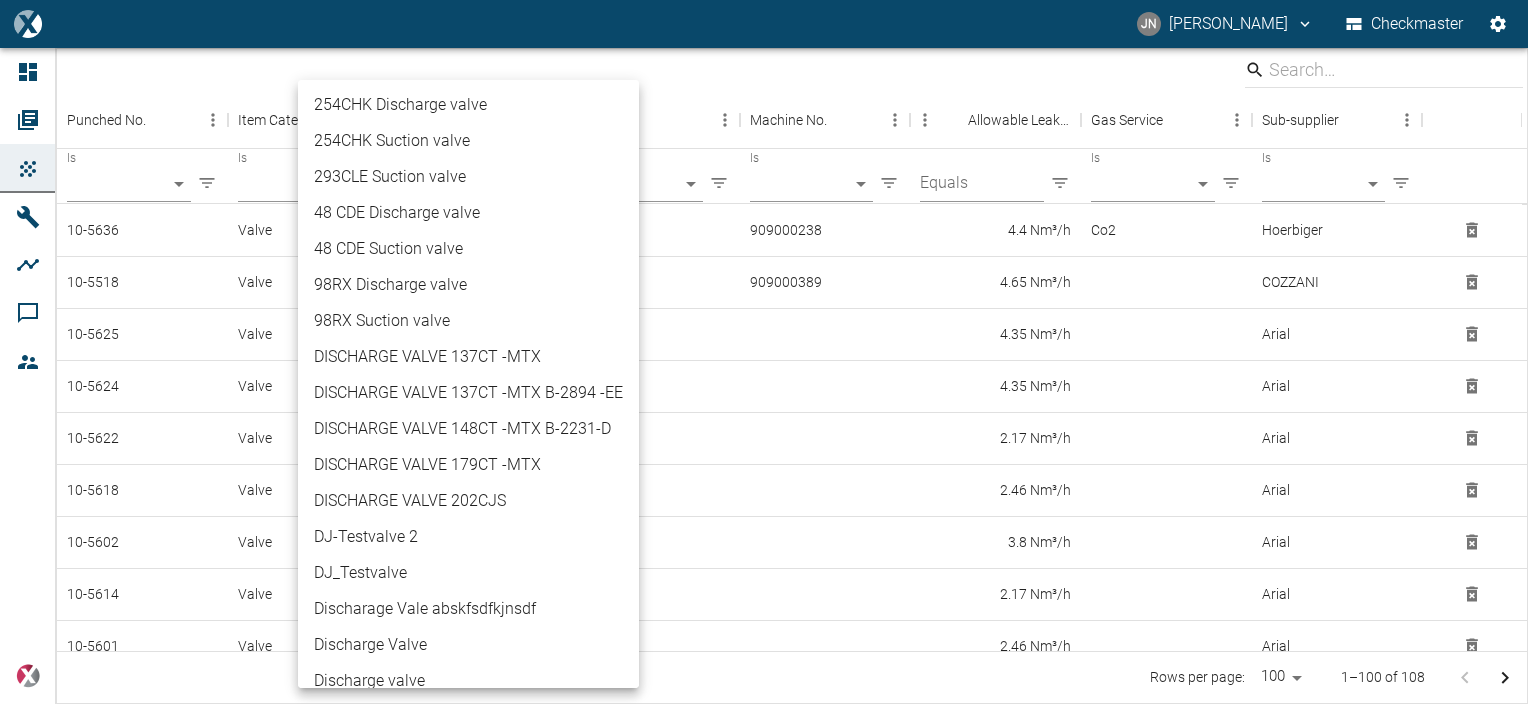 scroll, scrollTop: 1300, scrollLeft: 0, axis: vertical 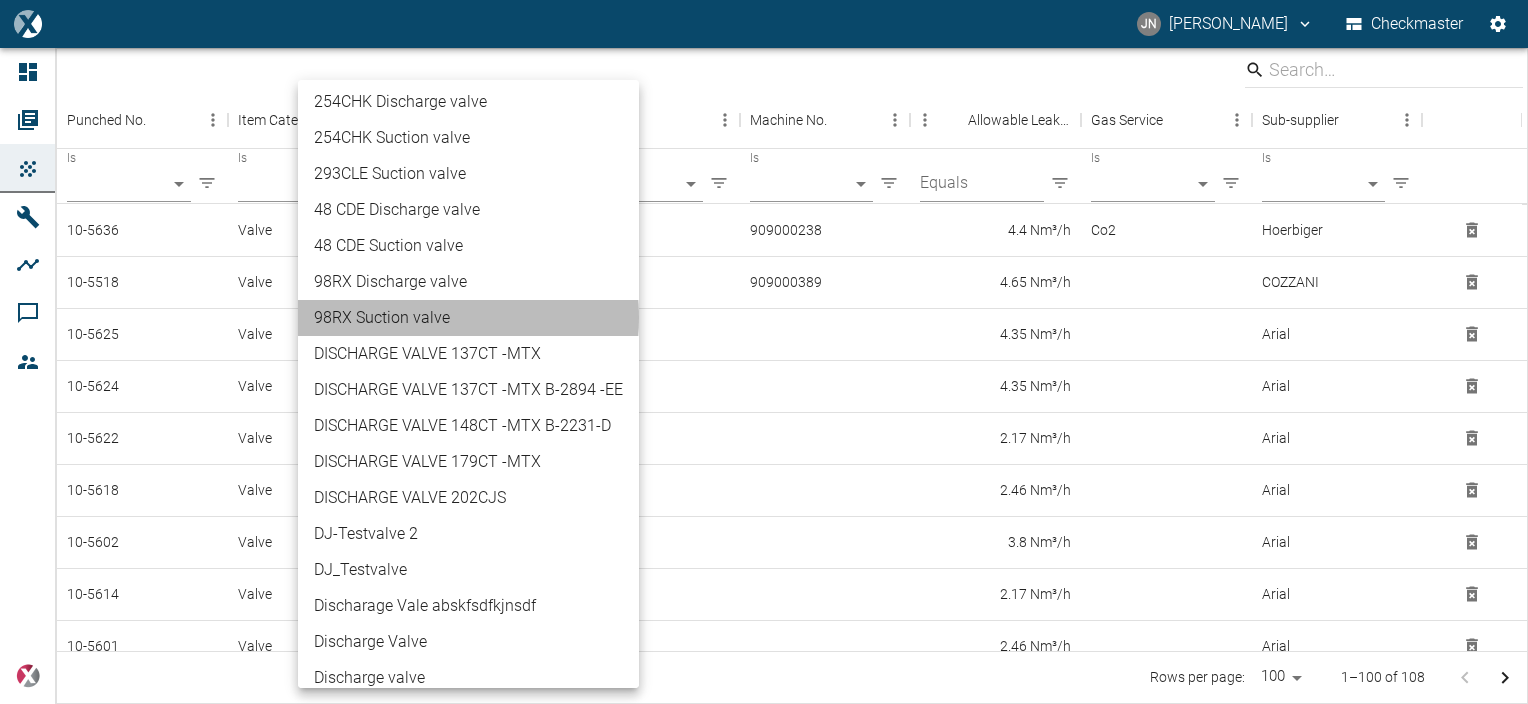 click on "98RX Suction valve" at bounding box center (468, 318) 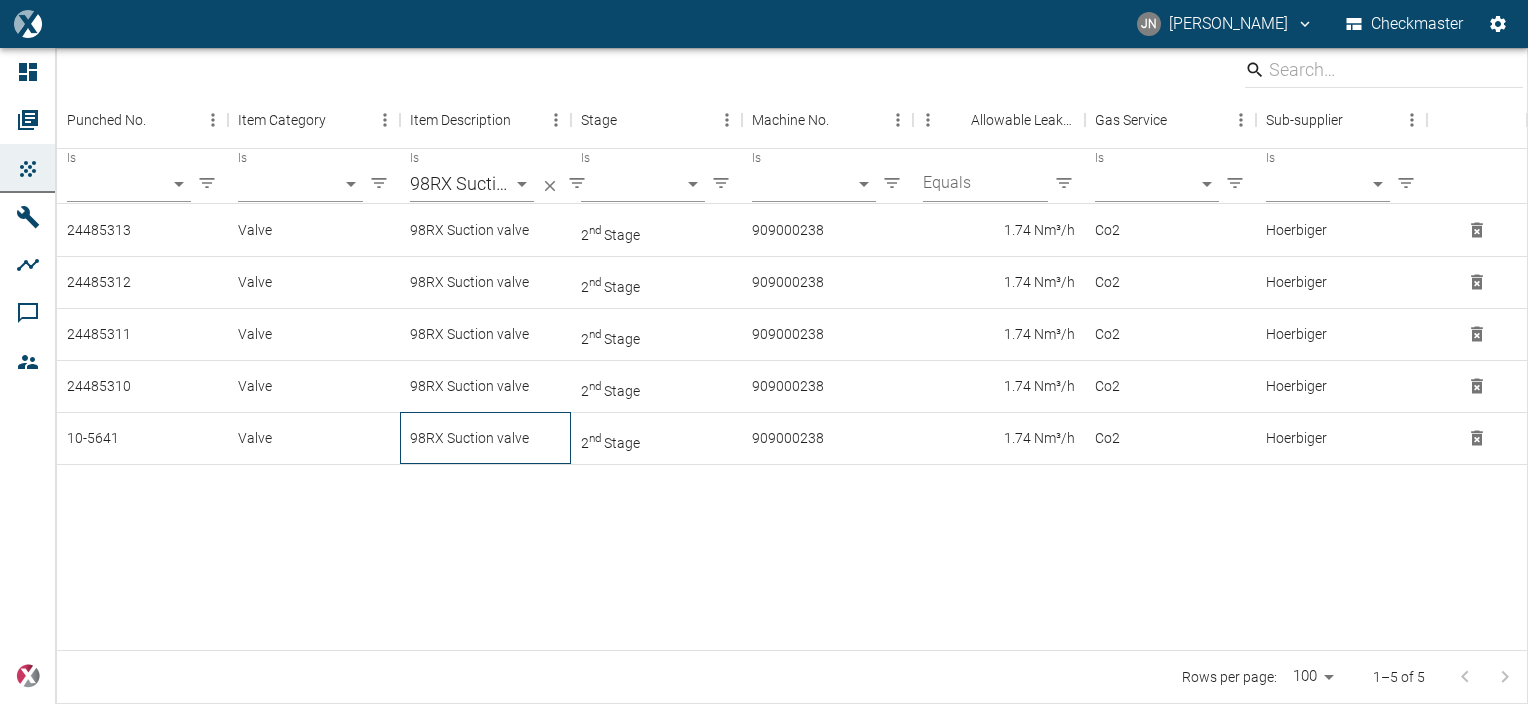 click on "98RX Suction valve" at bounding box center (485, 438) 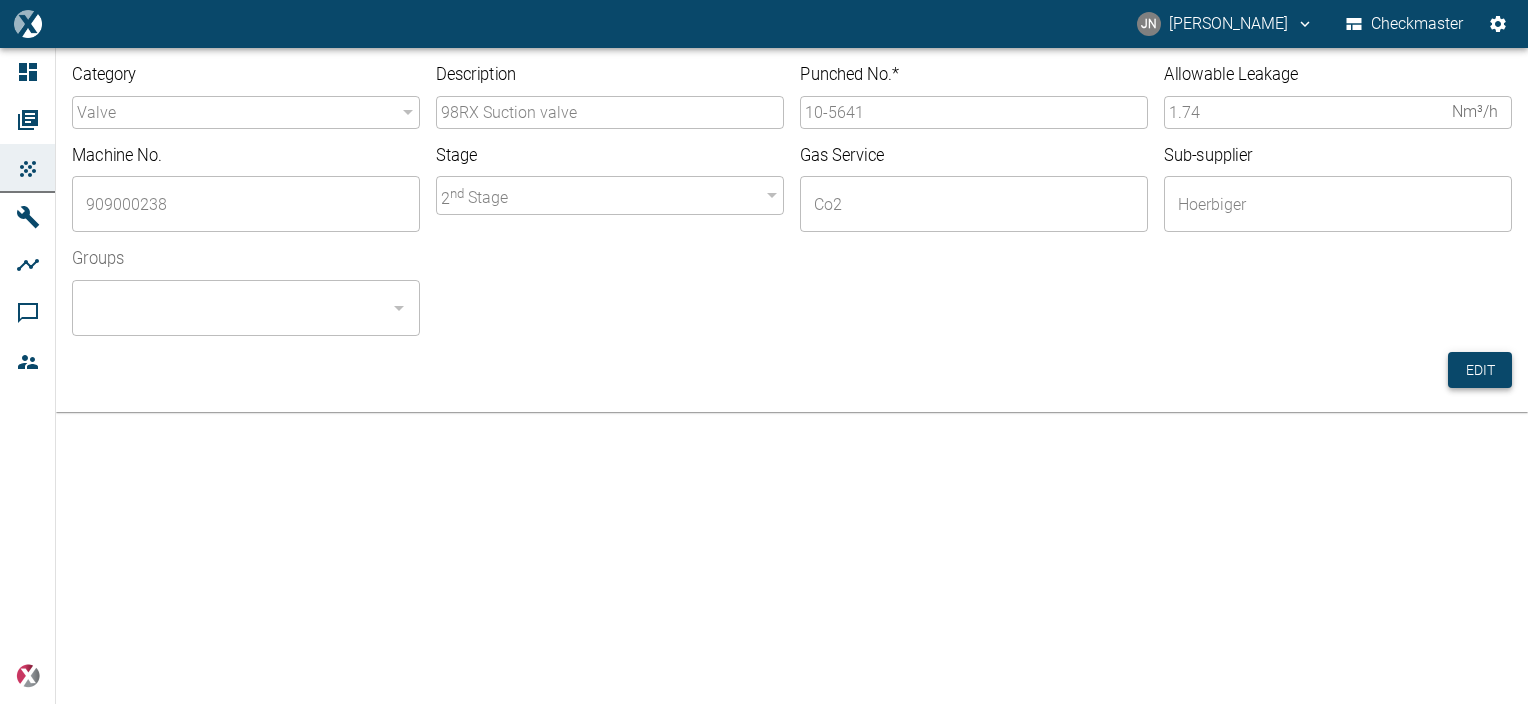 click on "Edit" at bounding box center [1480, 370] 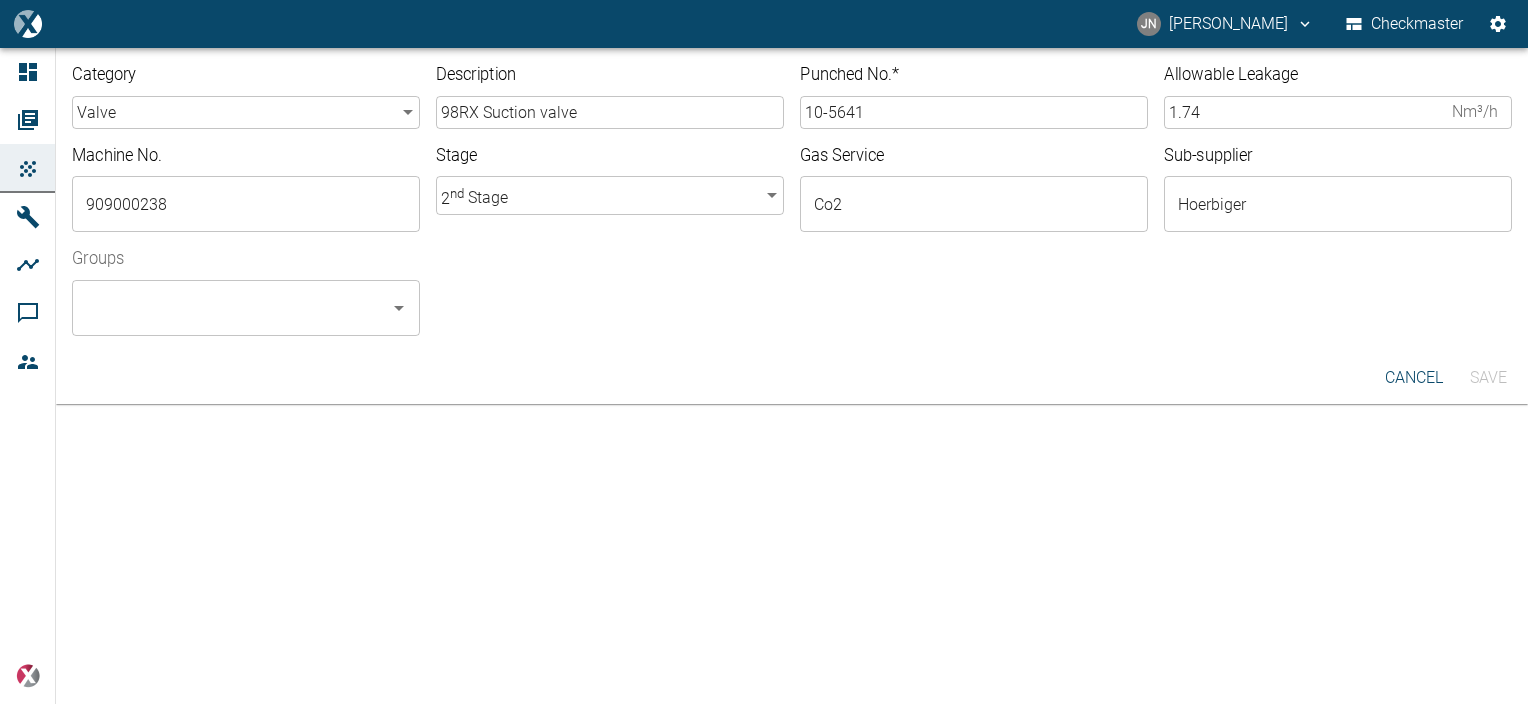click on "10-5641" at bounding box center (974, 112) 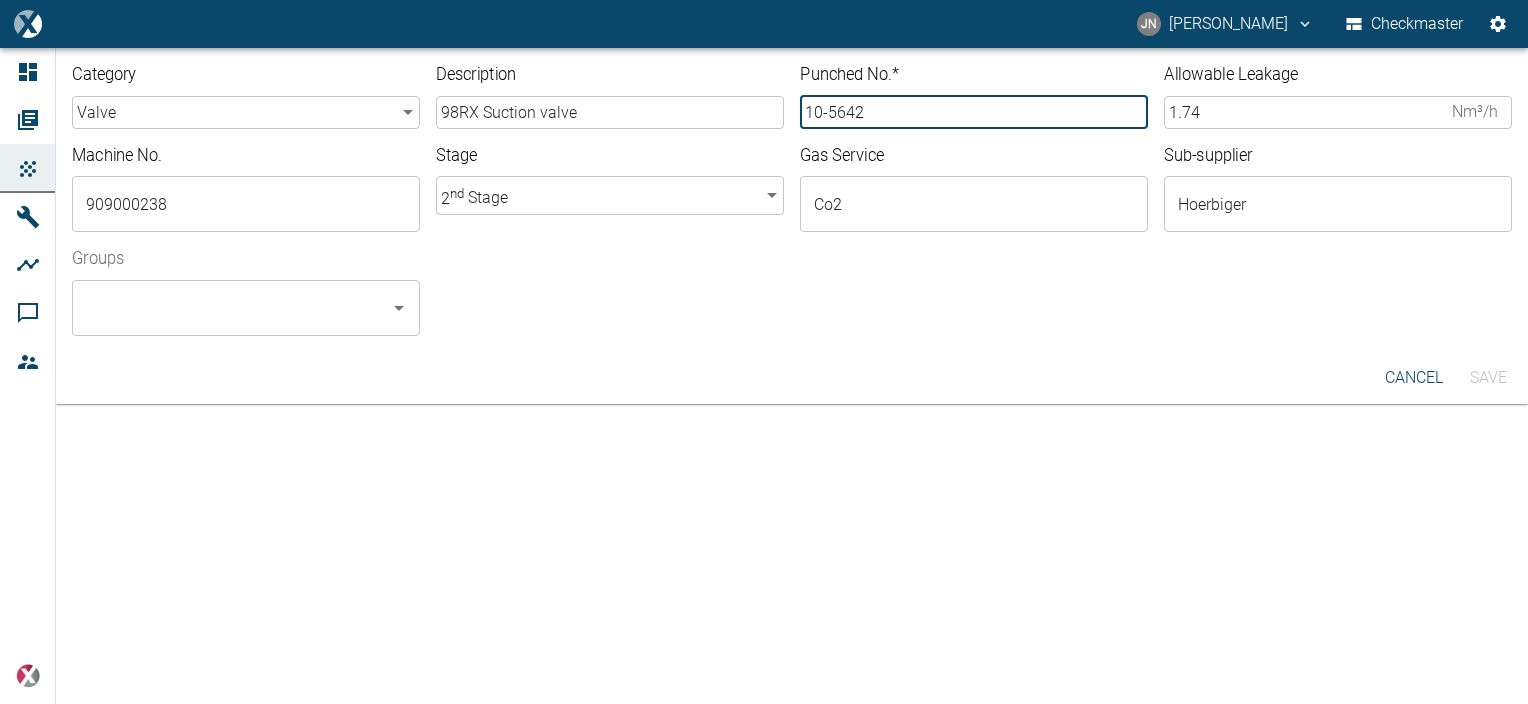 click on "​" at bounding box center [246, 308] 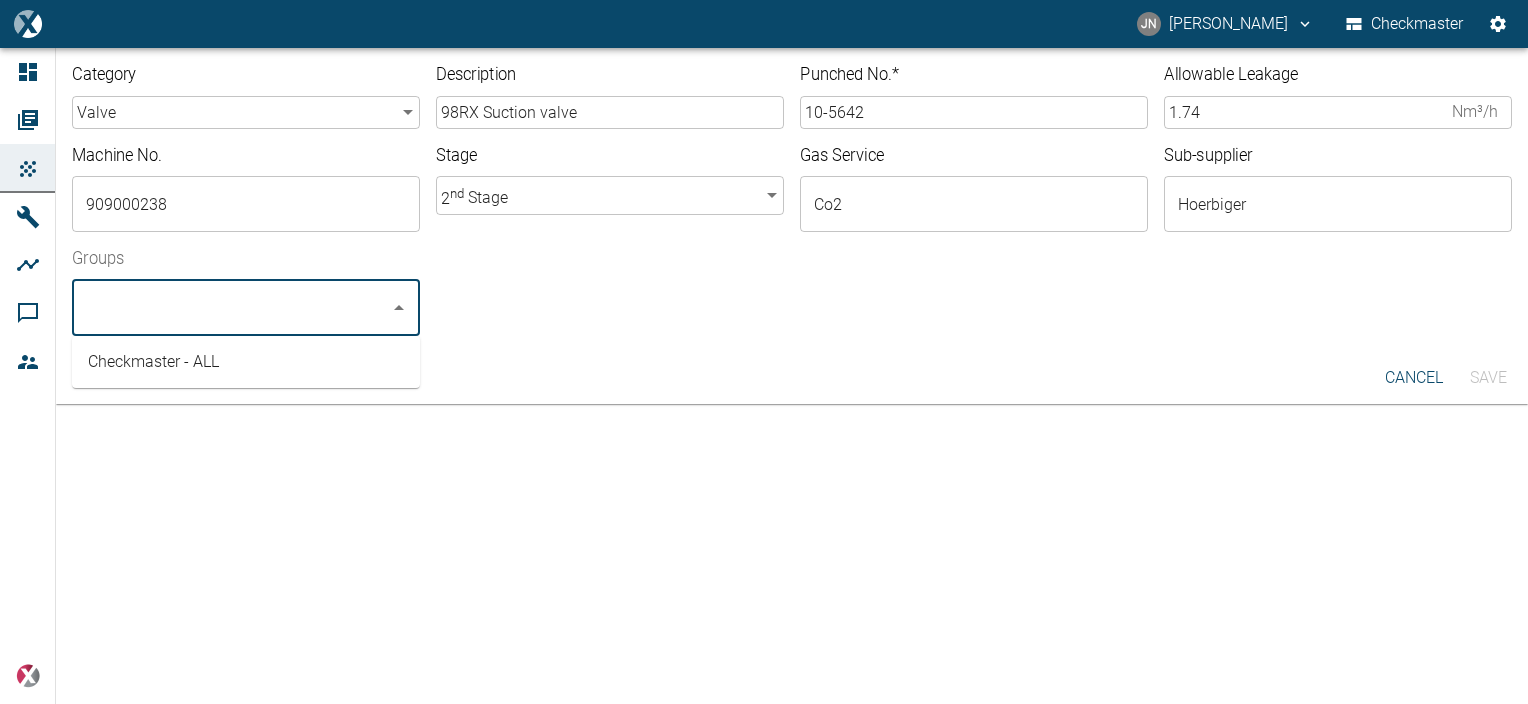 click on "Checkmaster - ALL" at bounding box center (246, 362) 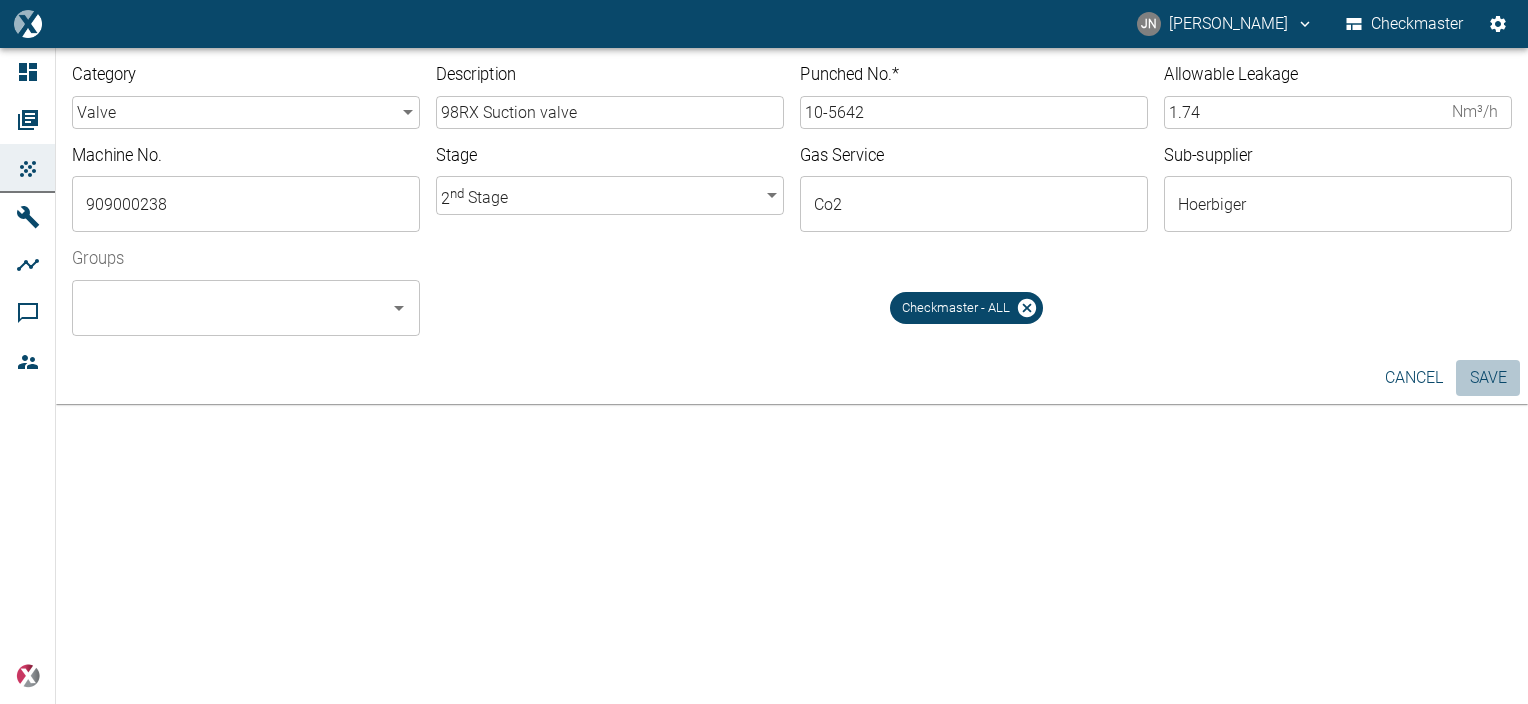 click on "Save" at bounding box center [1488, 378] 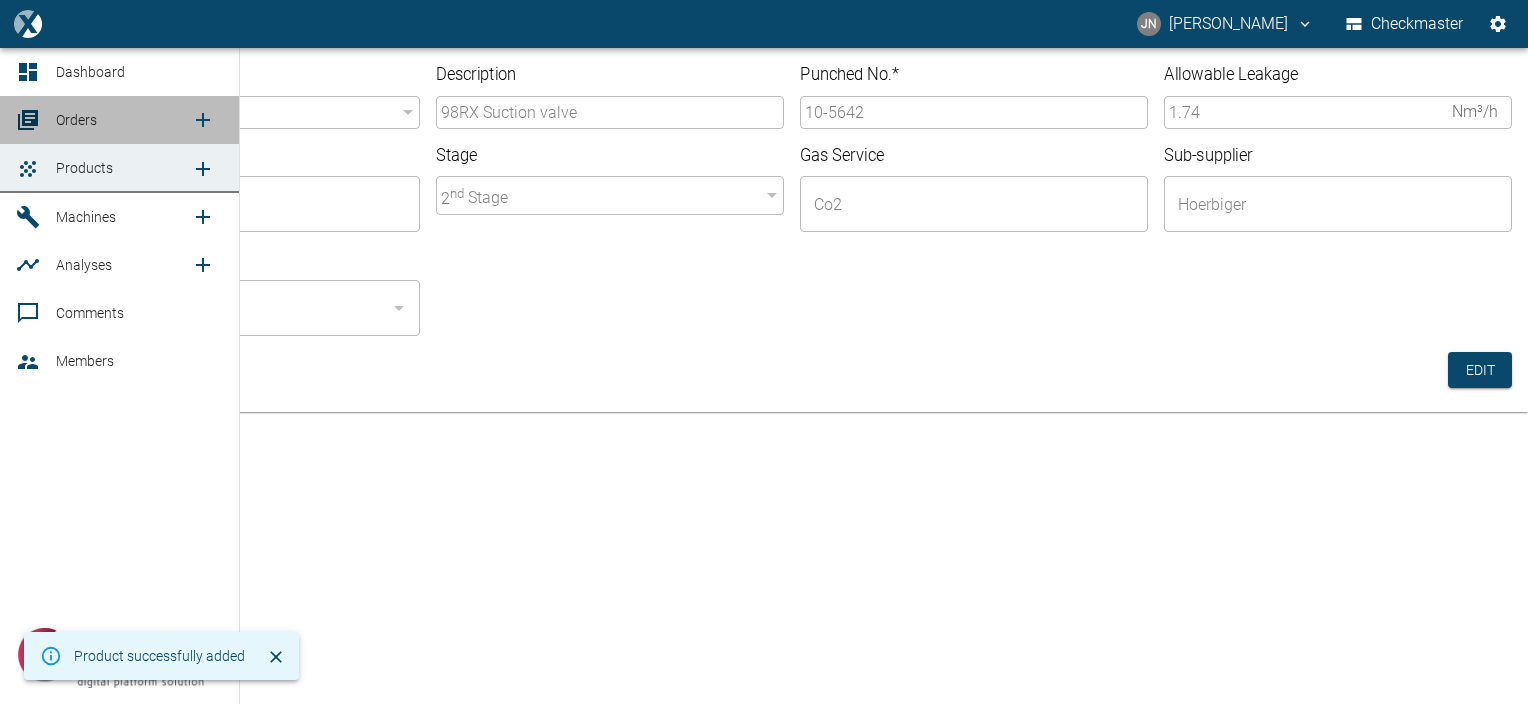 click on "Orders" at bounding box center [76, 120] 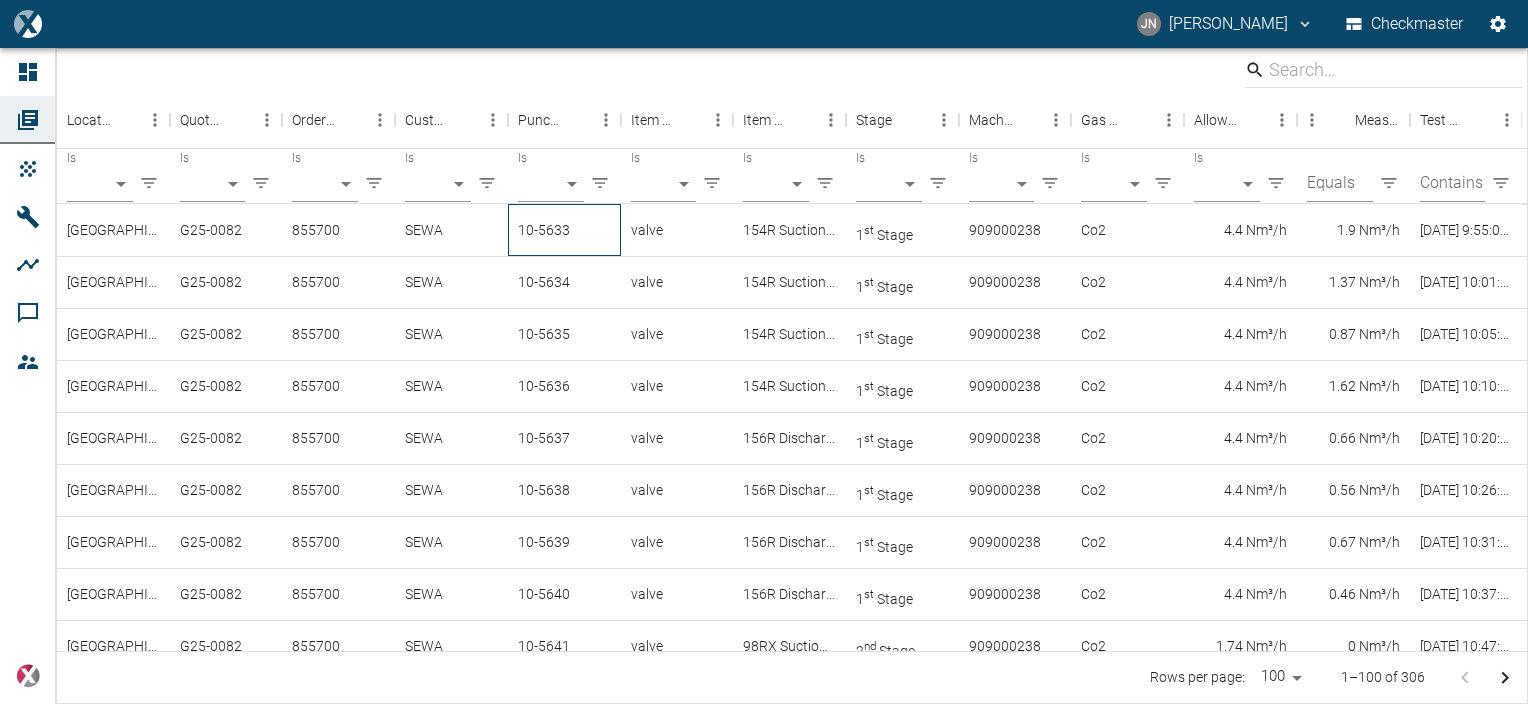click on "10-5633" at bounding box center [564, 230] 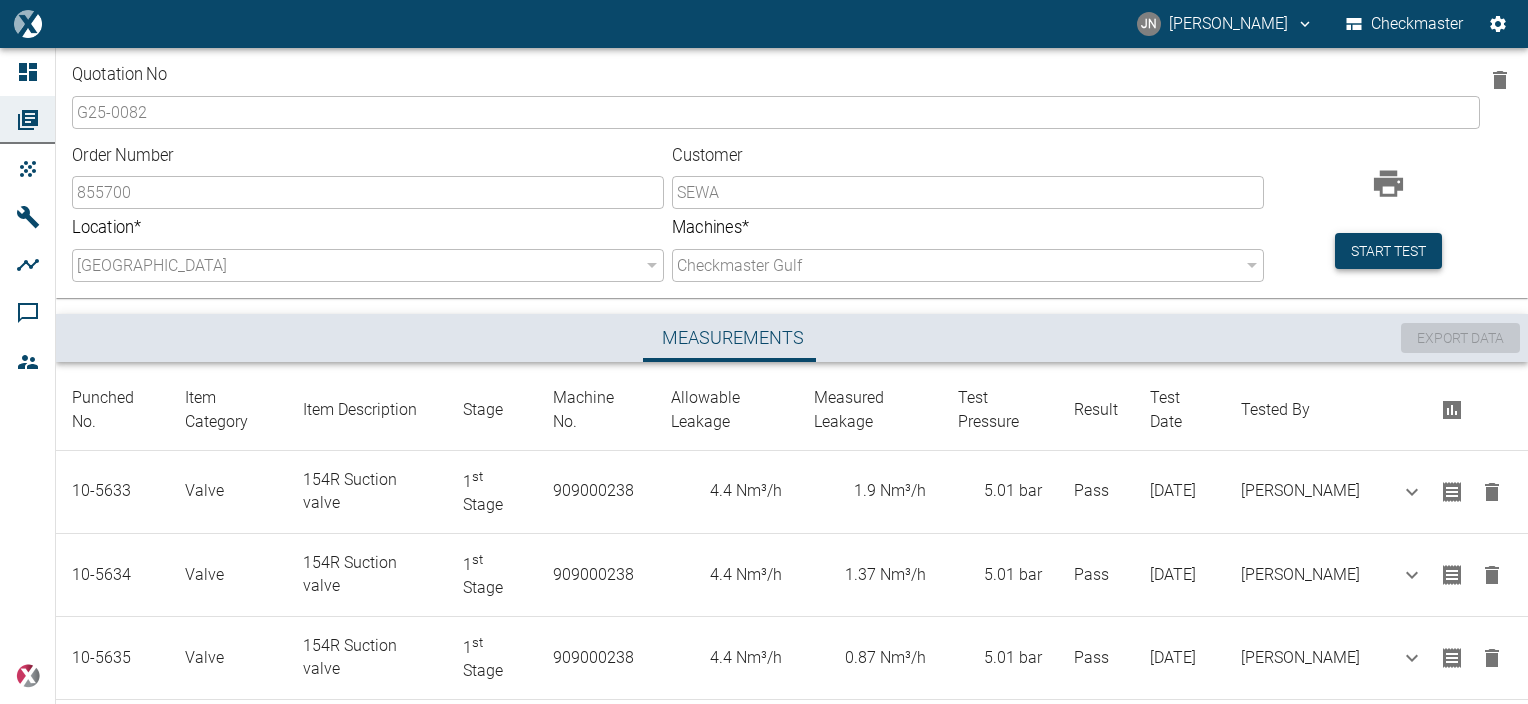 click on "Start test" at bounding box center [1388, 251] 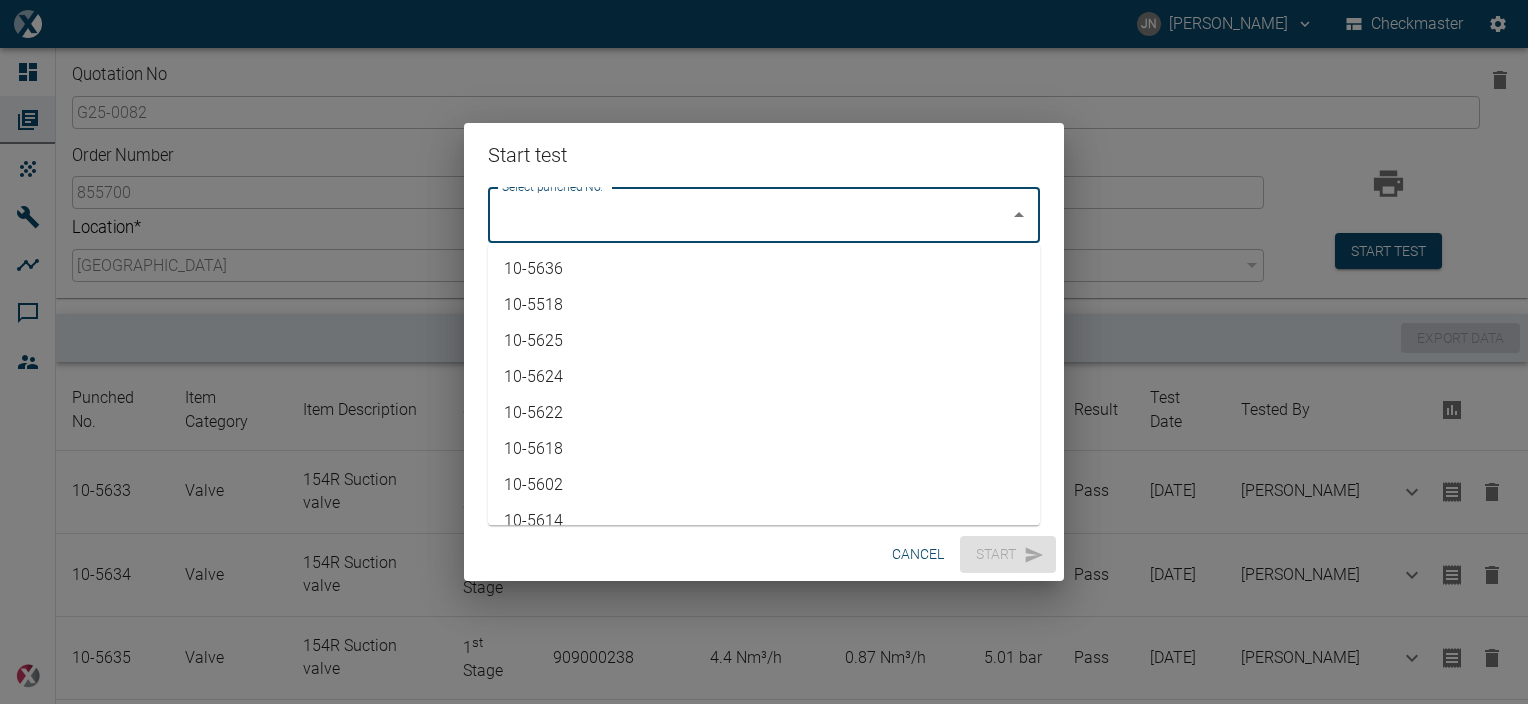click on "Select punched No." at bounding box center (749, 215) 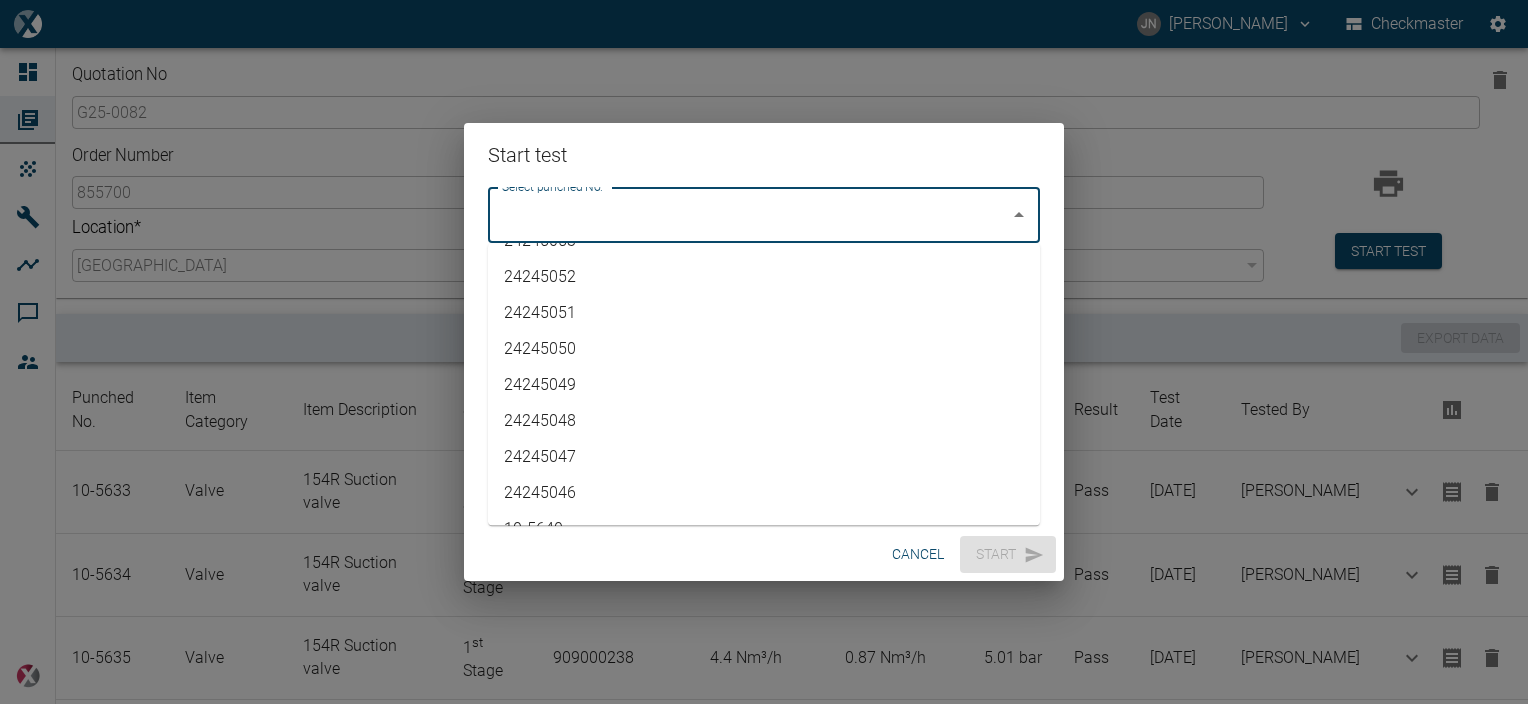 scroll, scrollTop: 3622, scrollLeft: 0, axis: vertical 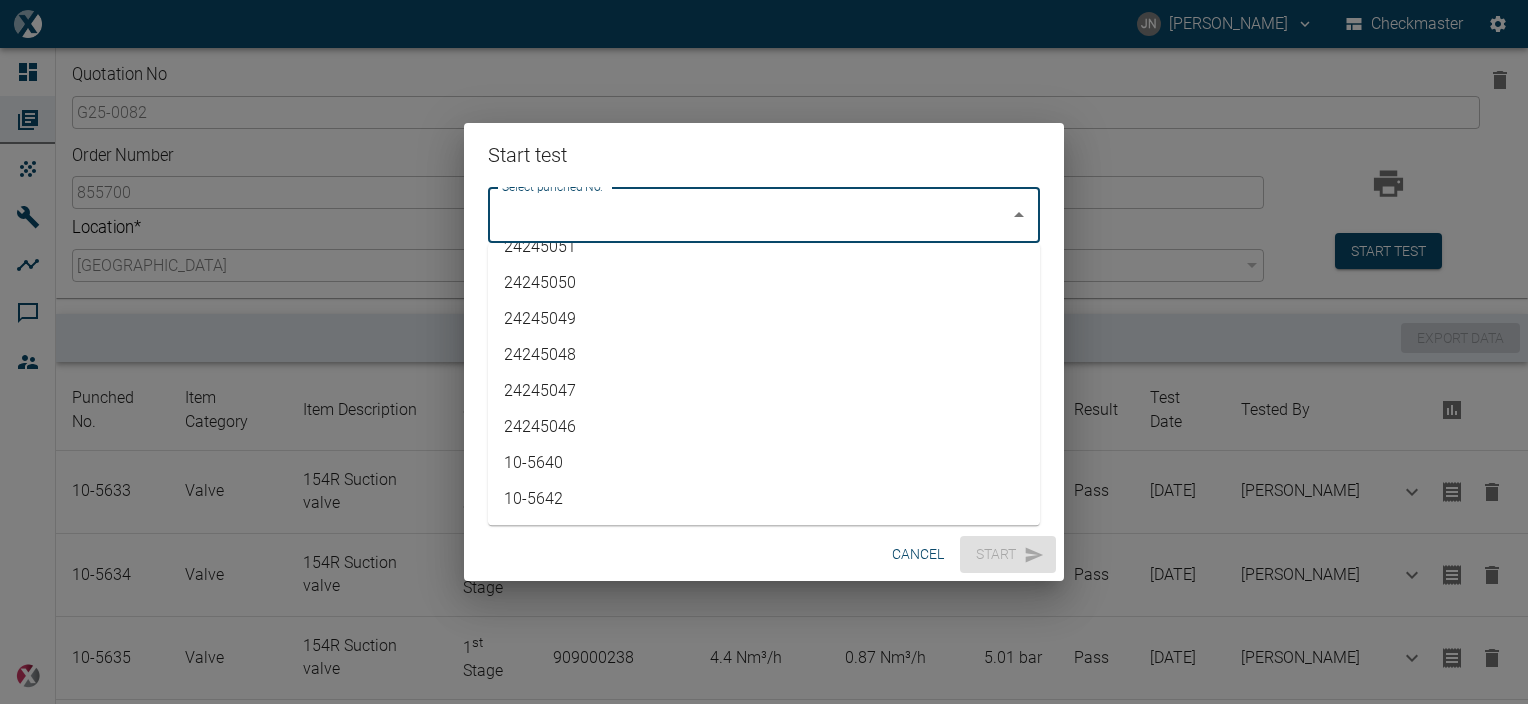 click on "10-5642" at bounding box center [764, 499] 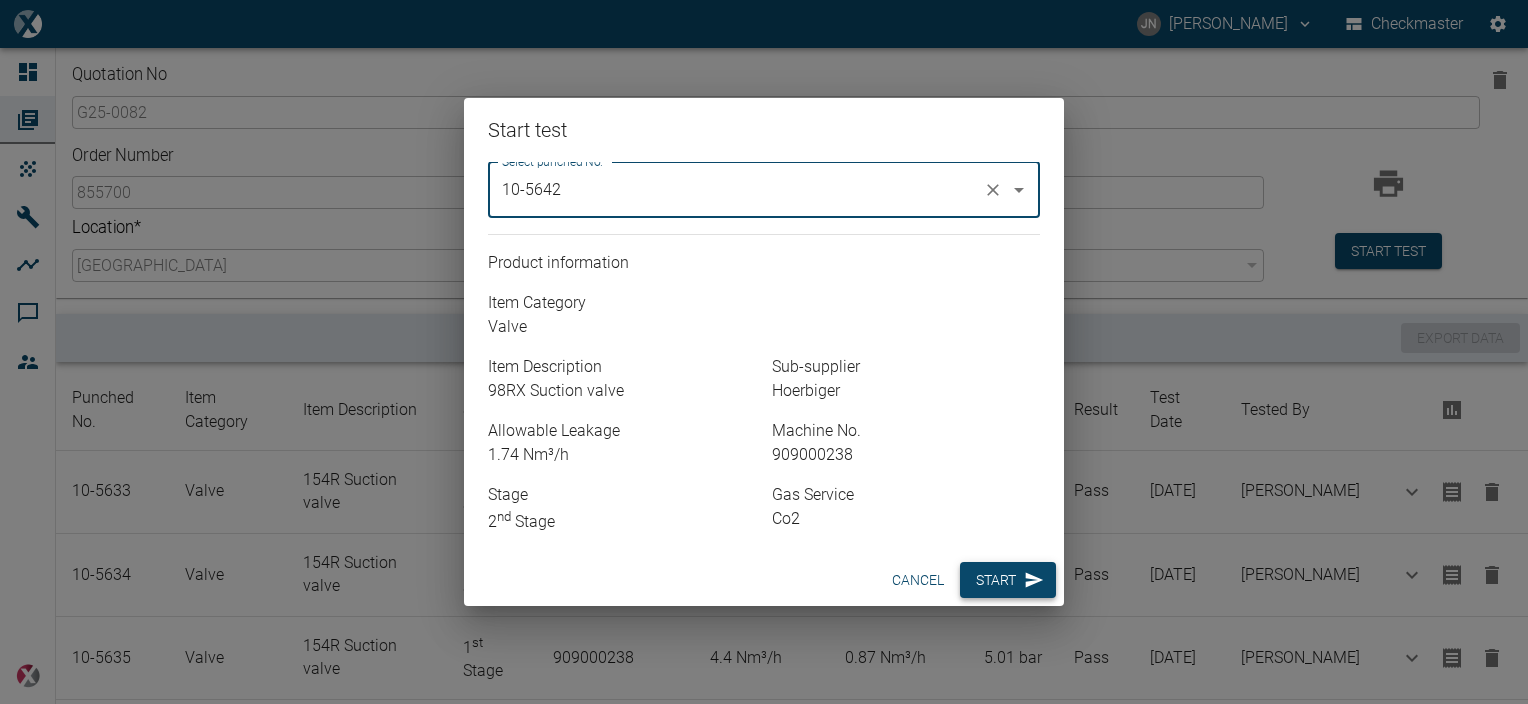 click on "Start" at bounding box center [1008, 580] 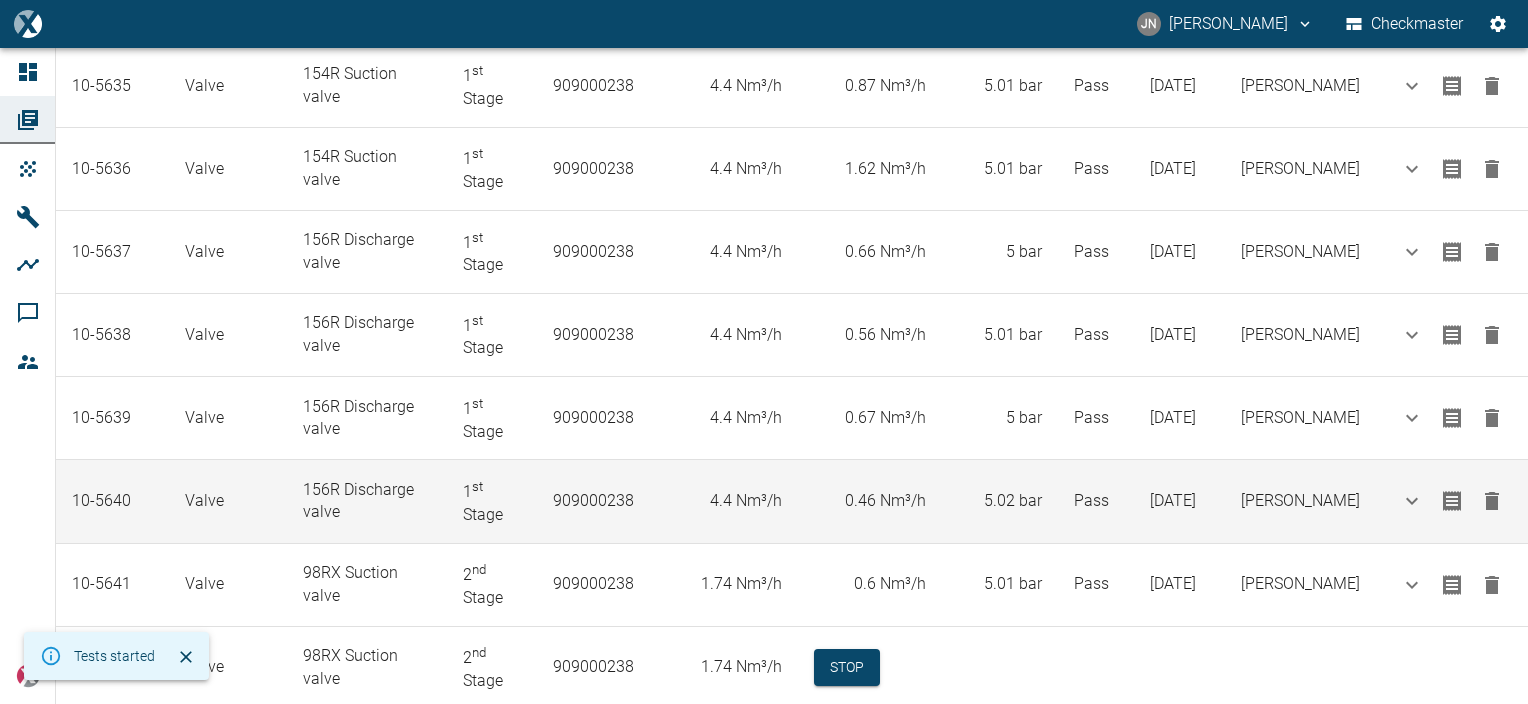 scroll, scrollTop: 611, scrollLeft: 0, axis: vertical 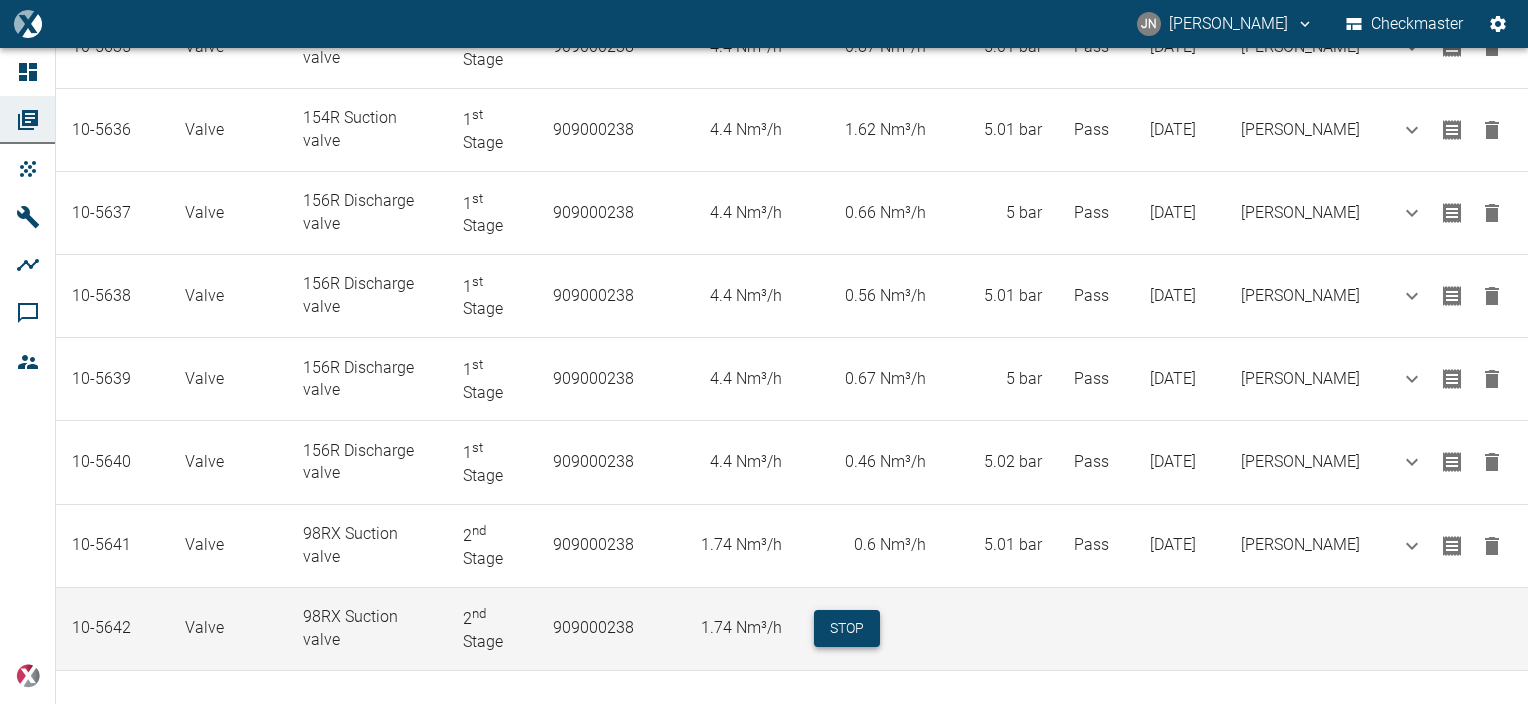 click on "Stop" at bounding box center (847, 628) 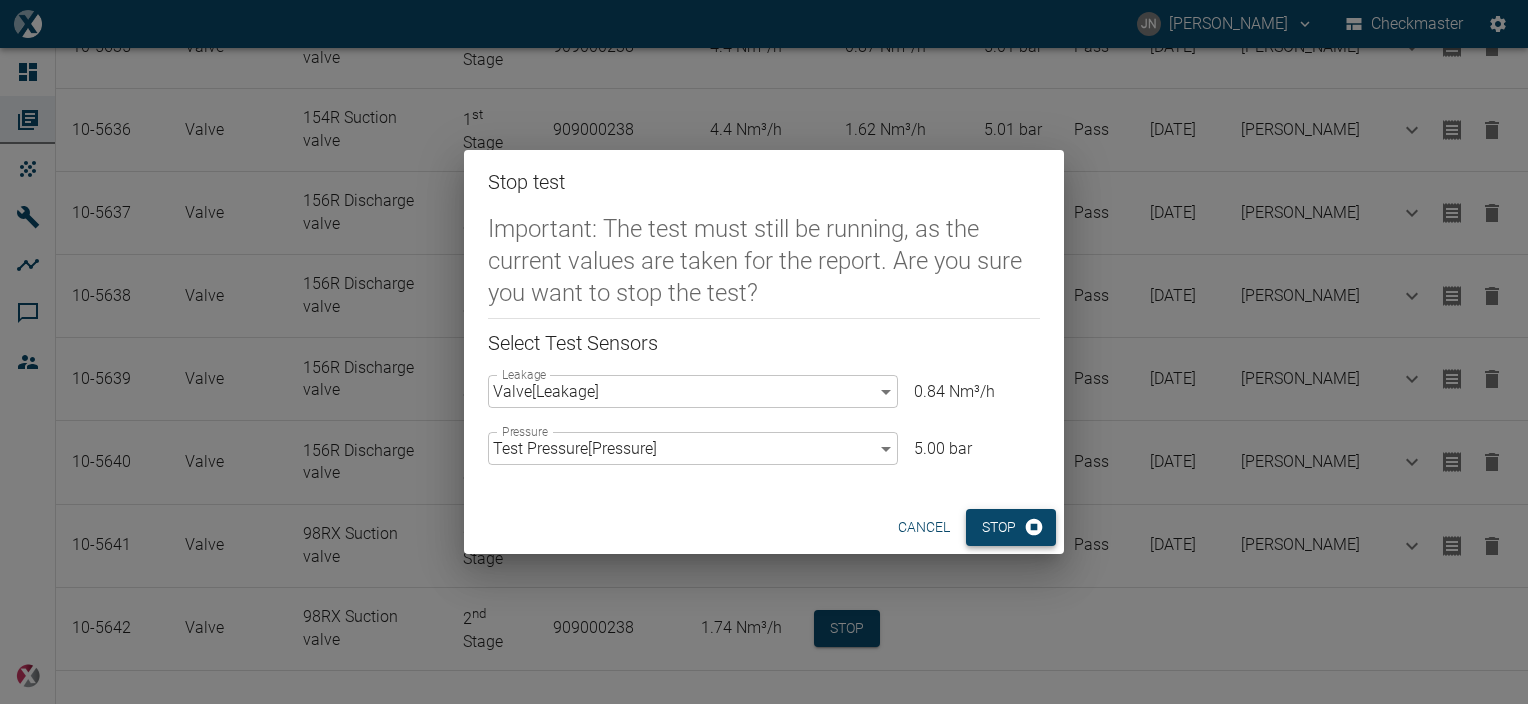 click on "Stop" at bounding box center [1011, 527] 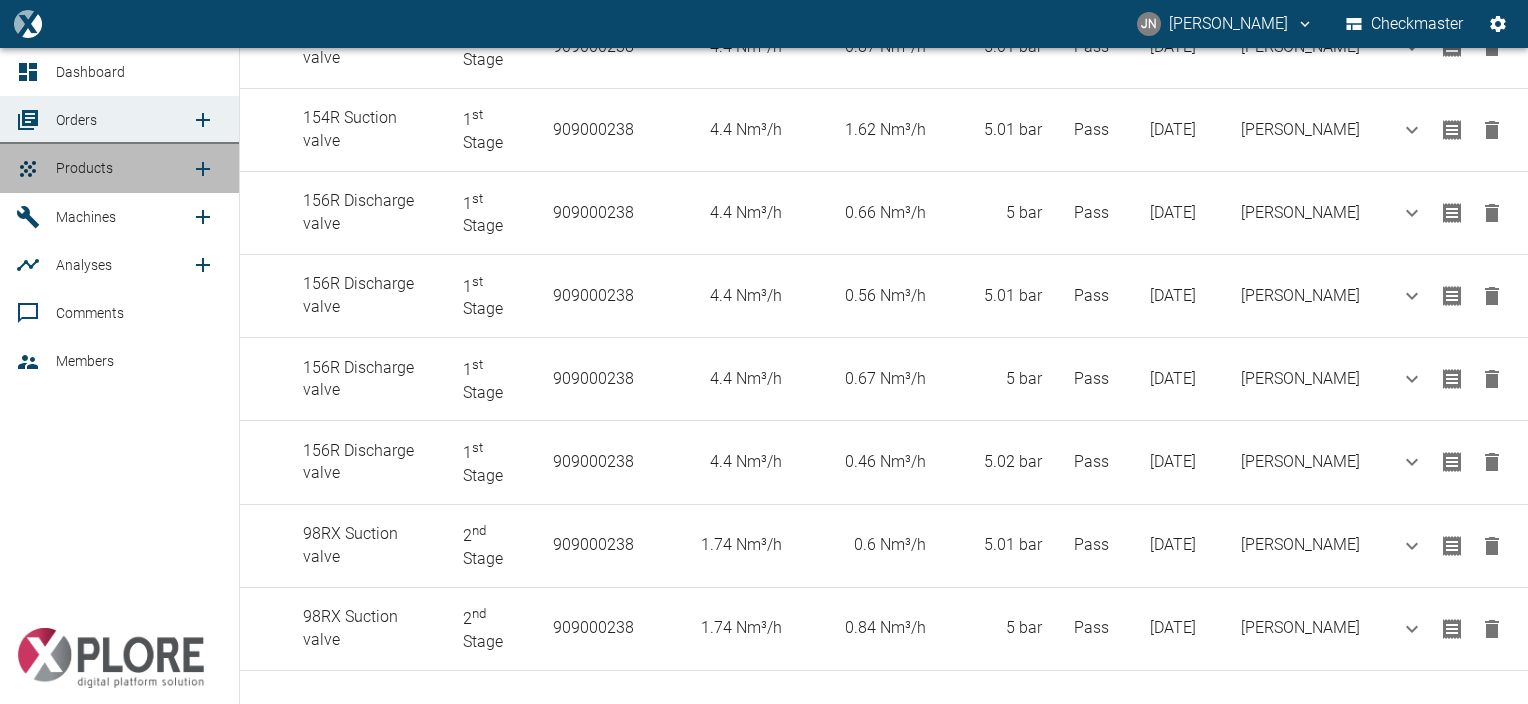click on "Products" at bounding box center (84, 168) 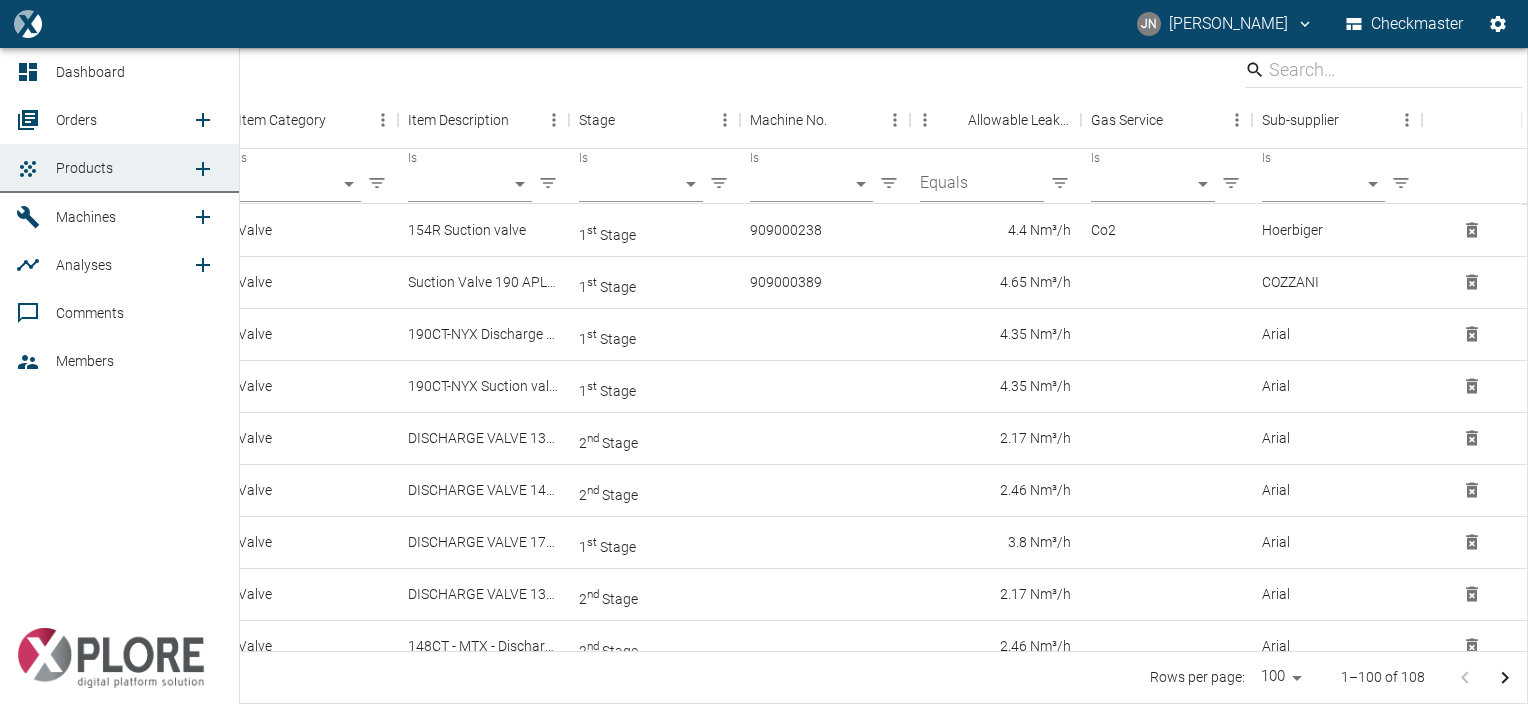 scroll, scrollTop: 0, scrollLeft: 0, axis: both 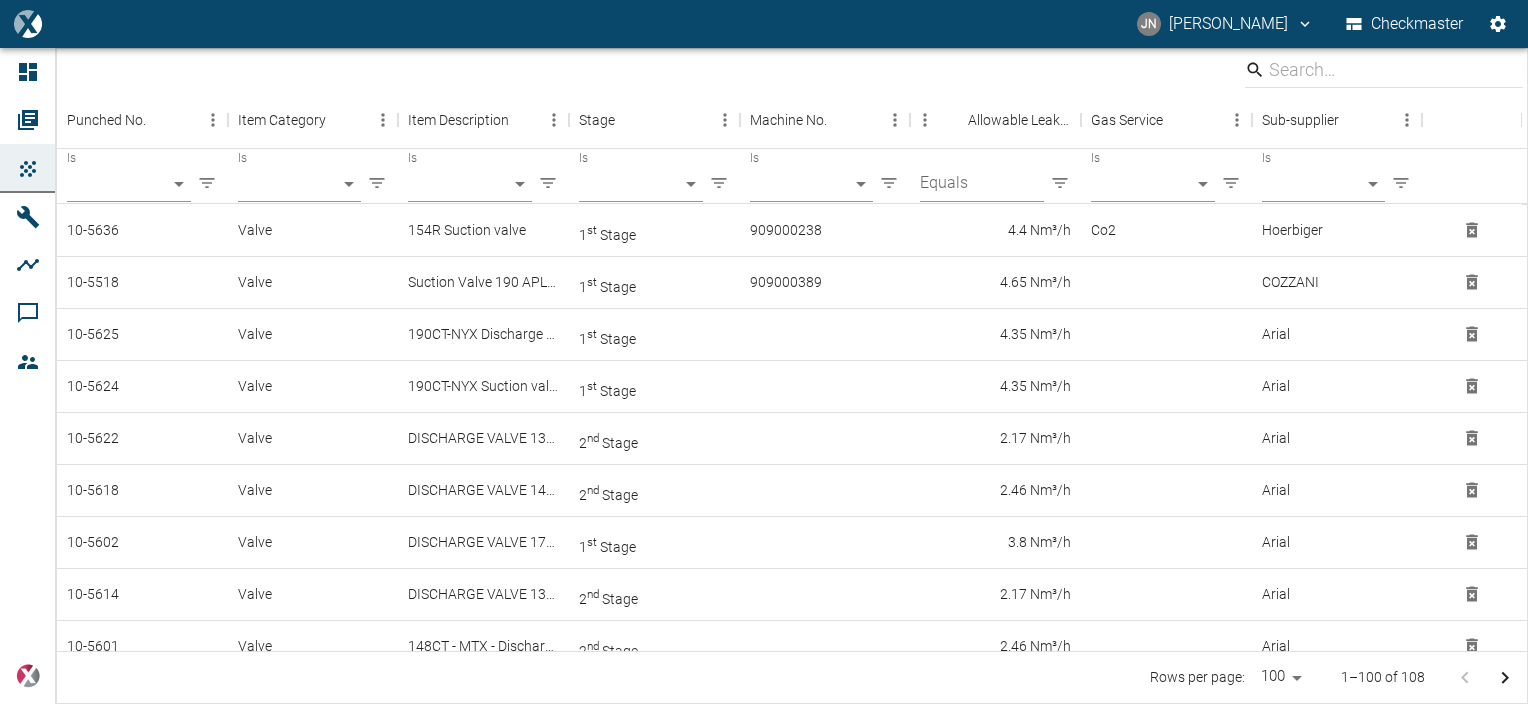 click on "JN Jayan Nair Checkmaster Dashboard Orders Products Machines Analyses Comments Members powered by Punched No. Item Category Item Description Stage Machine No. Allowable Leakage Gas Service Sub-supplier Is ​ Is ​ Is ​ Is ​ Is ​ Equals Is ​ Is ​ 10-5636 Valve 154R Suction valve 1 st   Stage 909000238 4.4 Nm³/h Co2 Hoerbiger 10-5518 Valve Suction Valve 190 APL 12 1 st   Stage 909000389 4.65 Nm³/h COZZANI 10-5625 Valve 190CT-NYX Discharge valve KB-5557-P 1 st   Stage 4.35 Nm³/h Arial 10-5624 Valve 190CT-NYX Suction valve KB-5558-W 1 st   Stage 4.35 Nm³/h Arial 10-5622 Valve DISCHARGE VALVE 137CT -MTX B-2894 -EE 2 nd   Stage 2.17 Nm³/h Arial 10-5618 Valve DISCHARGE VALVE 148CT -MTX B-2231-D 2 nd   Stage 2.46 Nm³/h Arial 10-5602 Valve DISCHARGE VALVE 179CT -MTX 1 st   Stage 3.8 Nm³/h Arial 10-5614 Valve DISCHARGE VALVE 137CT -MTX 2 nd   Stage 2.17 Nm³/h Arial 10-5601 Valve 148CT - MTX - Discharge valve B-2231 - EE 2 nd   Stage 2.46 Nm³/h Arial 10-5598 Valve 2 nd   Stage 2.46 Nm³/h Arial 2 nd" at bounding box center [764, 352] 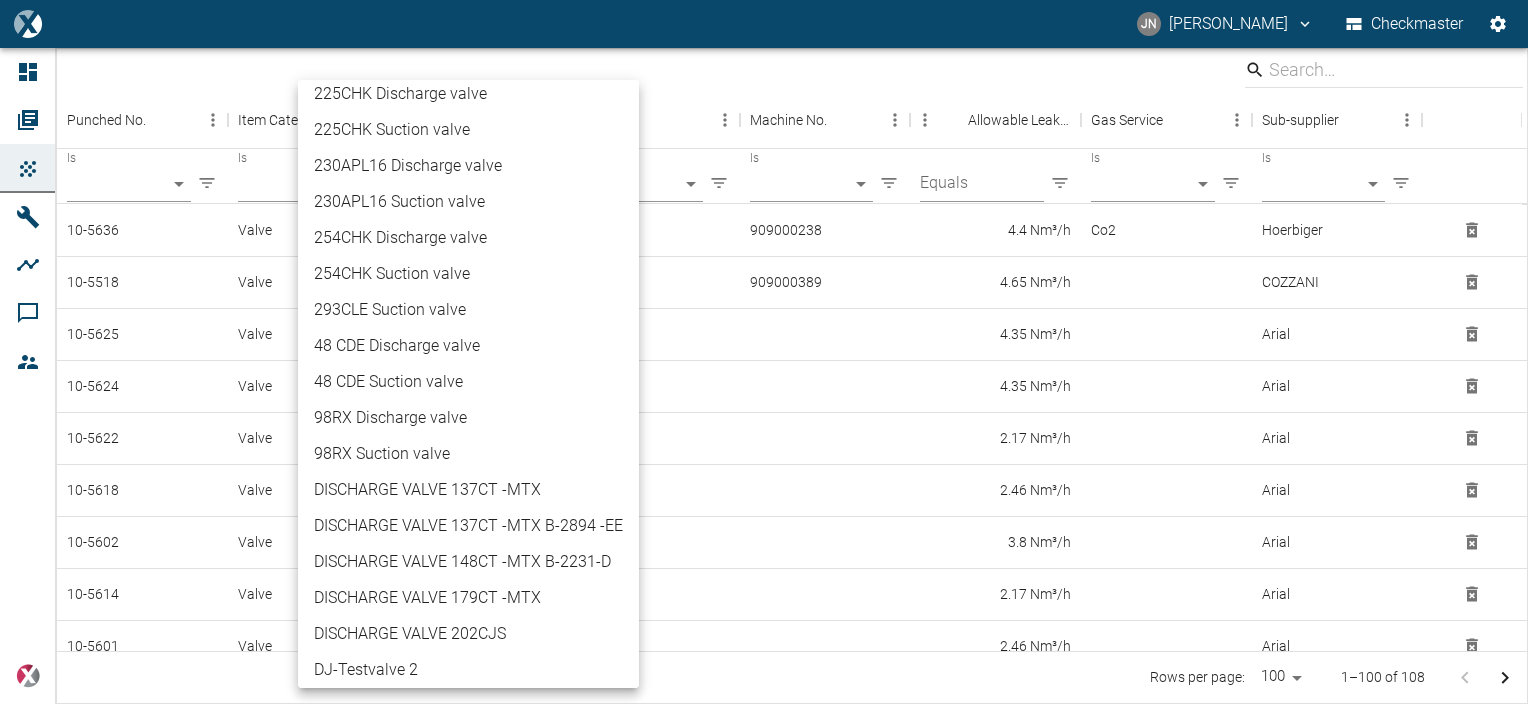 scroll, scrollTop: 1300, scrollLeft: 0, axis: vertical 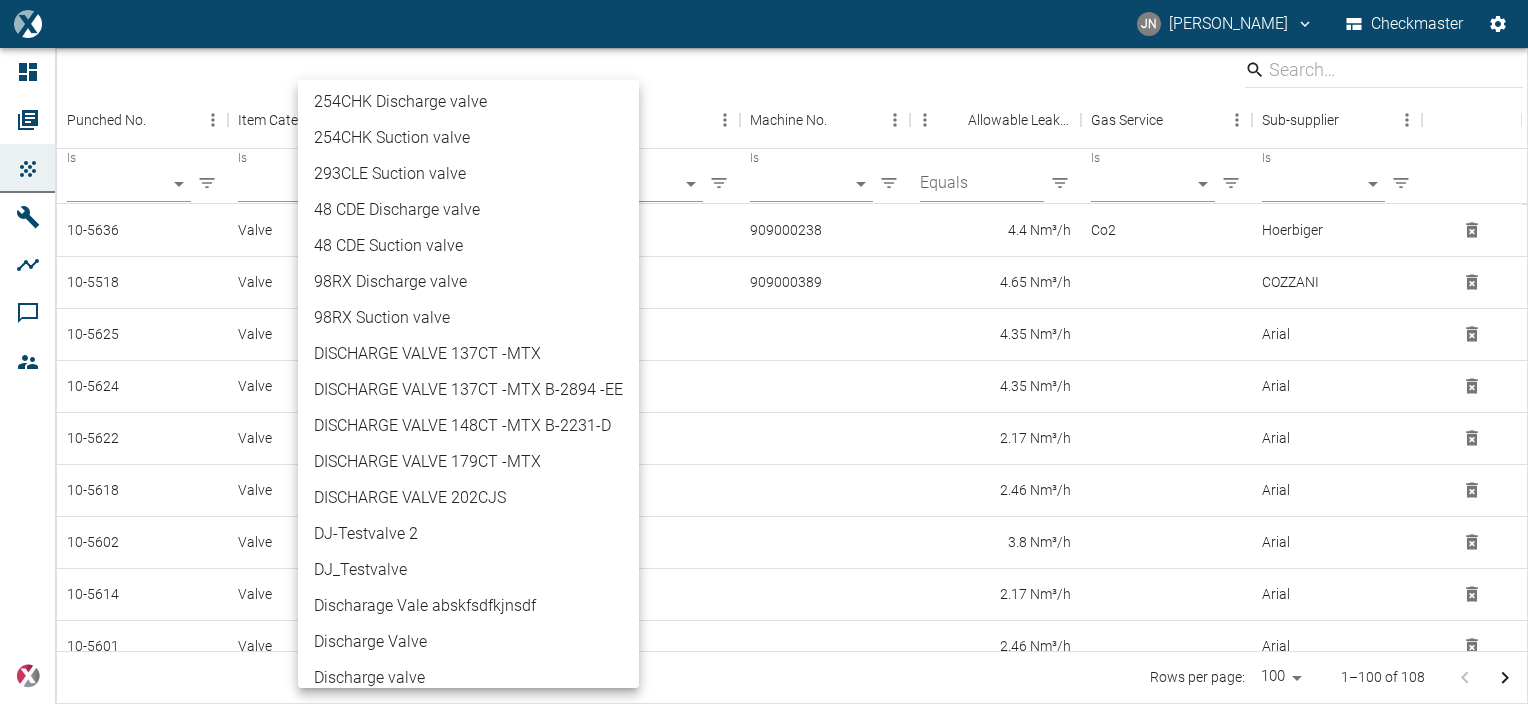 click on "98RX Suction valve" at bounding box center [468, 318] 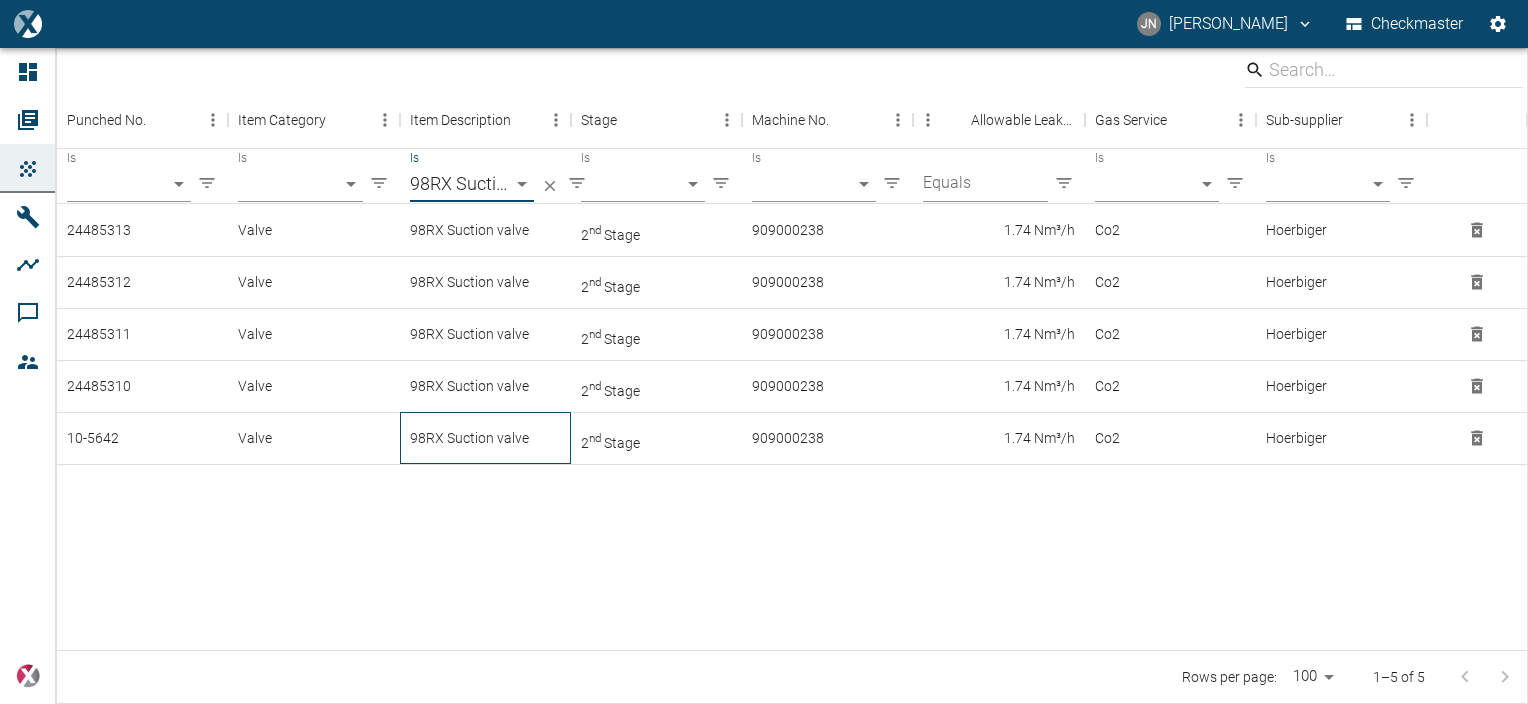 click on "98RX Suction valve" at bounding box center (485, 438) 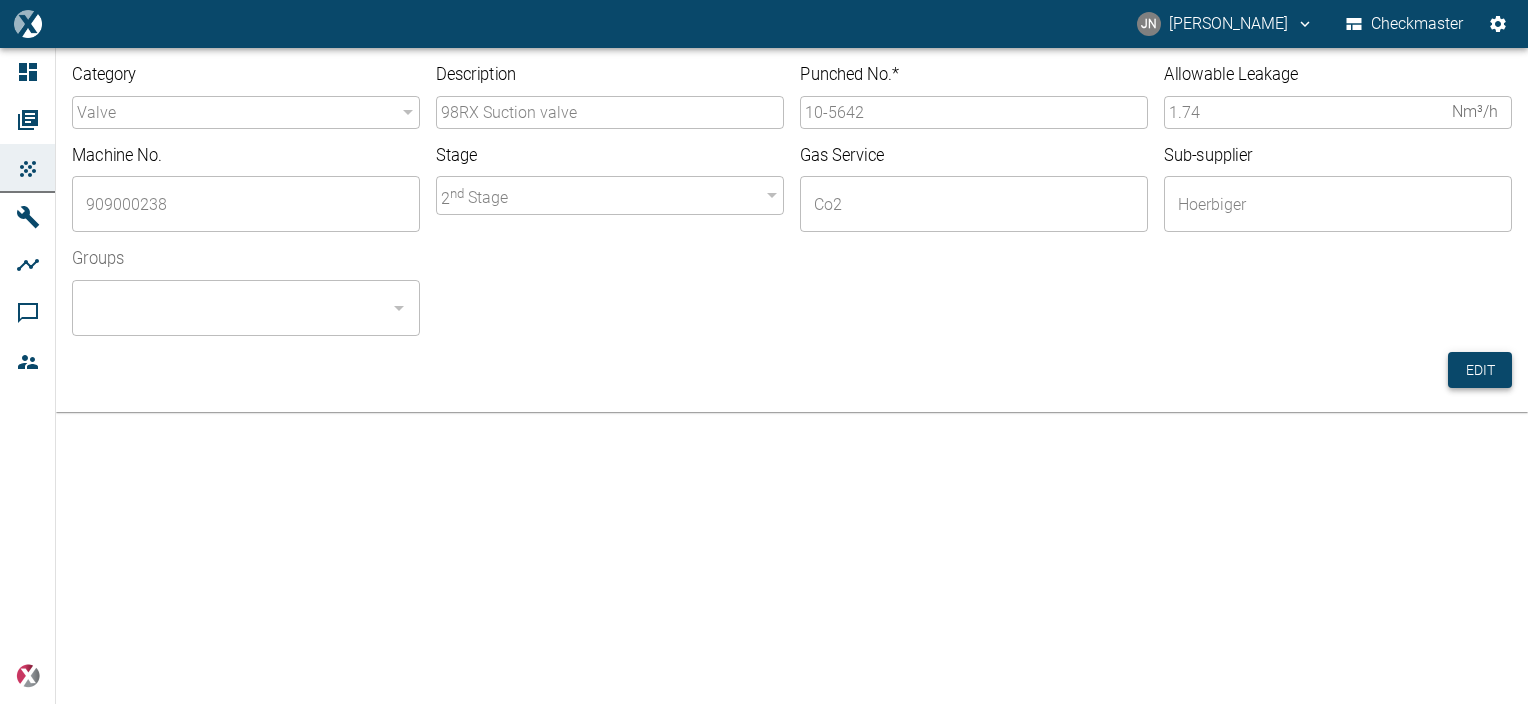 click on "Edit" at bounding box center [1480, 370] 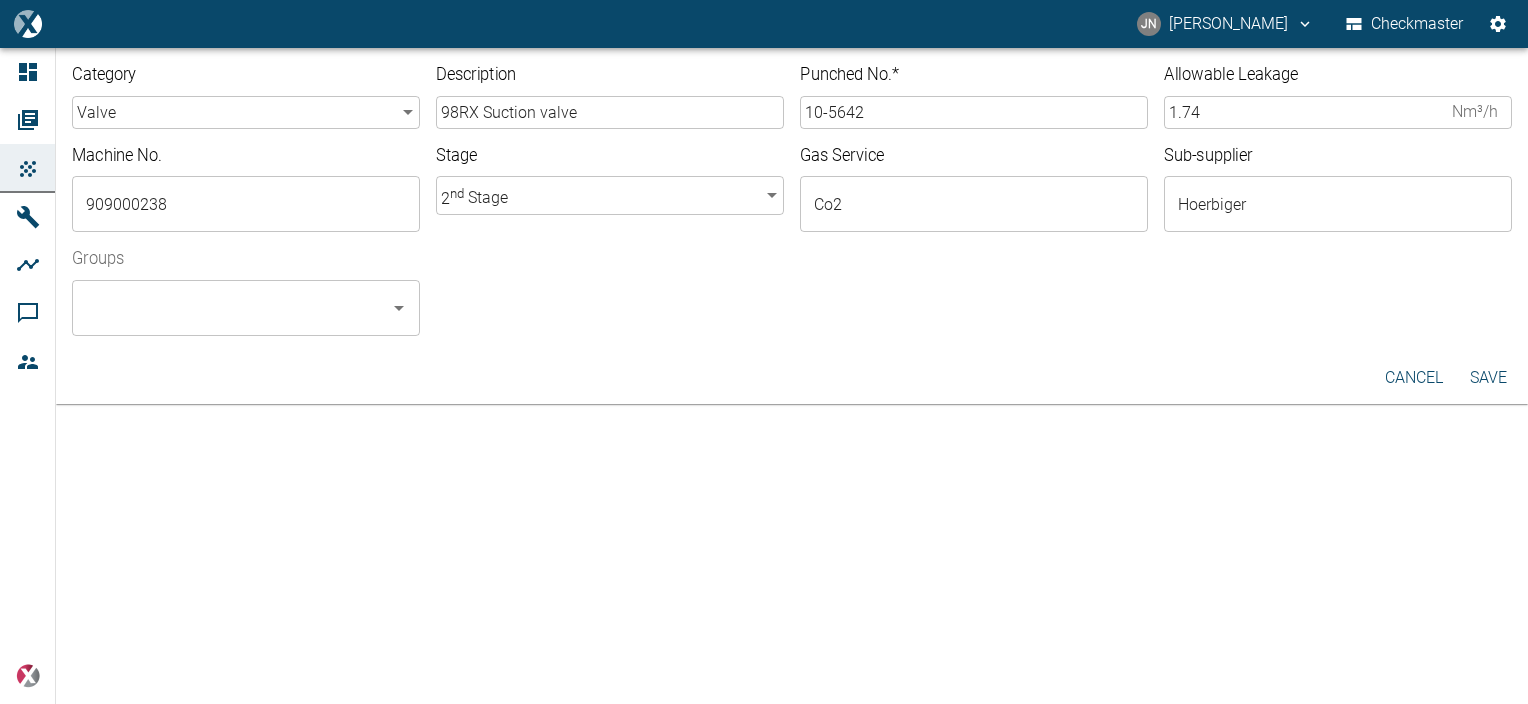 click on "10-5642" at bounding box center (974, 112) 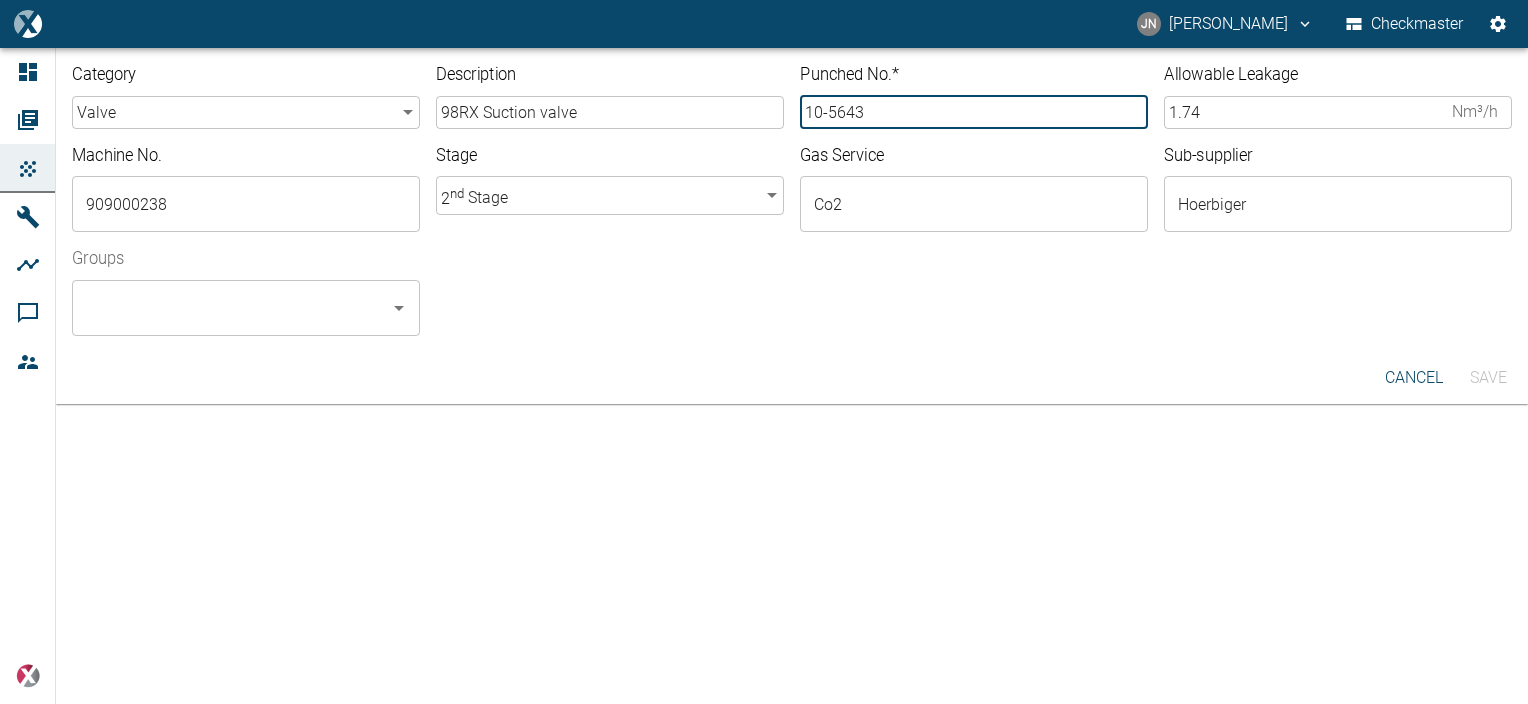 type on "10-5643" 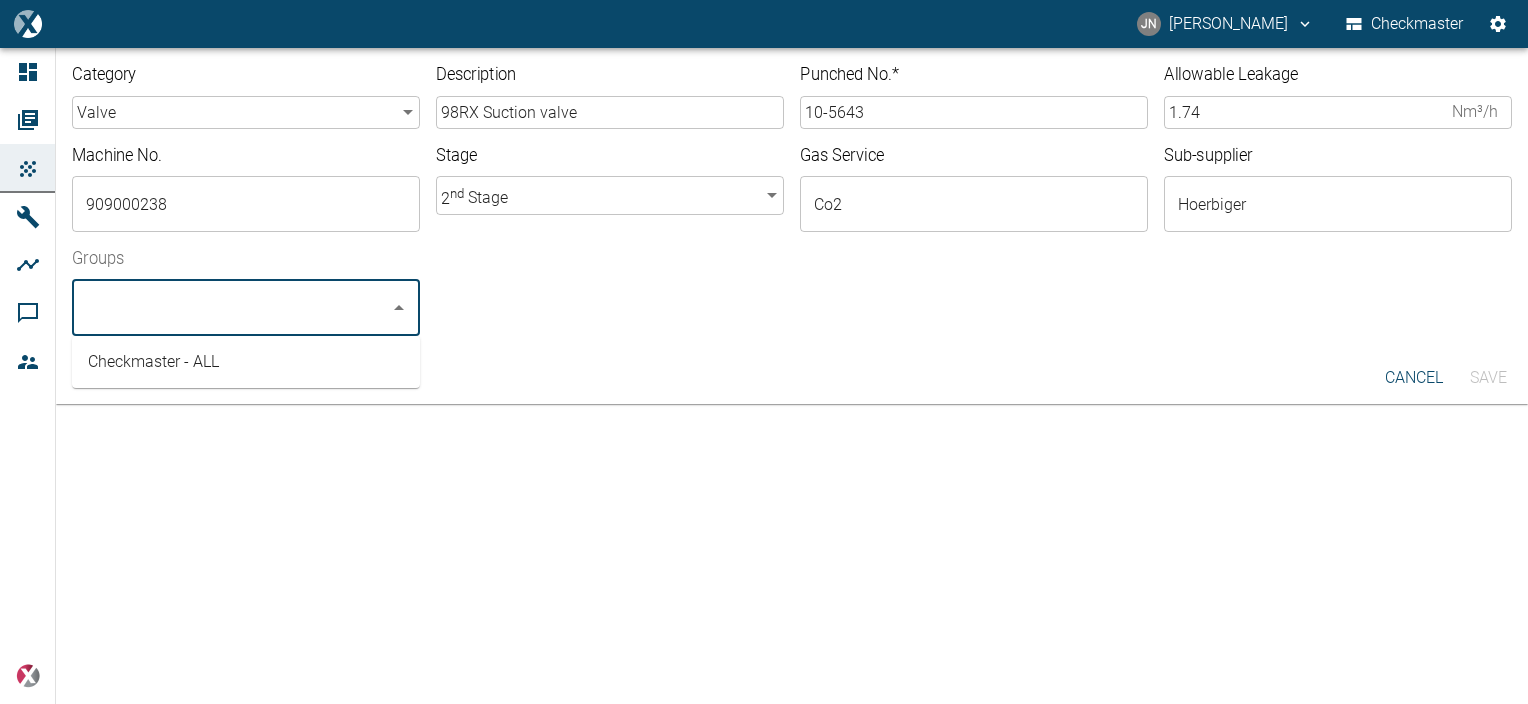 click on "Checkmaster - ALL" at bounding box center [246, 362] 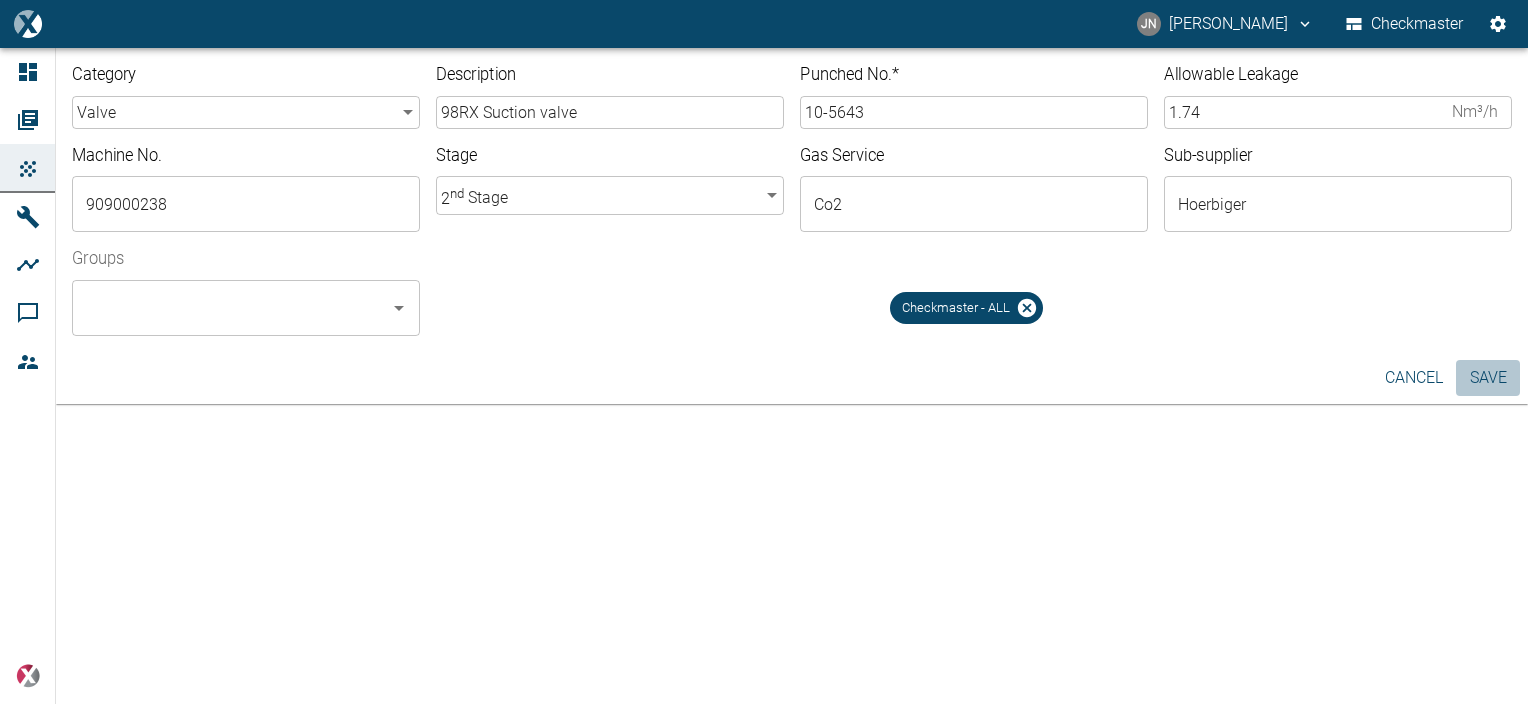 click on "Save" at bounding box center (1488, 378) 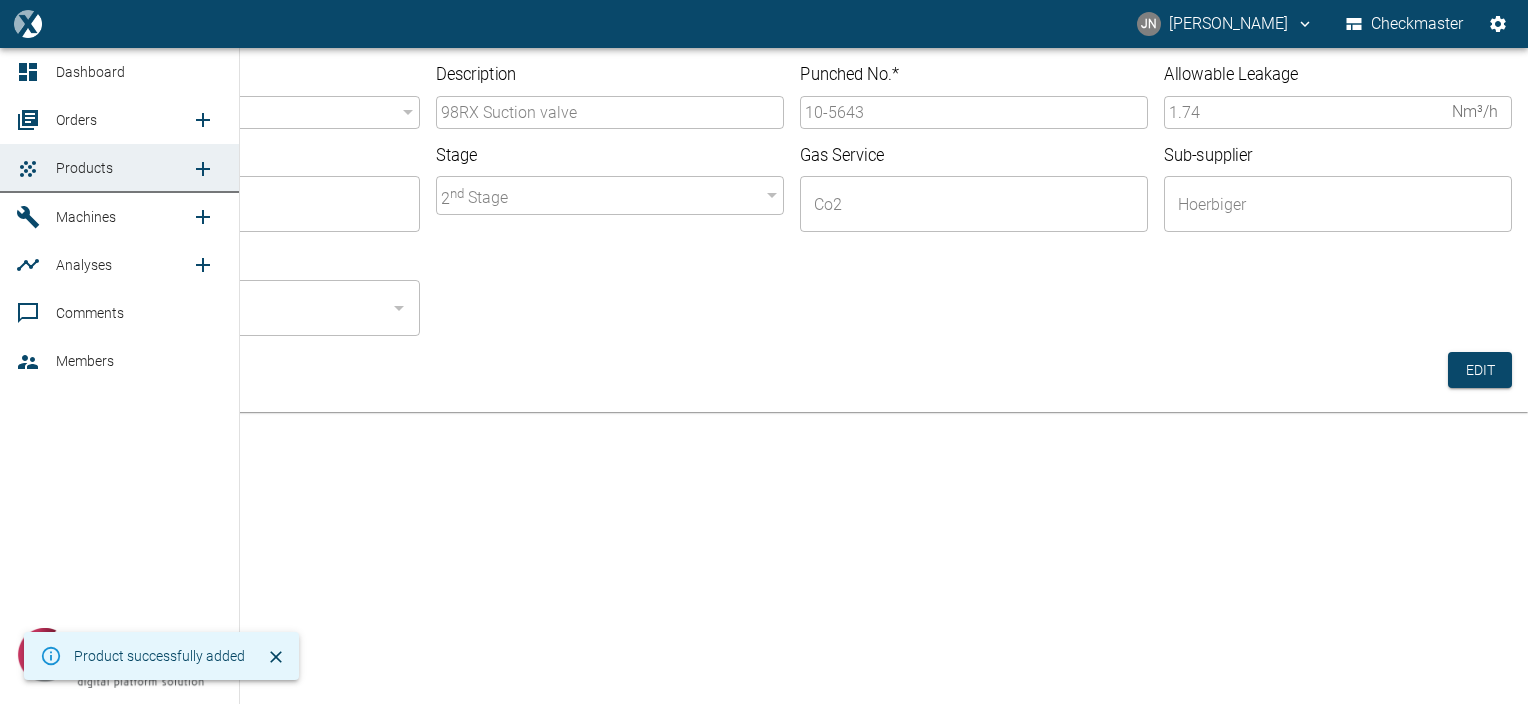 click on "Orders" at bounding box center (76, 120) 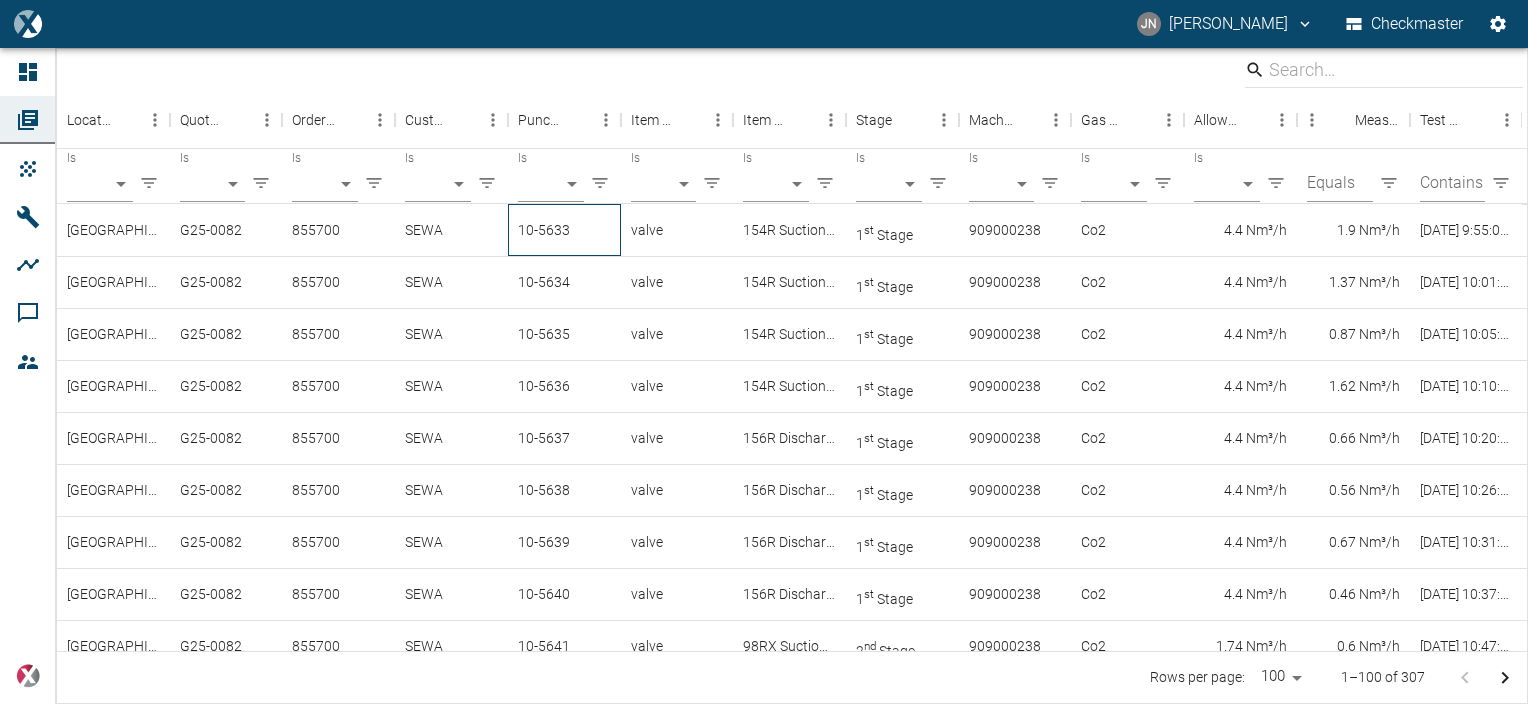 click on "10-5633" at bounding box center (564, 230) 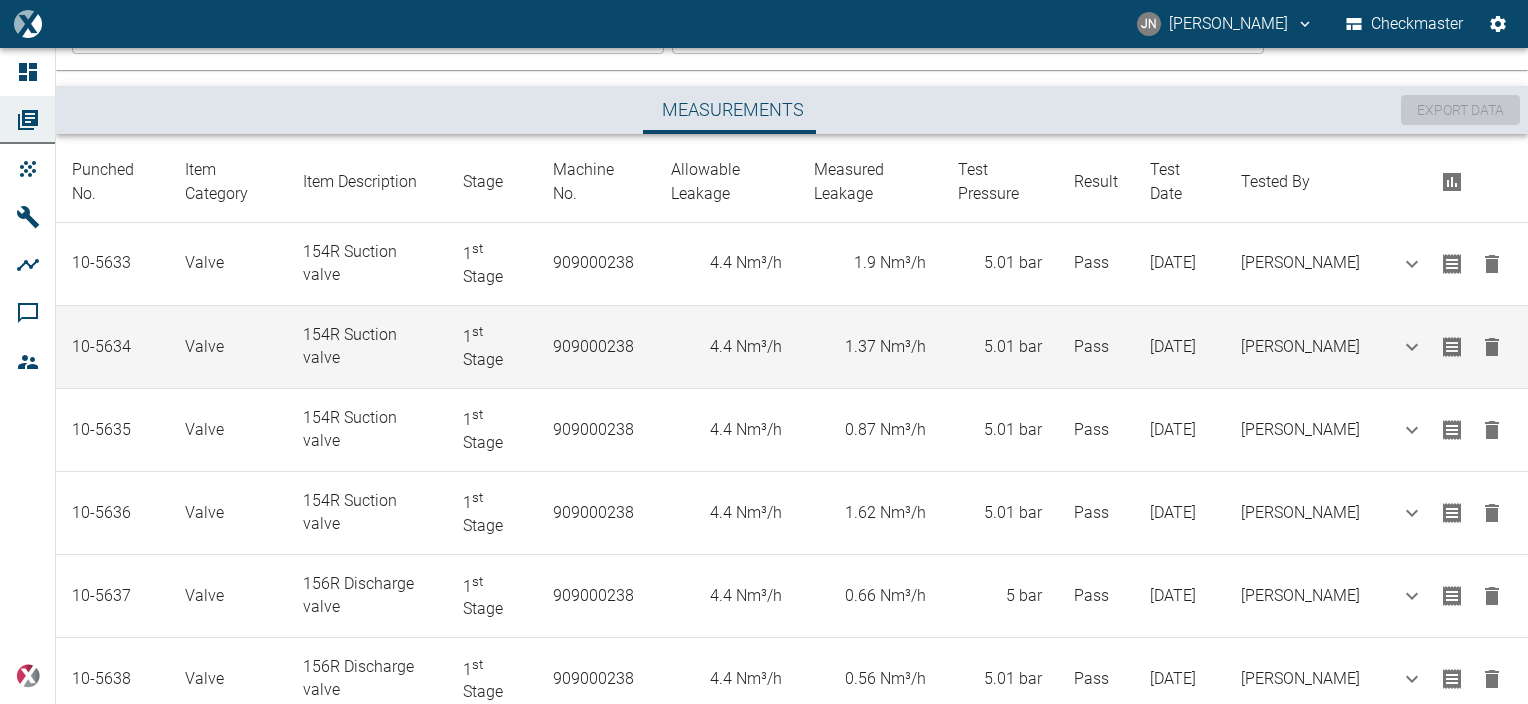 scroll, scrollTop: 0, scrollLeft: 0, axis: both 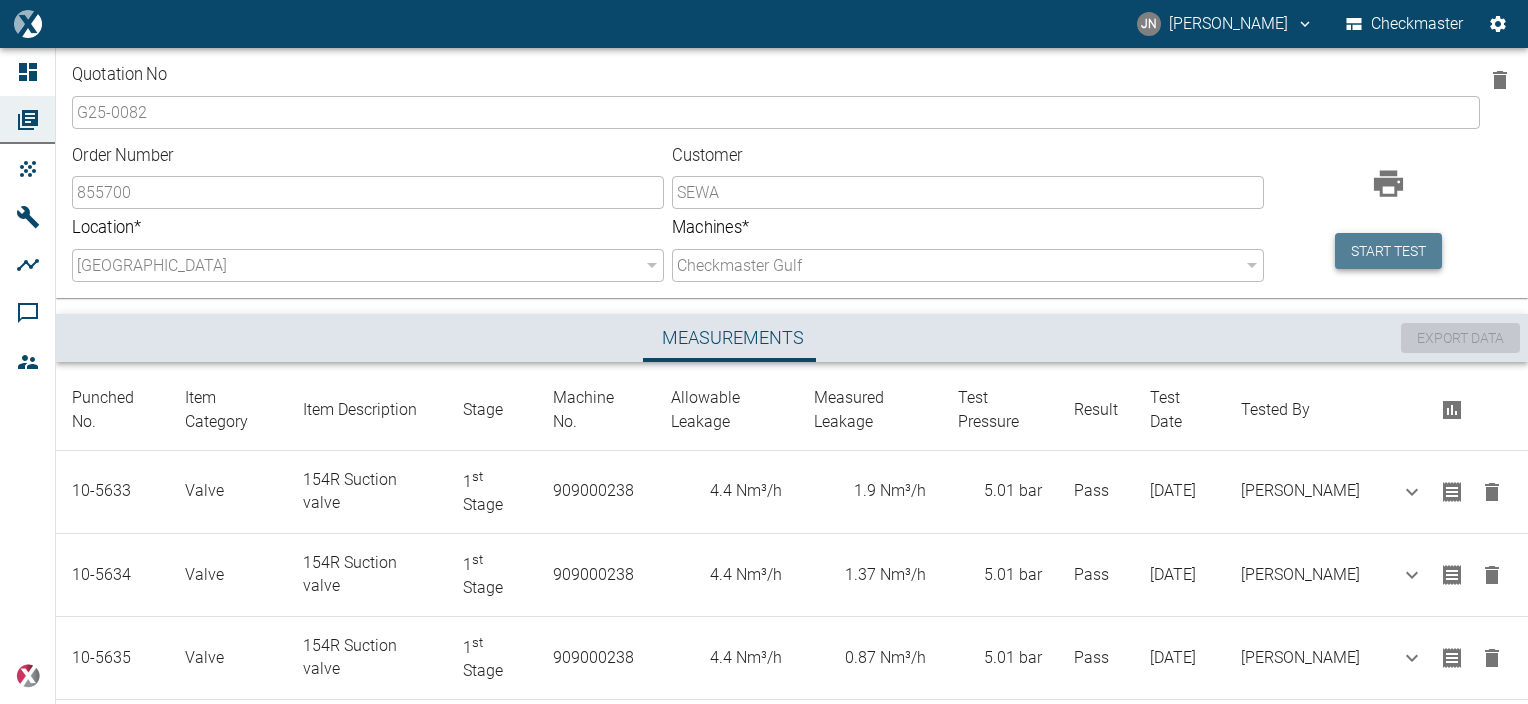 click on "Start test" at bounding box center [1388, 251] 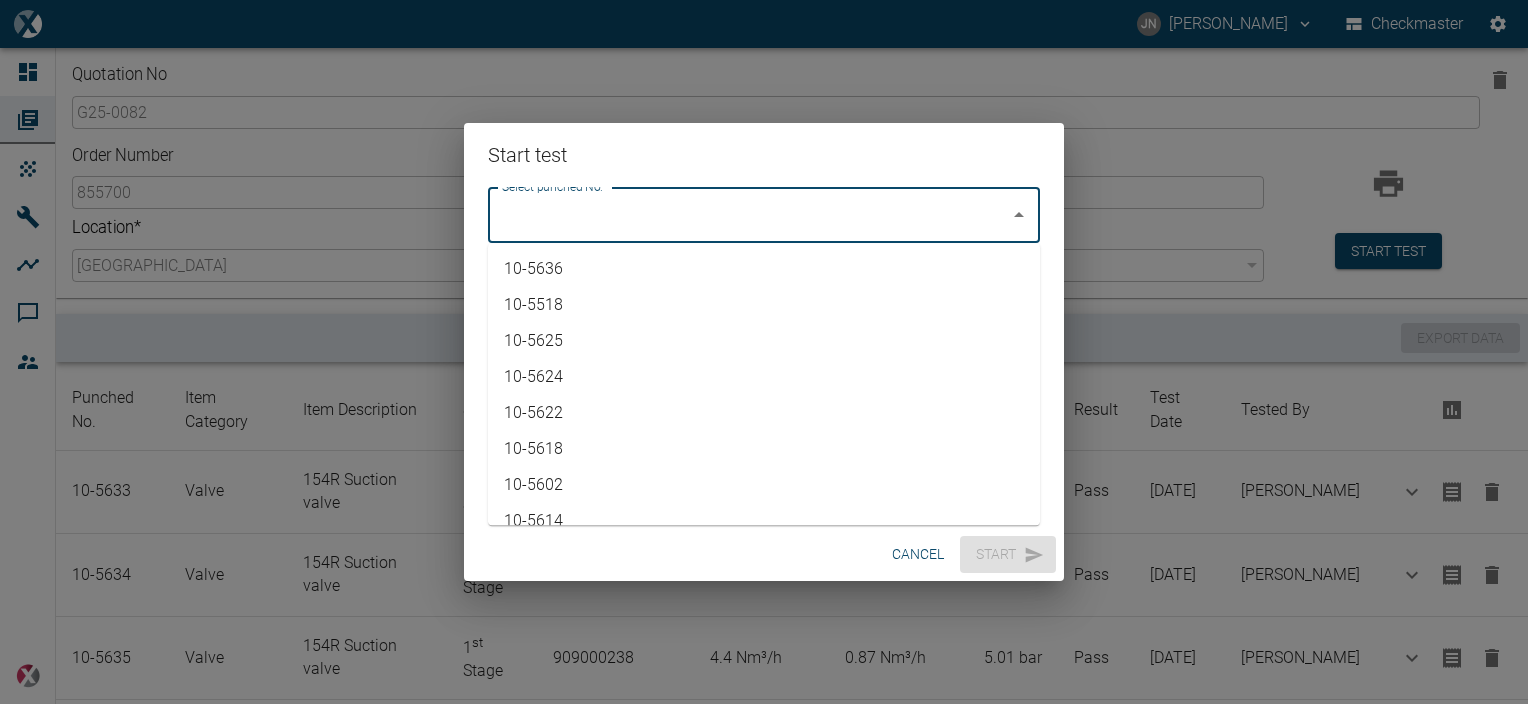 click on "Select punched No." at bounding box center [749, 215] 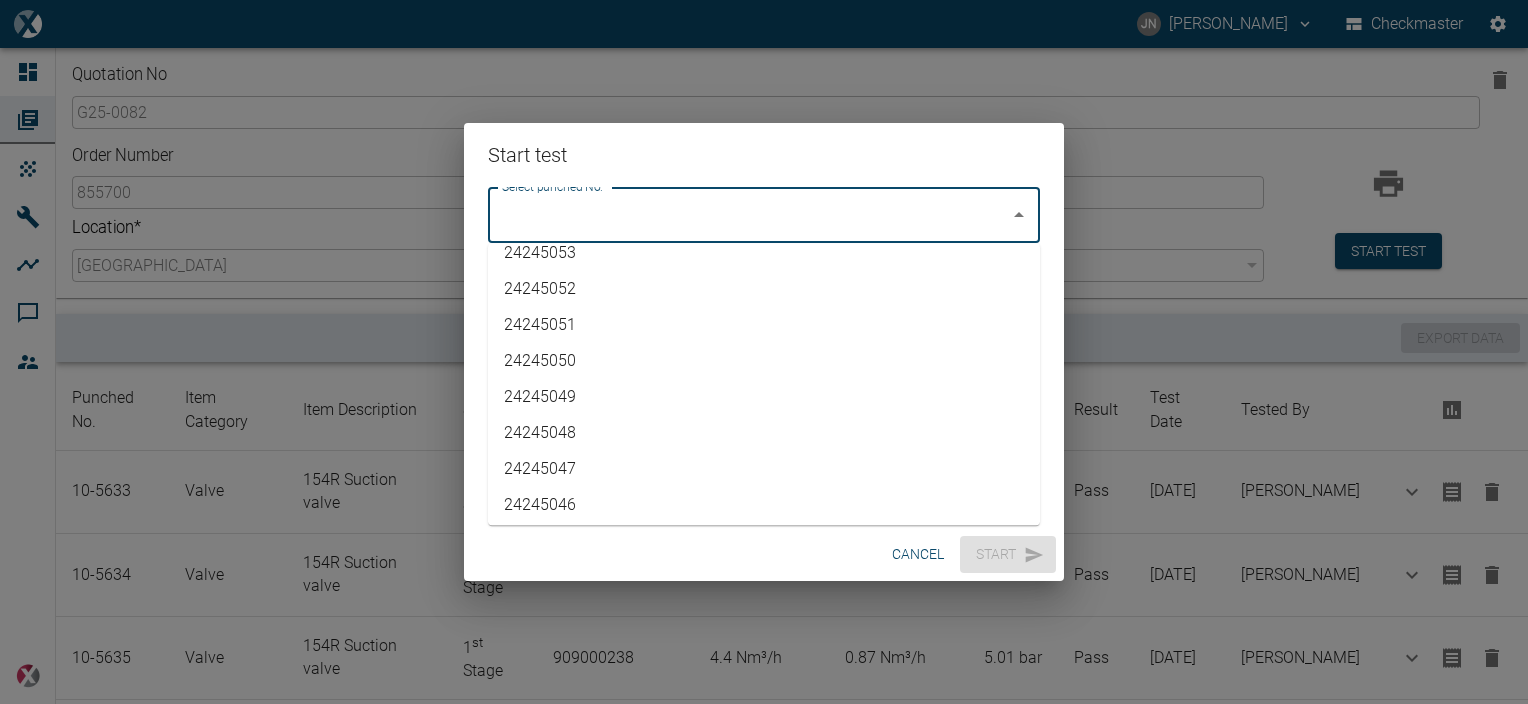scroll, scrollTop: 3622, scrollLeft: 0, axis: vertical 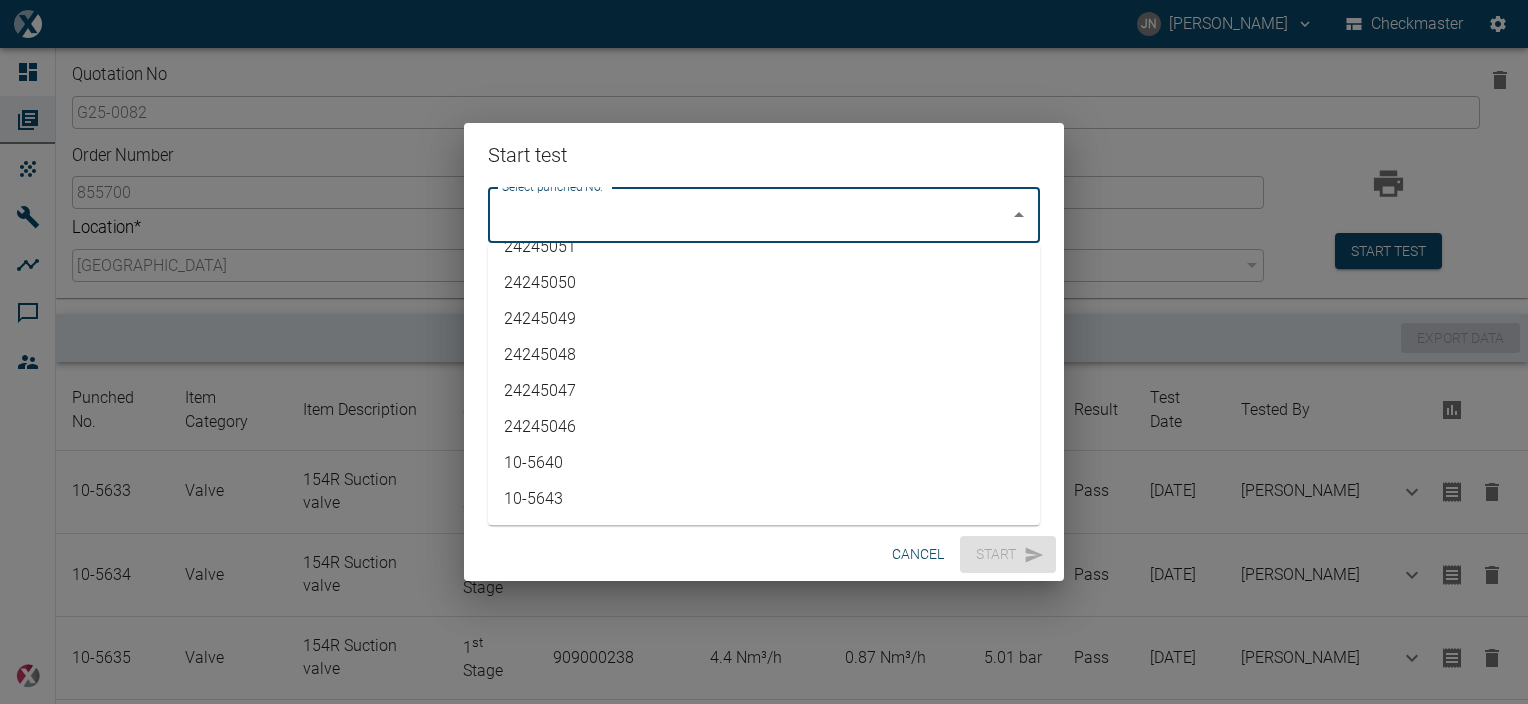 click on "10-5643" at bounding box center [764, 499] 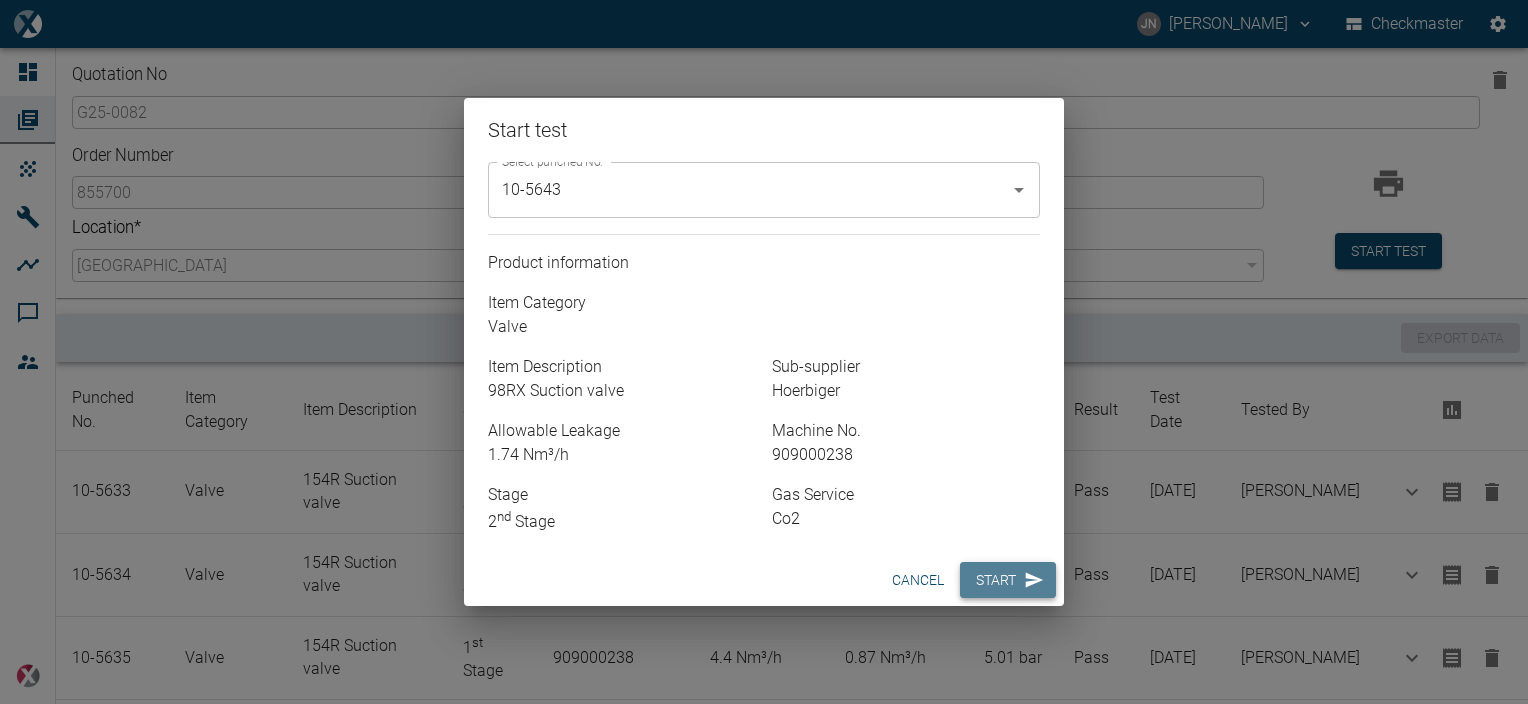 click on "Start" at bounding box center [1008, 580] 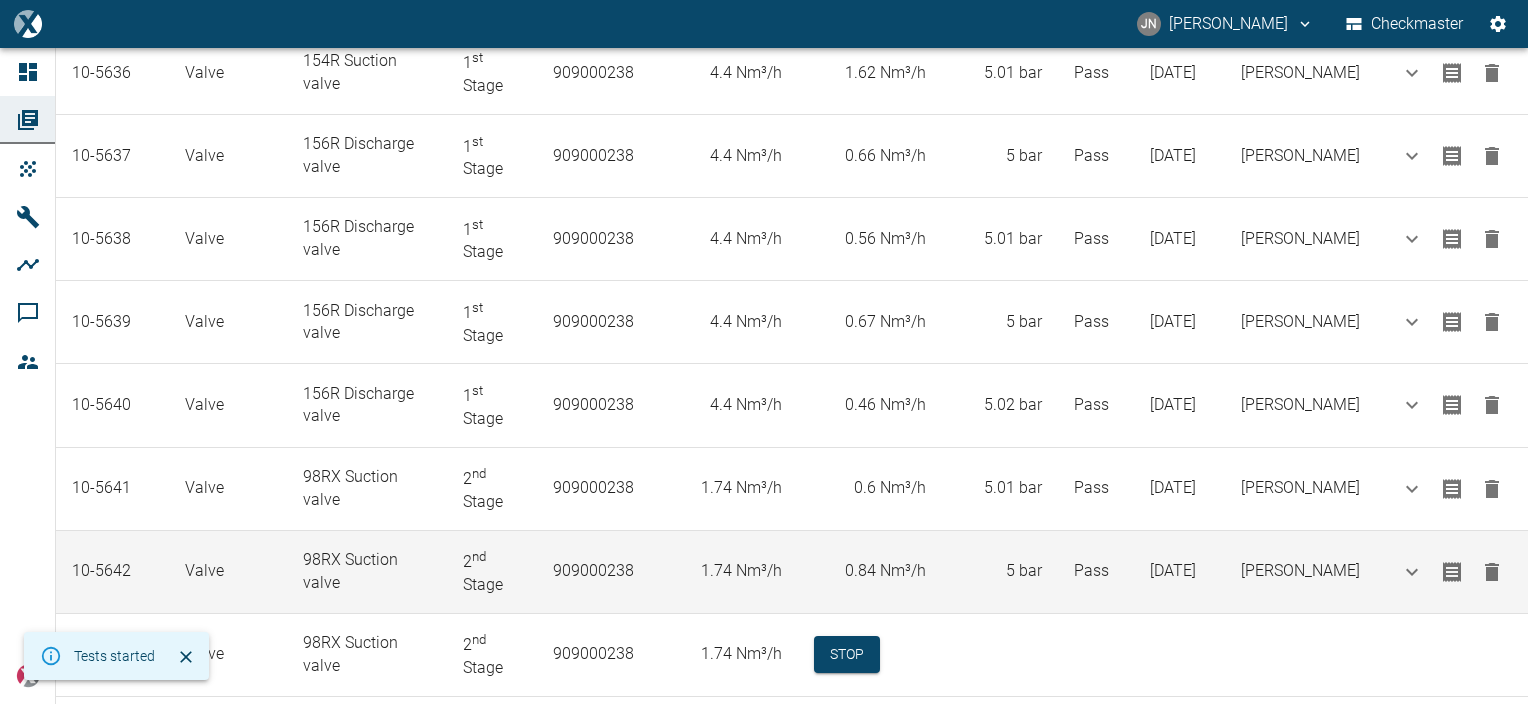 scroll, scrollTop: 692, scrollLeft: 0, axis: vertical 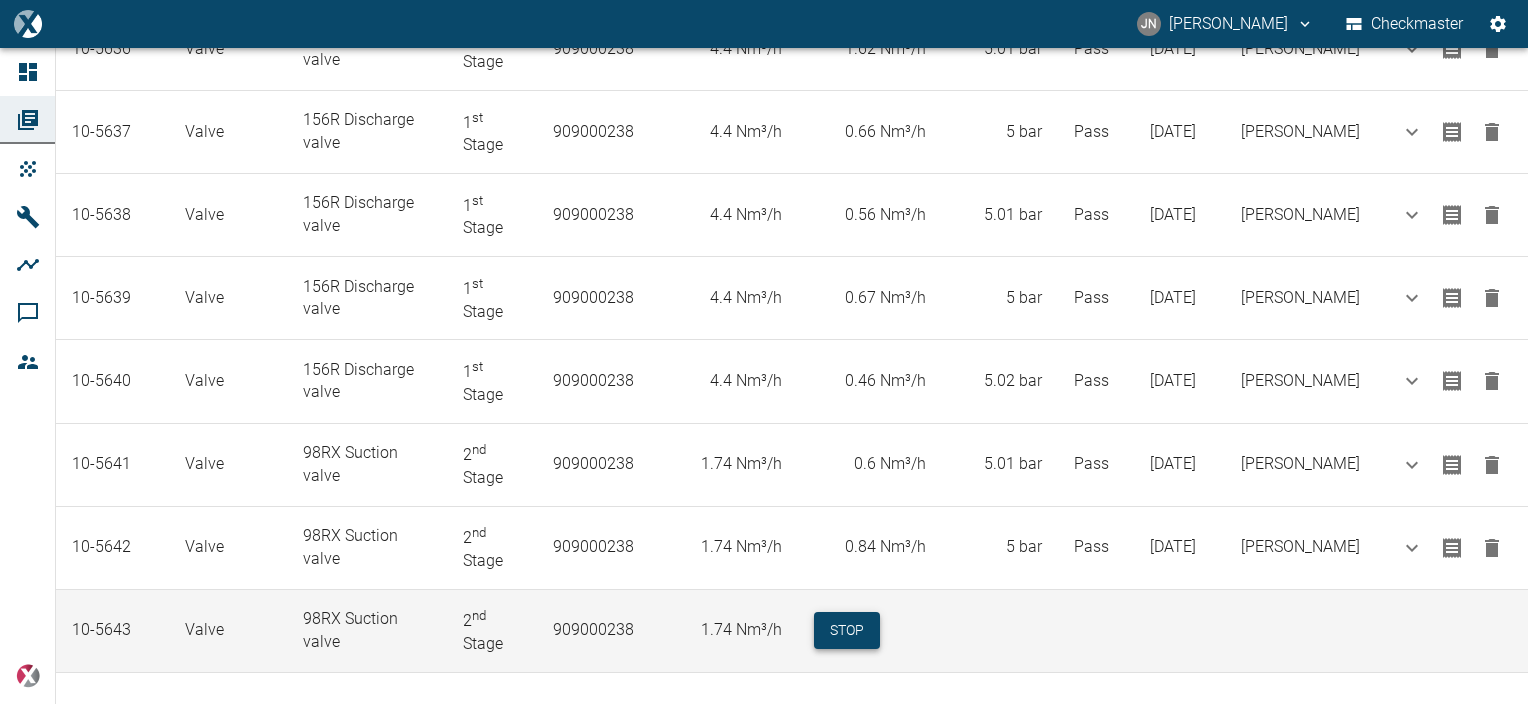 click on "Stop" at bounding box center [847, 630] 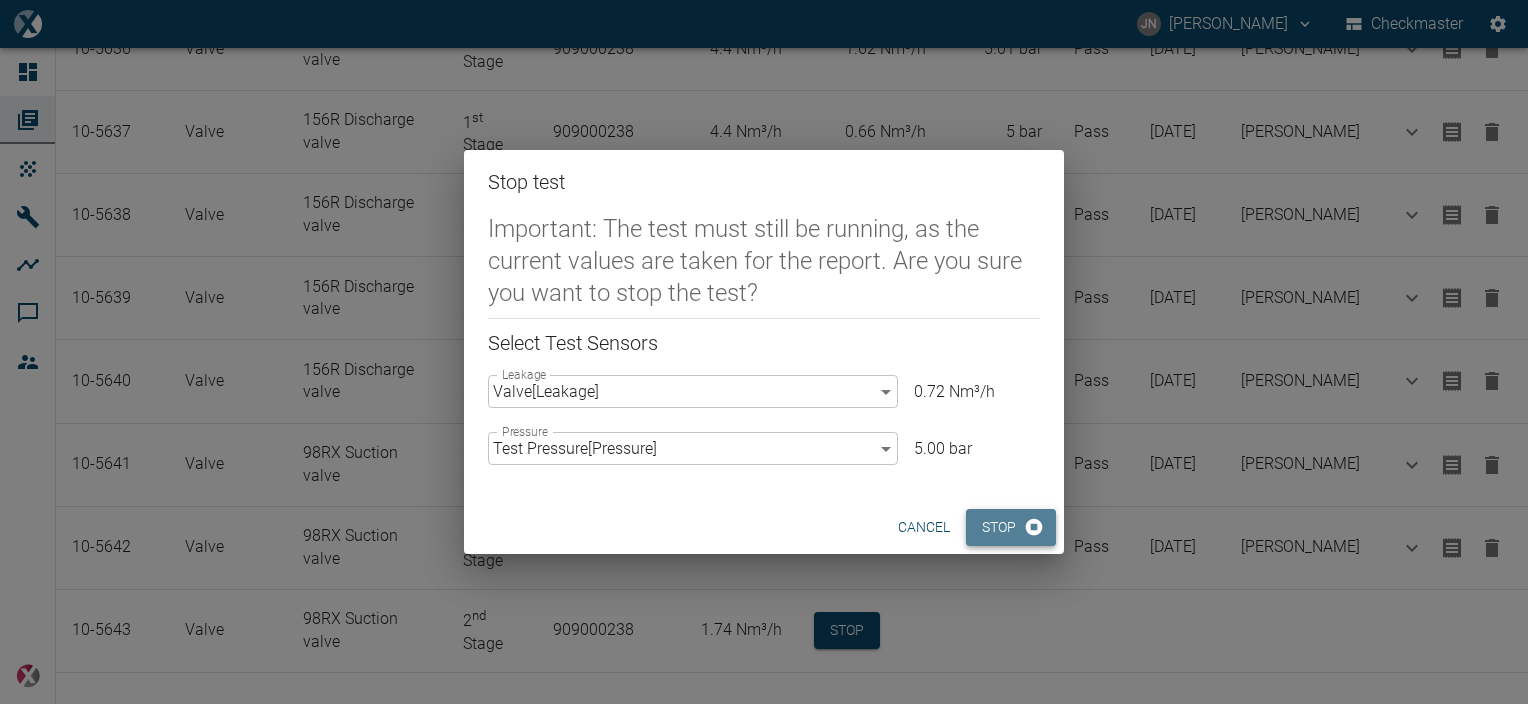 click on "Stop" at bounding box center (1011, 527) 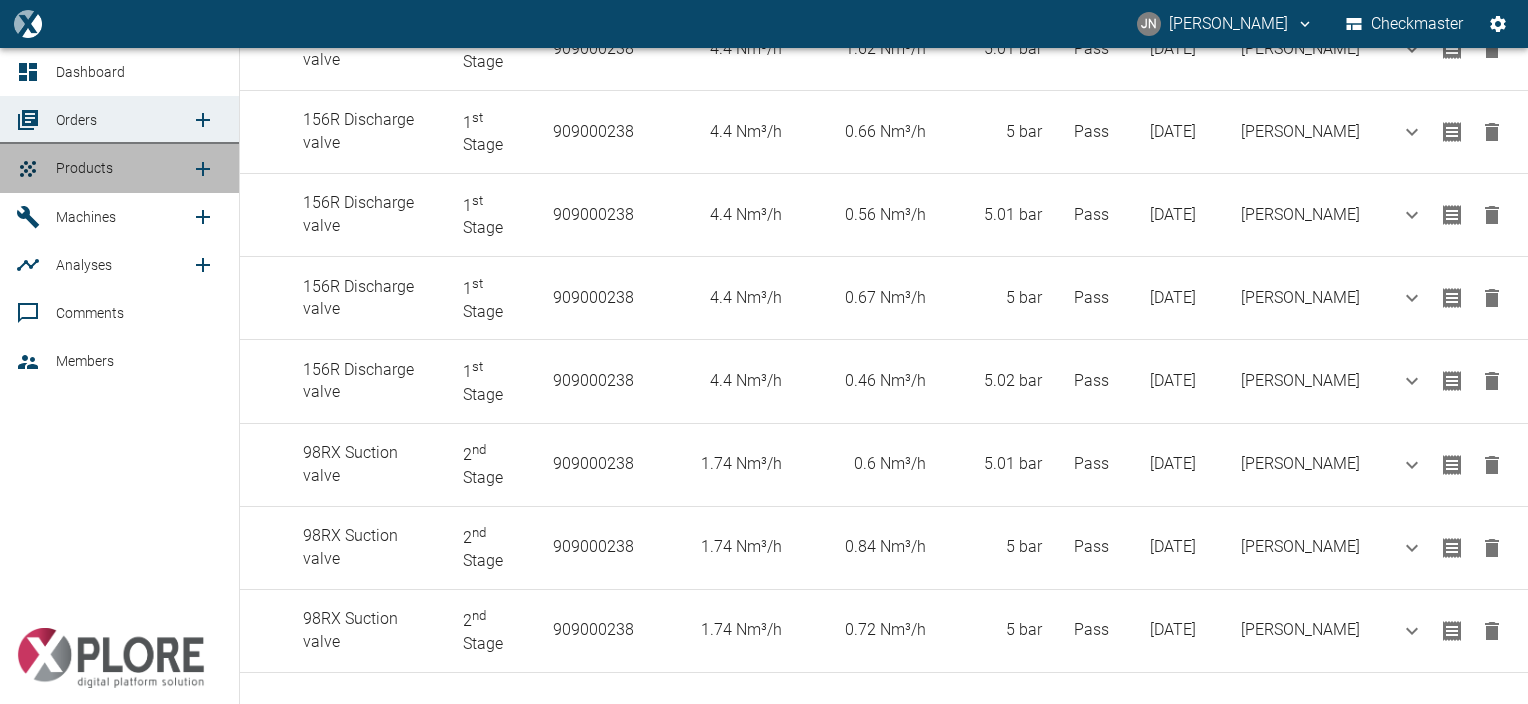 click on "Products" at bounding box center (84, 168) 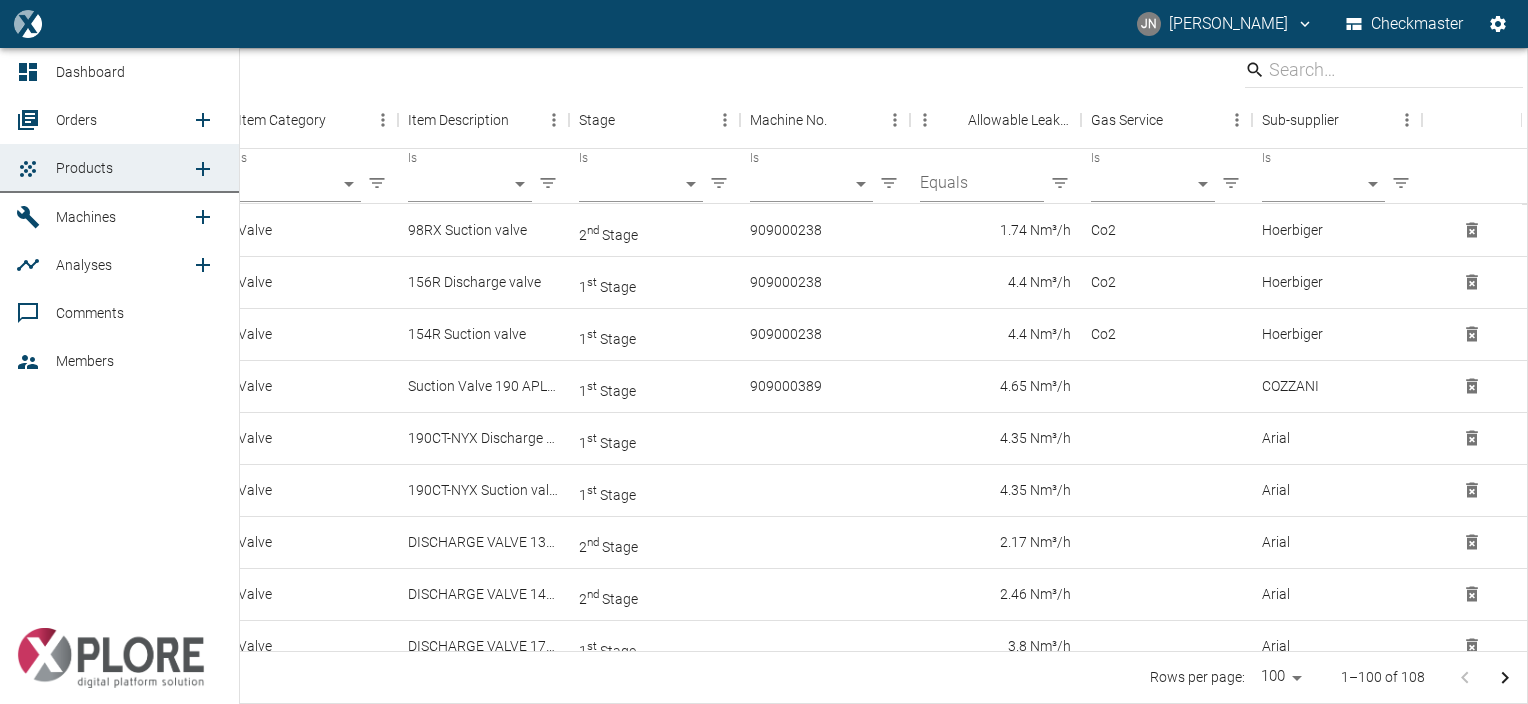 scroll, scrollTop: 0, scrollLeft: 0, axis: both 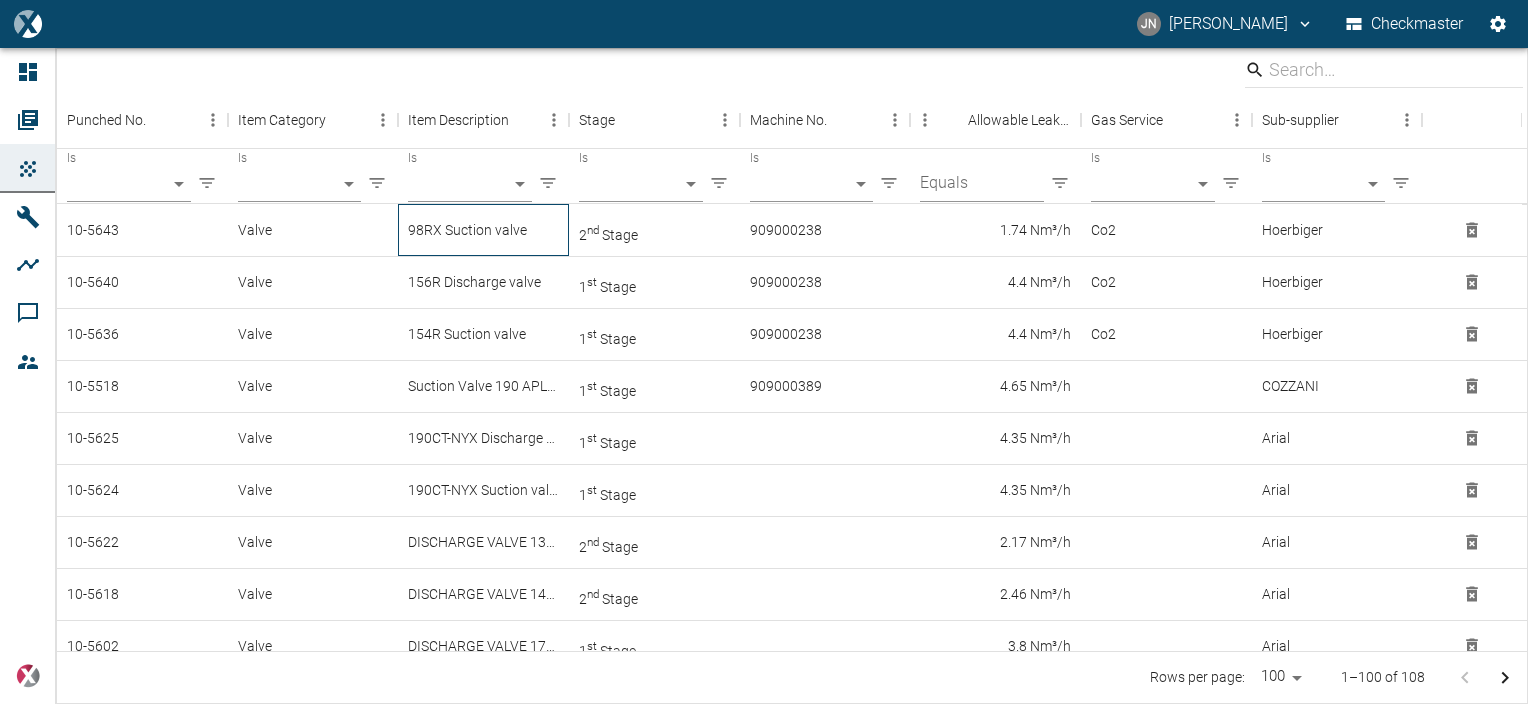 click on "98RX Suction valve" at bounding box center [483, 230] 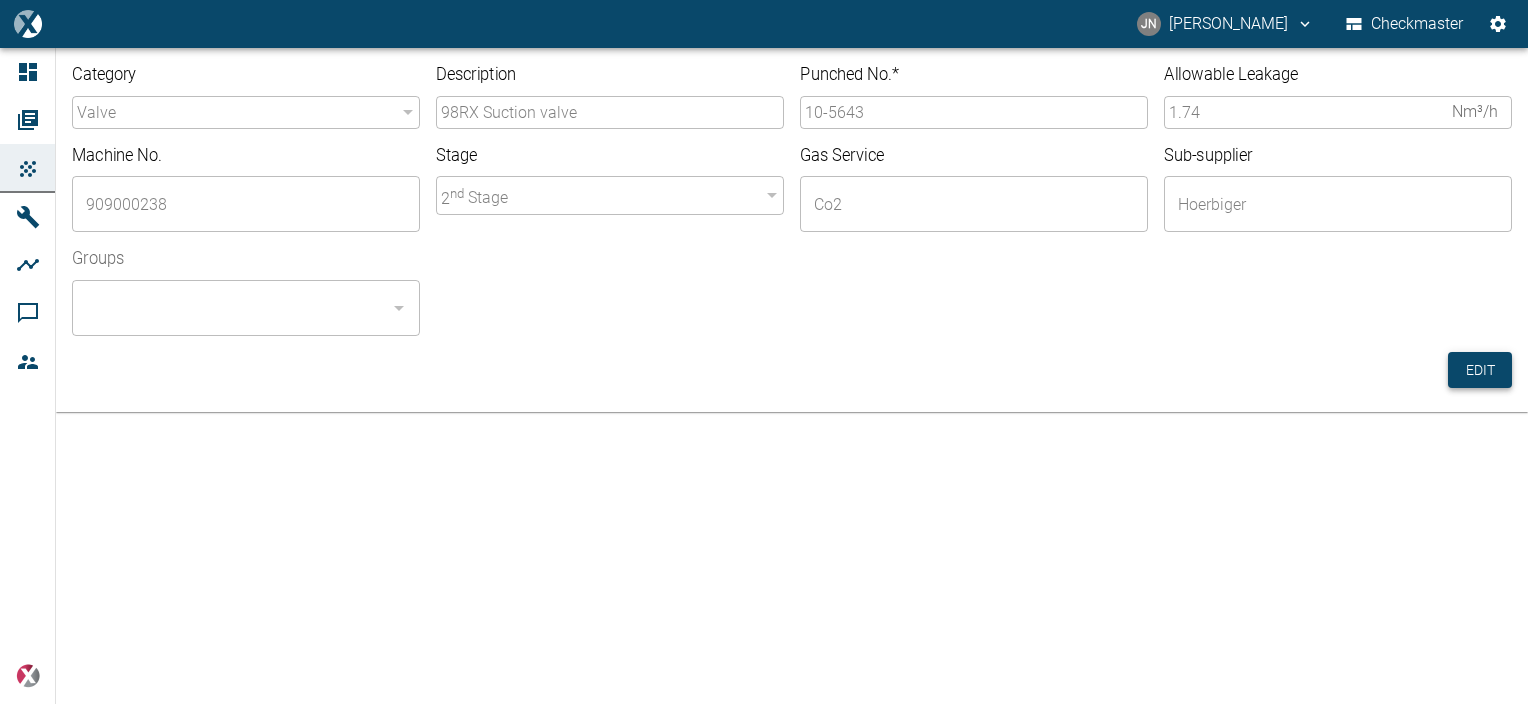 click on "Edit" at bounding box center (1480, 370) 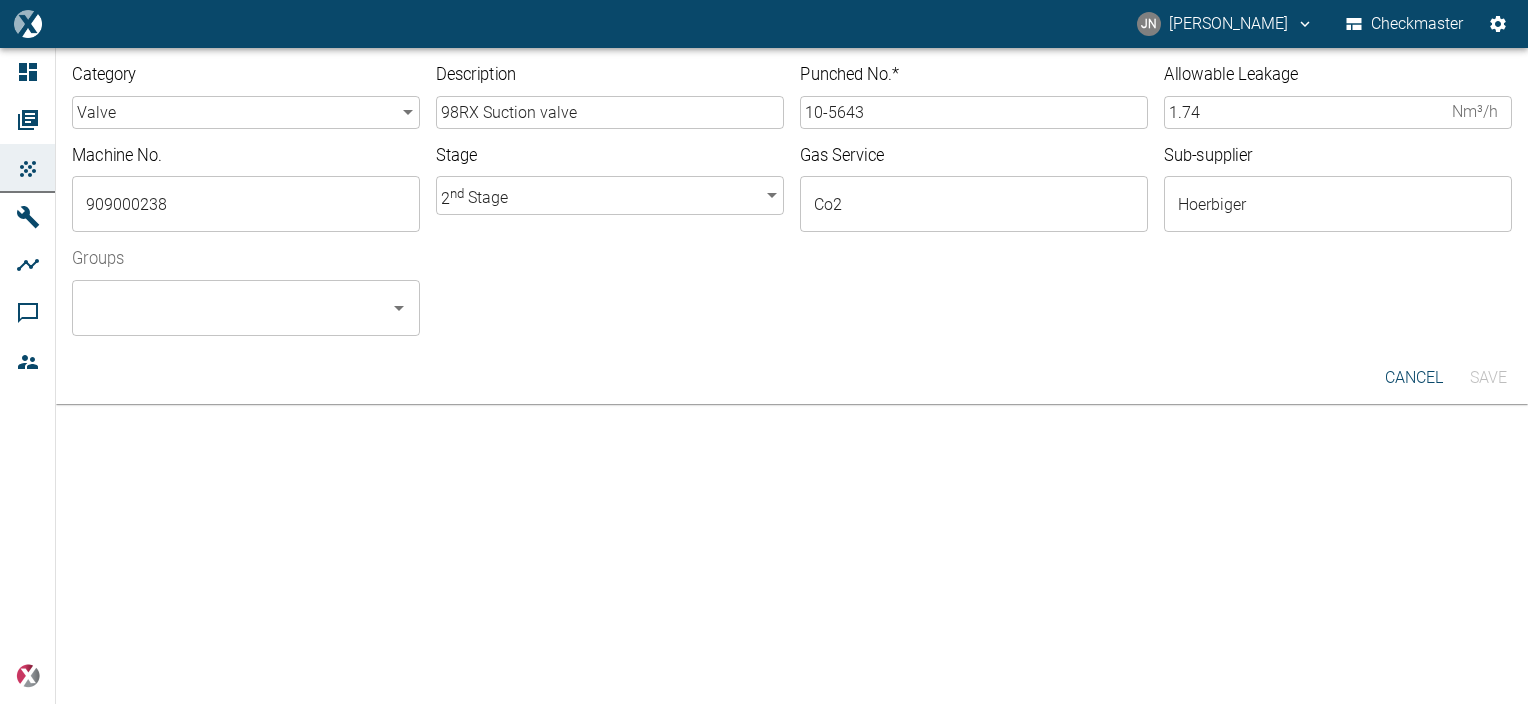 click on "10-5643" at bounding box center (974, 112) 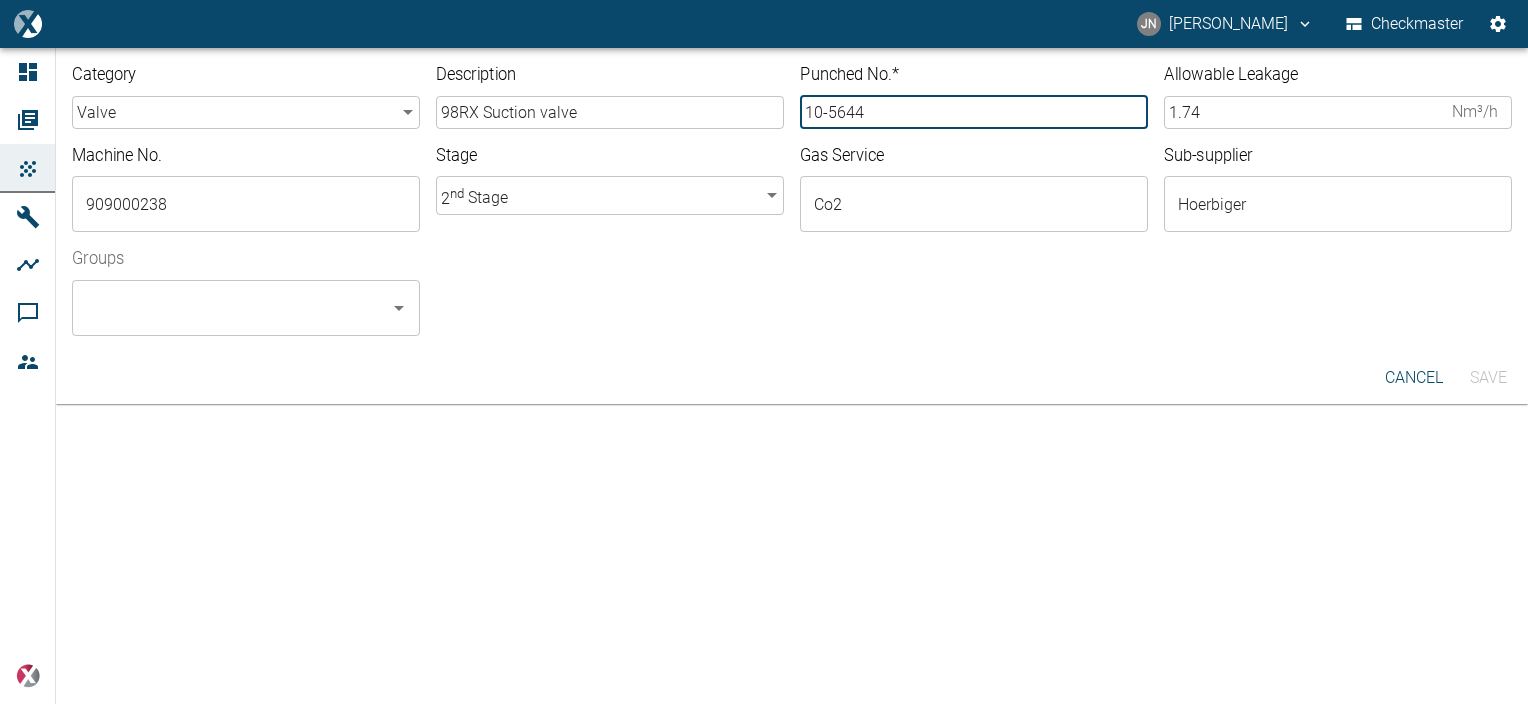 type on "10-5644" 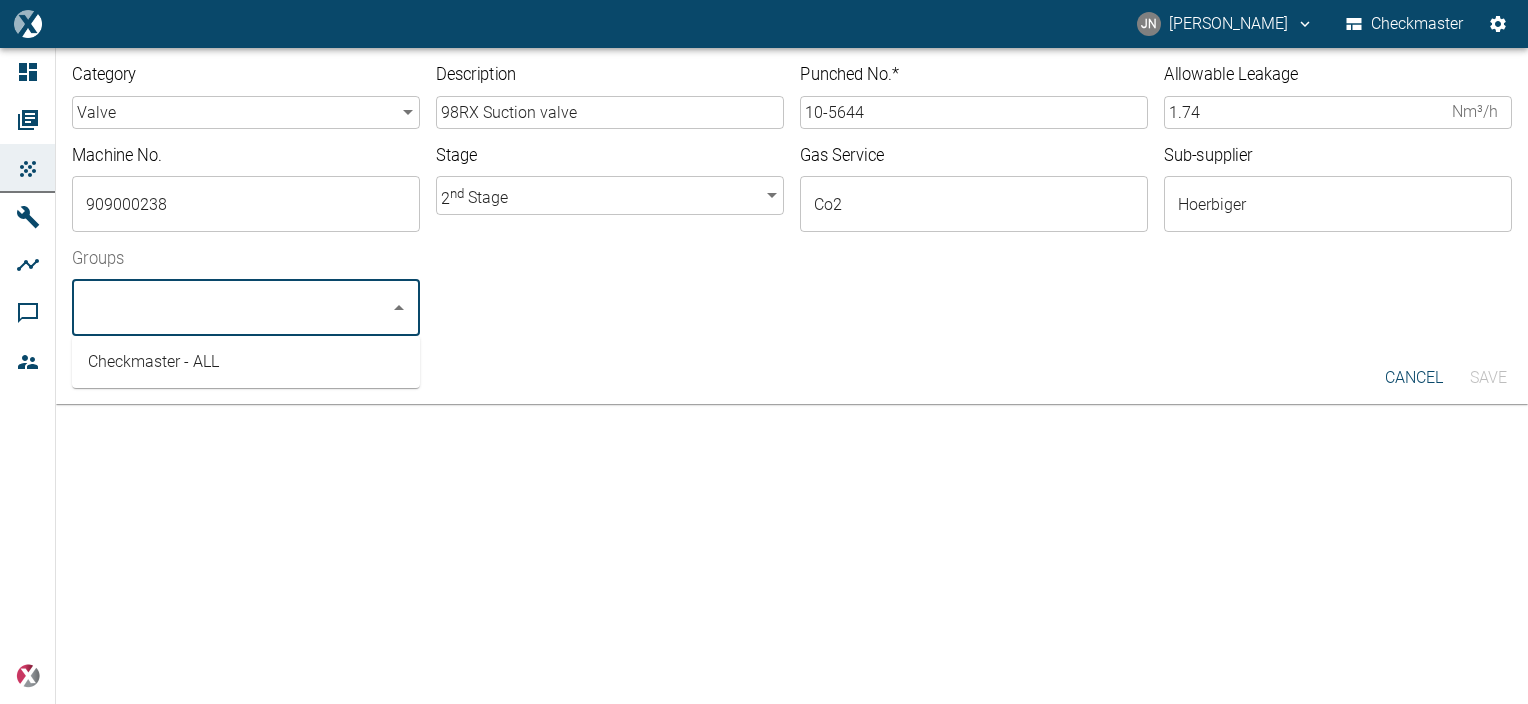 click on "Groups" at bounding box center (231, 308) 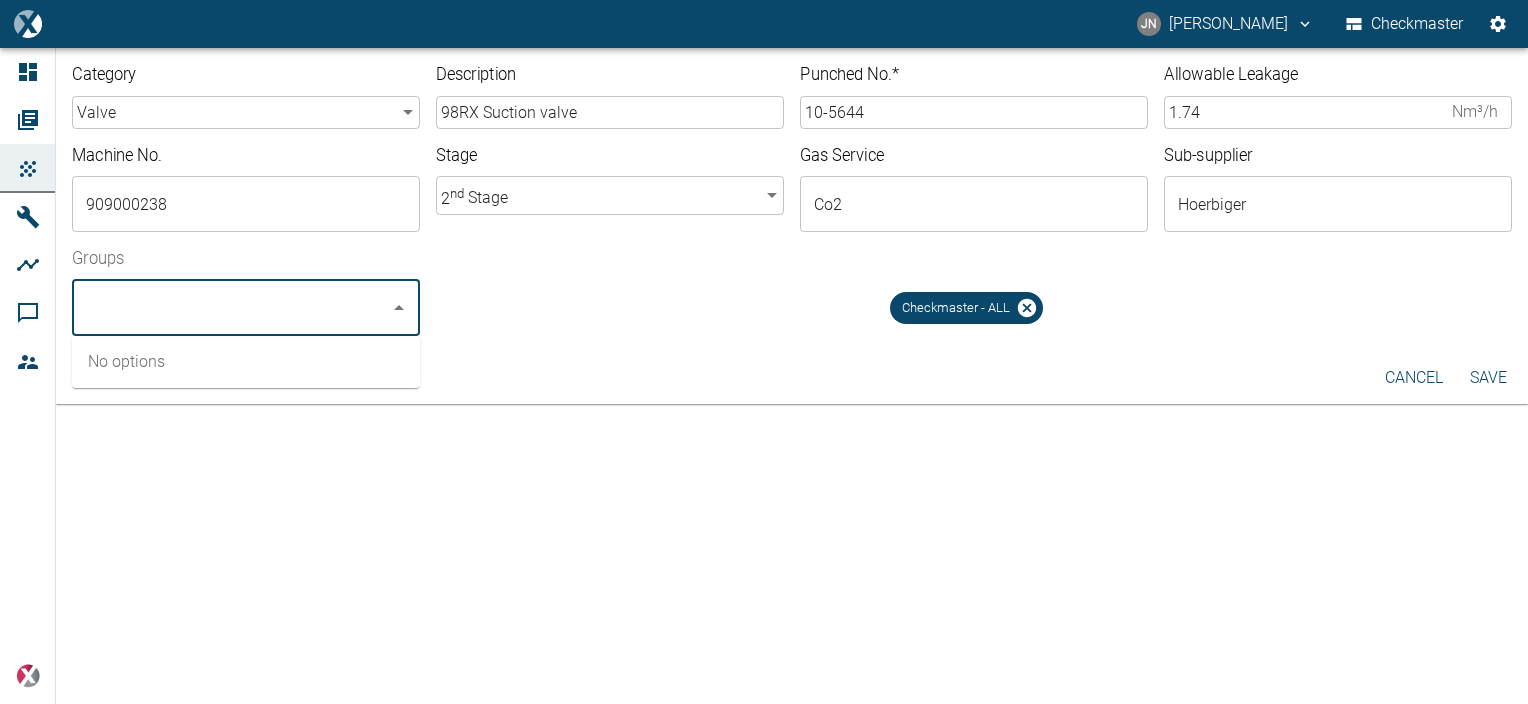 click on "Save" at bounding box center [1488, 378] 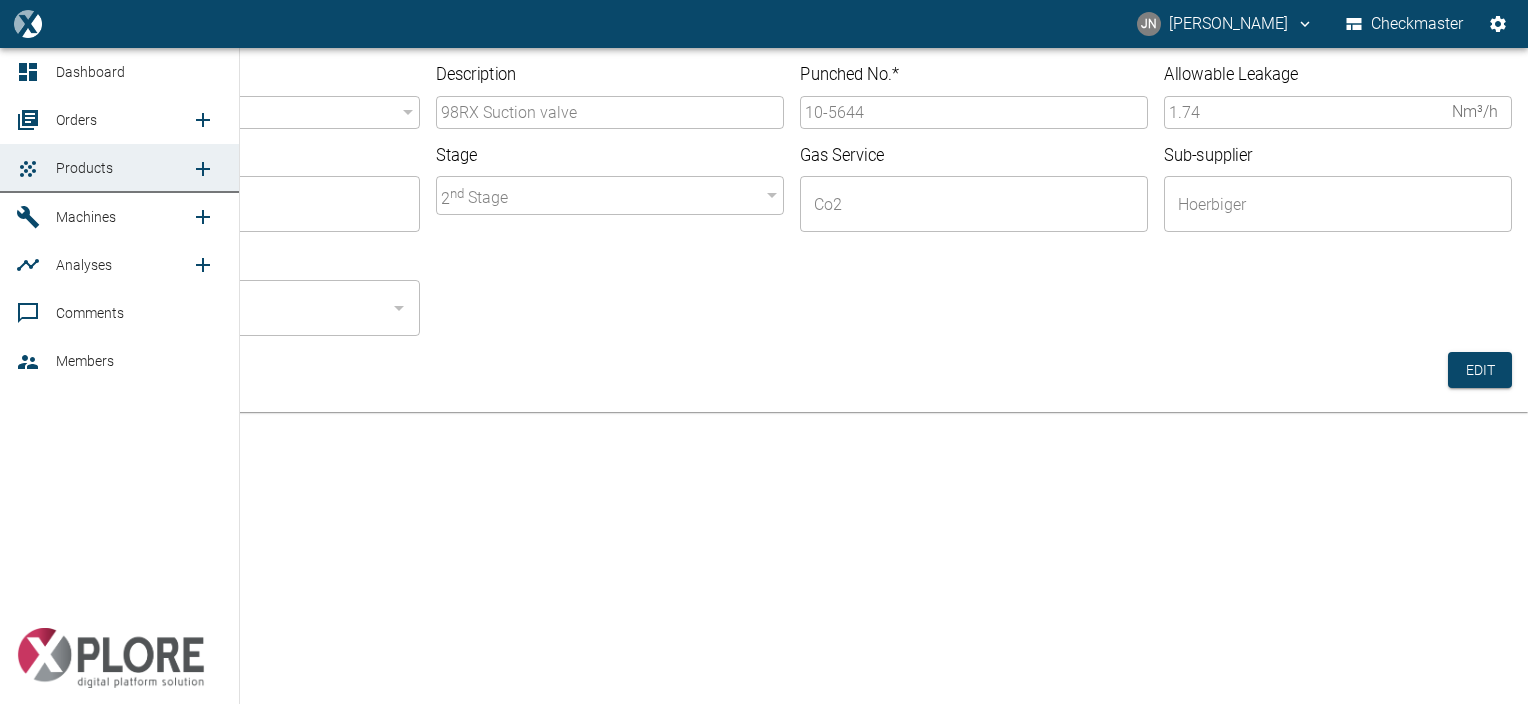 click on "Orders" at bounding box center [76, 120] 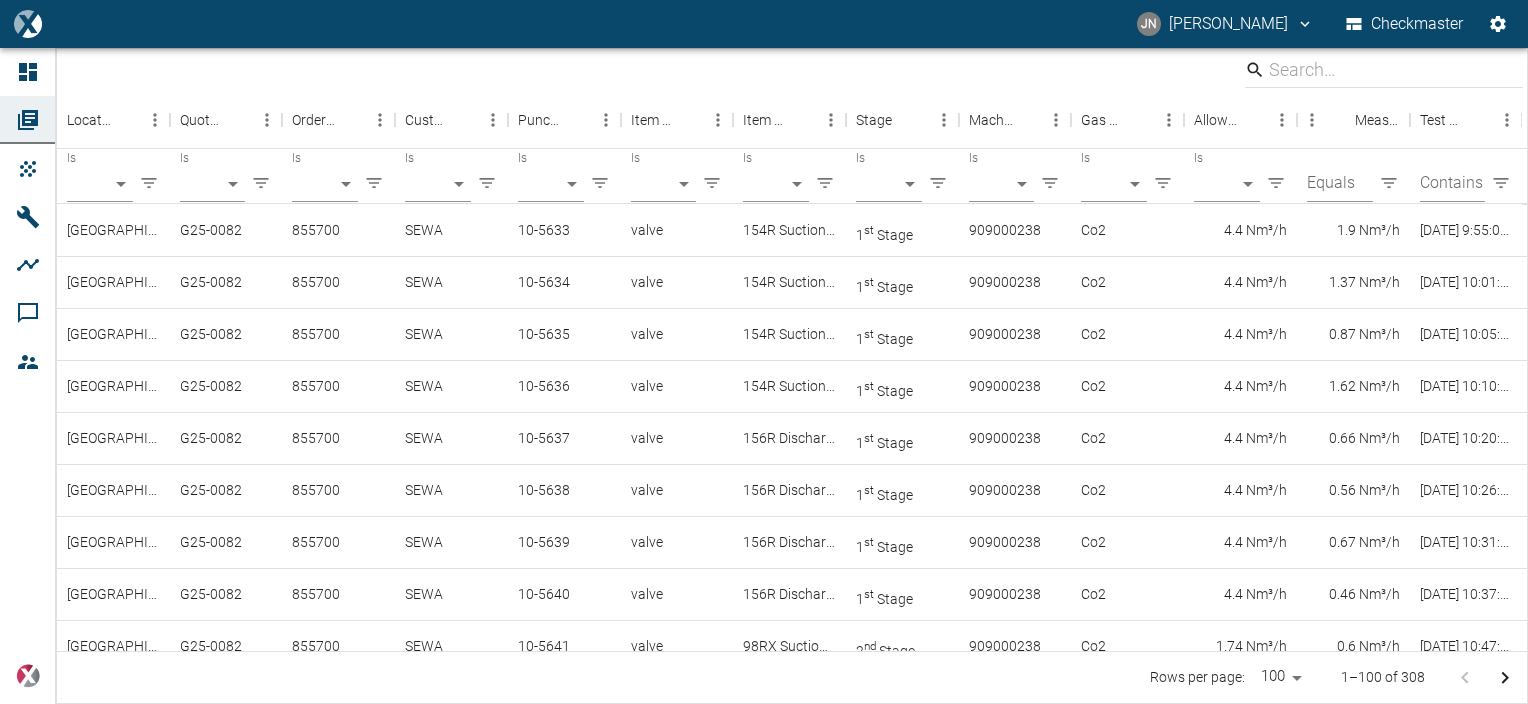scroll, scrollTop: 55, scrollLeft: 0, axis: vertical 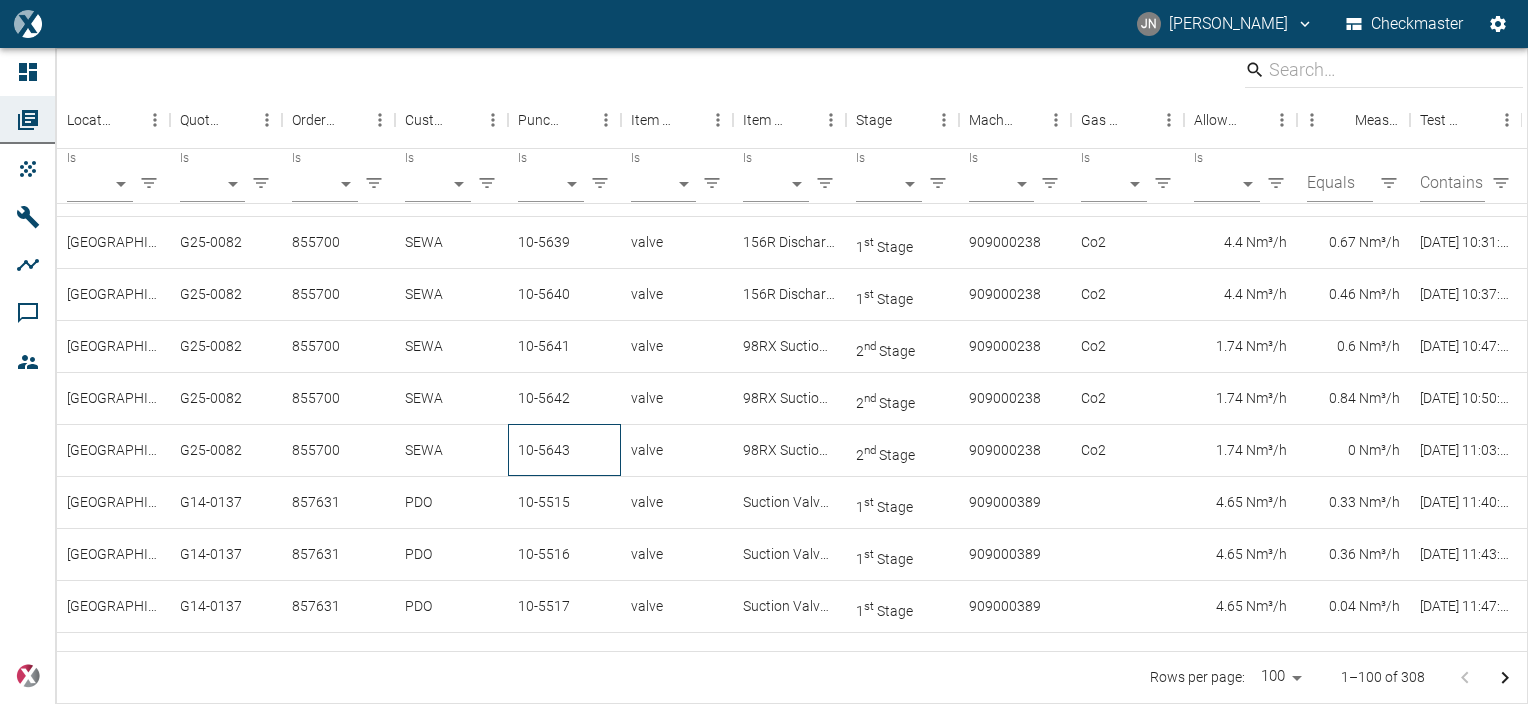 click on "10-5643" at bounding box center (564, 450) 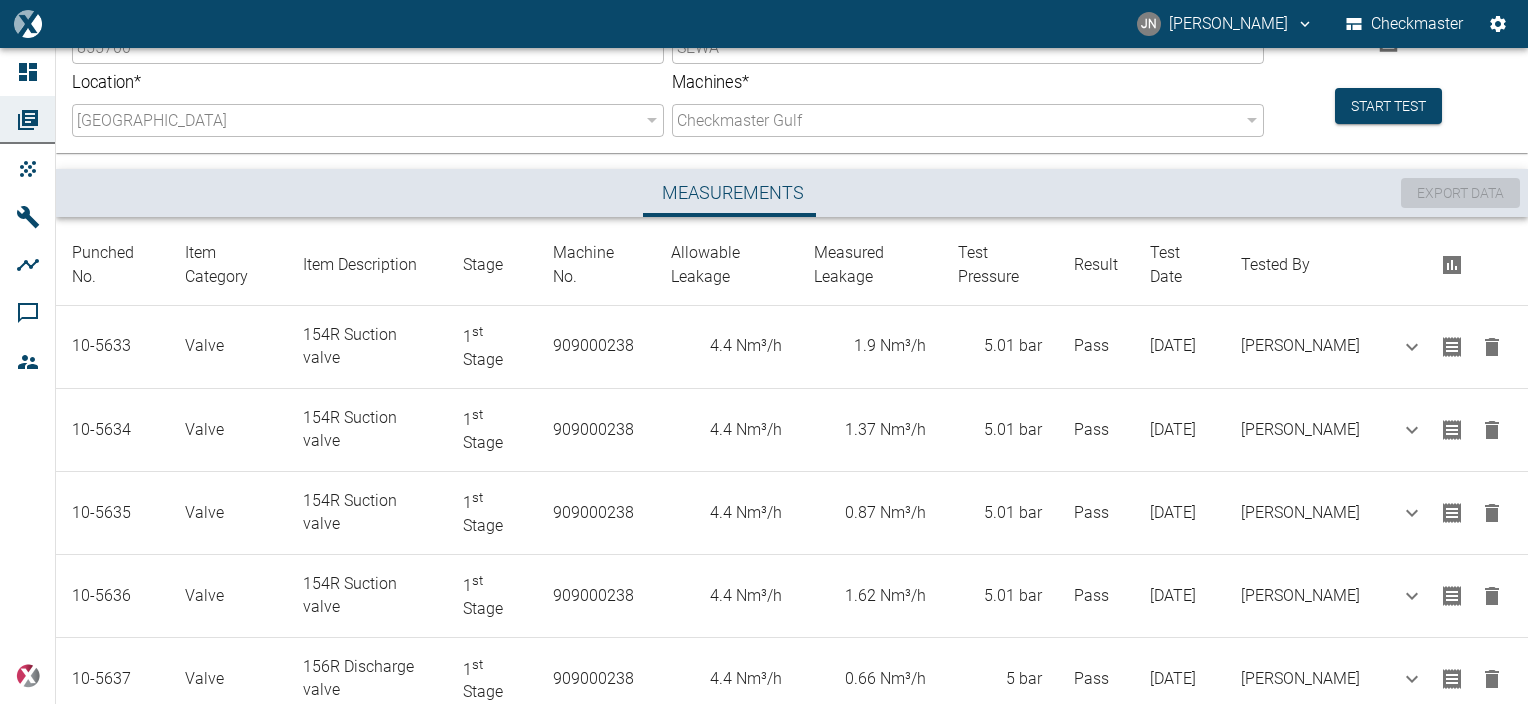scroll, scrollTop: 0, scrollLeft: 0, axis: both 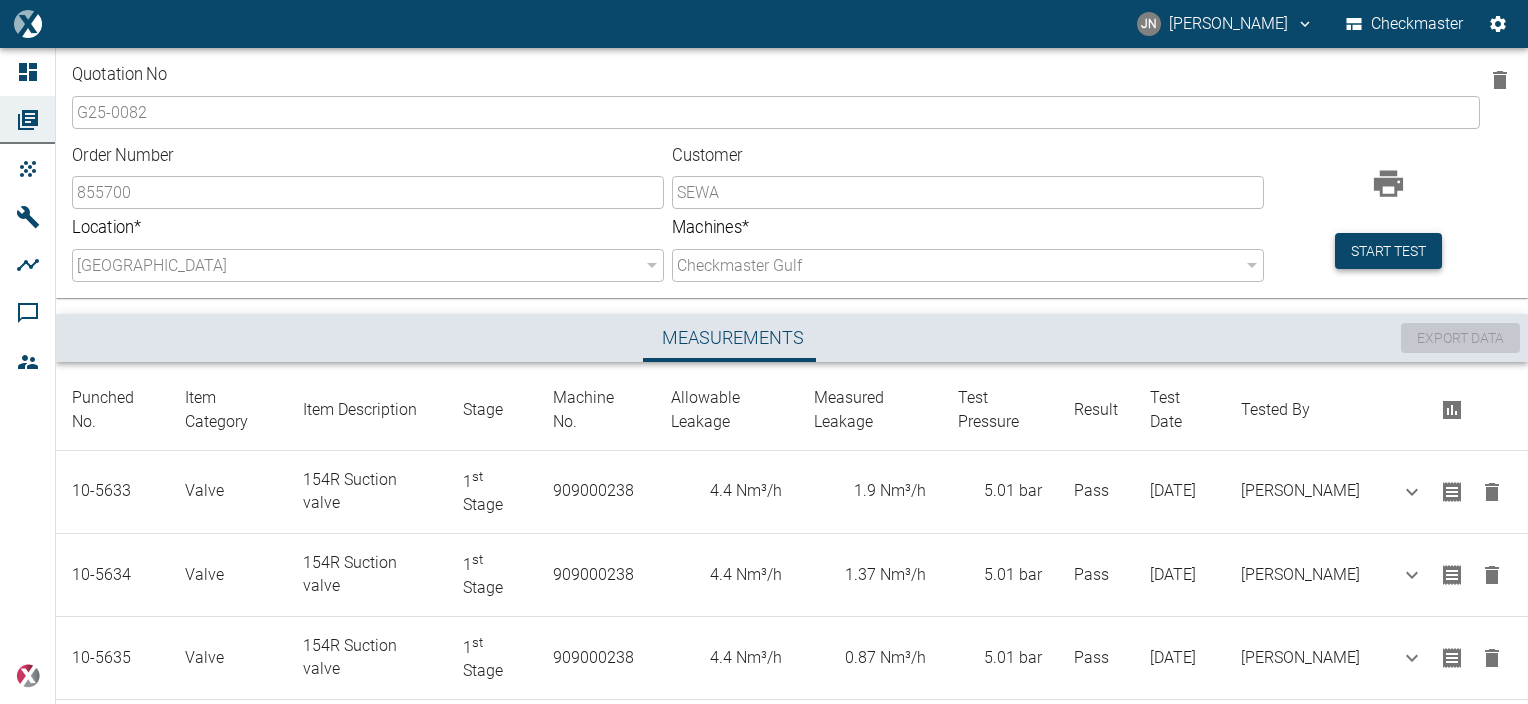 click on "Start test" at bounding box center [1388, 251] 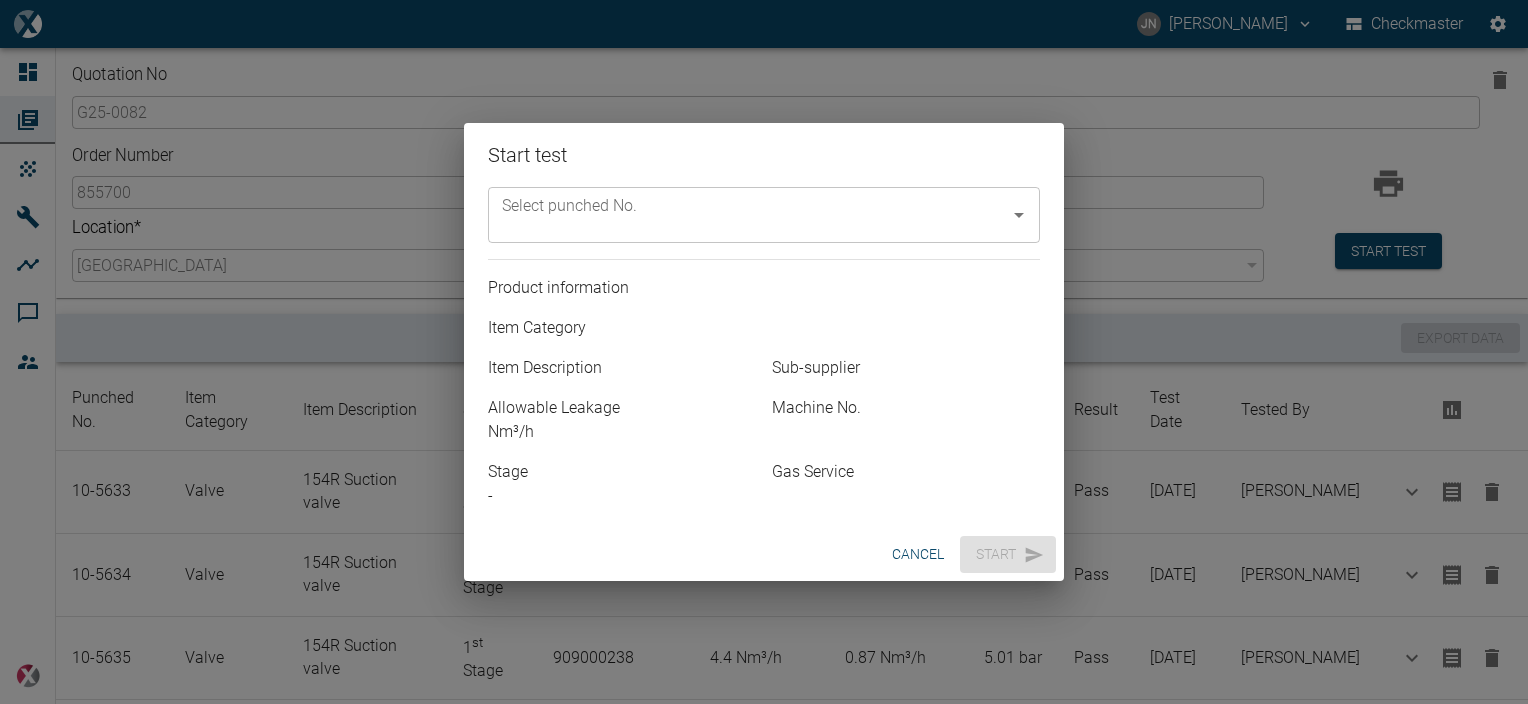 click on "Select punched No." at bounding box center (749, 215) 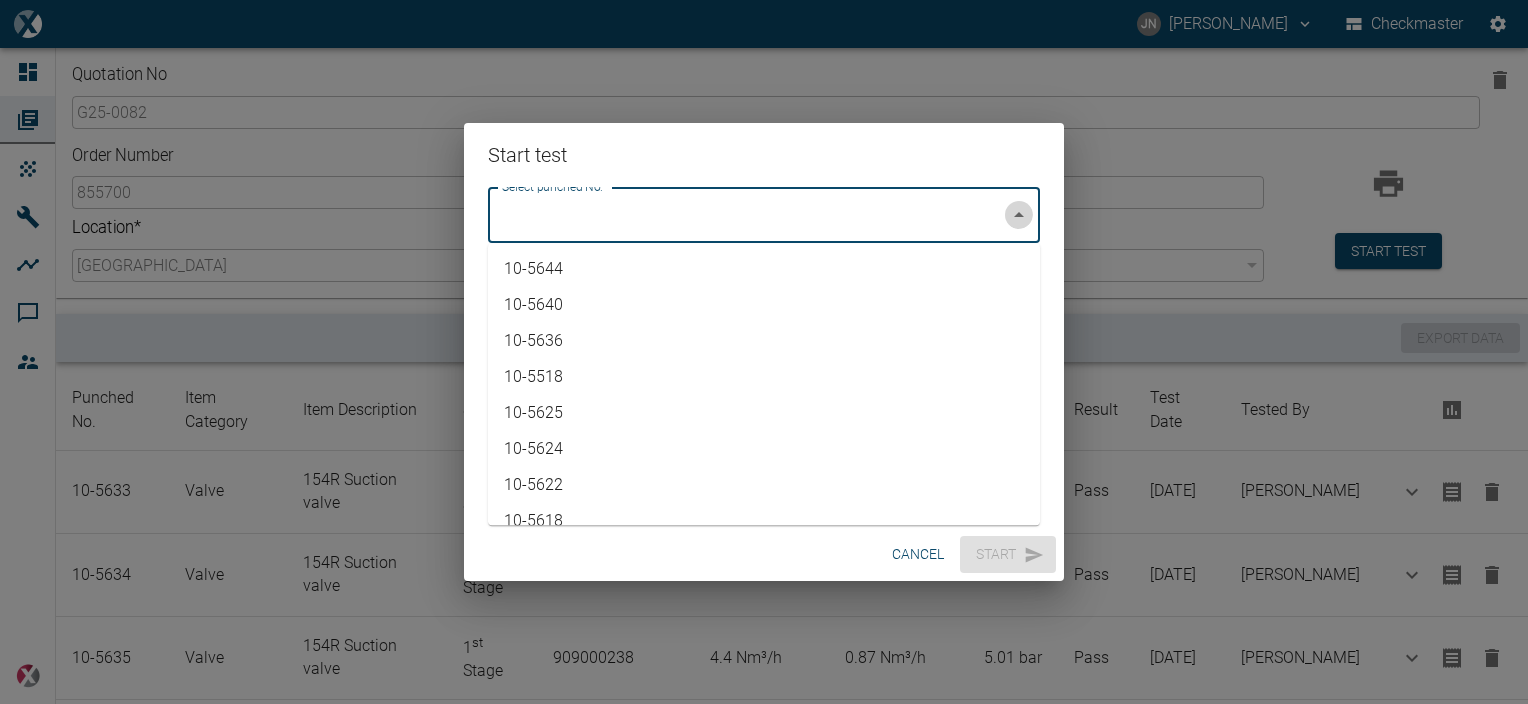click 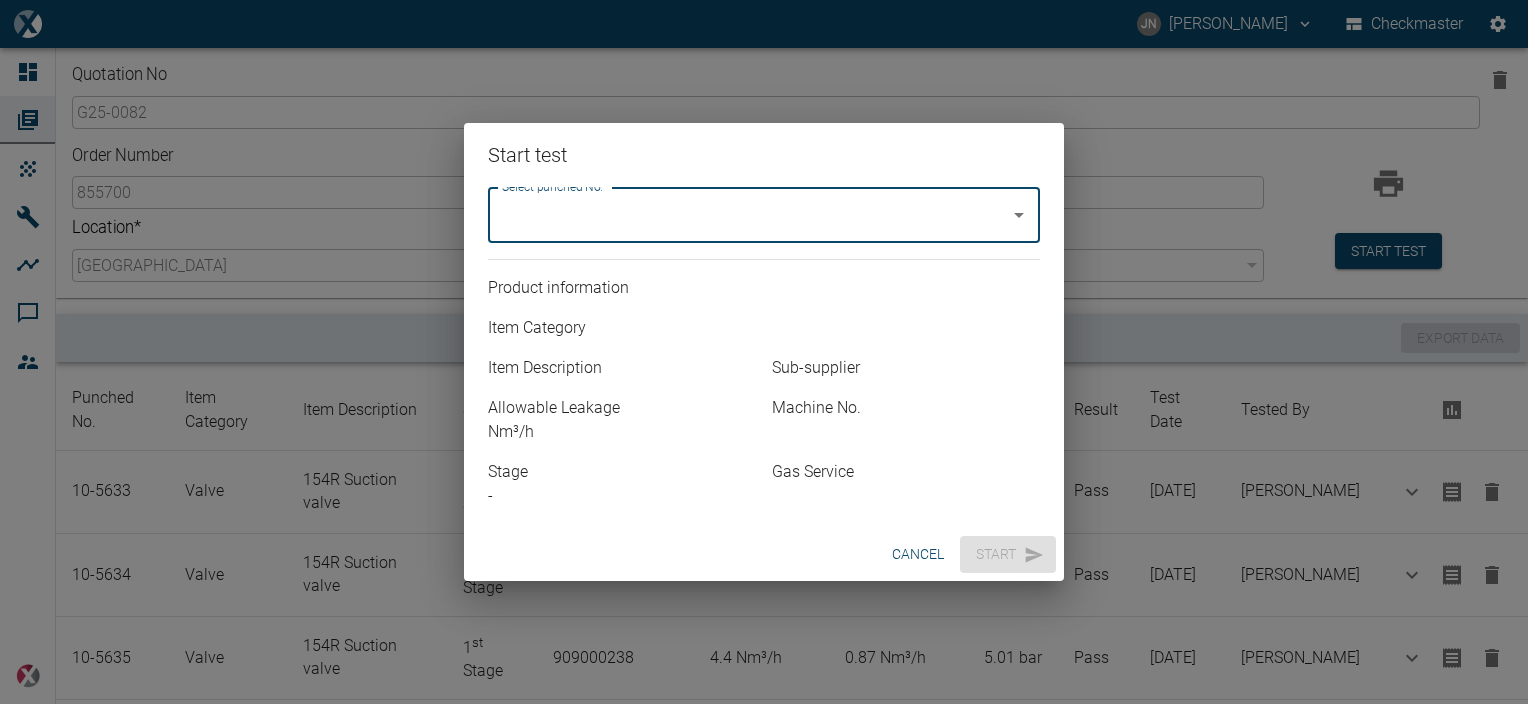 click 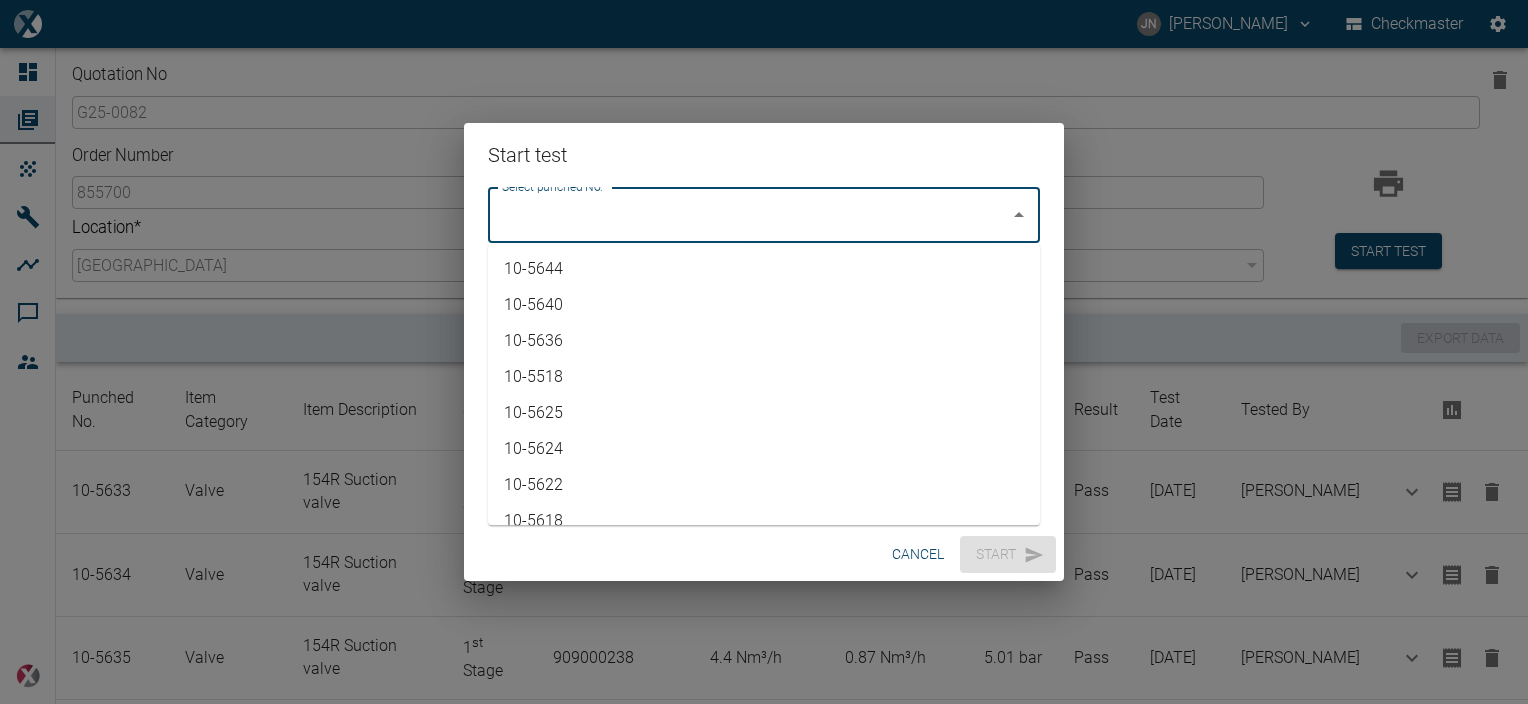 drag, startPoint x: 1051, startPoint y: 370, endPoint x: 1052, endPoint y: 474, distance: 104.00481 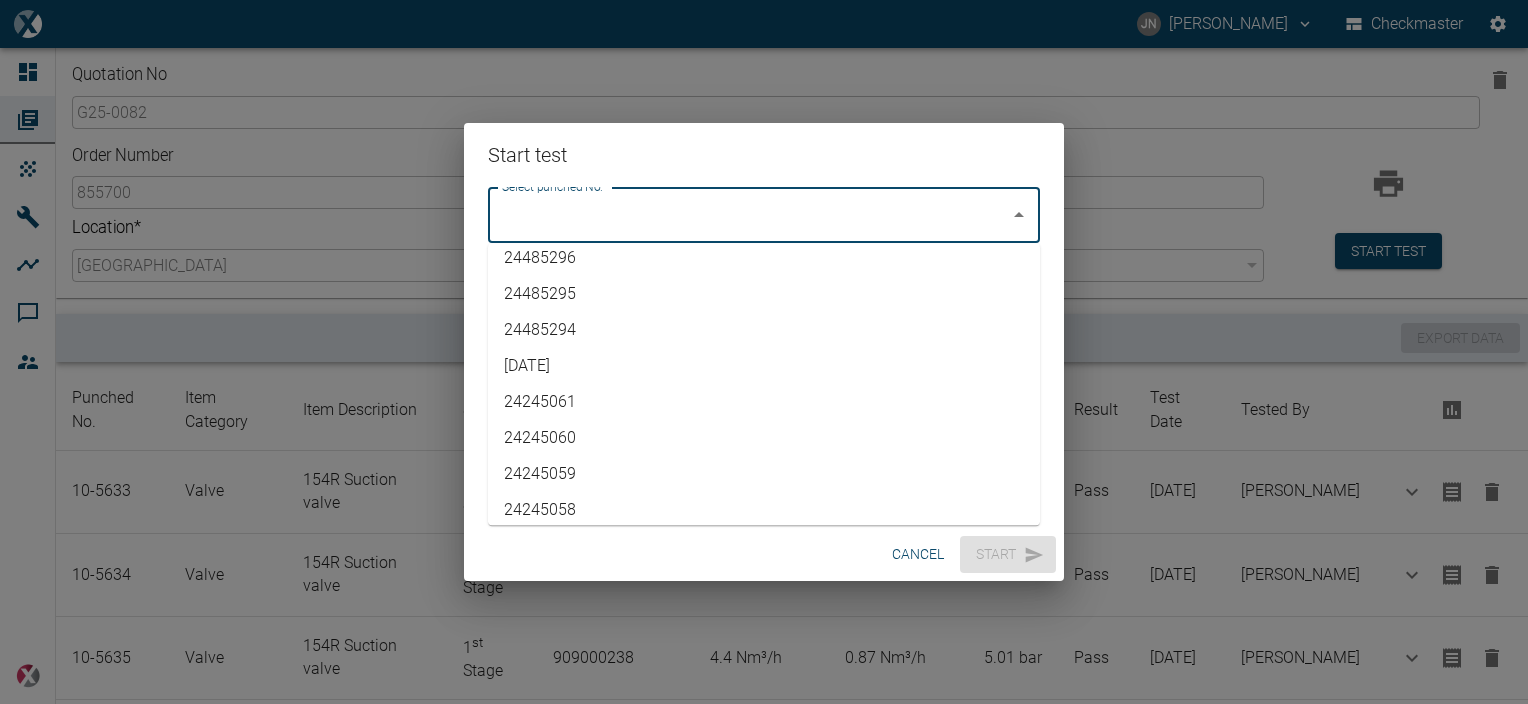 scroll, scrollTop: 3622, scrollLeft: 0, axis: vertical 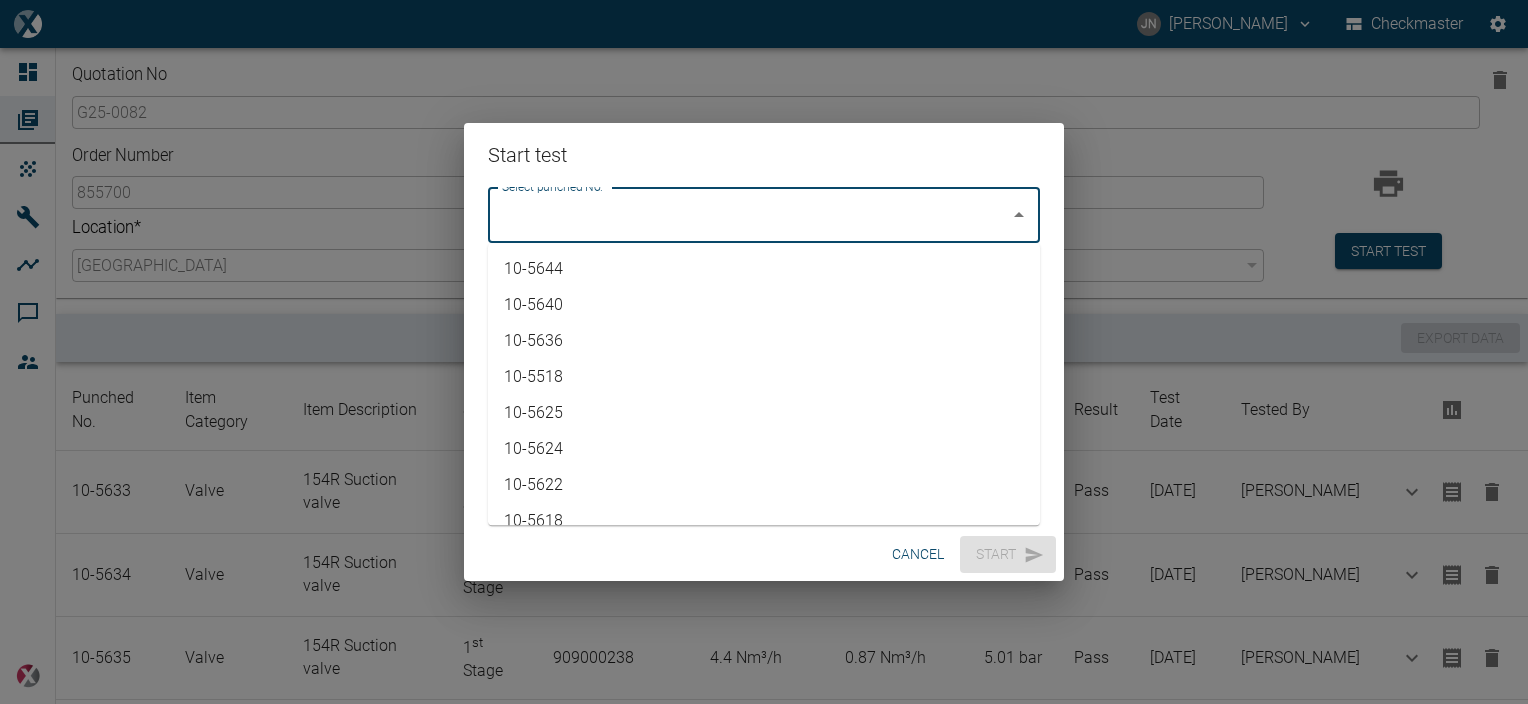click on "10-5644" at bounding box center (764, 269) 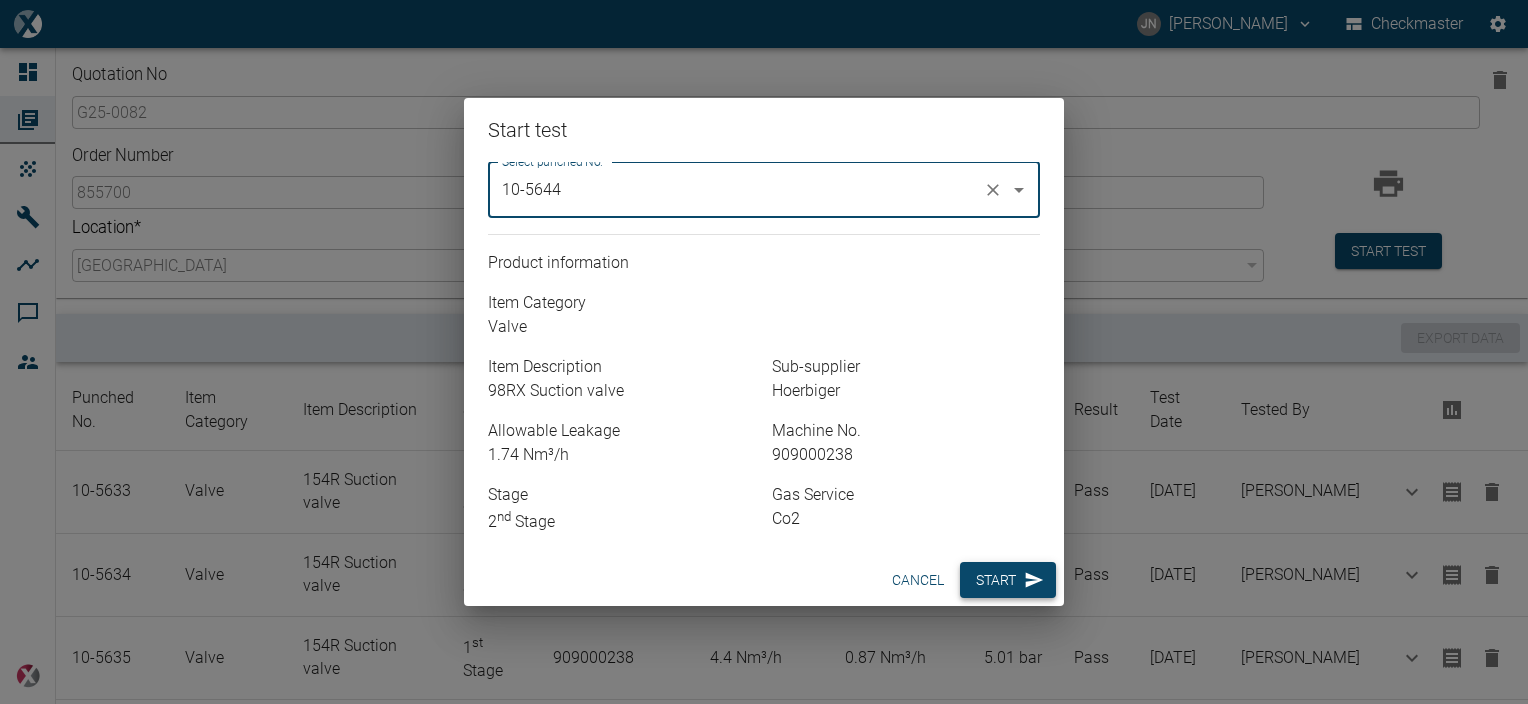 click on "Start" at bounding box center (1008, 580) 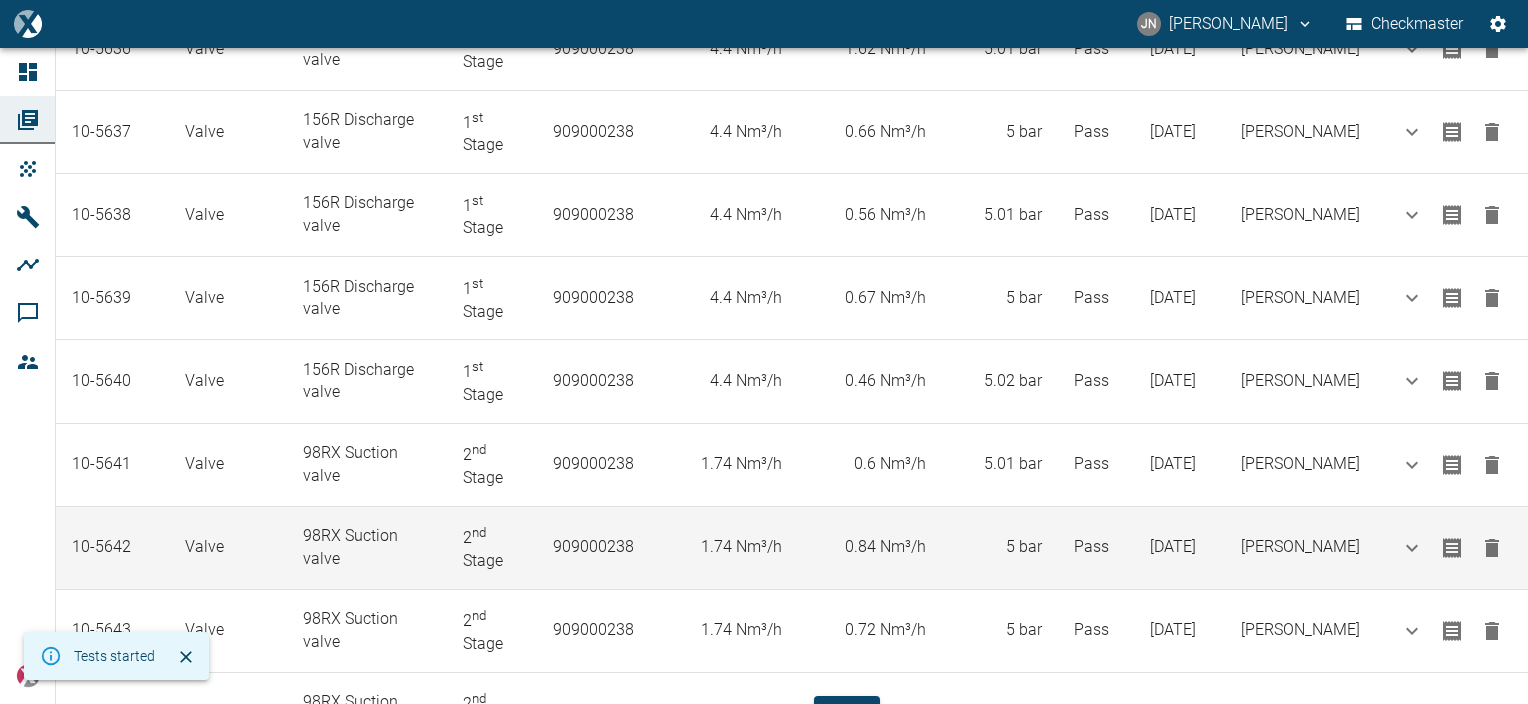 scroll, scrollTop: 774, scrollLeft: 0, axis: vertical 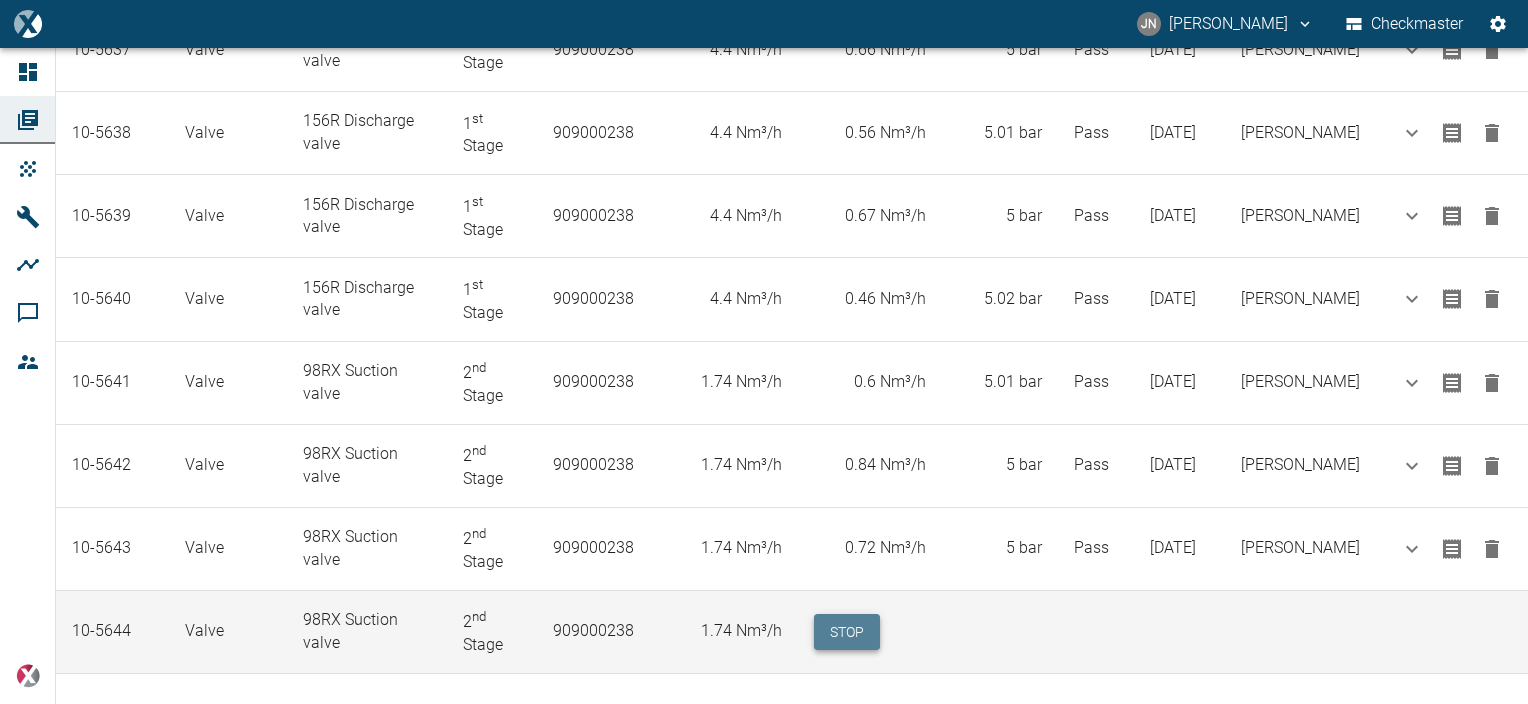 click on "Stop" at bounding box center [847, 632] 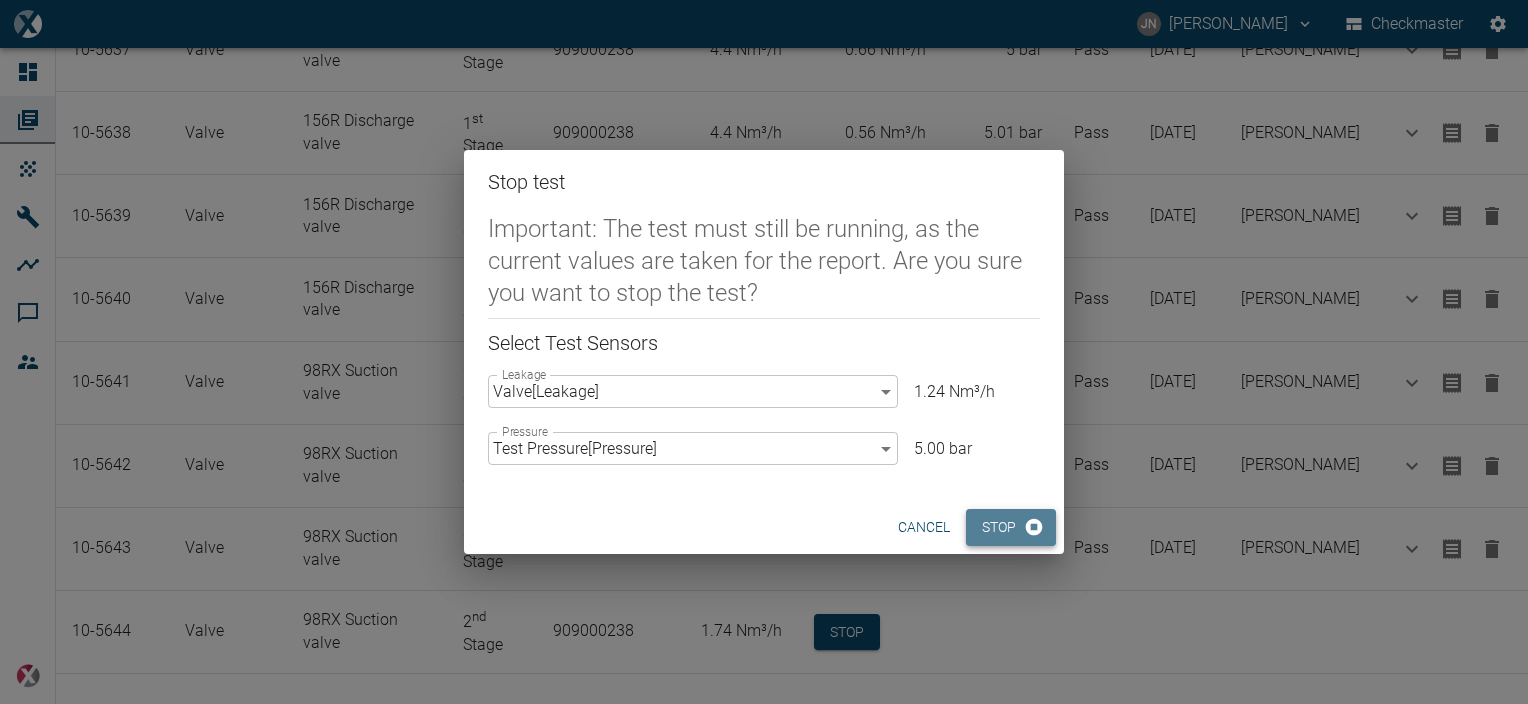 click on "Stop" at bounding box center (1011, 527) 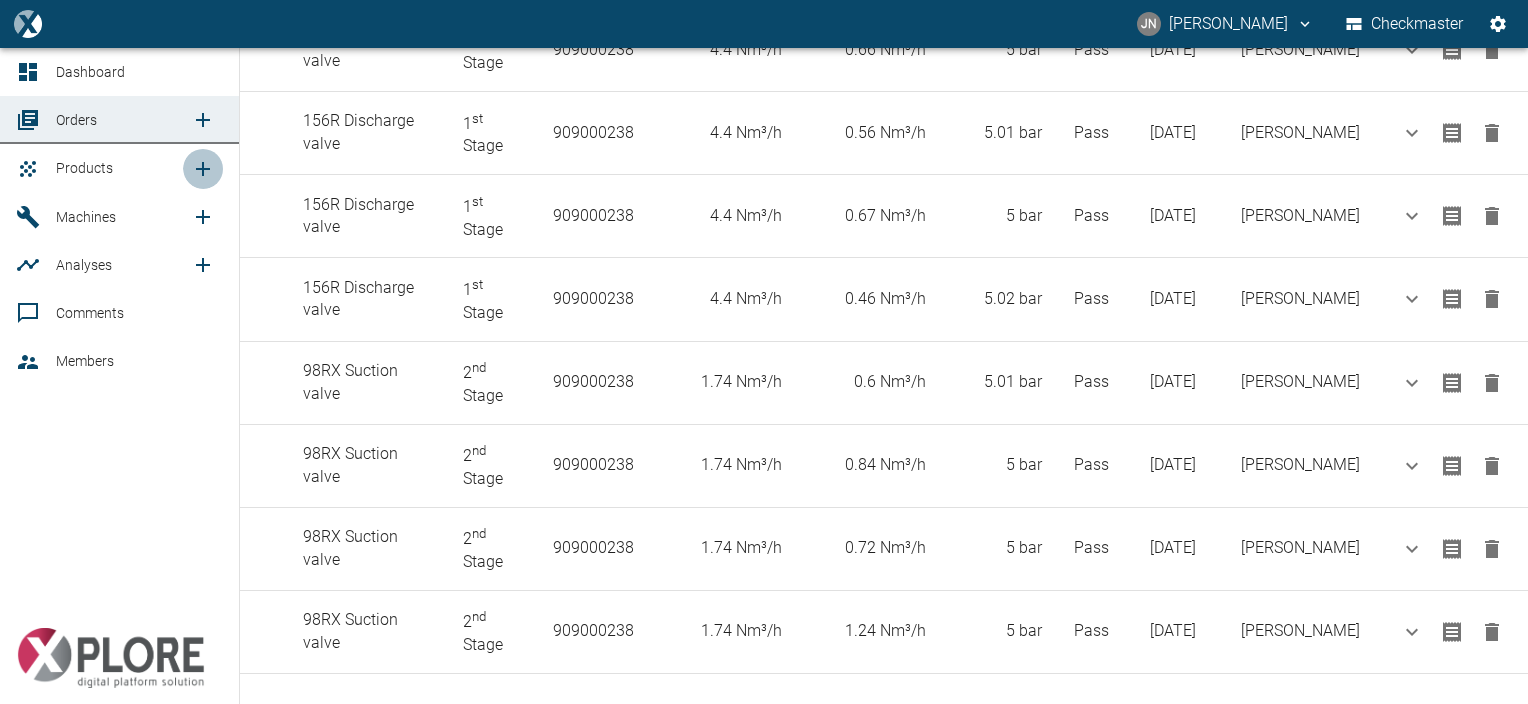click 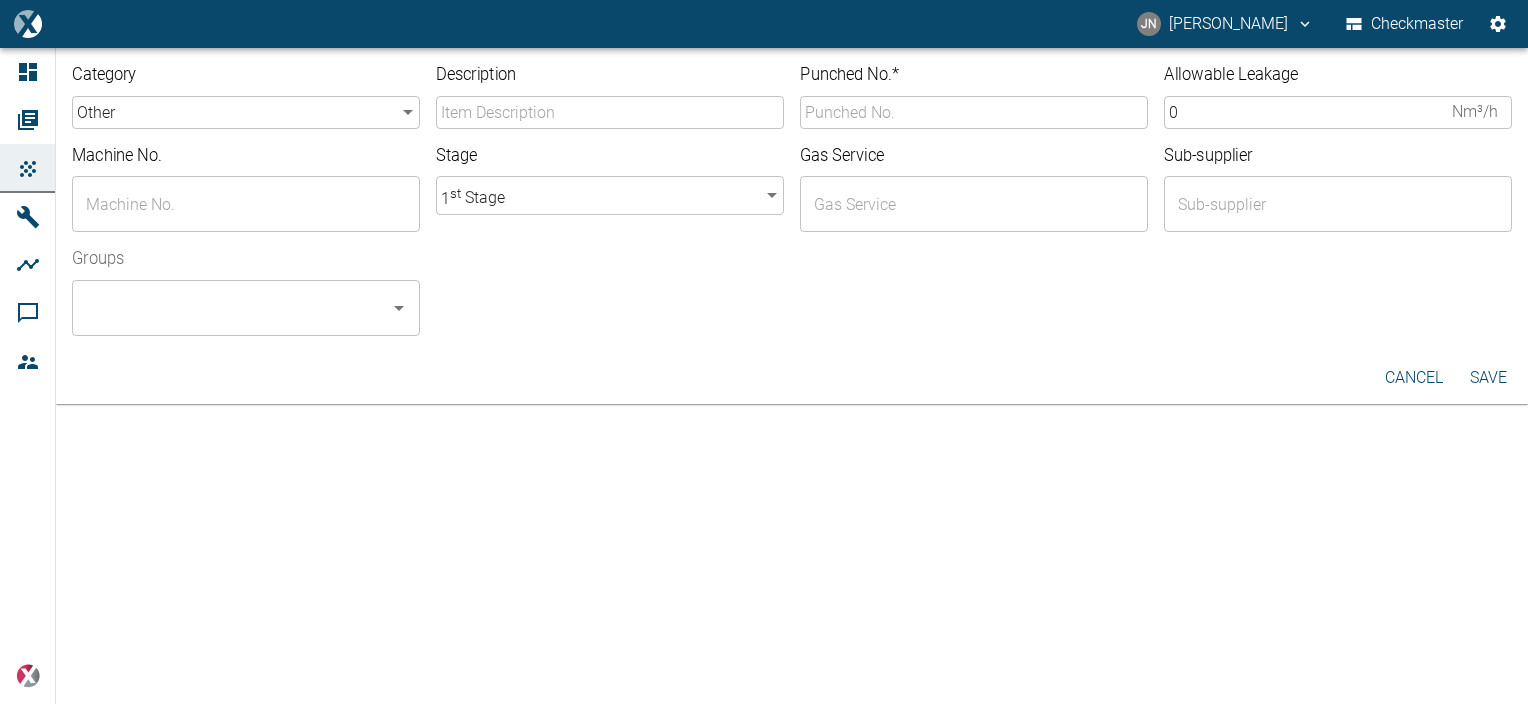click on "Description" at bounding box center [610, 112] 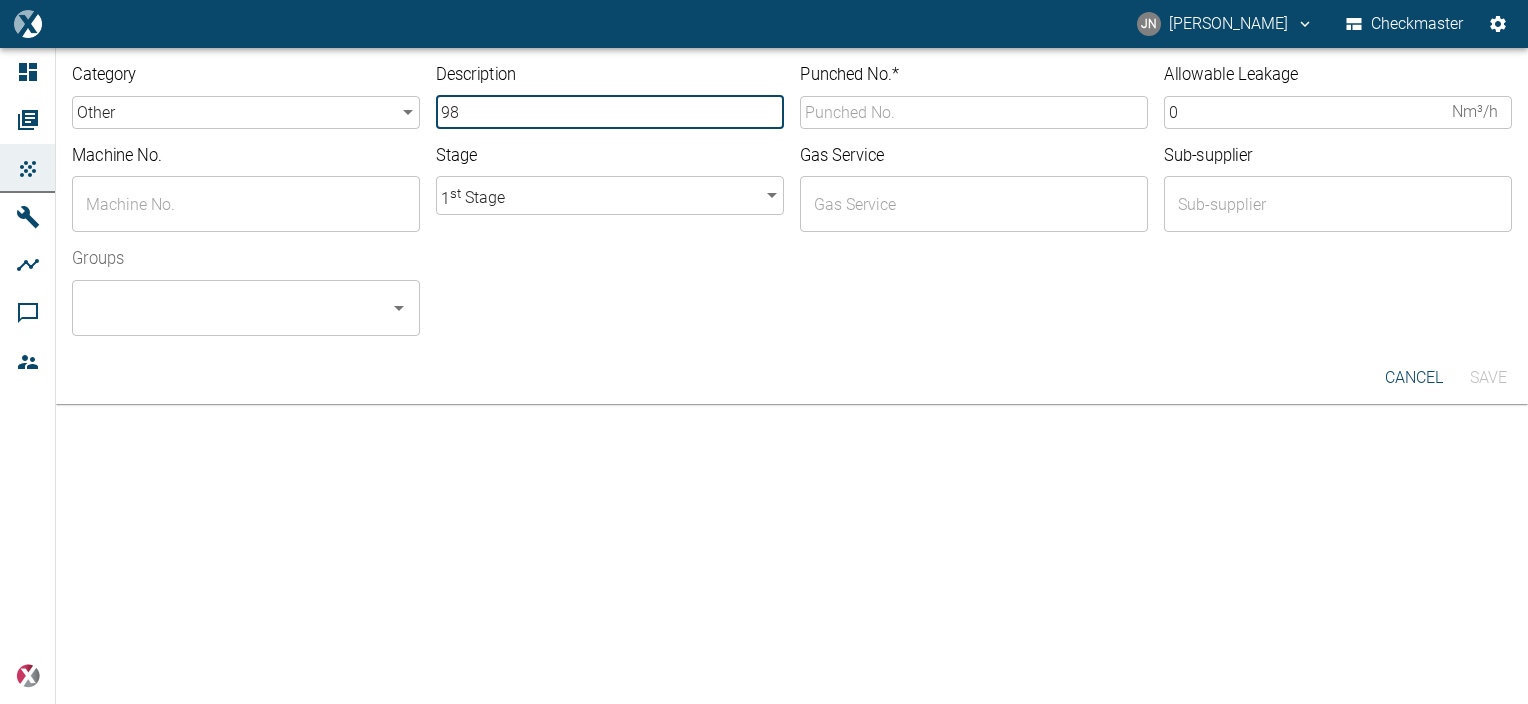 type on "98RX Discharge valve" 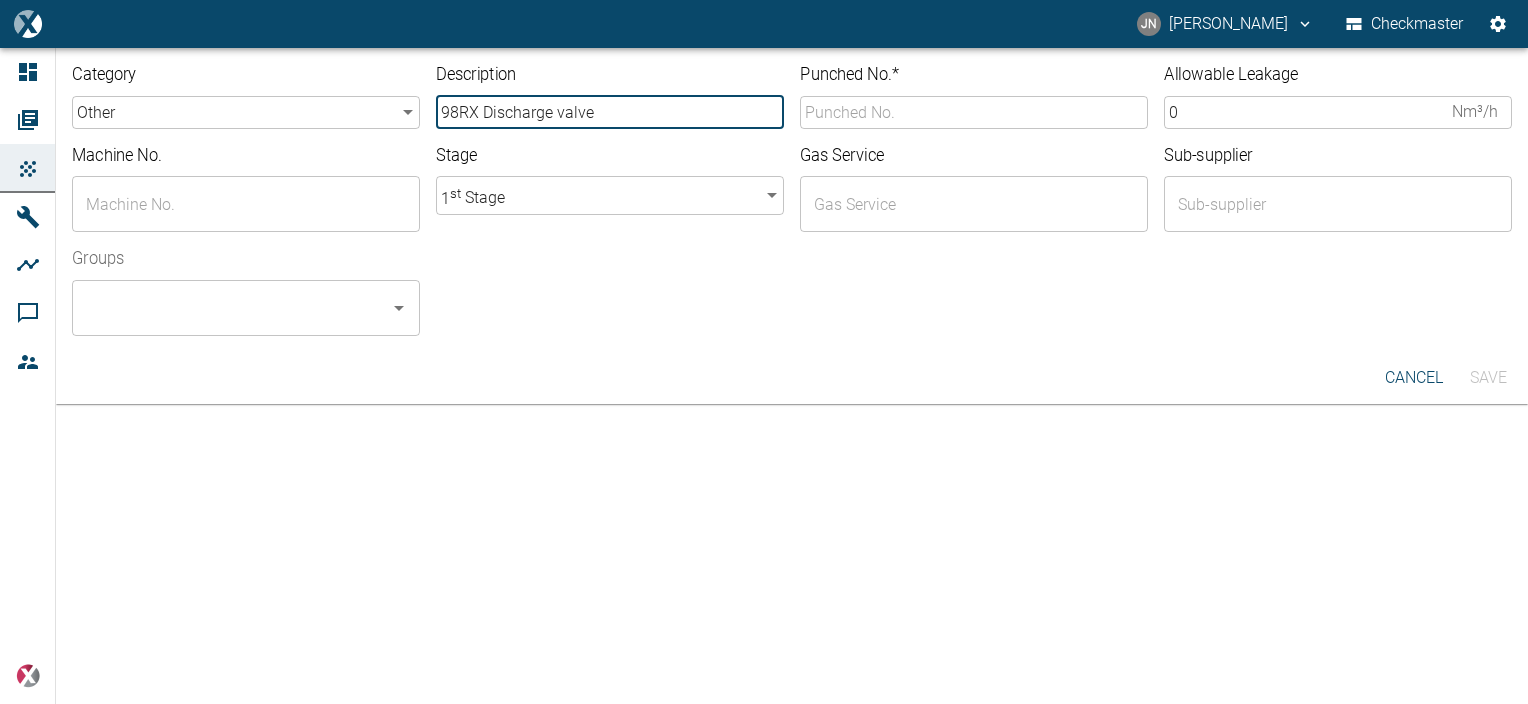 click on "JN Jayan Nair Checkmaster Dashboard Orders Products Machines Analyses Comments Members powered by Category other other ​ Description 98RX Discharge valve ​ Punched No. * ​ Allowable Leakage 0 Nm³/h ​ Machine No. ​ Stage 1 st   Stage 1 ​ Gas Service ​ Sub-supplier ​ Groups ​ cancel Save" at bounding box center (764, 352) 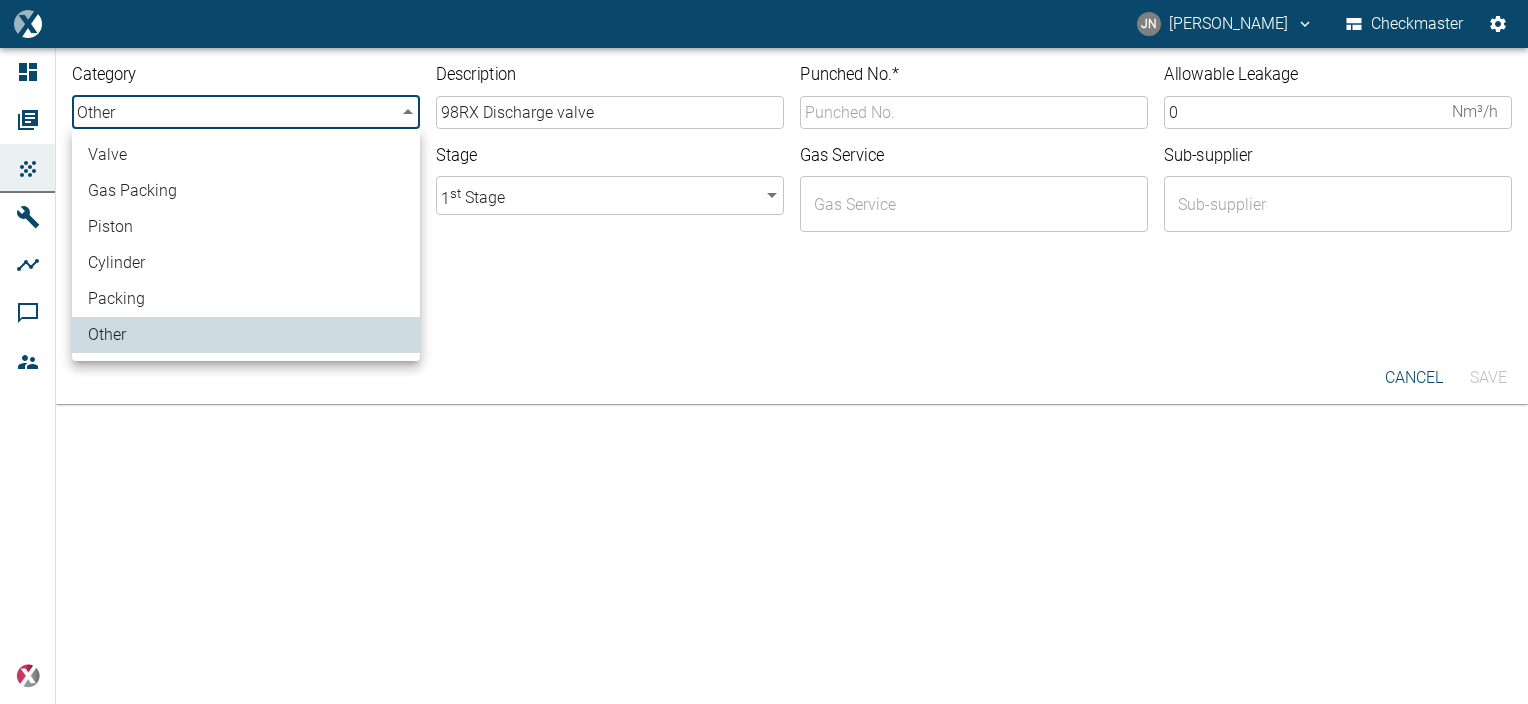 click on "valve" at bounding box center [246, 155] 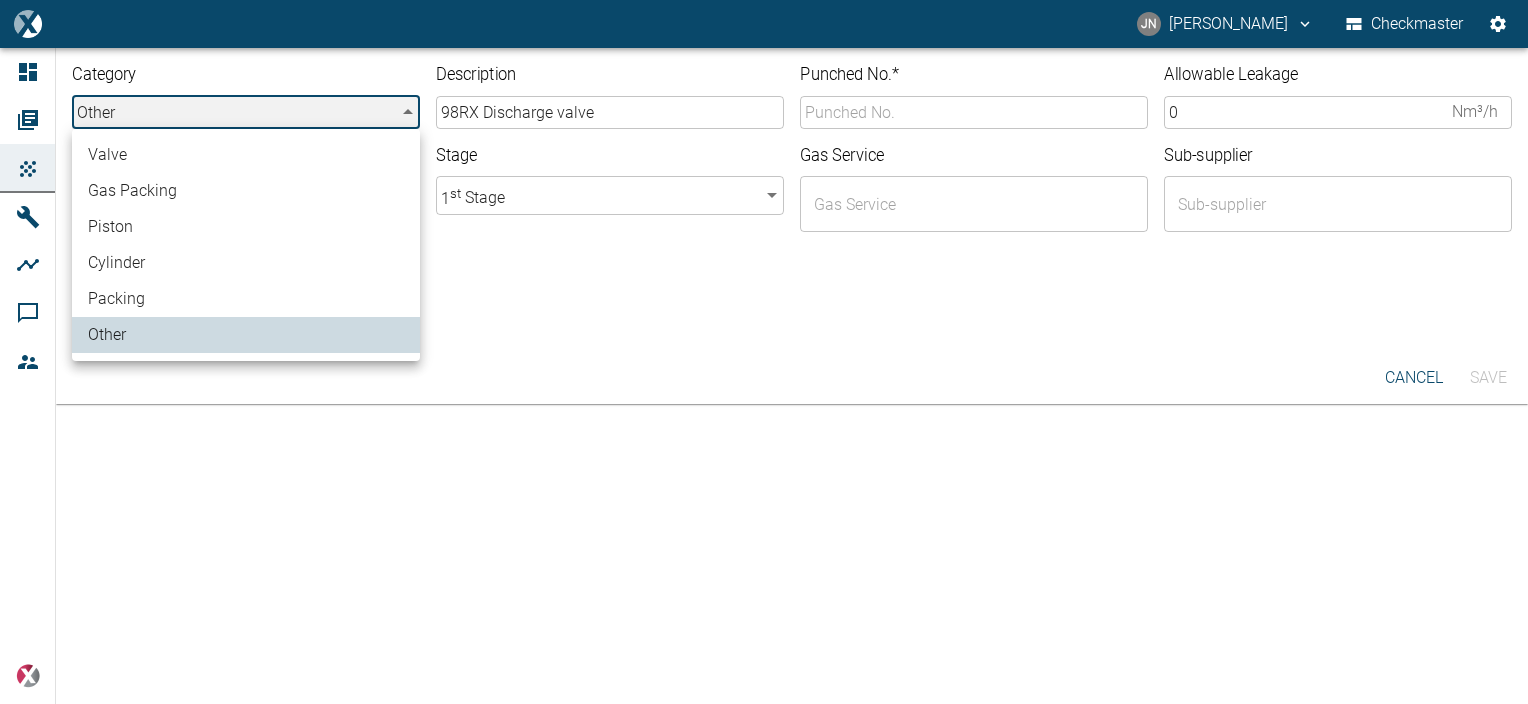 type on "valve" 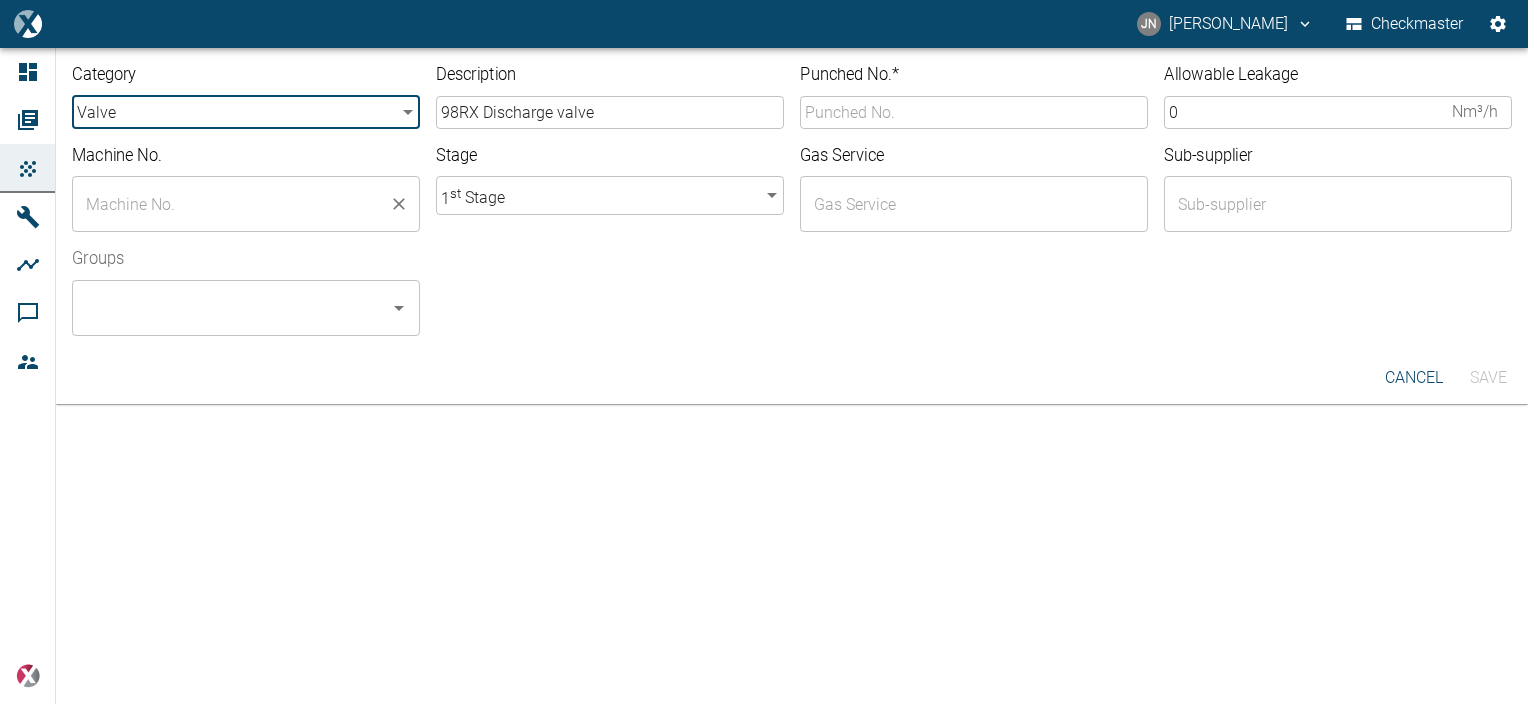 click at bounding box center [231, 204] 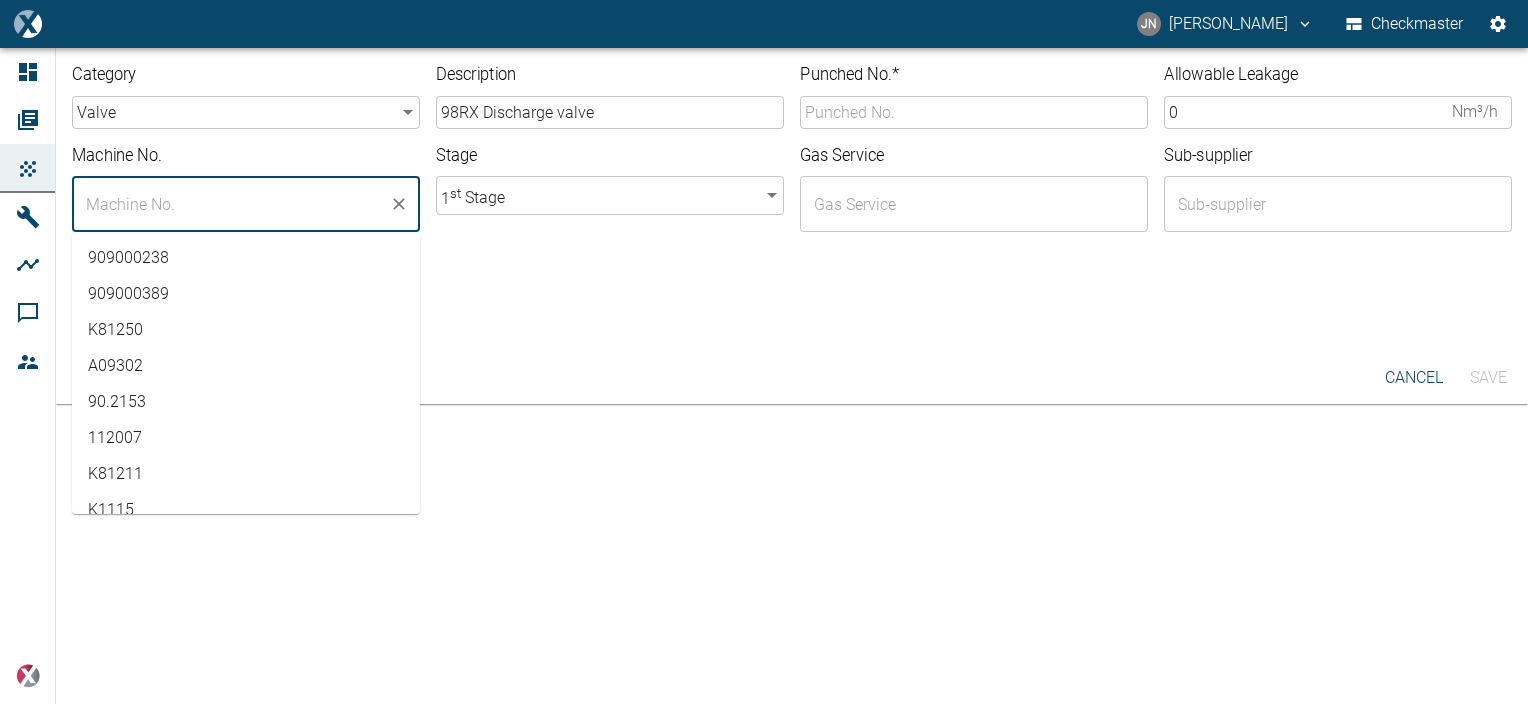 click on "909000238" at bounding box center (246, 258) 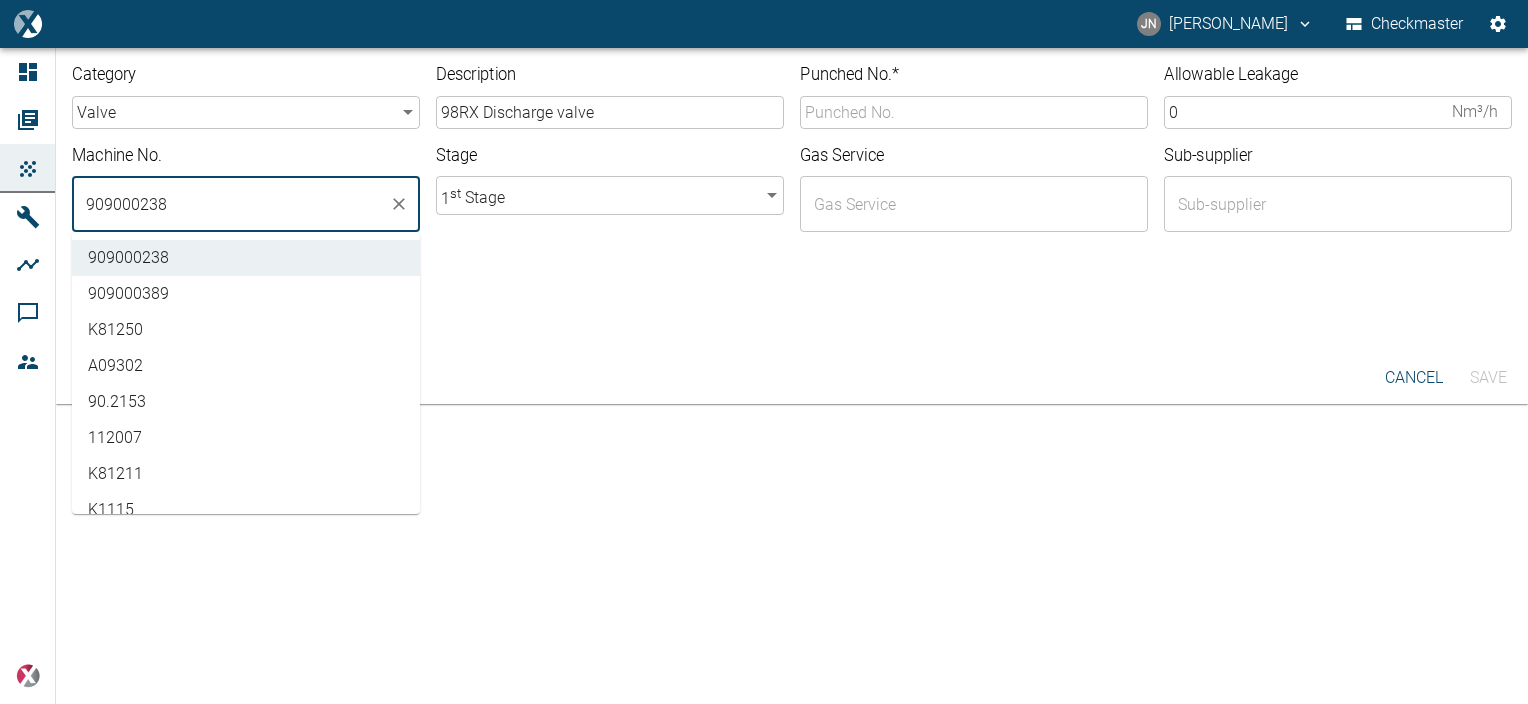 click on "Groups ​" at bounding box center (784, 284) 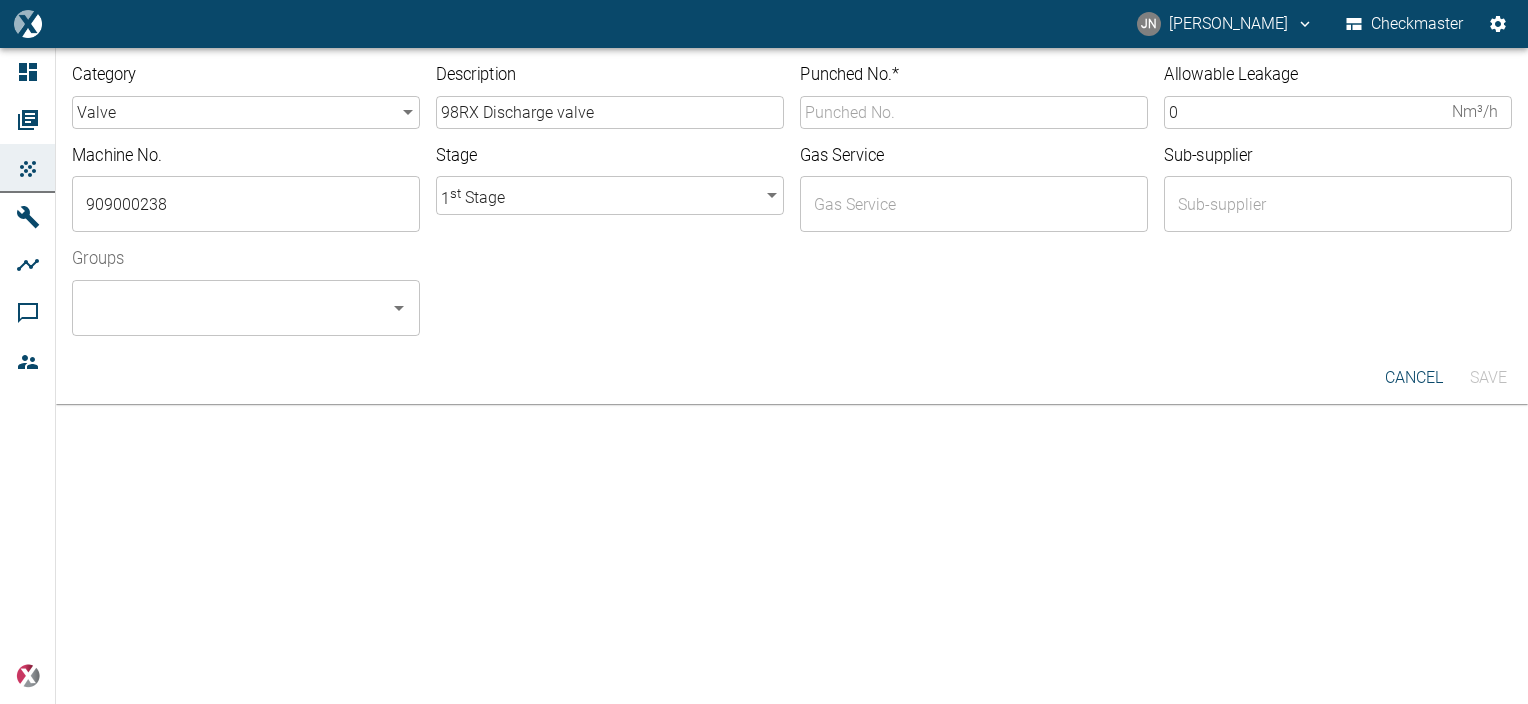 click on "Stage 1 st   Stage 1 ​" at bounding box center [610, 180] 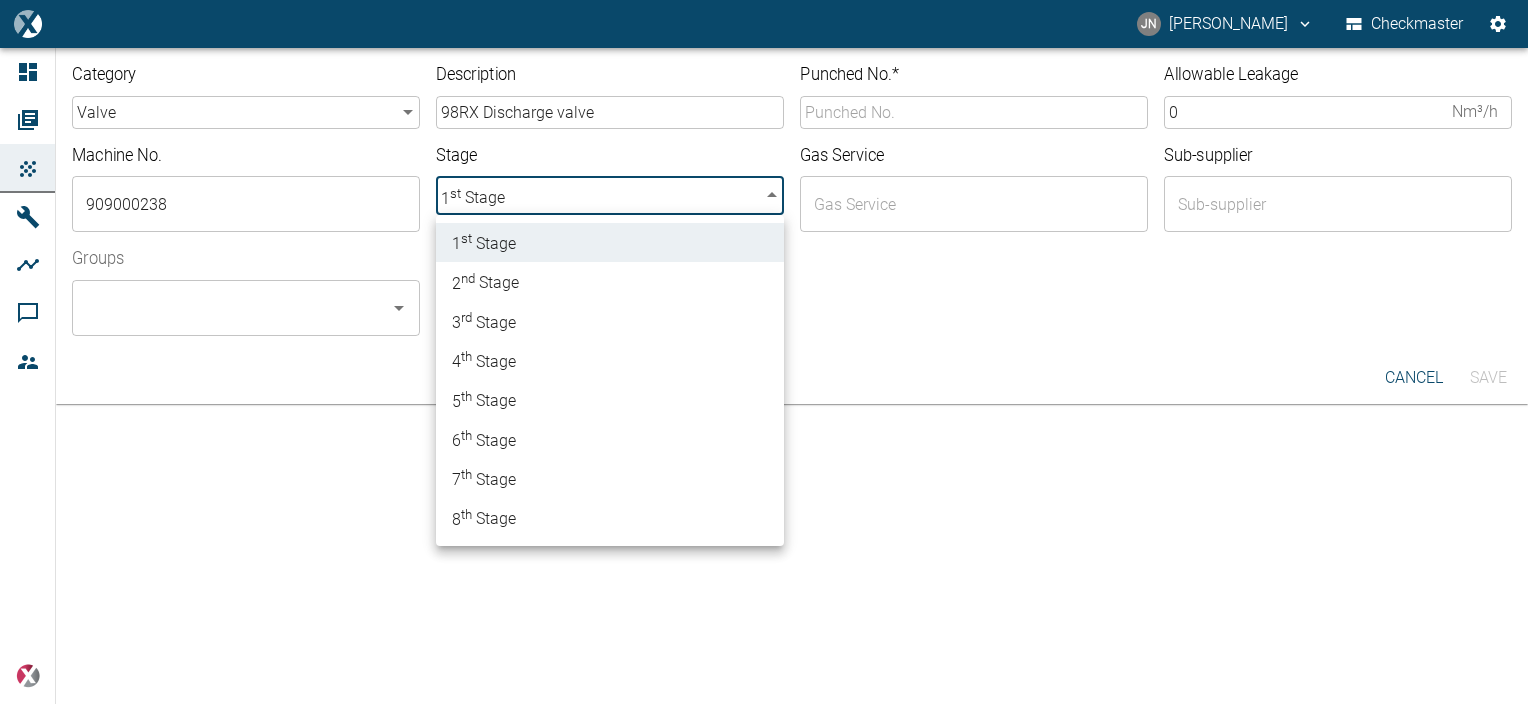 click on "2 nd   Stage" at bounding box center [485, 281] 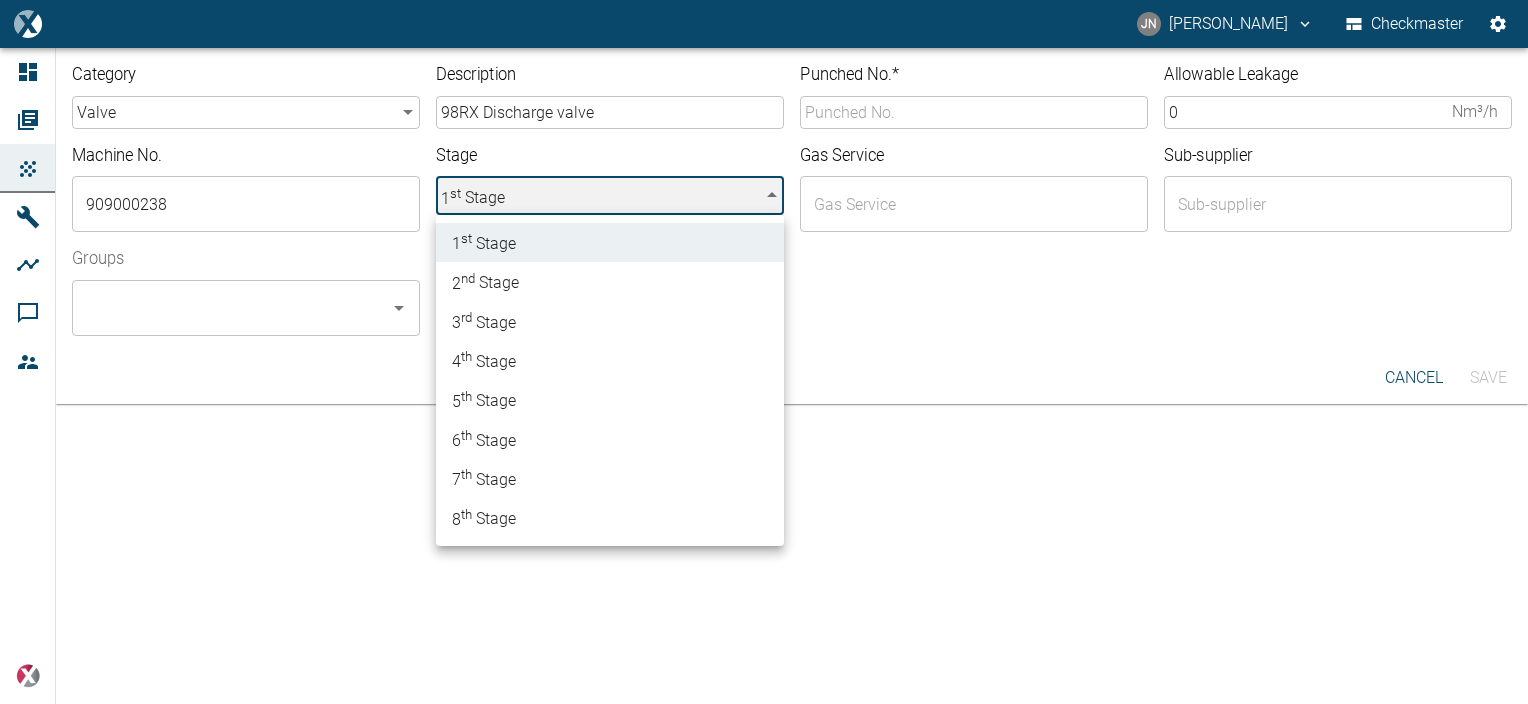 type on "2" 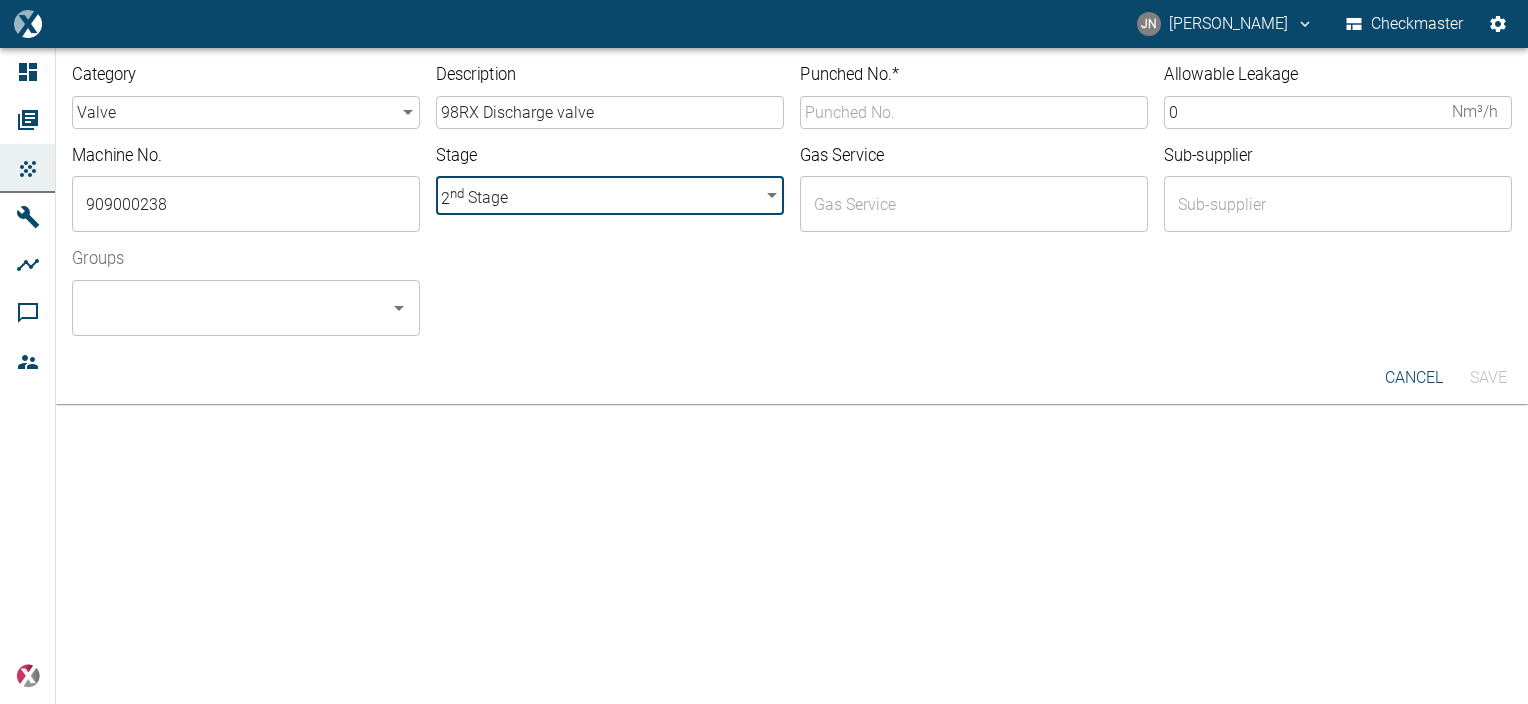 click at bounding box center [974, 332] 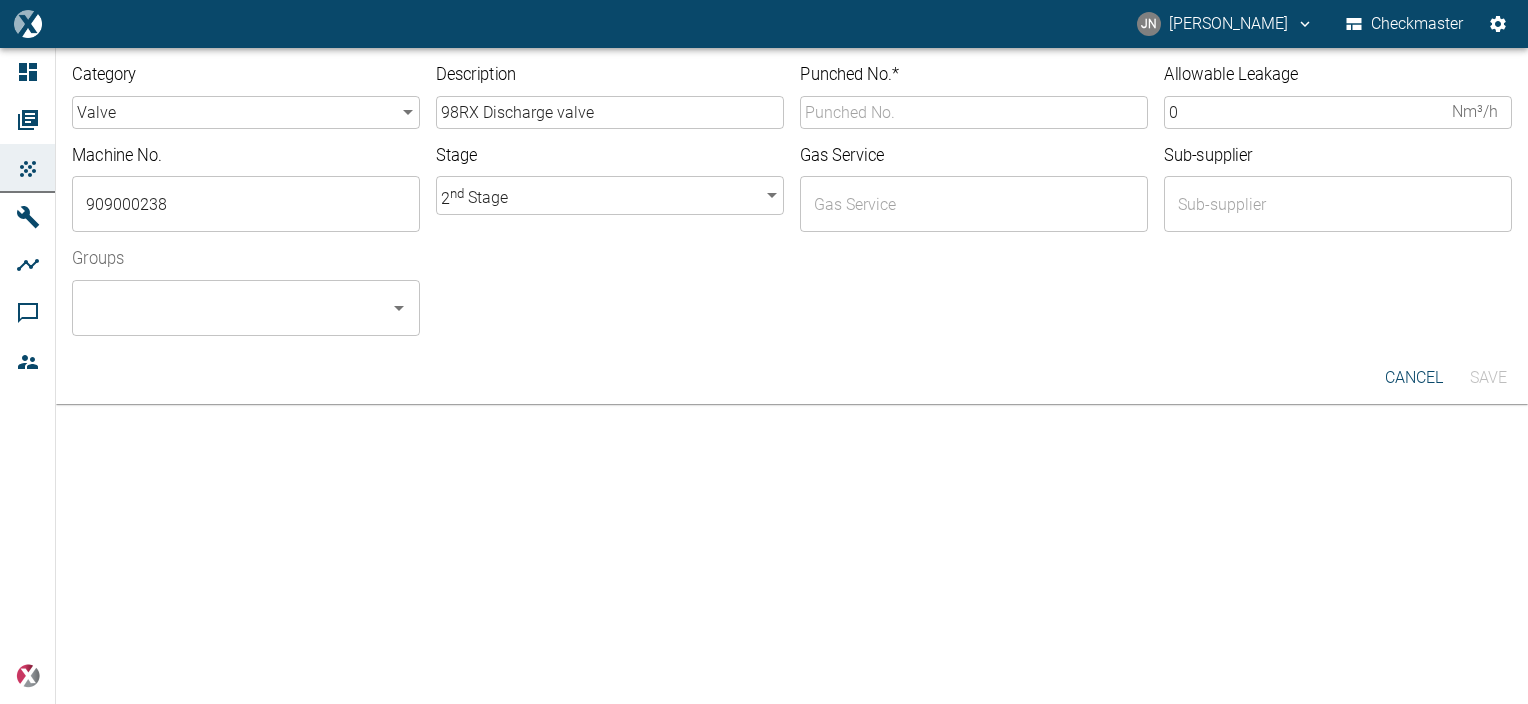 click on "Punched No. *" at bounding box center (974, 112) 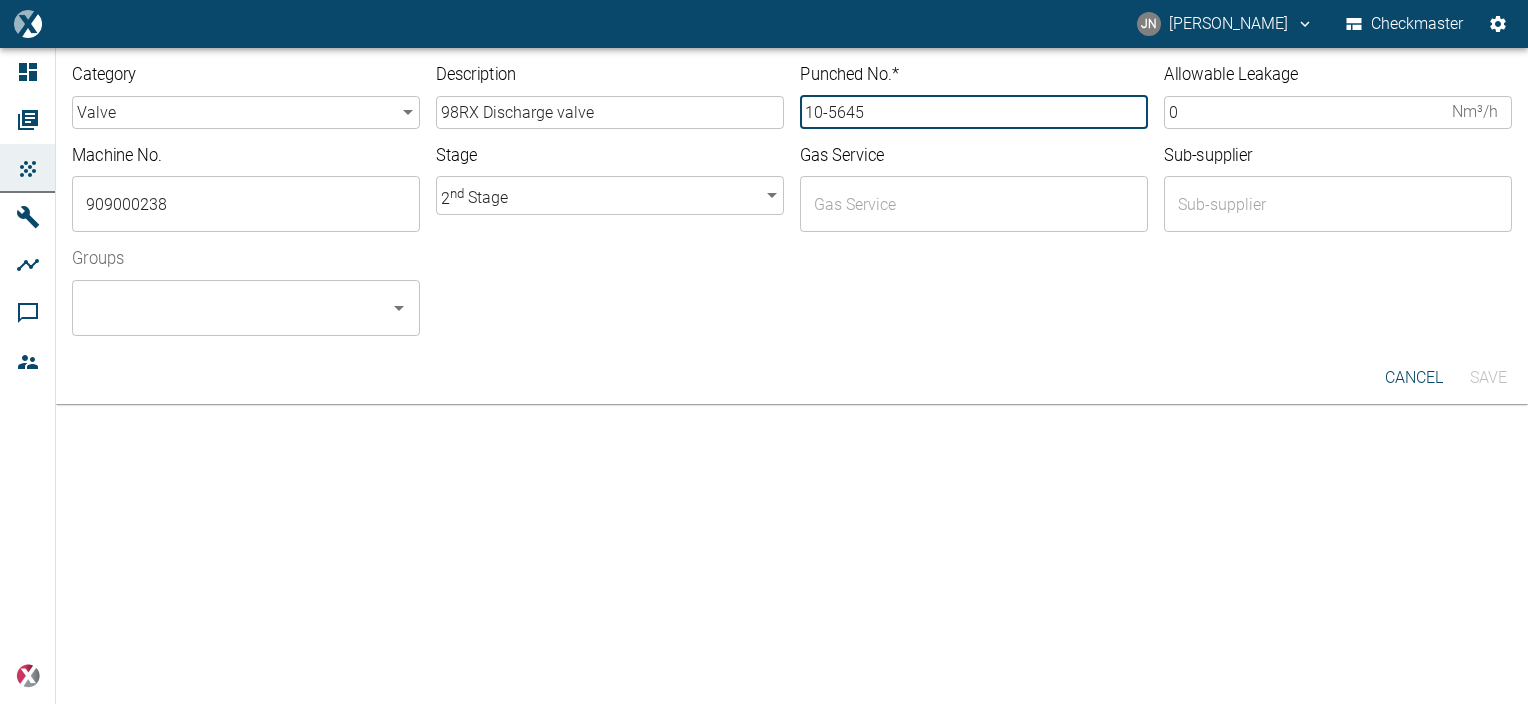 type on "10-5645" 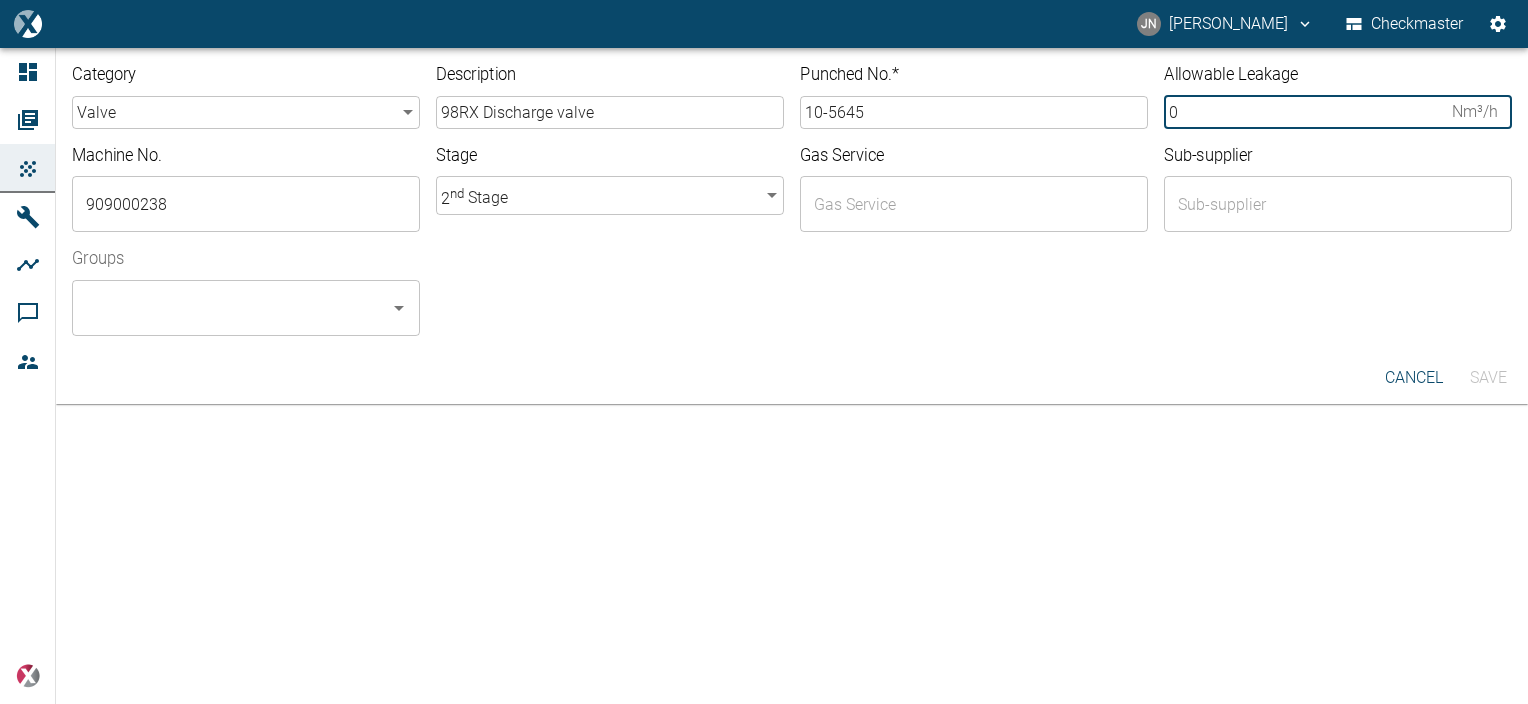 click on "0" at bounding box center (1304, 112) 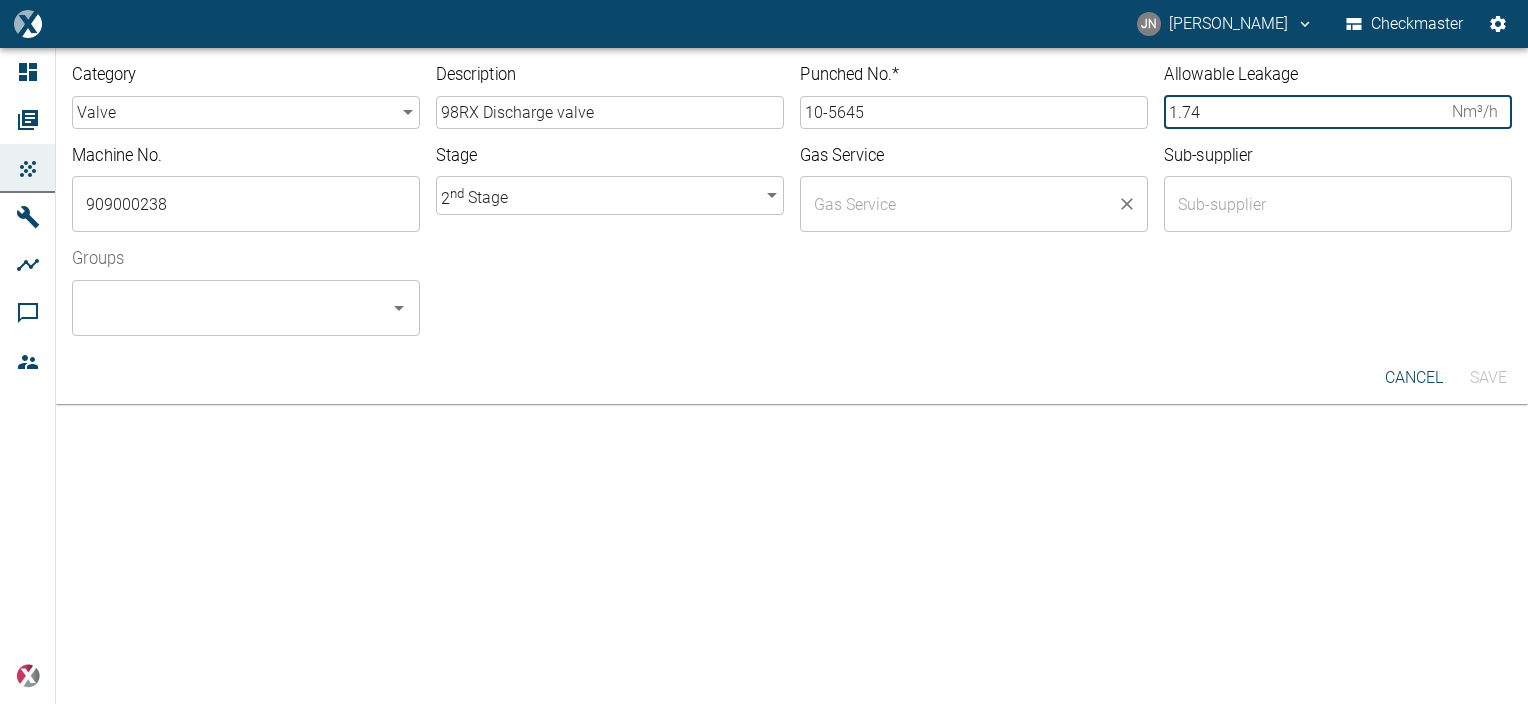 type on "1.74" 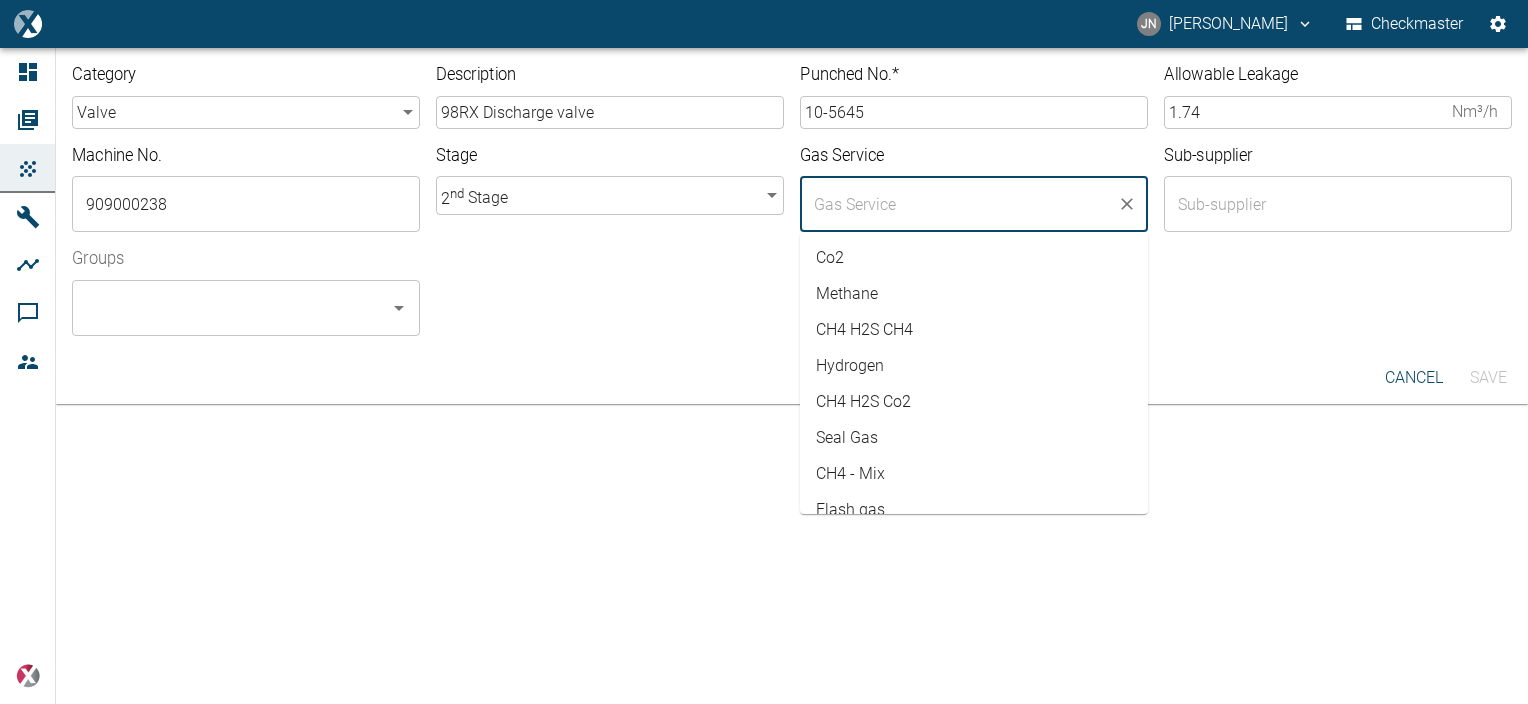 click at bounding box center (959, 204) 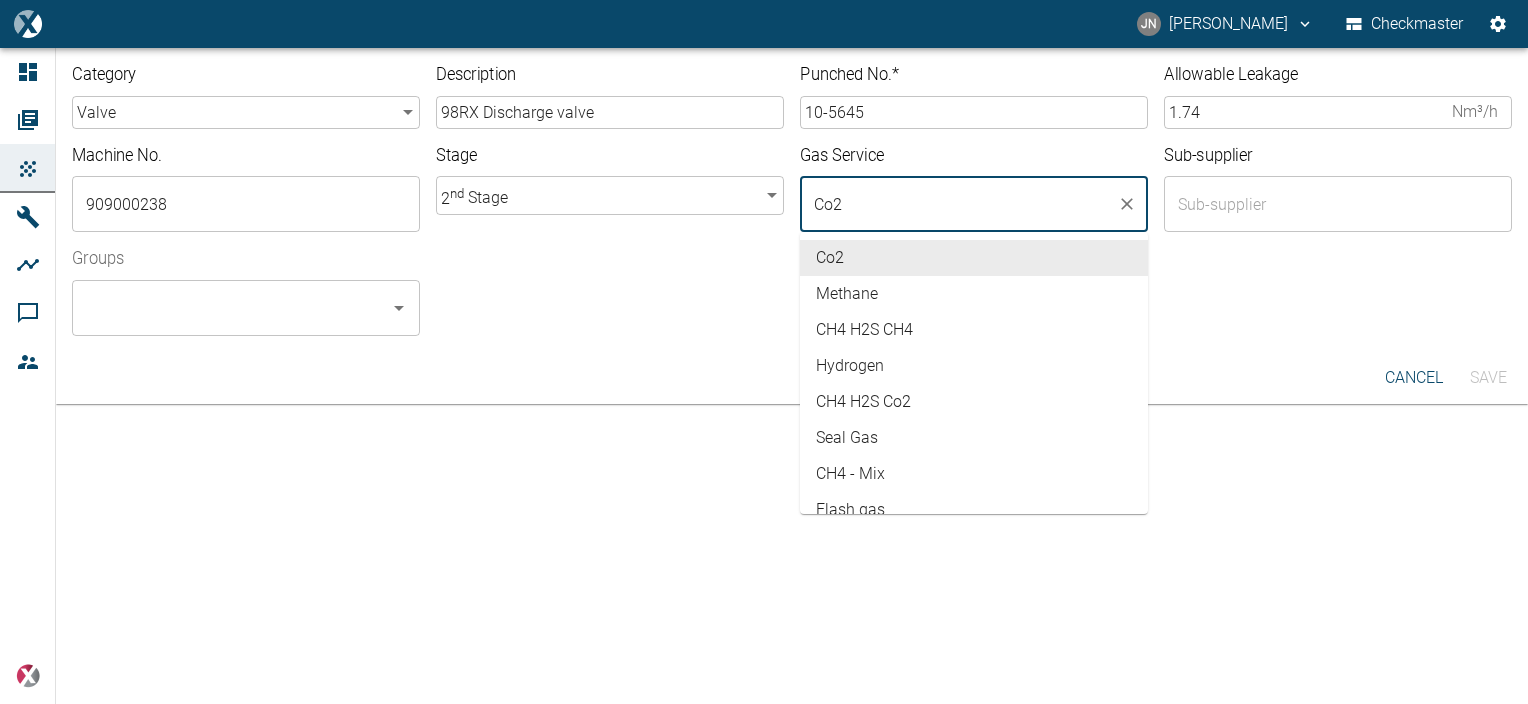 click on "Groups ​" at bounding box center (784, 284) 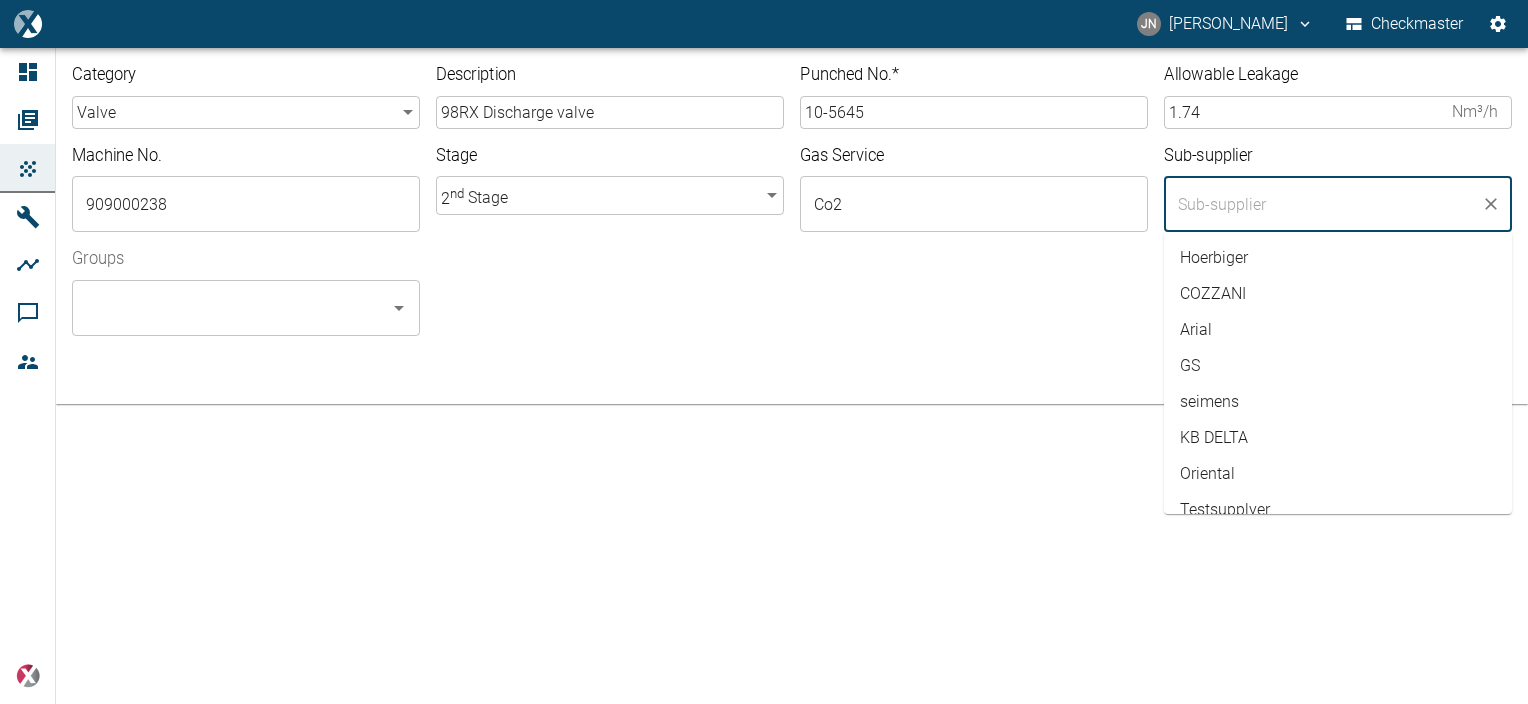 click at bounding box center (1323, 204) 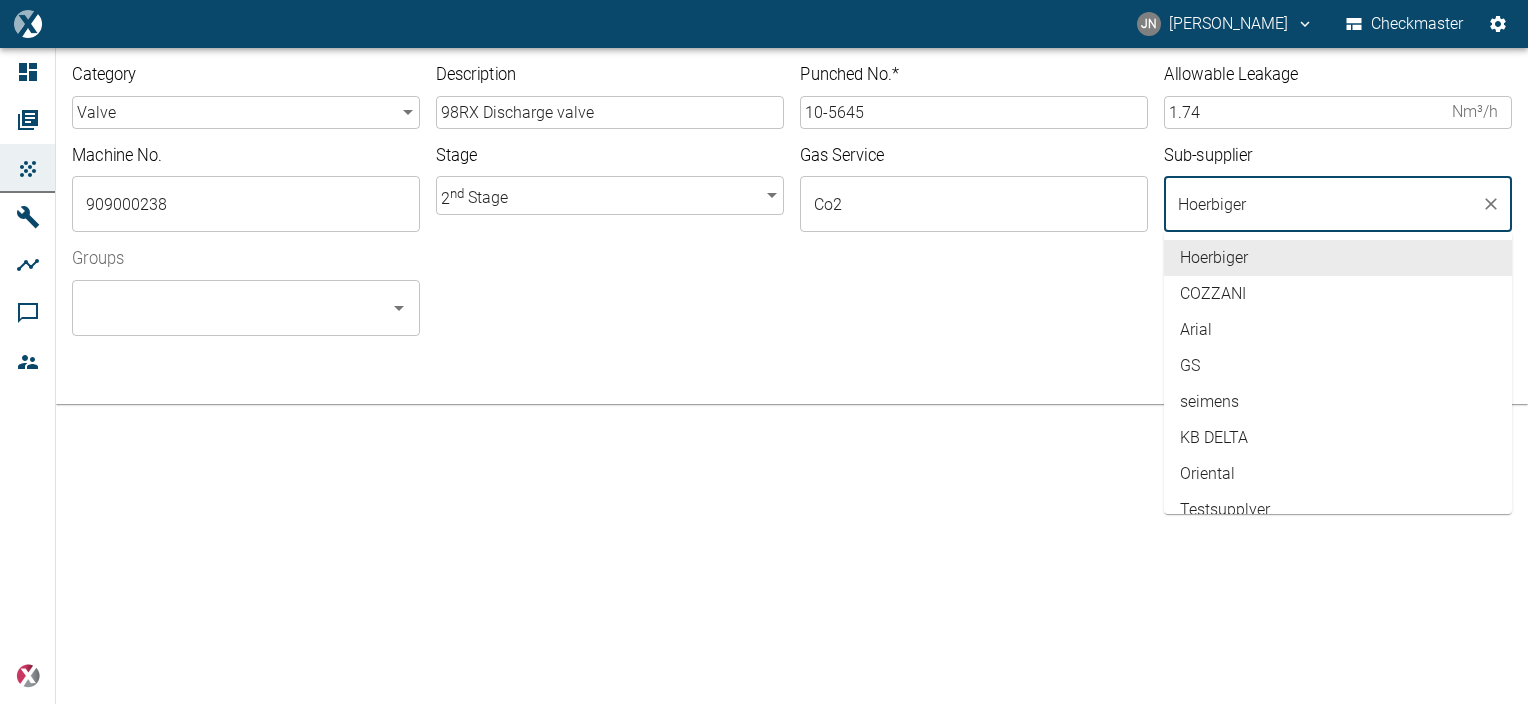 click at bounding box center (974, 332) 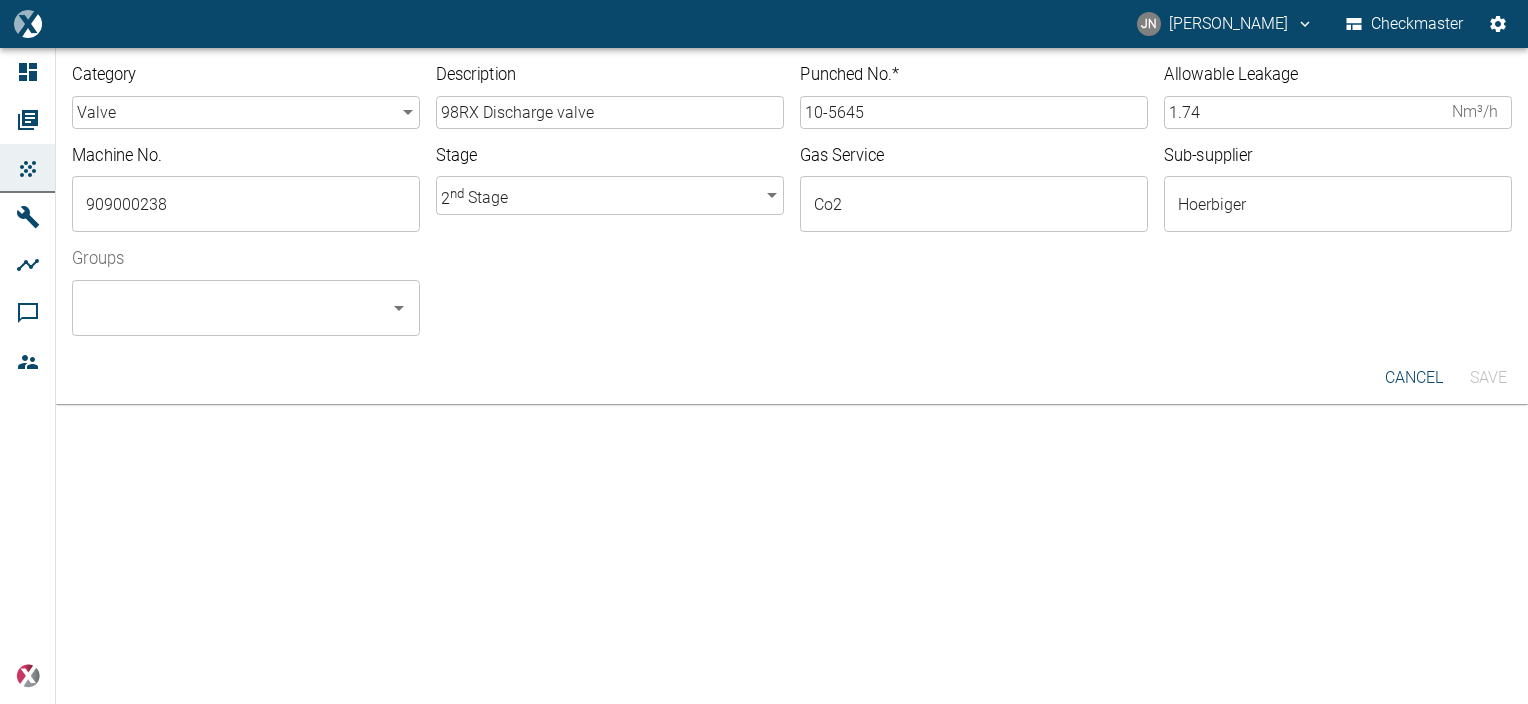 click on "Groups" at bounding box center (231, 308) 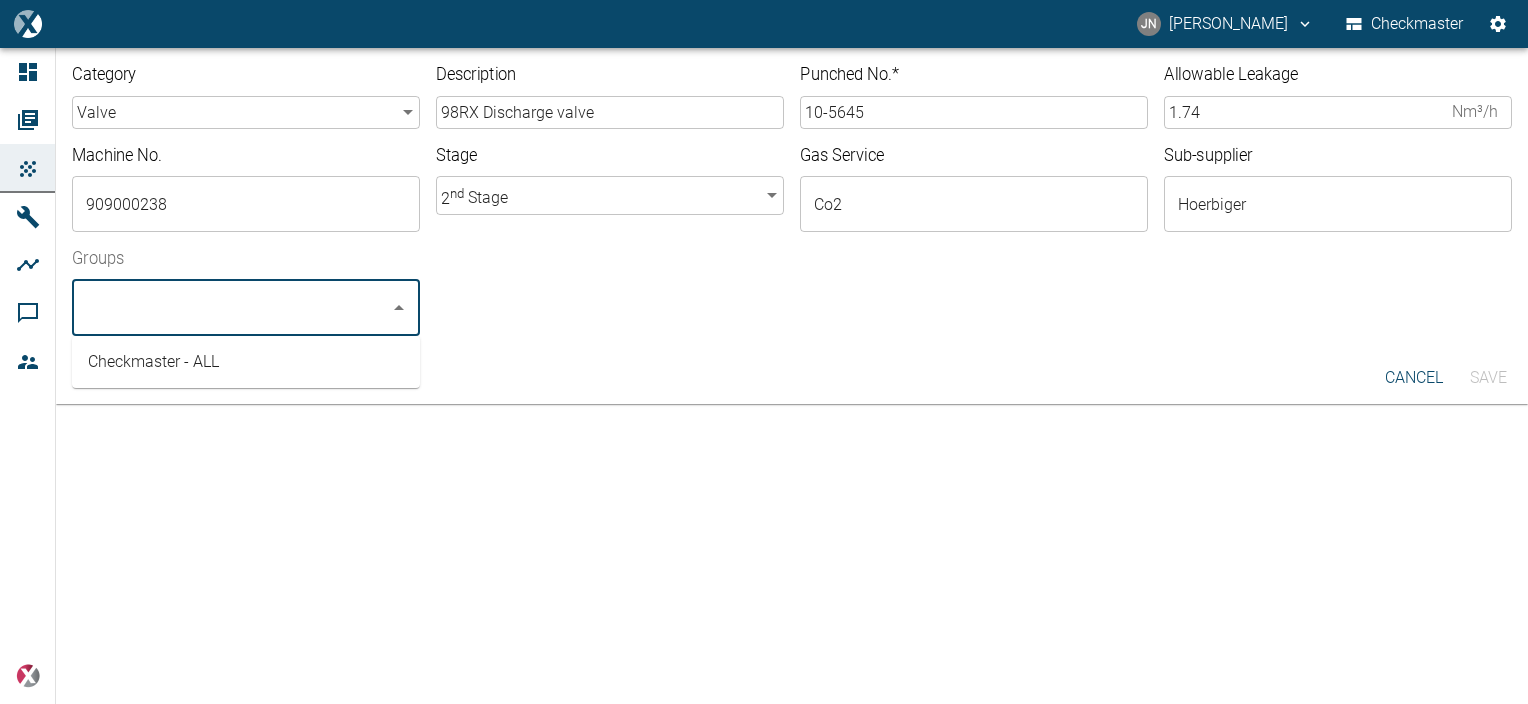 click on "Checkmaster - ALL" at bounding box center (246, 362) 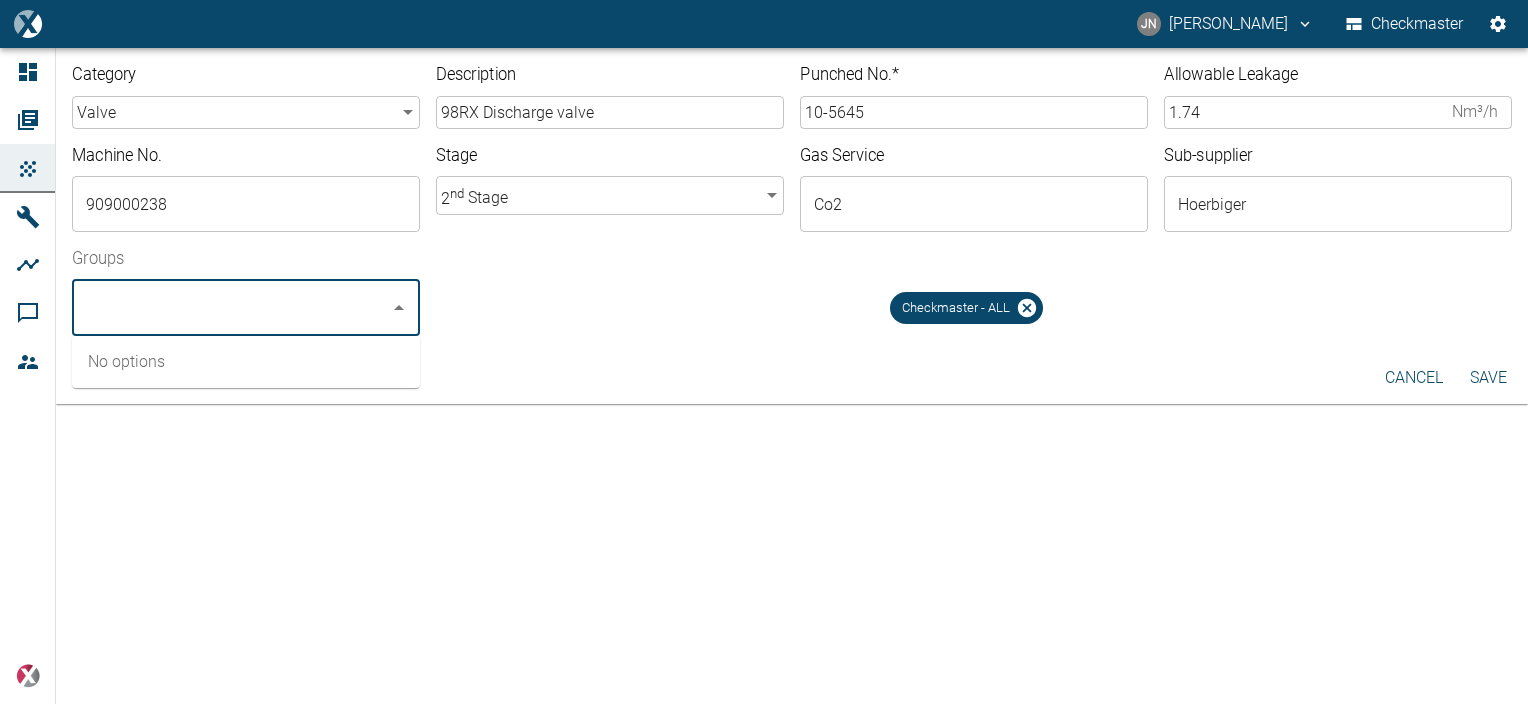 click on "cancel Save" at bounding box center [792, 378] 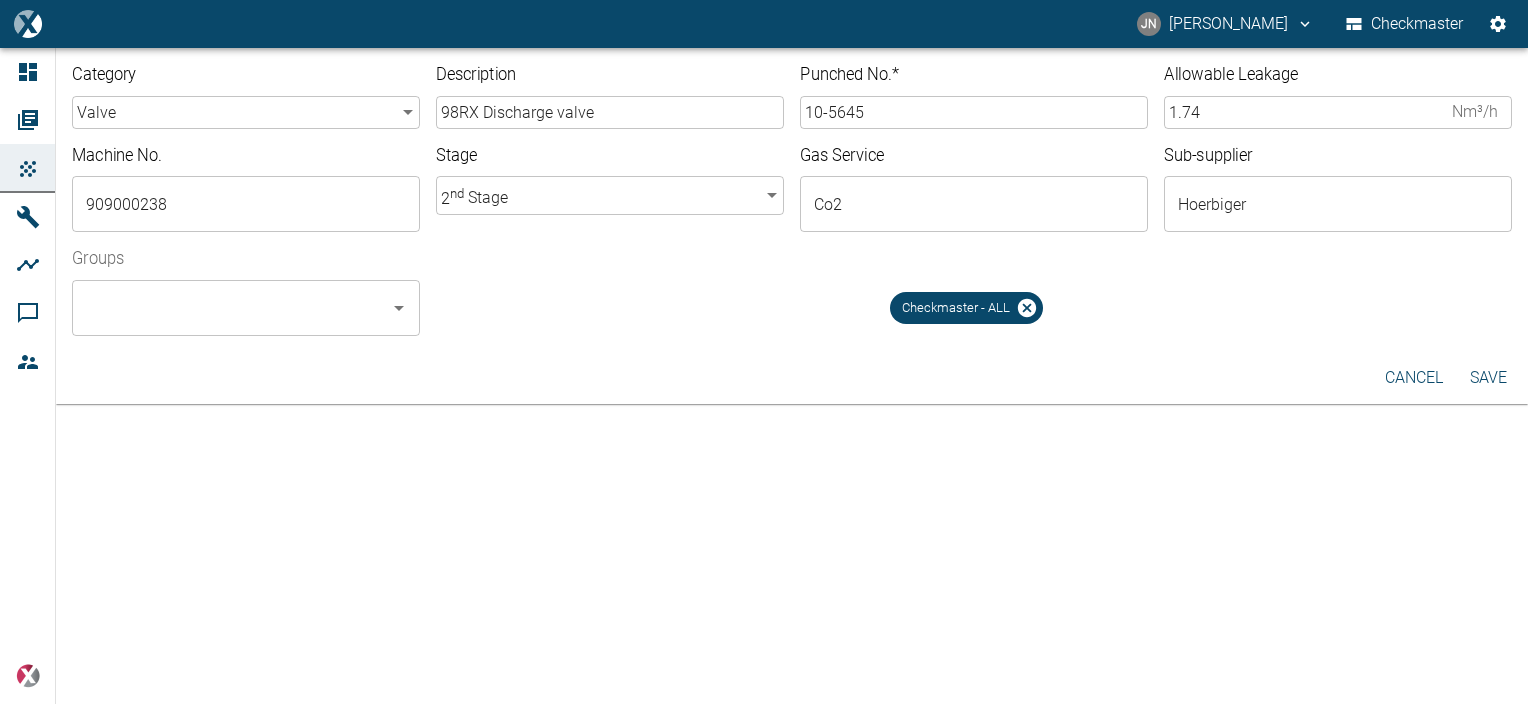 click on "Save" at bounding box center (1488, 378) 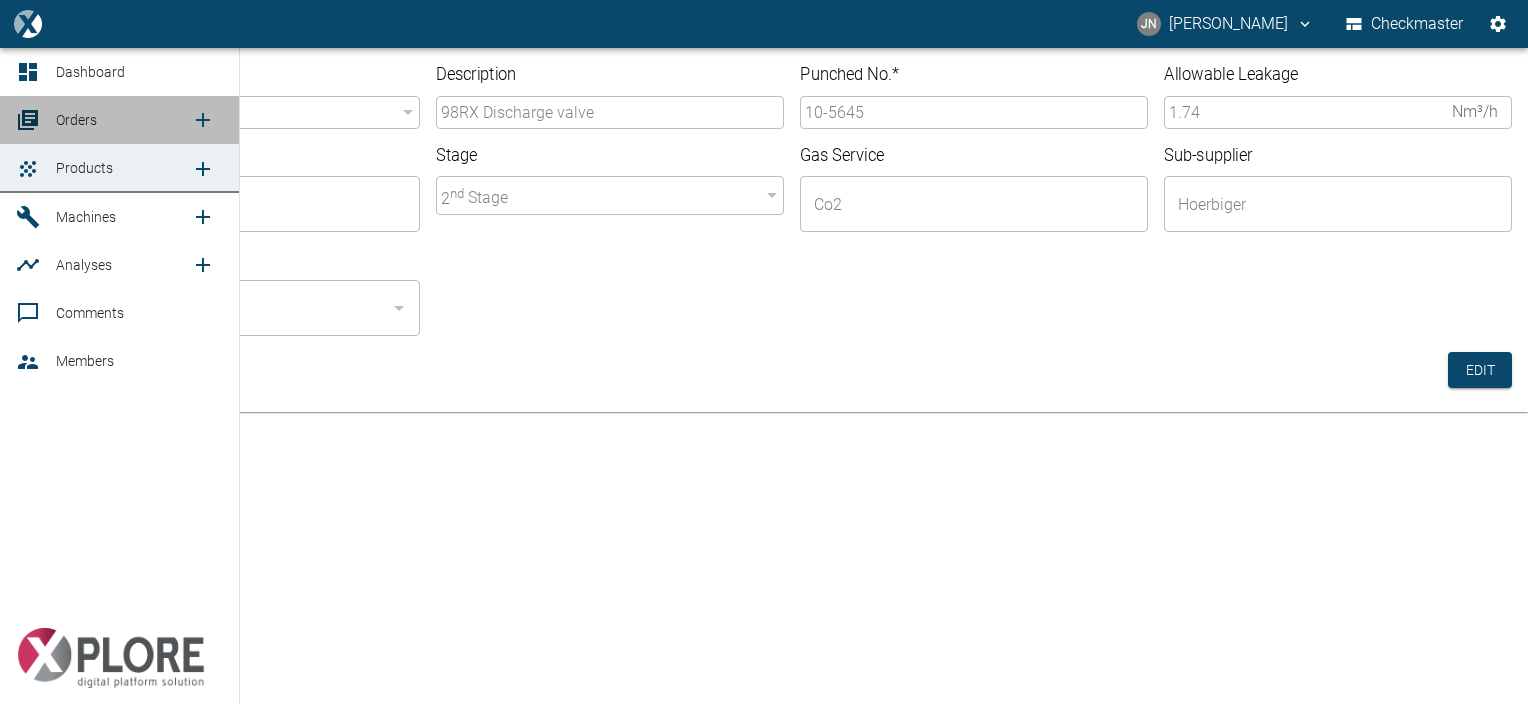 click on "Orders" at bounding box center (76, 120) 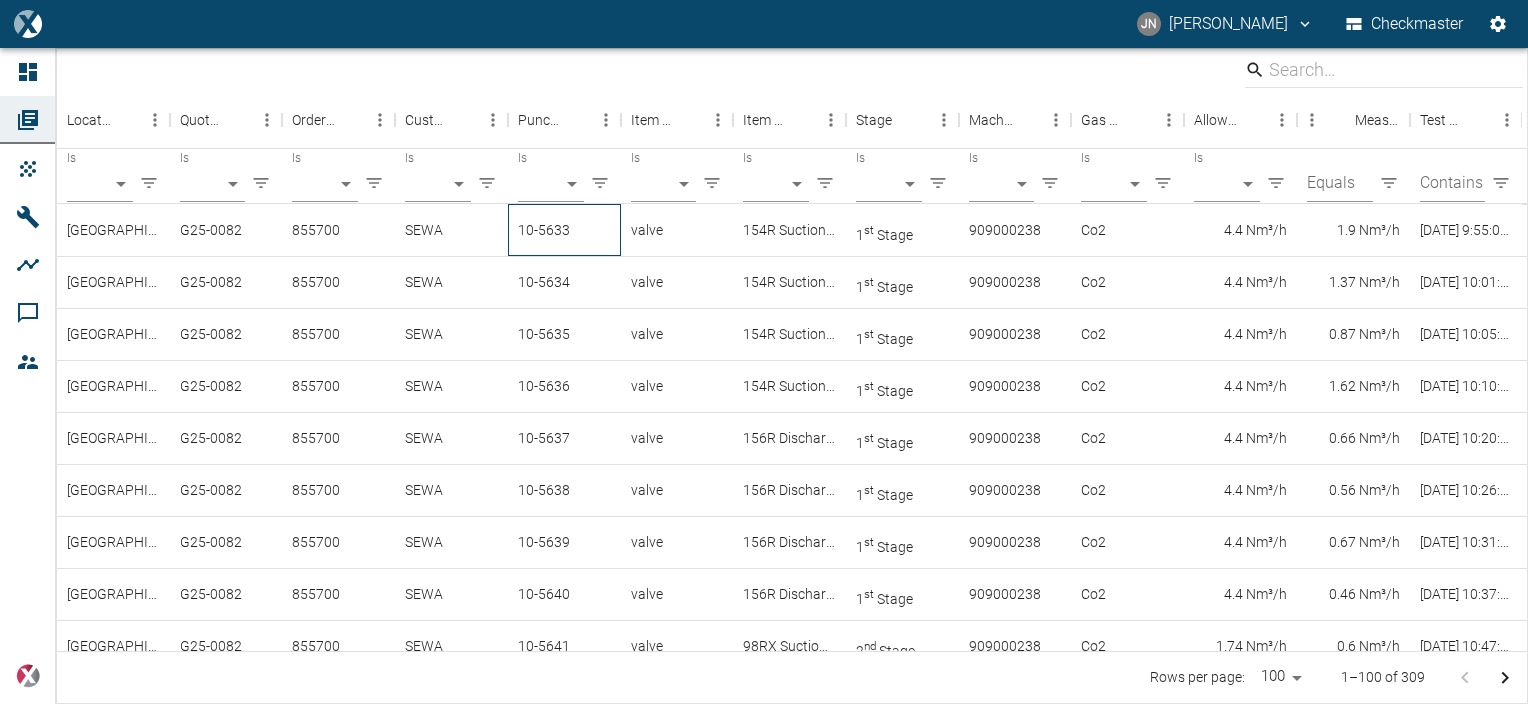 click on "10-5633" at bounding box center (564, 230) 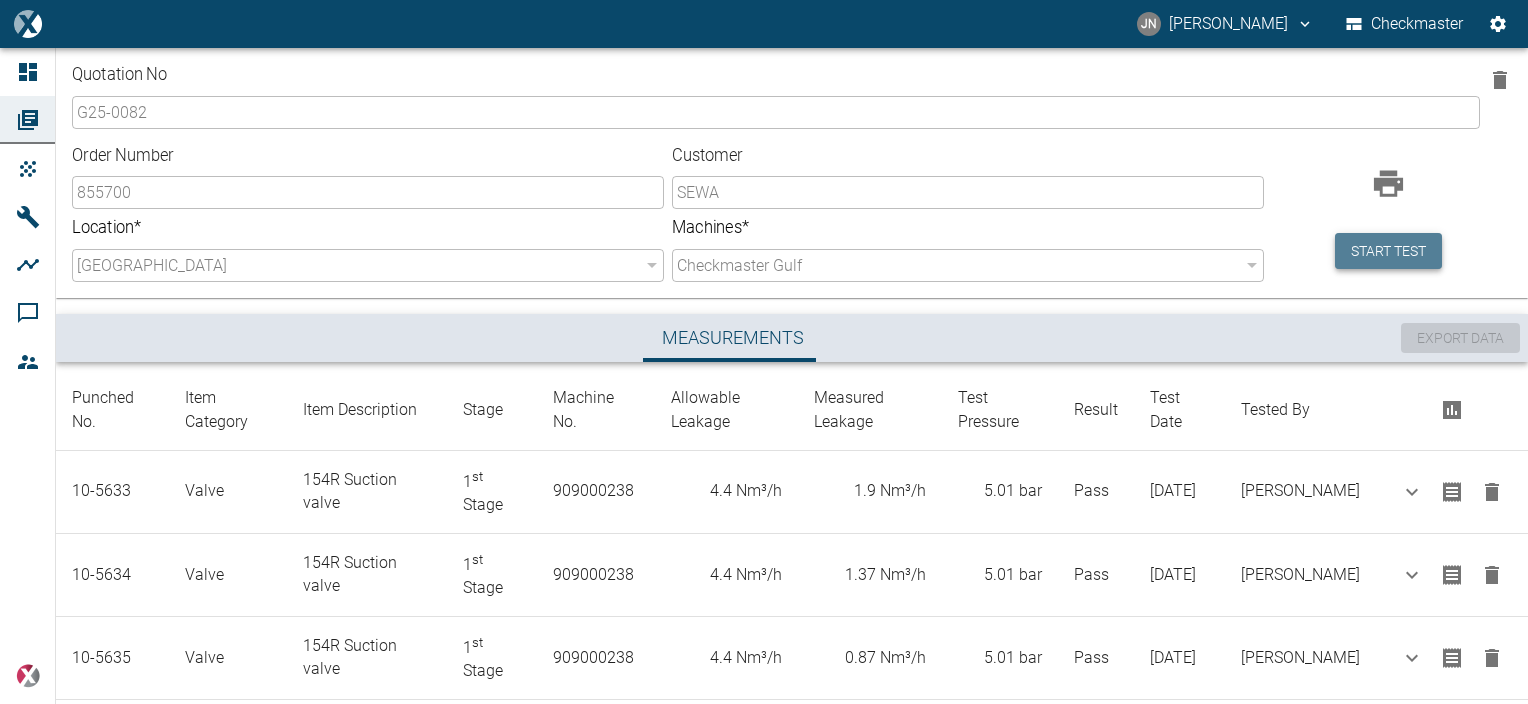 click on "Start test" at bounding box center [1388, 251] 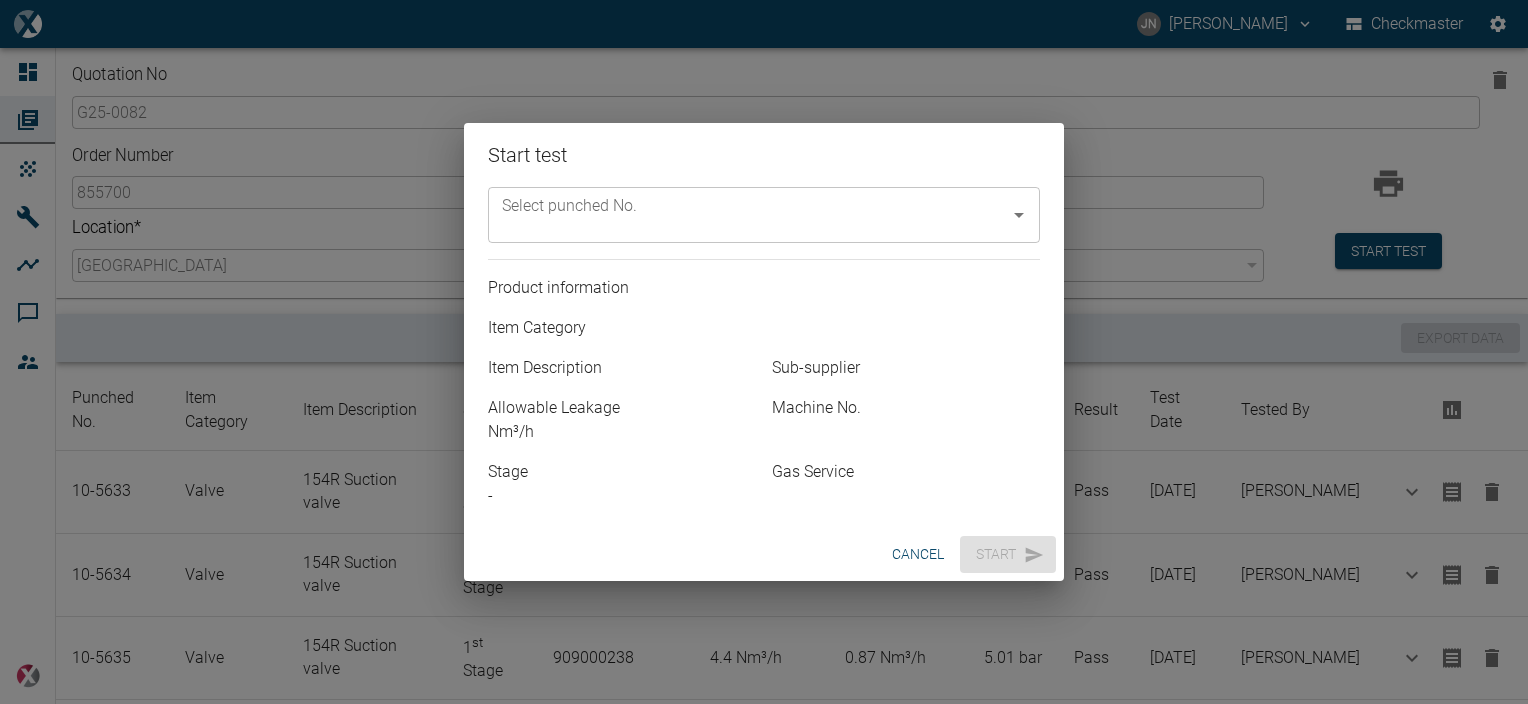 click 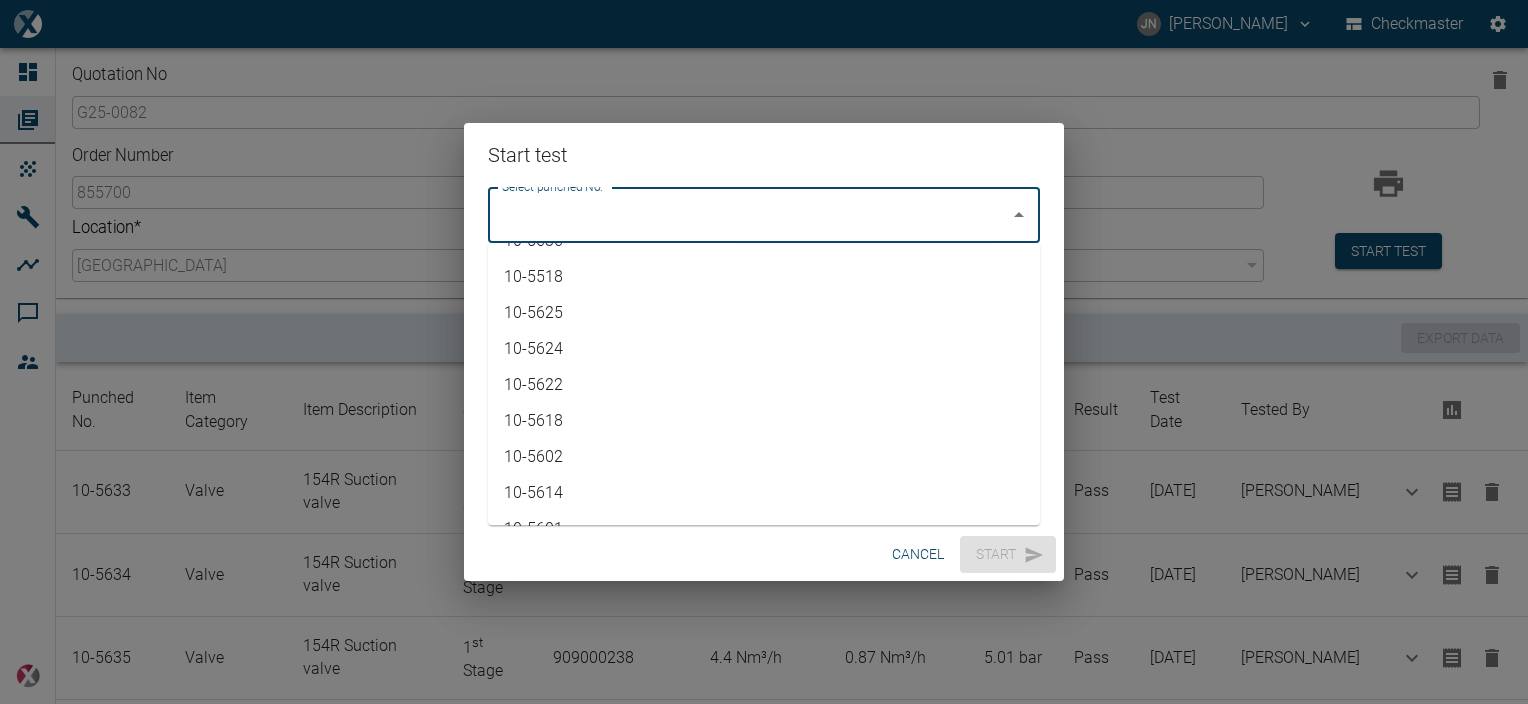 scroll, scrollTop: 0, scrollLeft: 0, axis: both 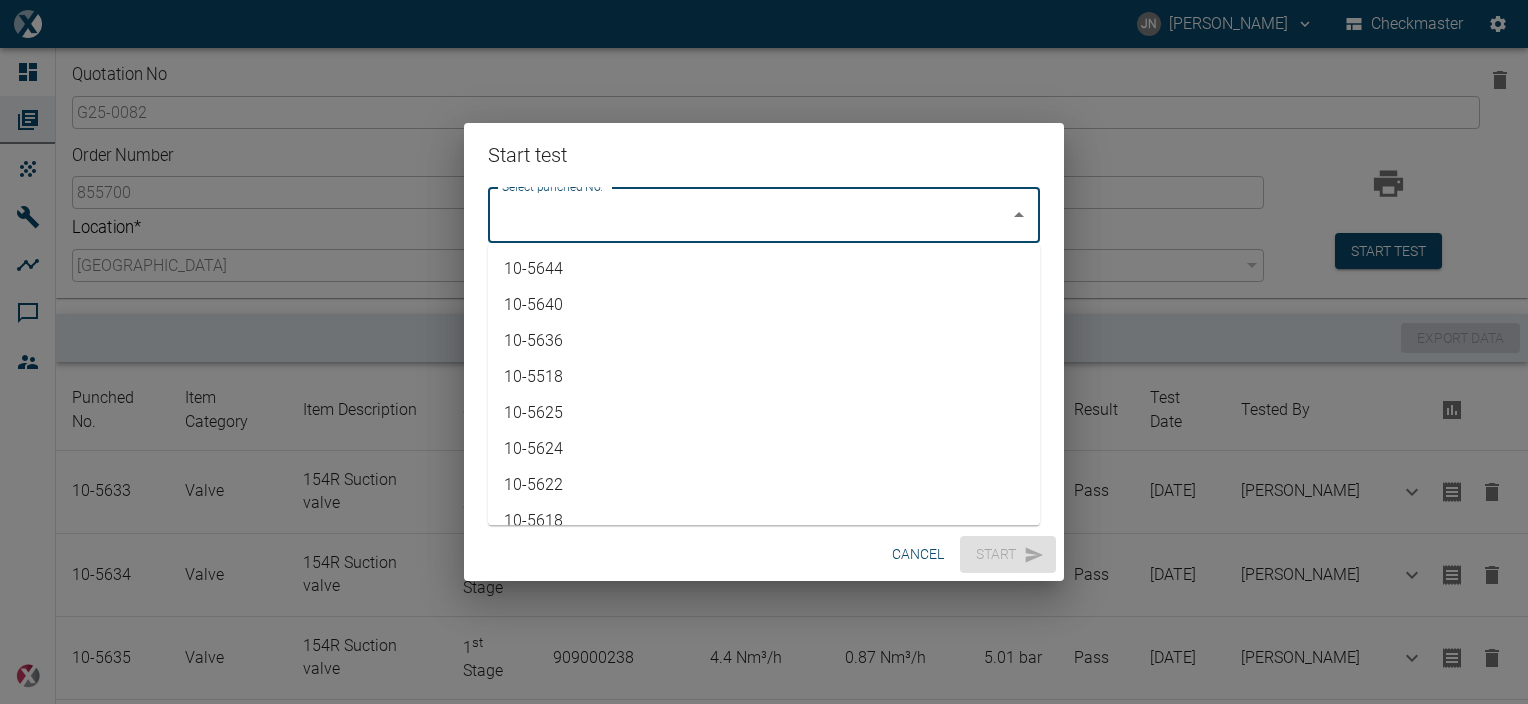 drag, startPoint x: 1034, startPoint y: 257, endPoint x: 1019, endPoint y: 456, distance: 199.56453 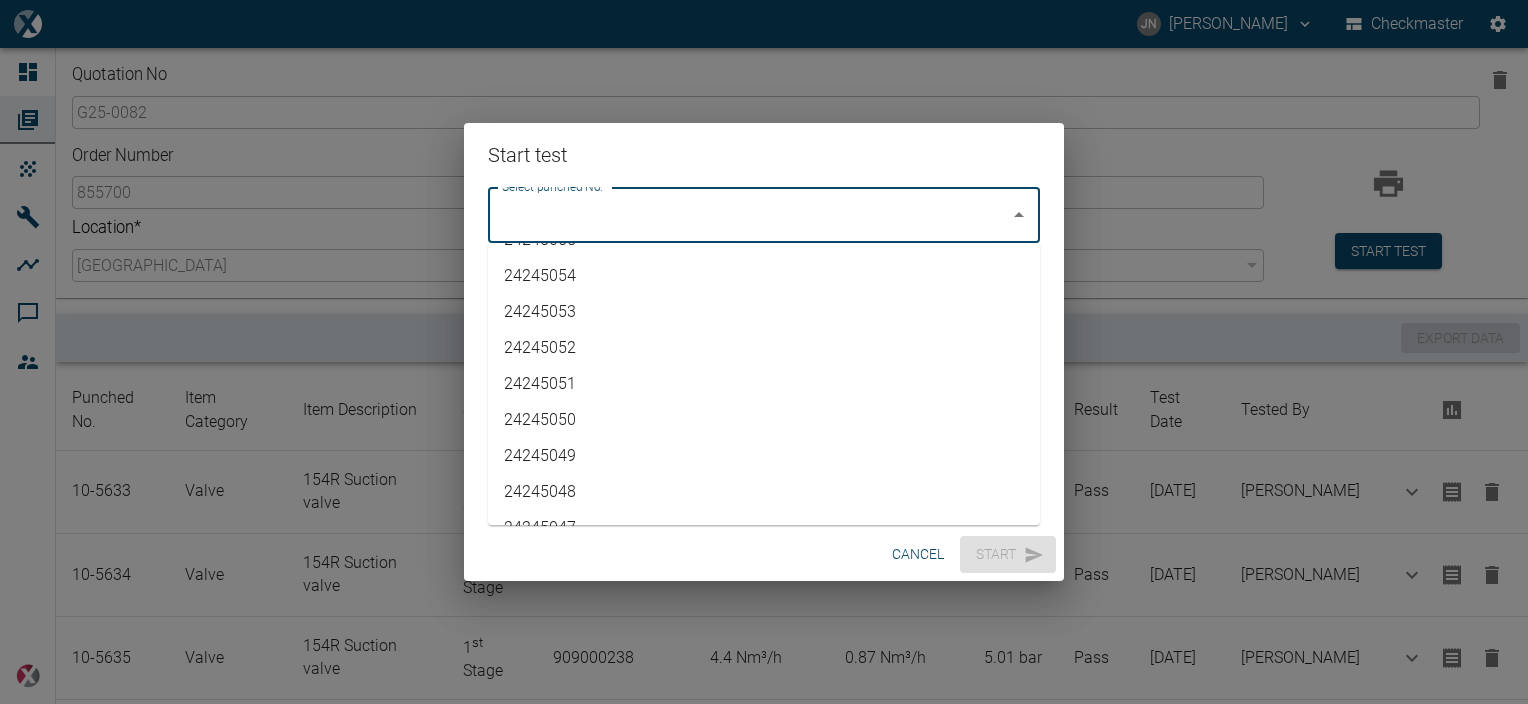 scroll, scrollTop: 3658, scrollLeft: 0, axis: vertical 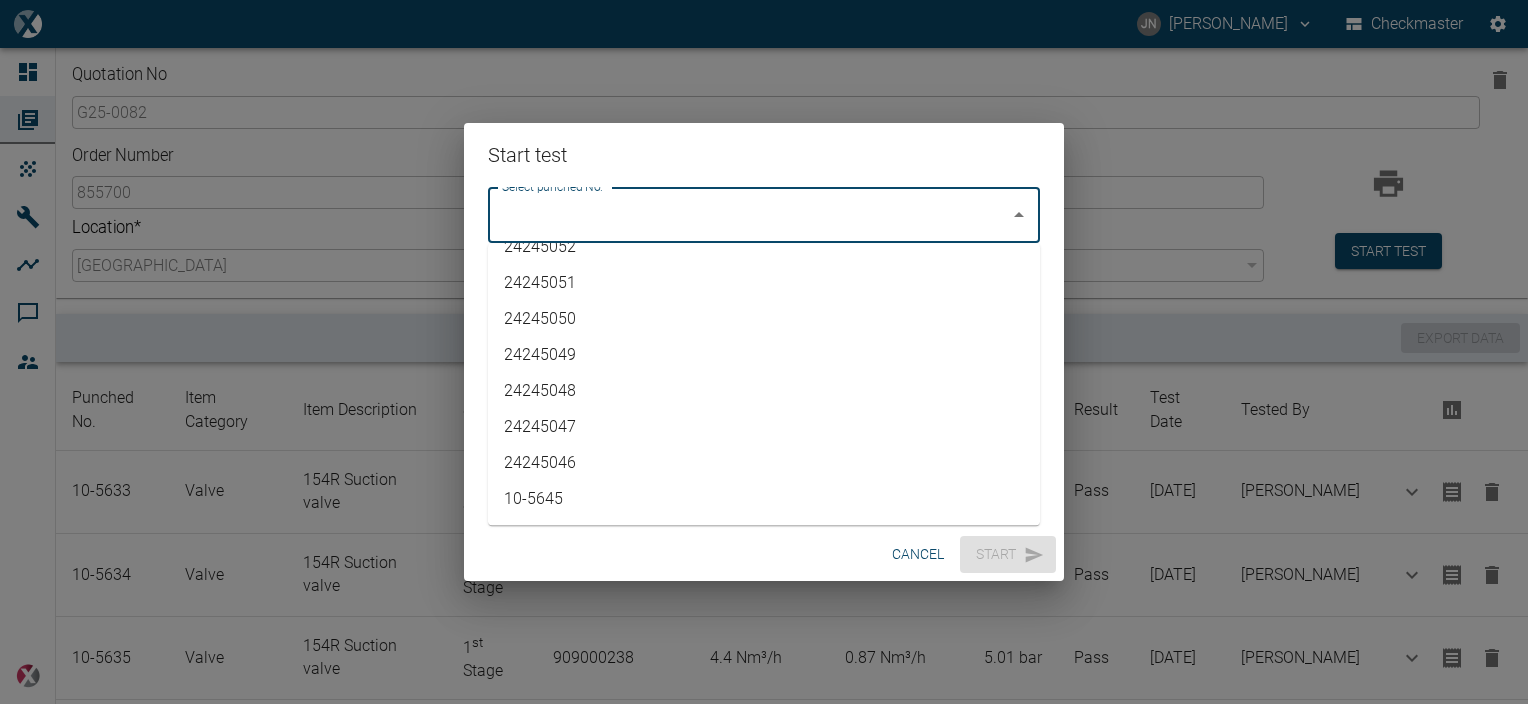 click on "10-5645" at bounding box center (764, 499) 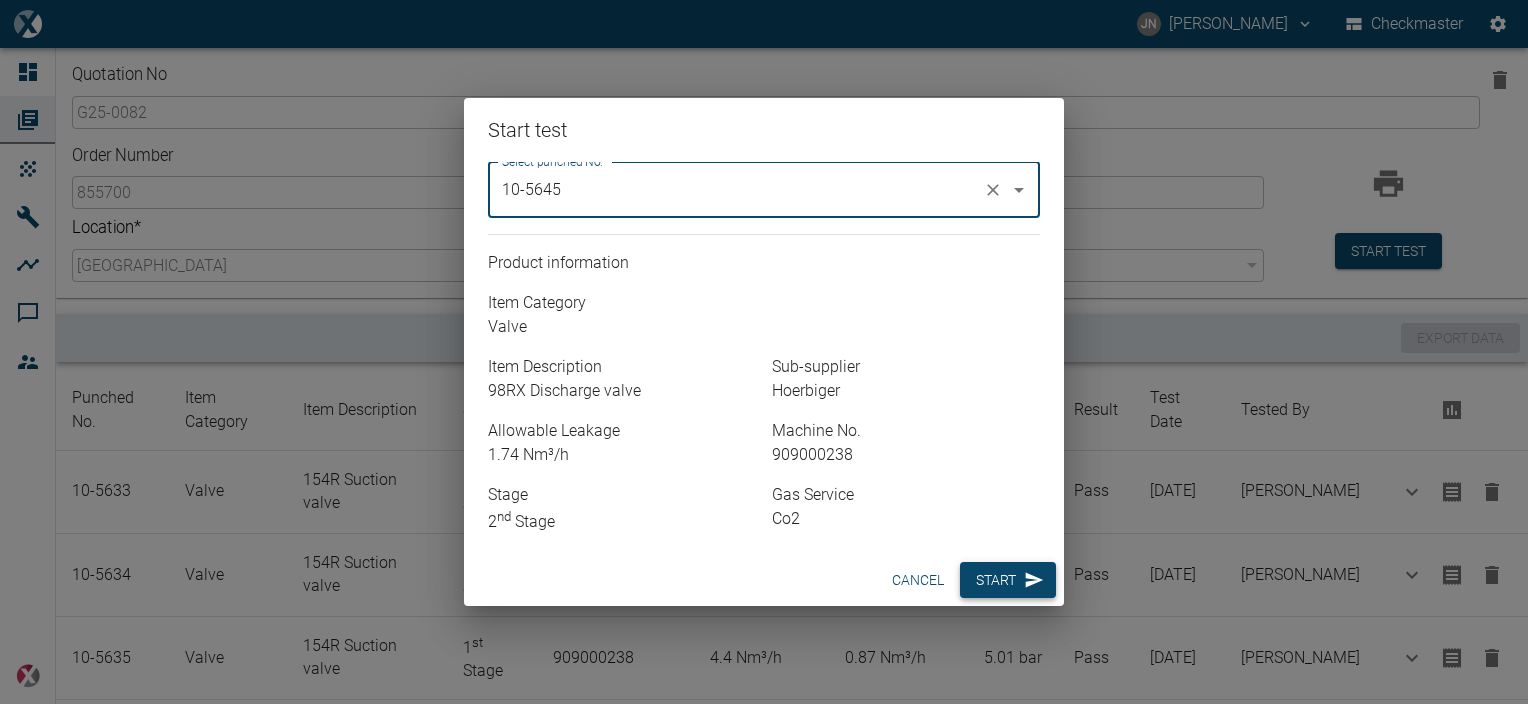 click on "Start" at bounding box center [1008, 580] 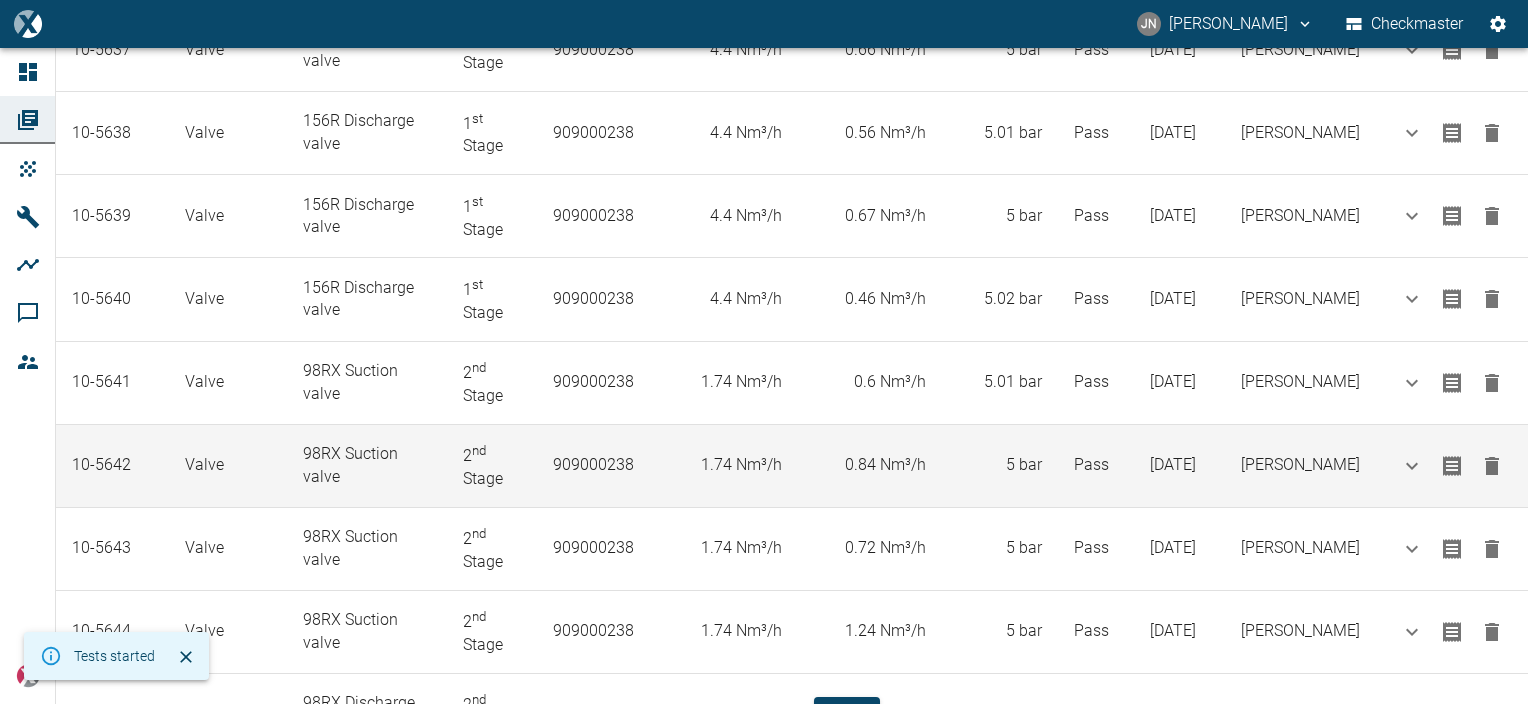 scroll, scrollTop: 856, scrollLeft: 0, axis: vertical 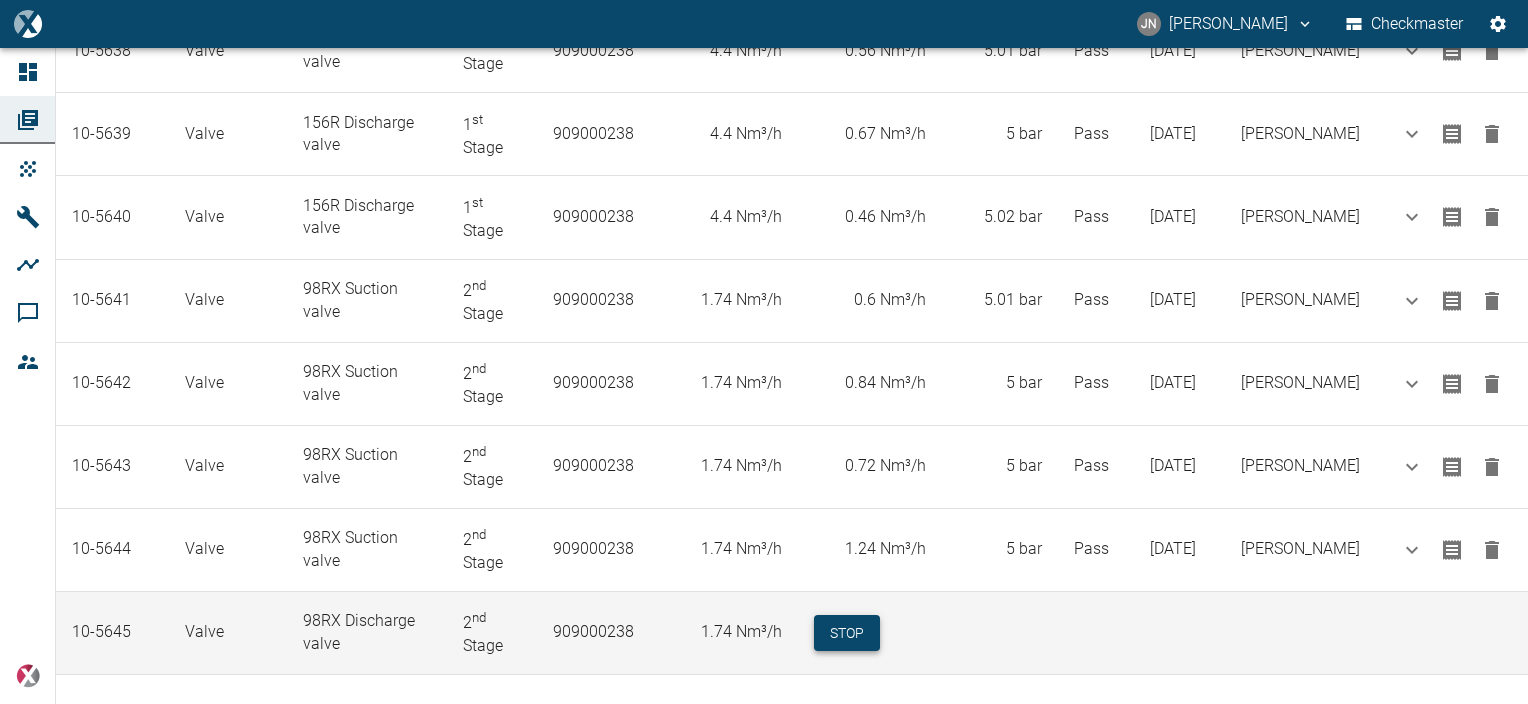 click on "Stop" at bounding box center (847, 633) 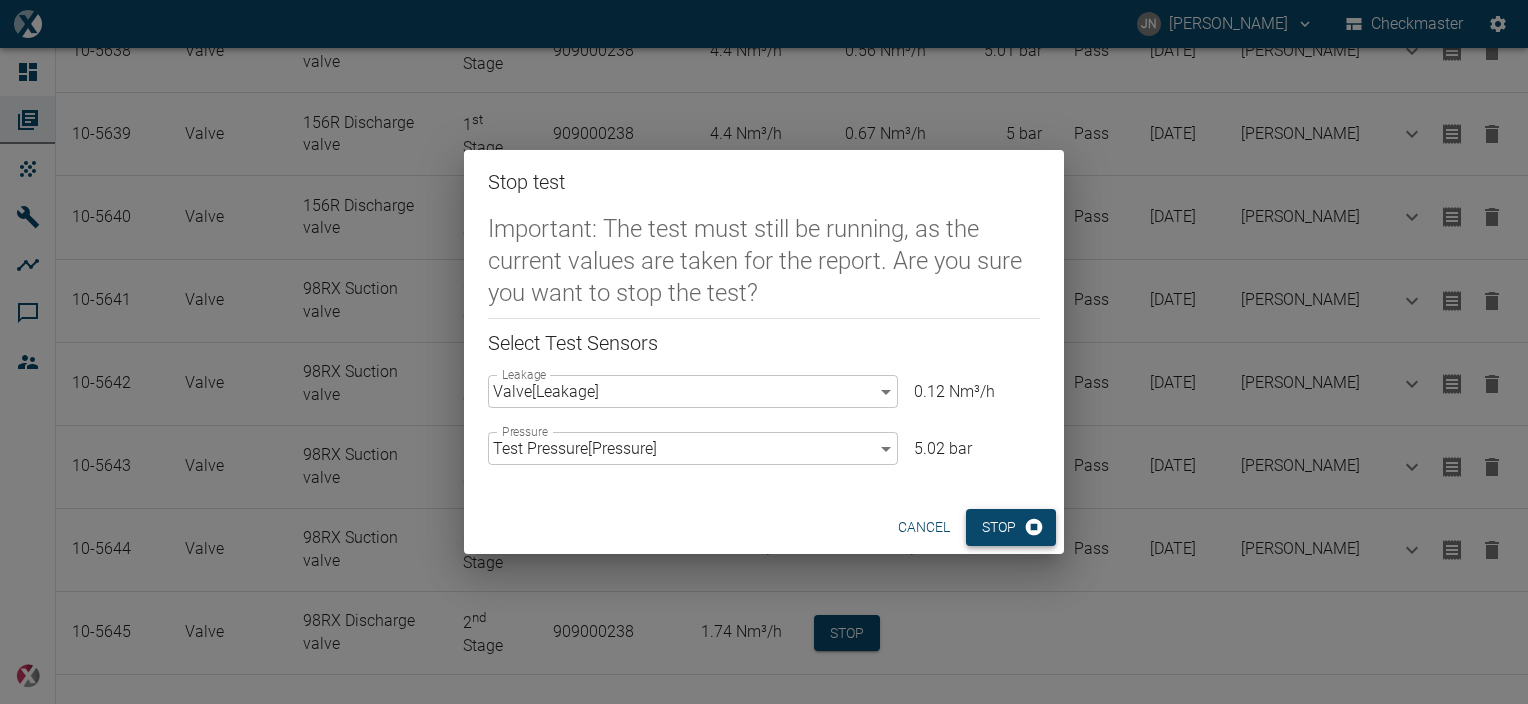 click on "Stop" at bounding box center [1011, 527] 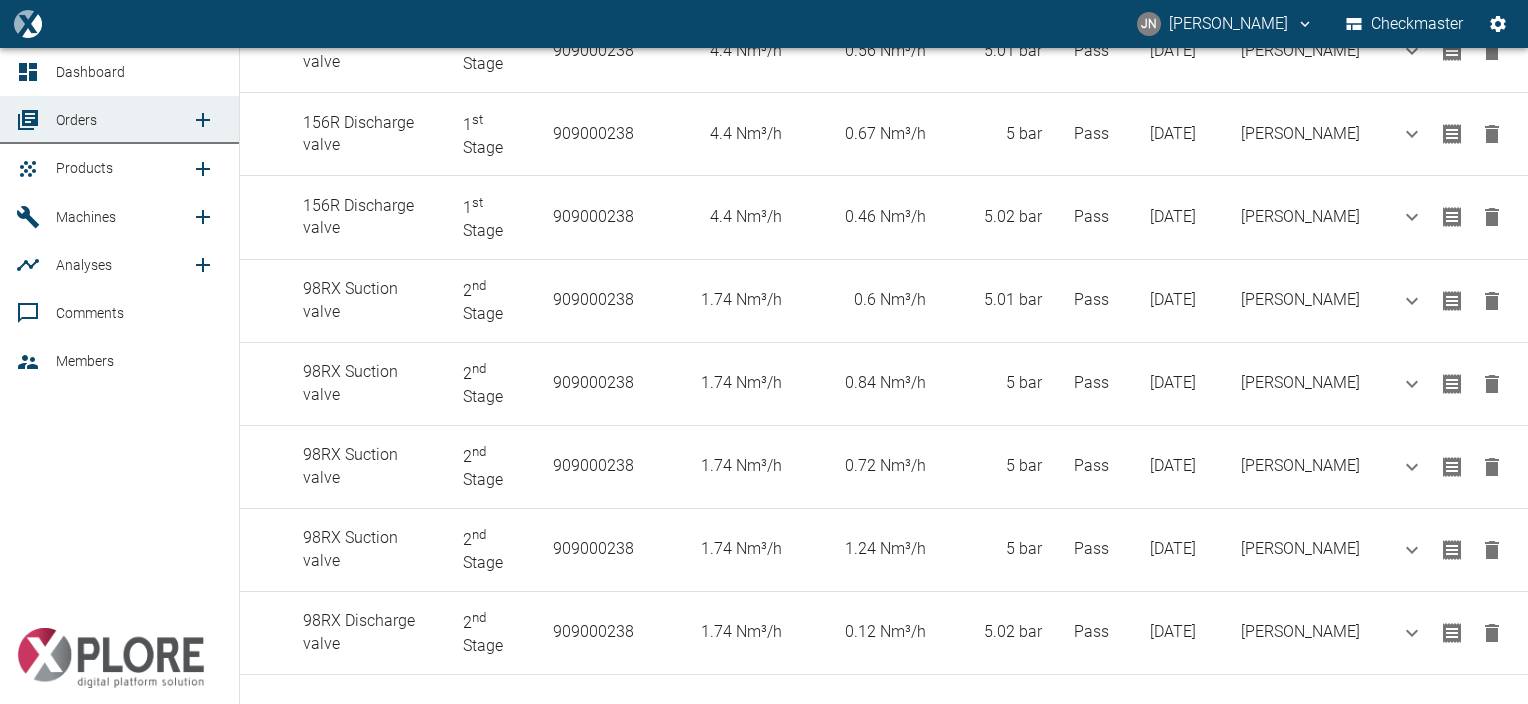 click on "Products" at bounding box center [84, 168] 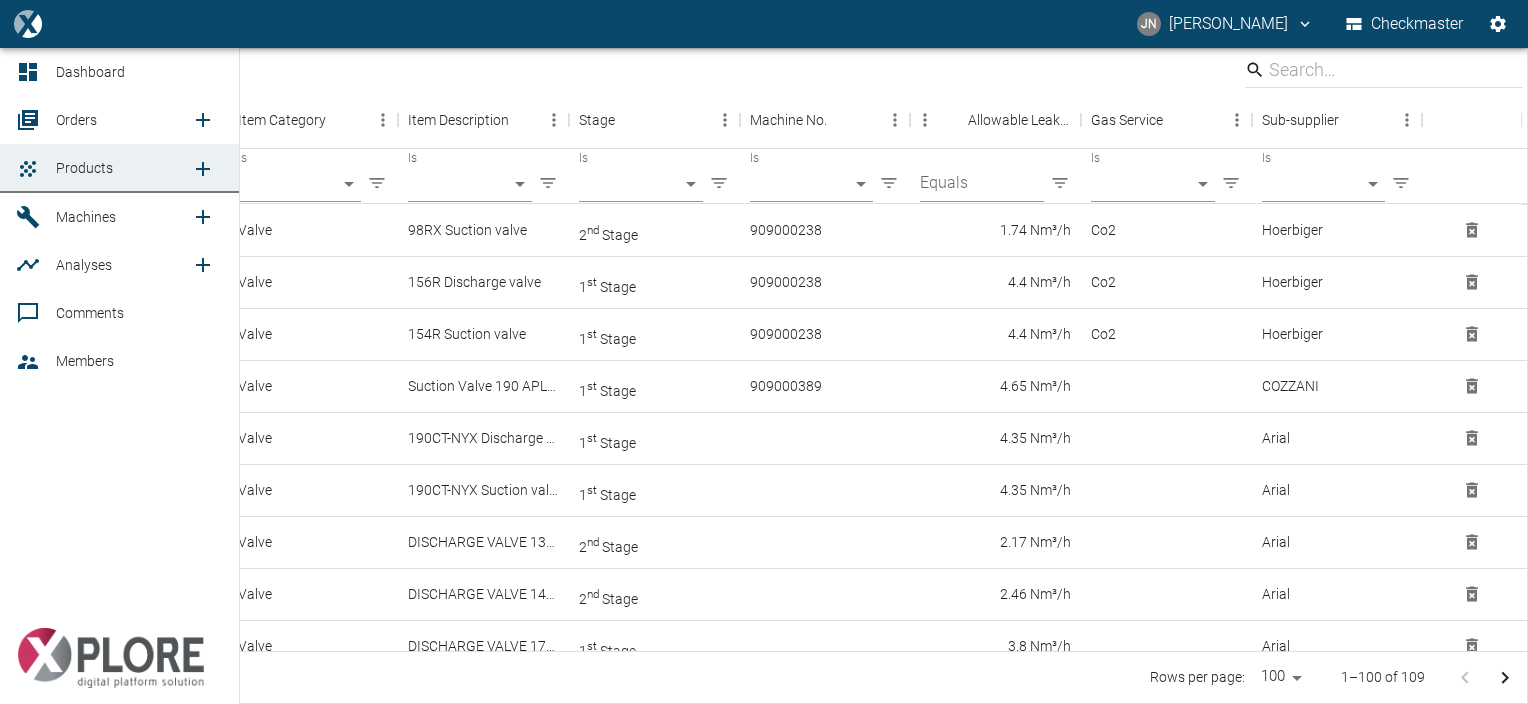 scroll, scrollTop: 0, scrollLeft: 0, axis: both 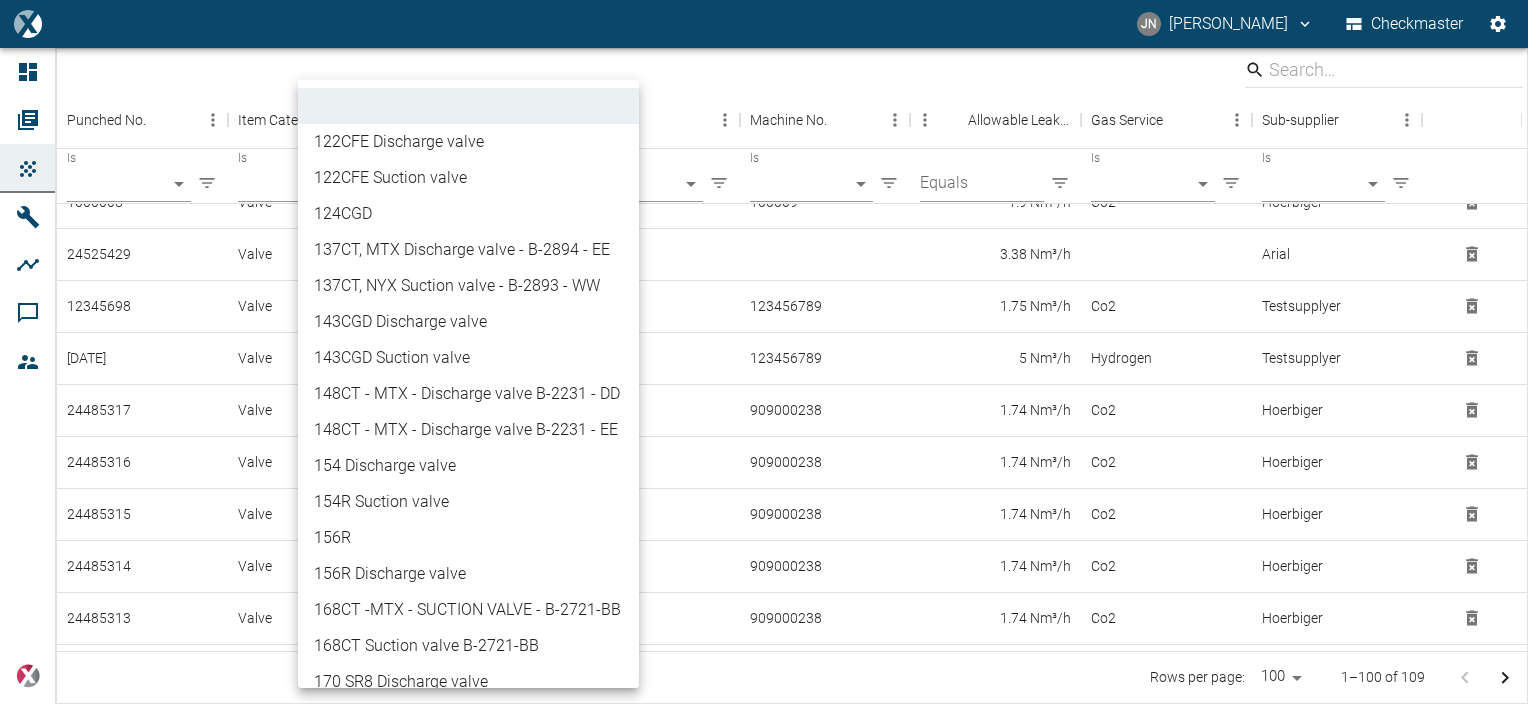 click on "JN Jayan Nair Checkmaster Dashboard Orders Products Machines Analyses Comments Members powered by Punched No. Item Category Item Description Stage Machine No. Allowable Leakage Gas Service Sub-supplier Is ​ Is ​ Is ​ Is ​ Is ​ Equals Is ​ Is ​ 25015447 Valve Suction valve  crank end 2 nd   Stage A09304 1.4 Nm³/h Hydrocarban seimens 25015447 Valve Discharge valve head end 2 nd   Stage A09304 1.9 Nm³/h Hydrocarban seimens 25015434 Valve Discharge valve crank end 3 rd   Stage A09304 1.9 Nm³/h Hydrocarban seimens 25015433 Valve Suction valve crank end 3 rd   Stage A09304 1.9 Nm³/h Hydrocarban seimens 24505381 Valve 293CLE Suction valve  1 st   Stage 9099000600 8.52 Nm³/h Hydrocarban Hoerbiger 25015445 Valve 124CGD 1 st   Stage 7498 2.59 Nm³/h Hydrocarban GS 25015440 Valve 124CGD 1 st   Stage 7498 2.59 Nm³/h Hydrocarban GS 25015440 Valve 124CGD 1 st   Stage 7498 2.59 Nm³/h Hydrocarban GS 25015439 Valve 124CGD 1 st   Stage 7498 2.59 Nm³/h Hydrocarban GS 25015439 Valve 124CGD 1 st   Stage 7498" at bounding box center [764, 352] 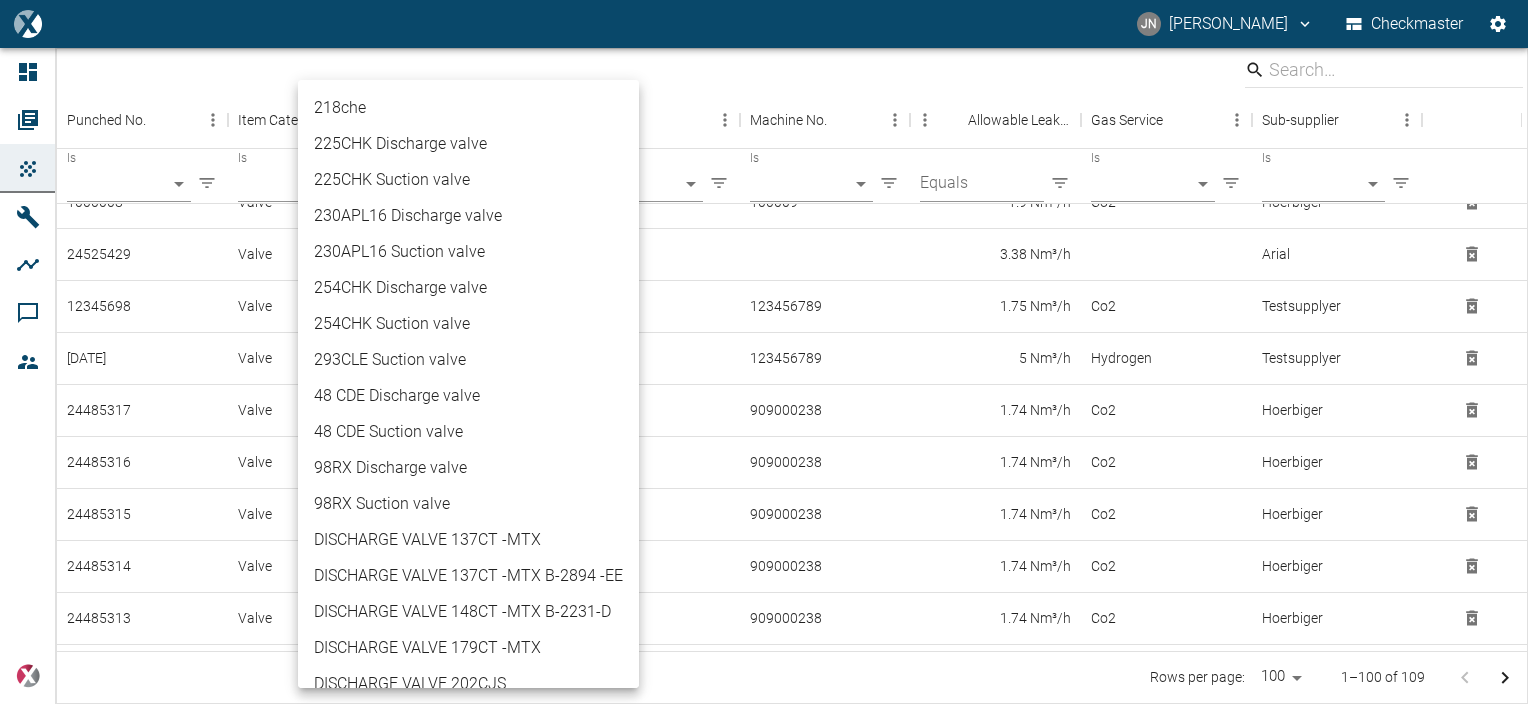 scroll, scrollTop: 1200, scrollLeft: 0, axis: vertical 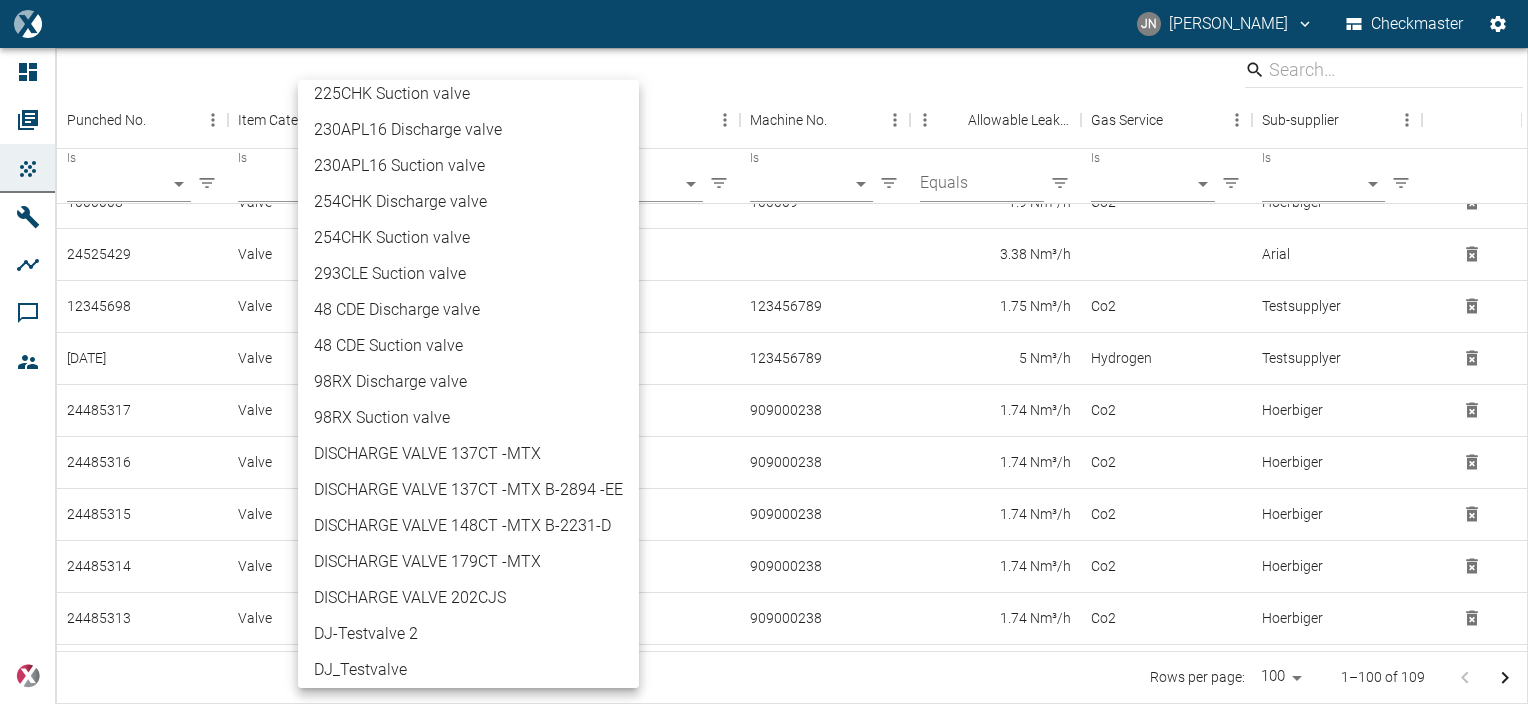 click on "98RX Discharge valve" at bounding box center [468, 382] 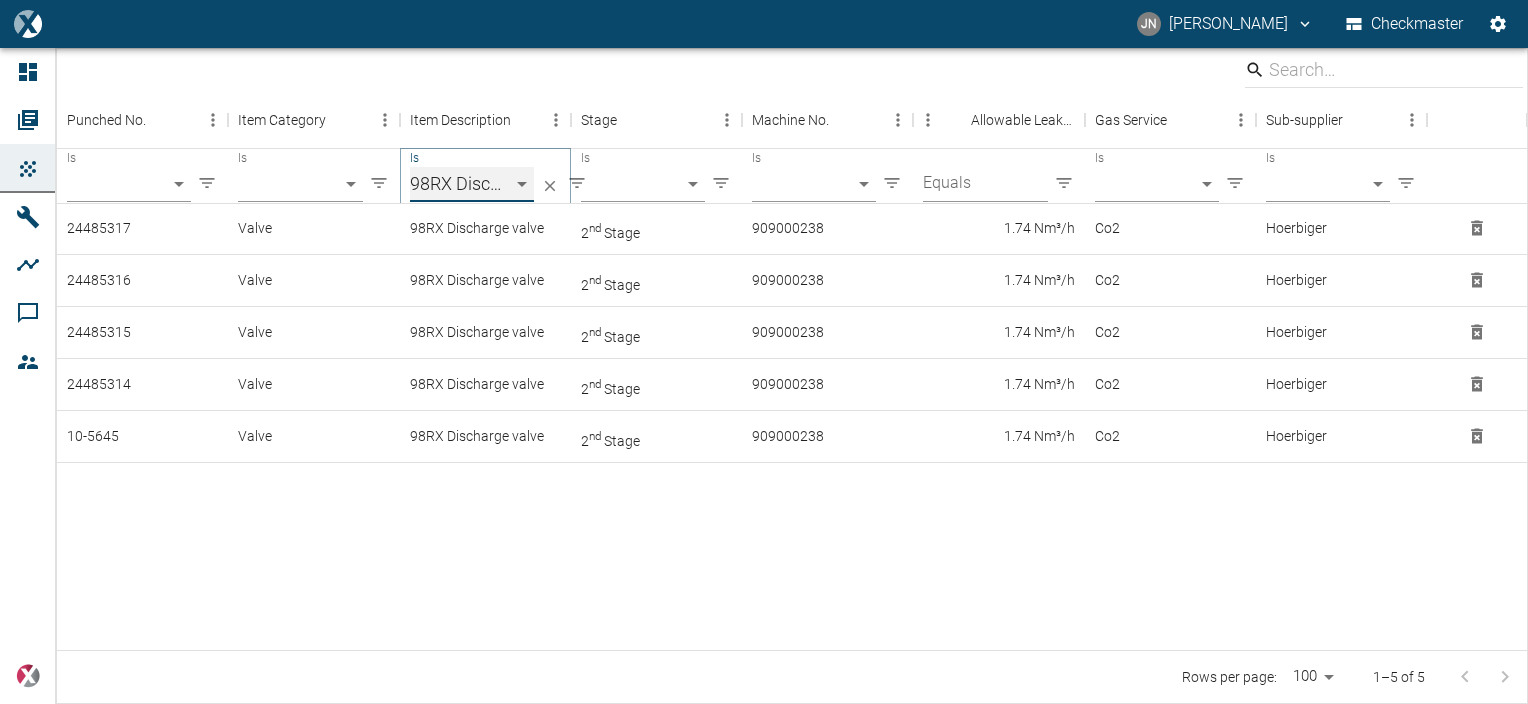 scroll, scrollTop: 0, scrollLeft: 0, axis: both 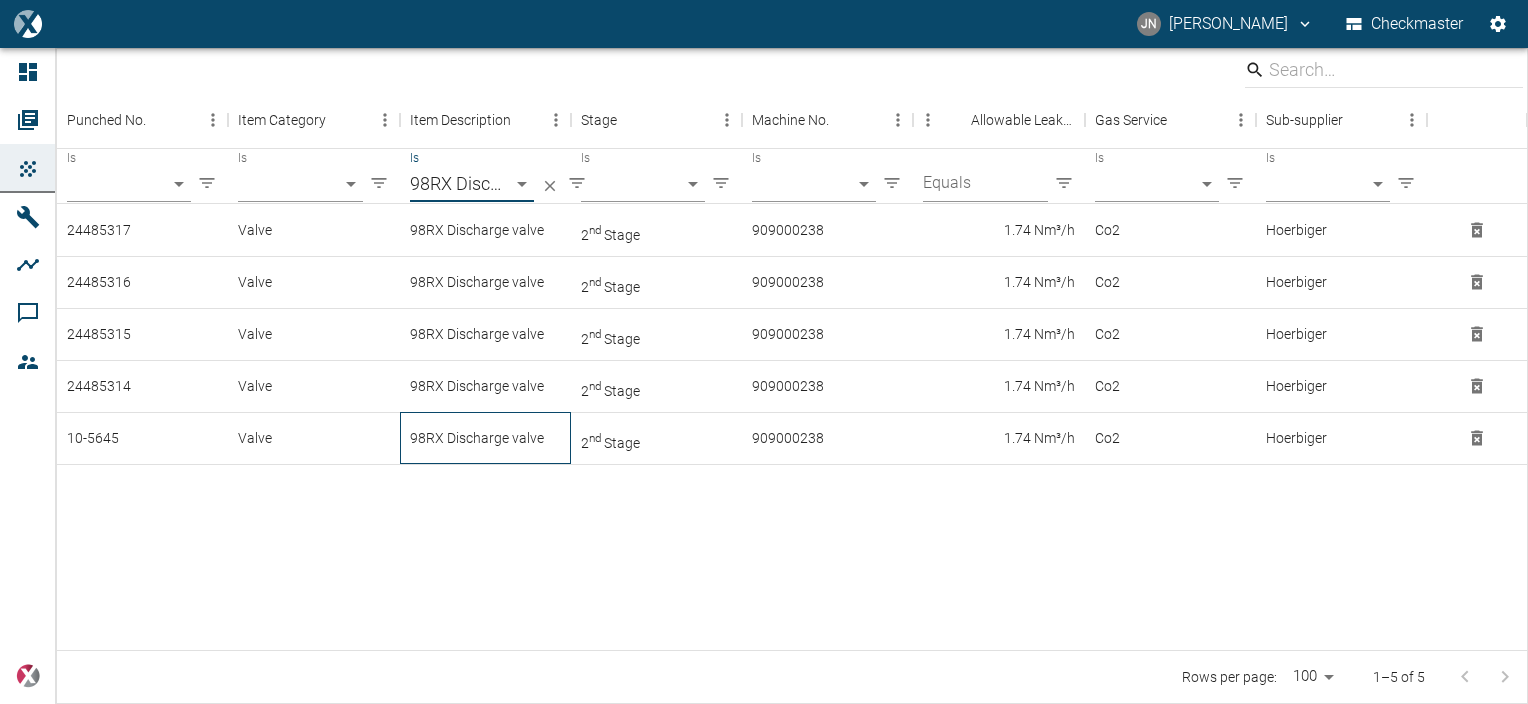 click on "98RX Discharge valve" at bounding box center [485, 438] 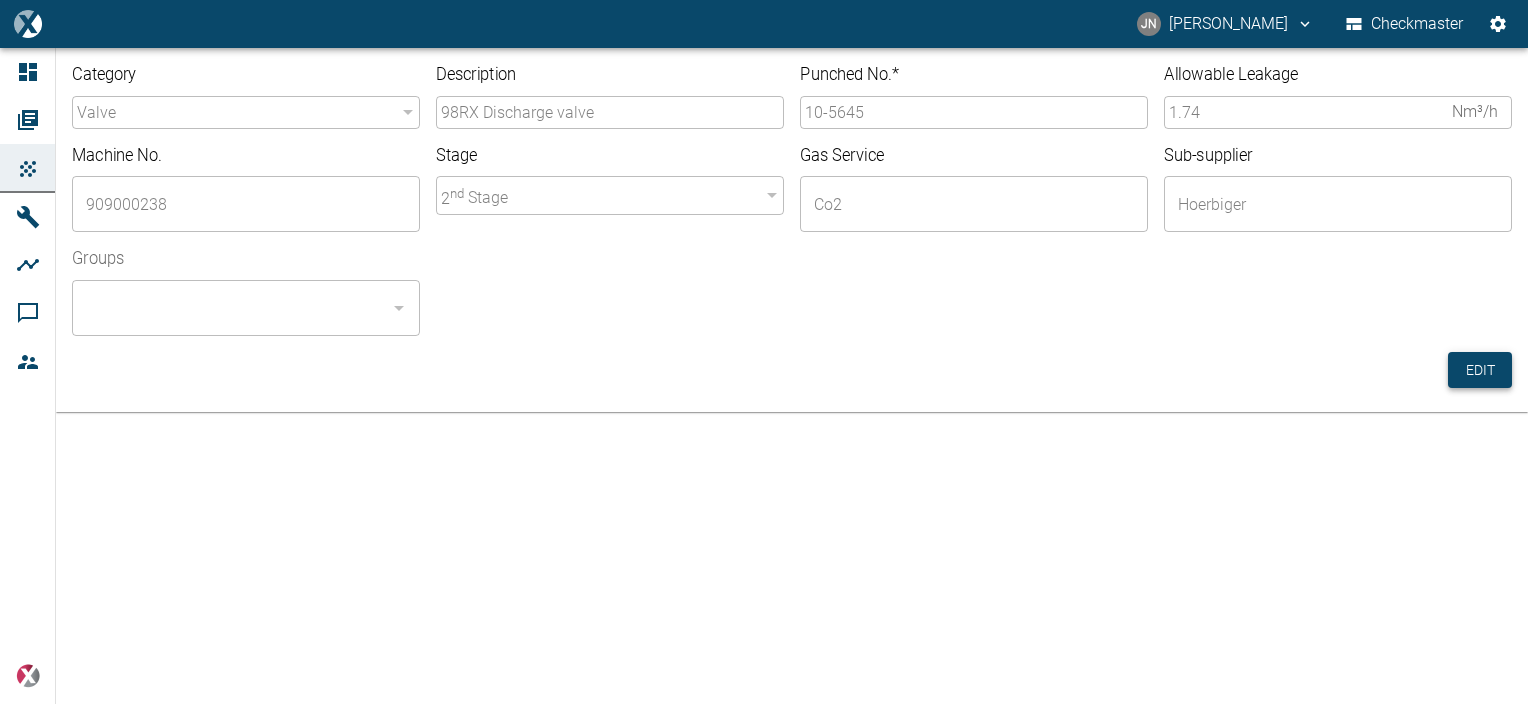 click on "Edit" at bounding box center (1480, 370) 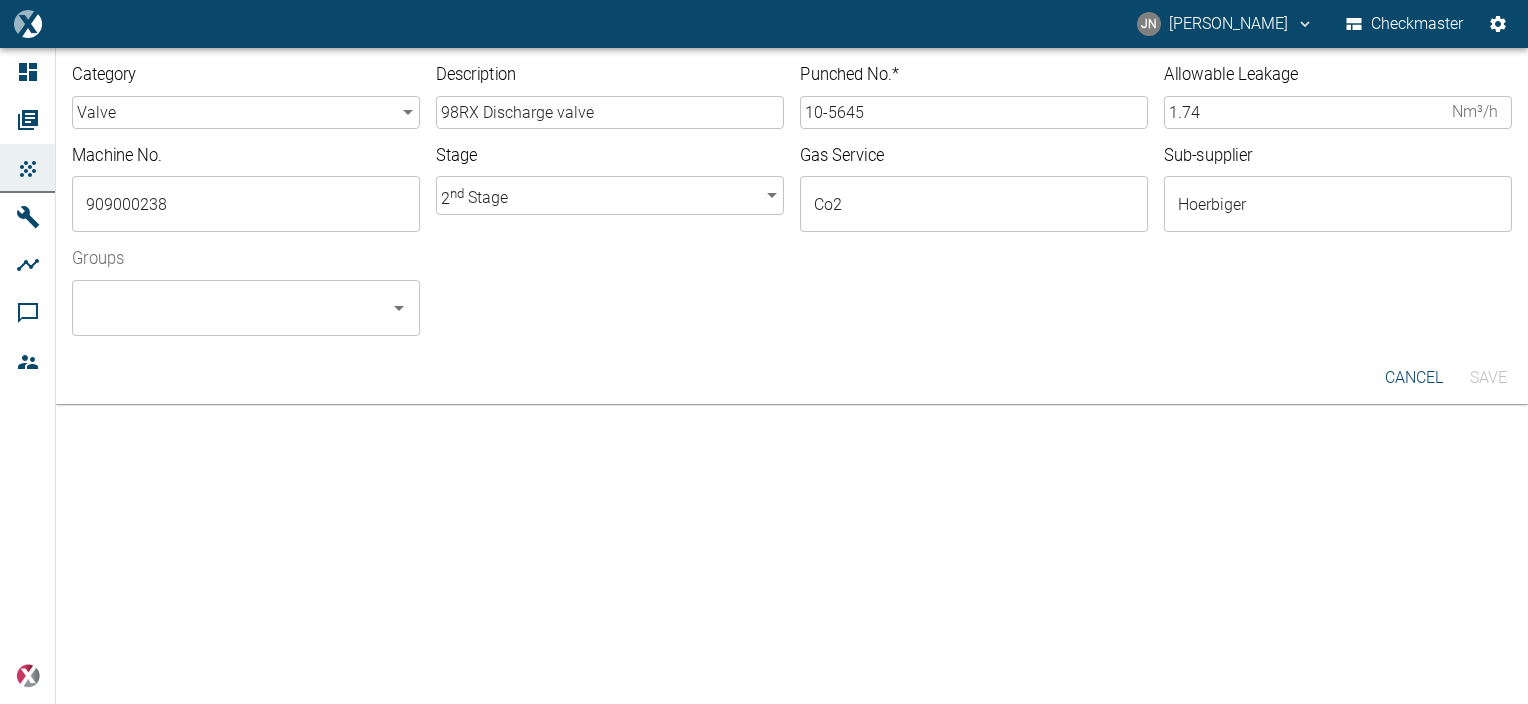 click on "10-5645" at bounding box center [974, 112] 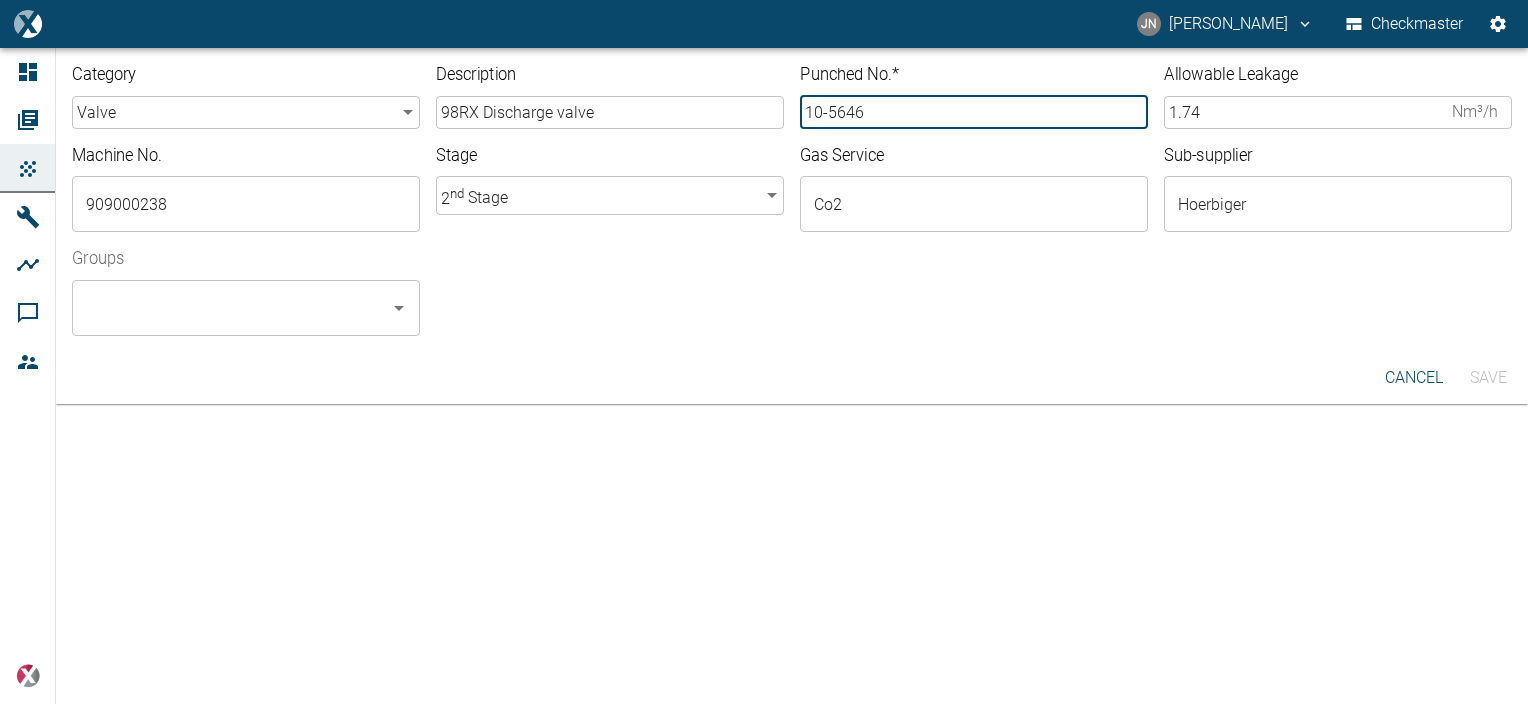 type on "10-5646" 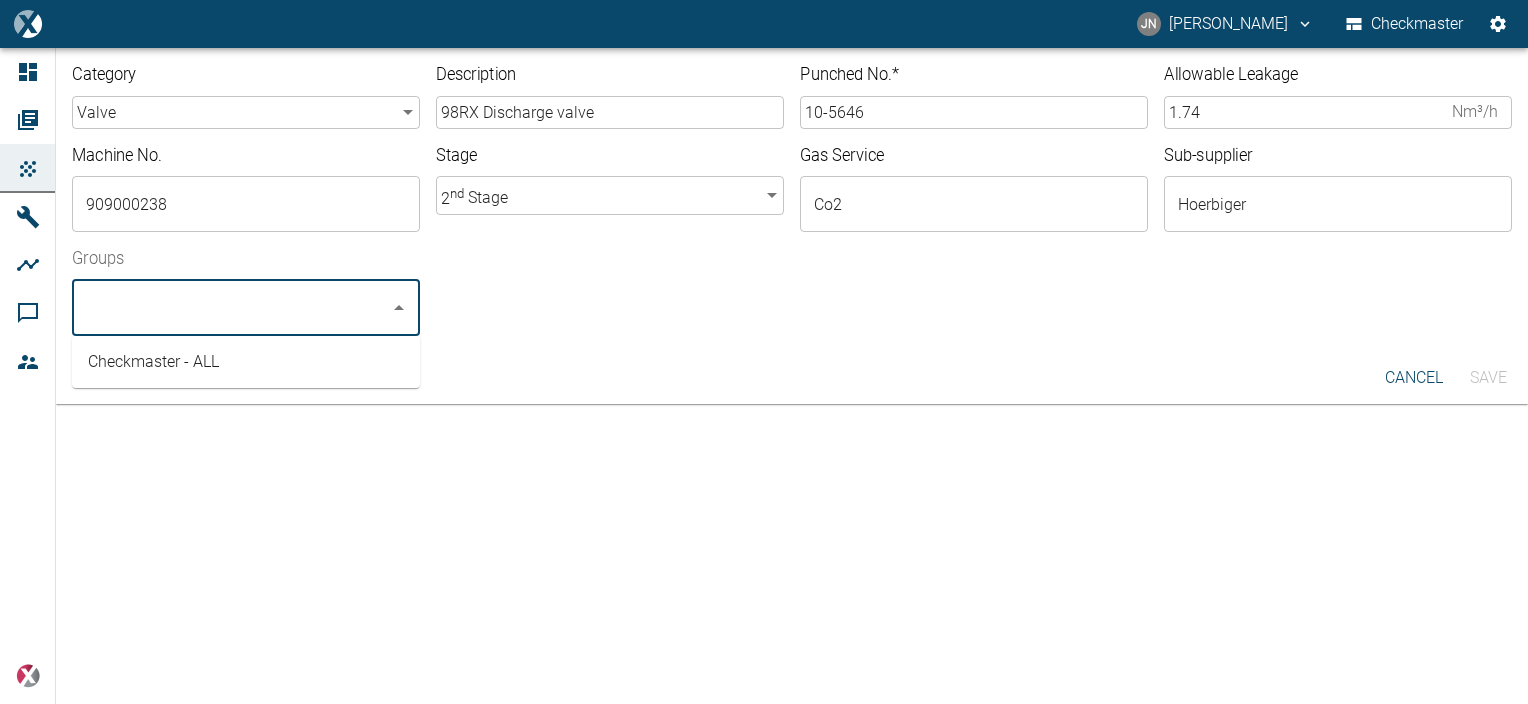 click on "Checkmaster - ALL" at bounding box center (246, 362) 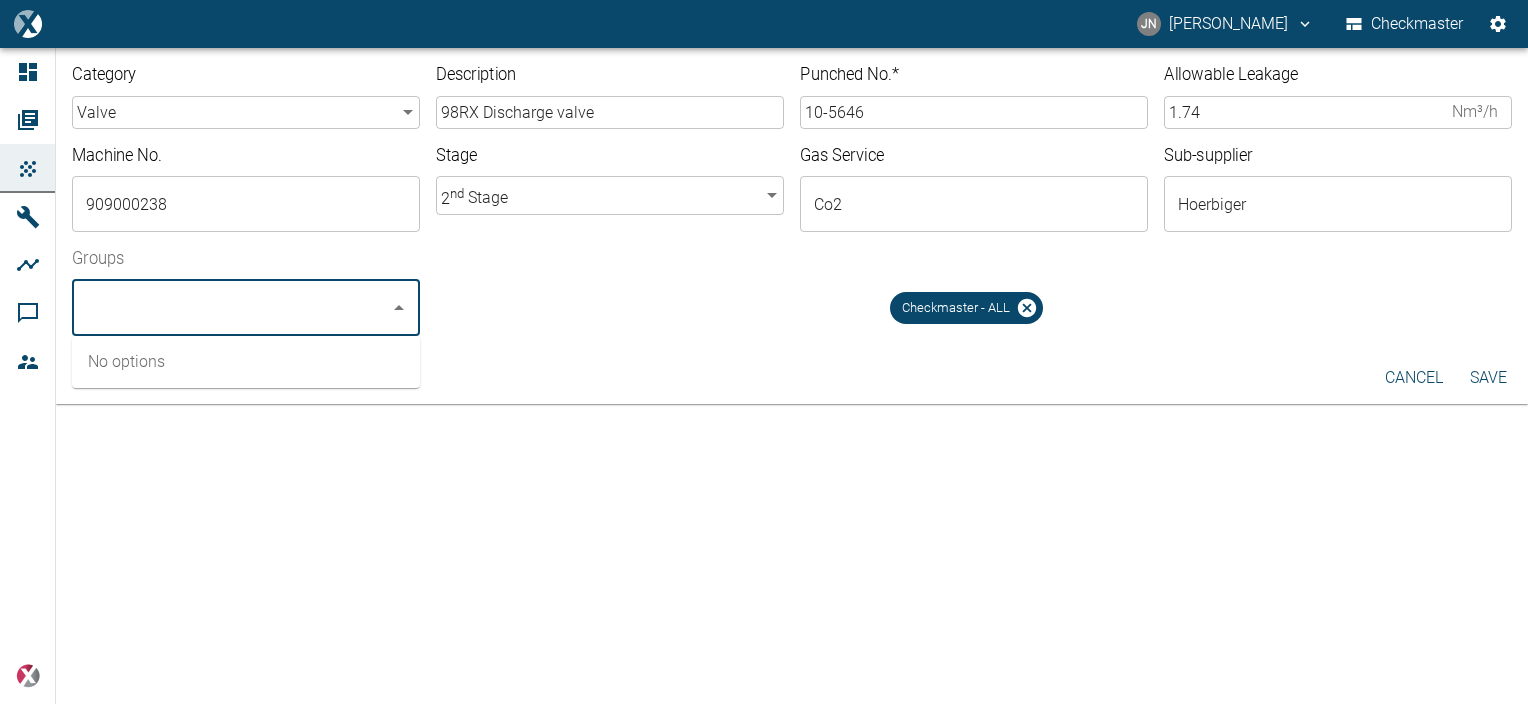 click on "Checkmaster - ALL" at bounding box center (974, 300) 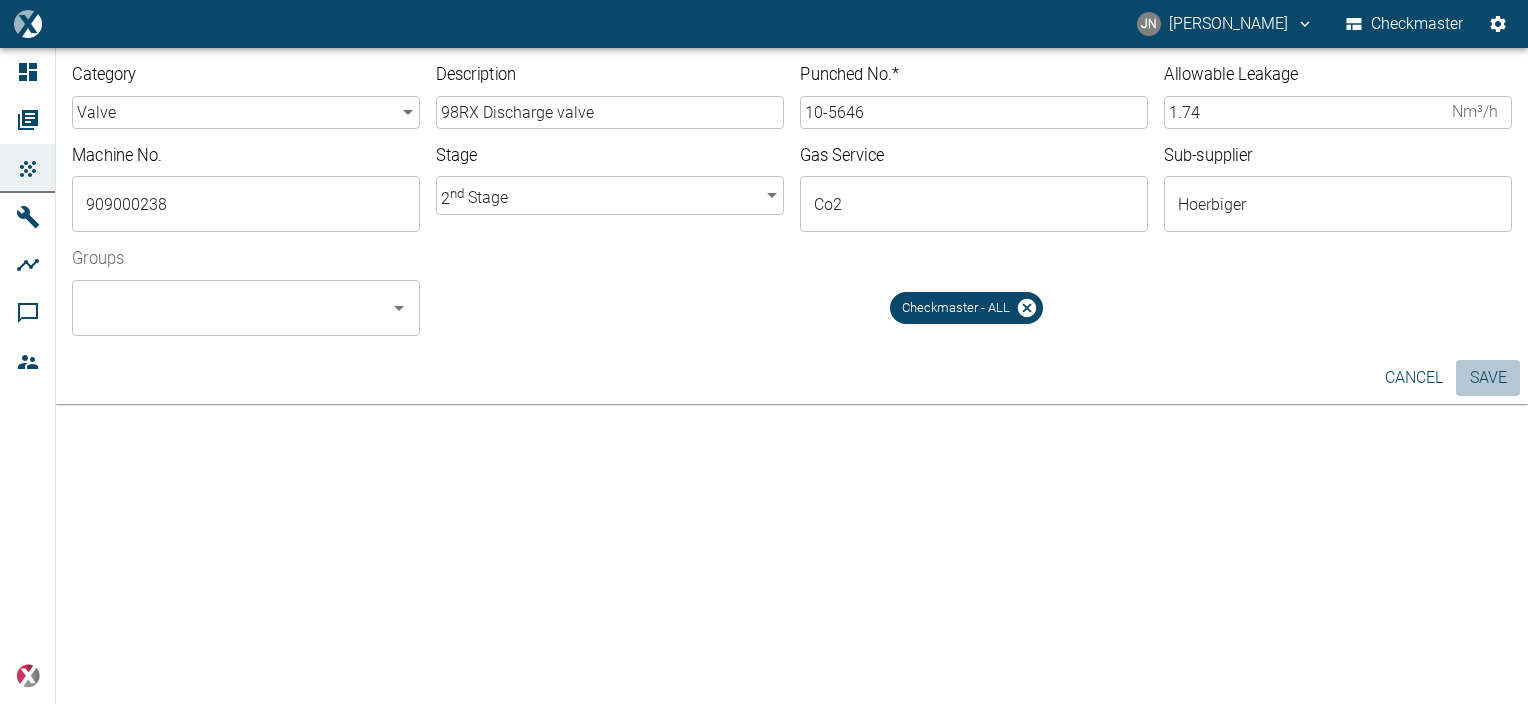 click on "Save" at bounding box center [1488, 378] 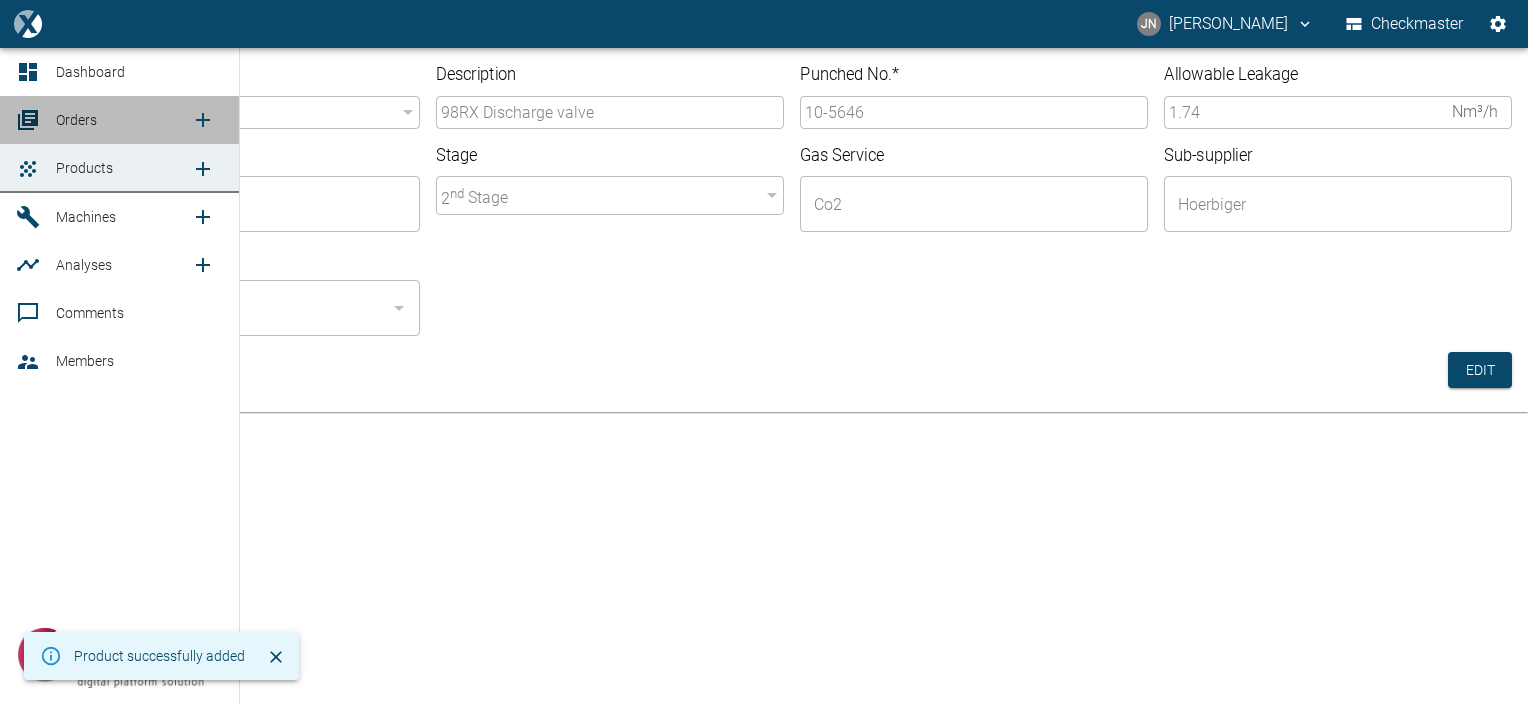 click on "Orders" at bounding box center [76, 120] 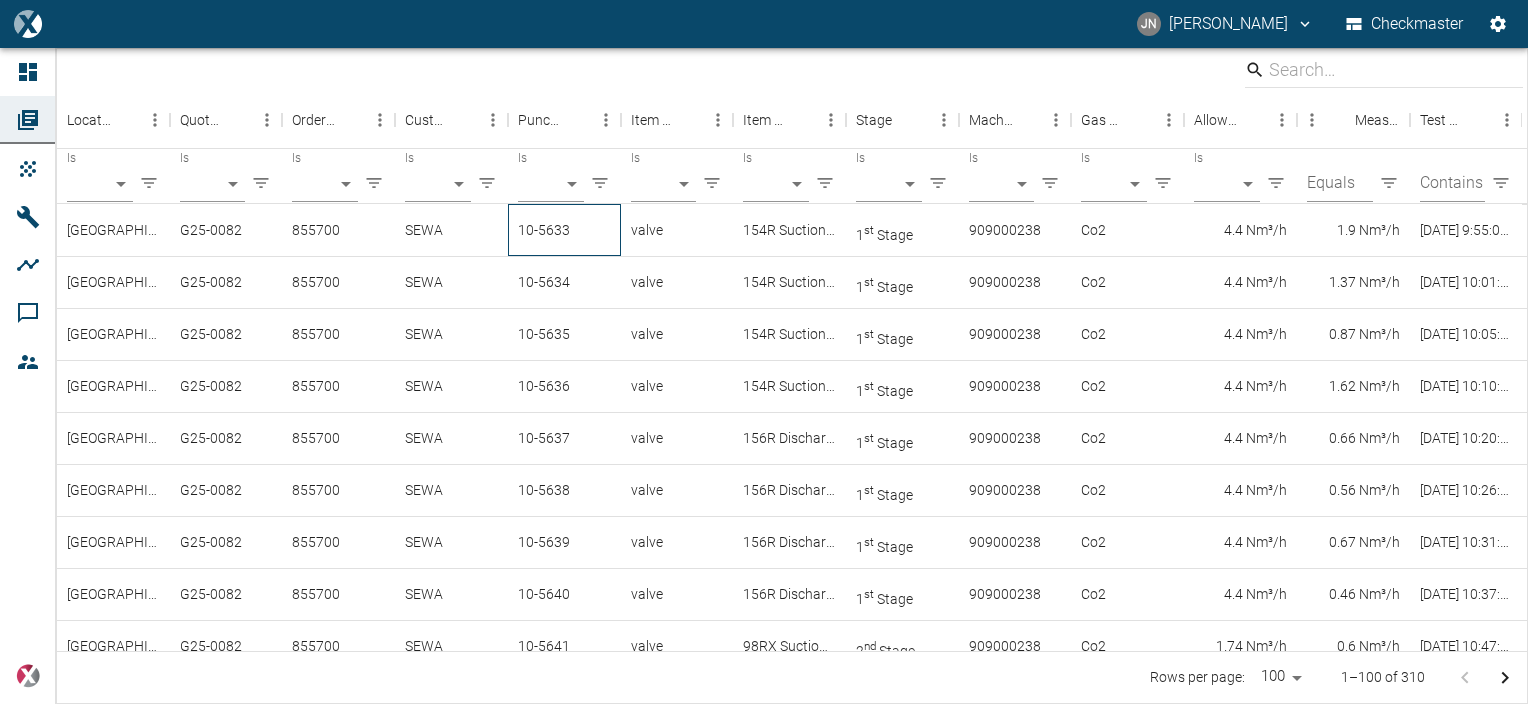 click on "10-5633" at bounding box center [564, 230] 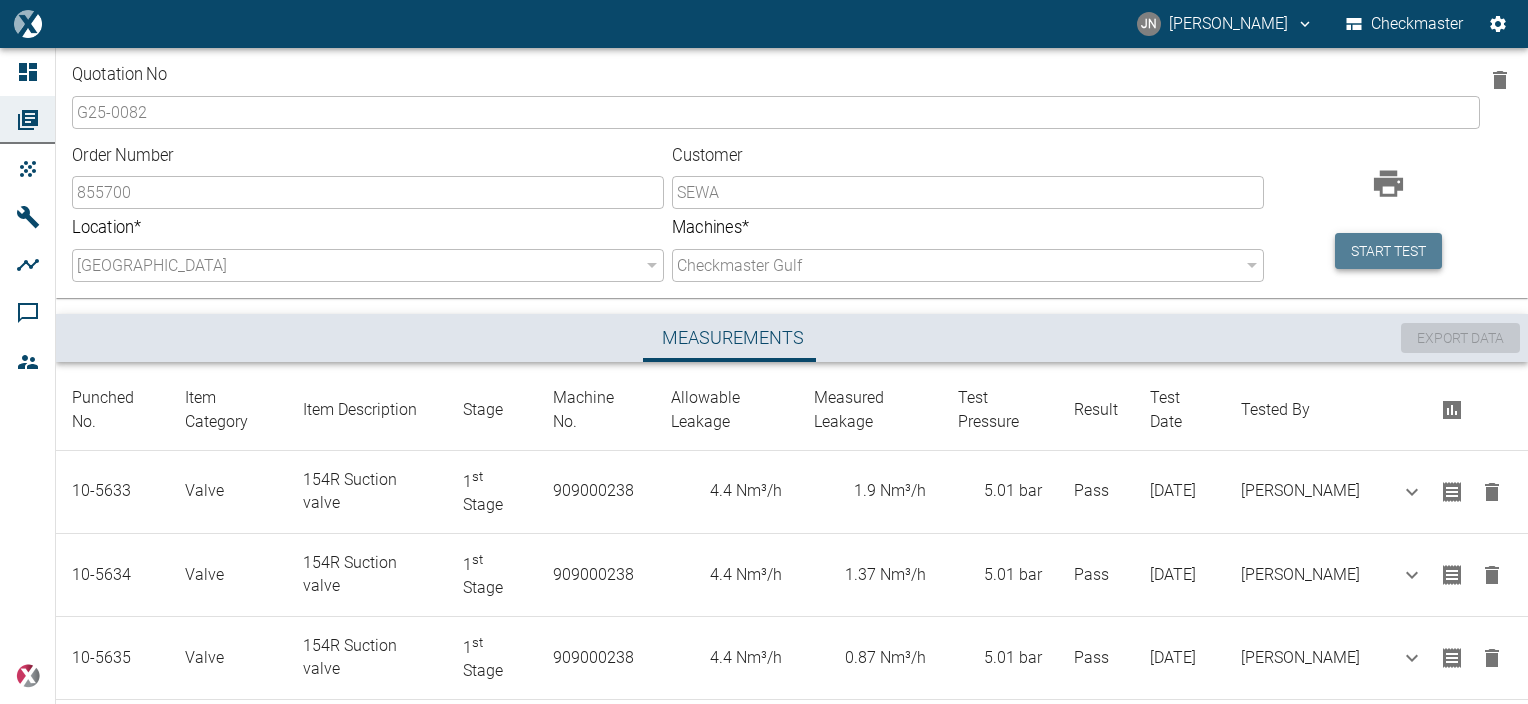 click on "Start test" at bounding box center [1388, 251] 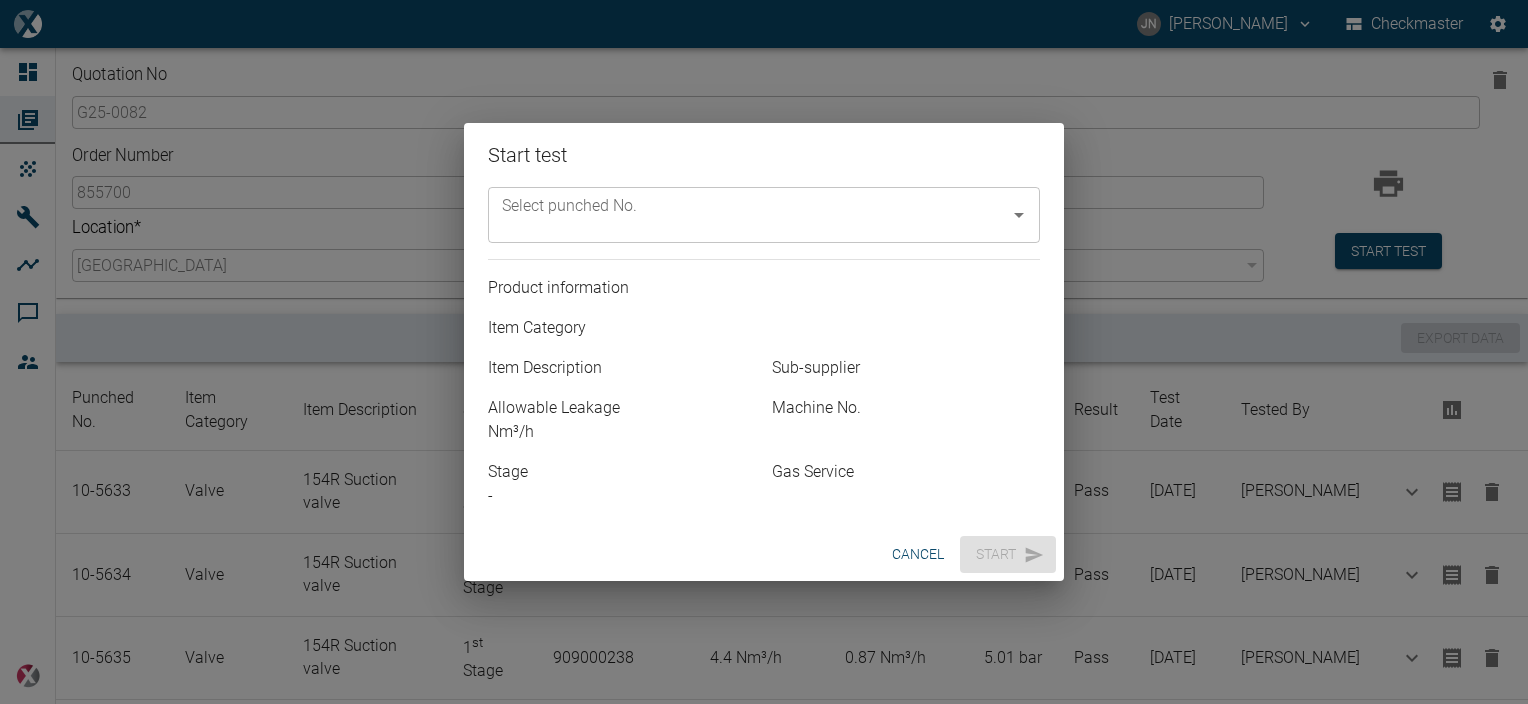 click on "Select punched No." at bounding box center (749, 215) 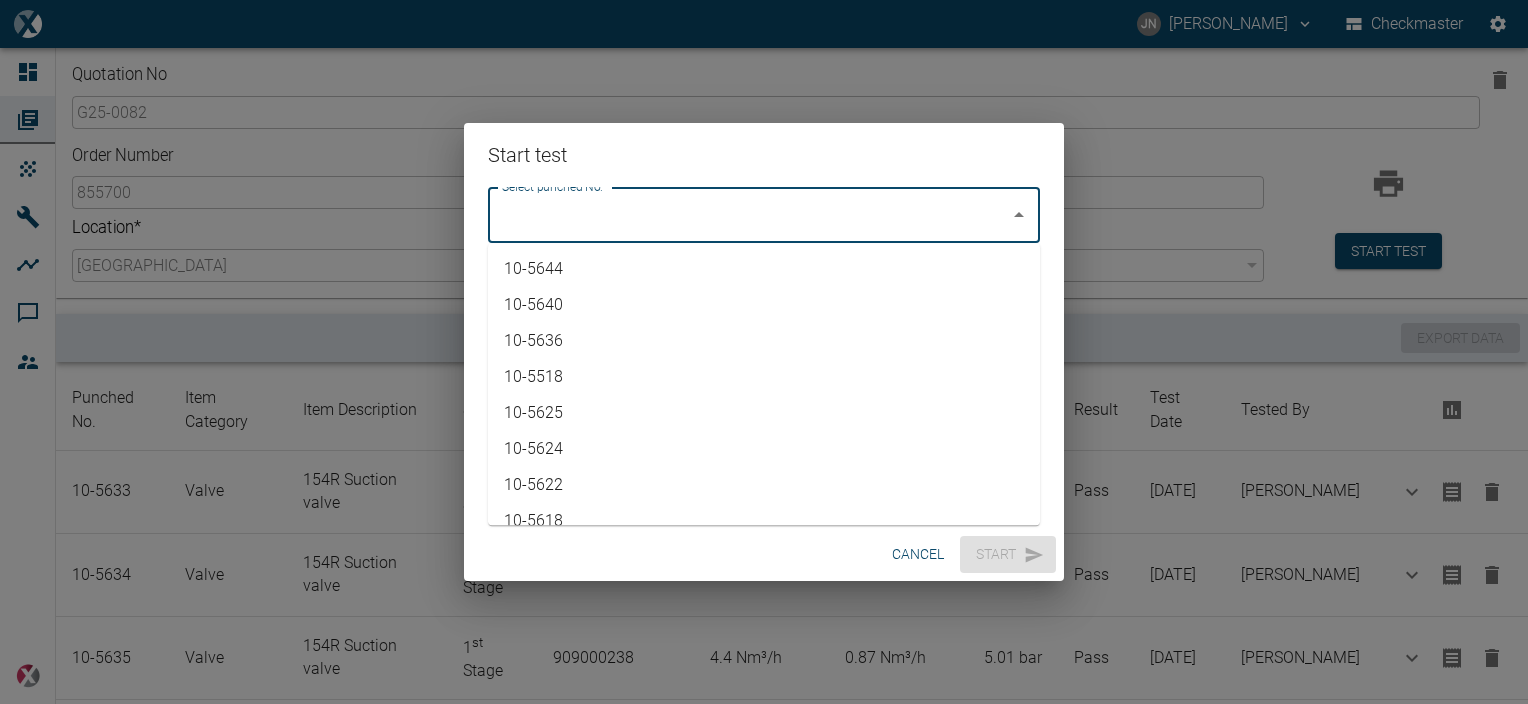 scroll, scrollTop: 700, scrollLeft: 0, axis: vertical 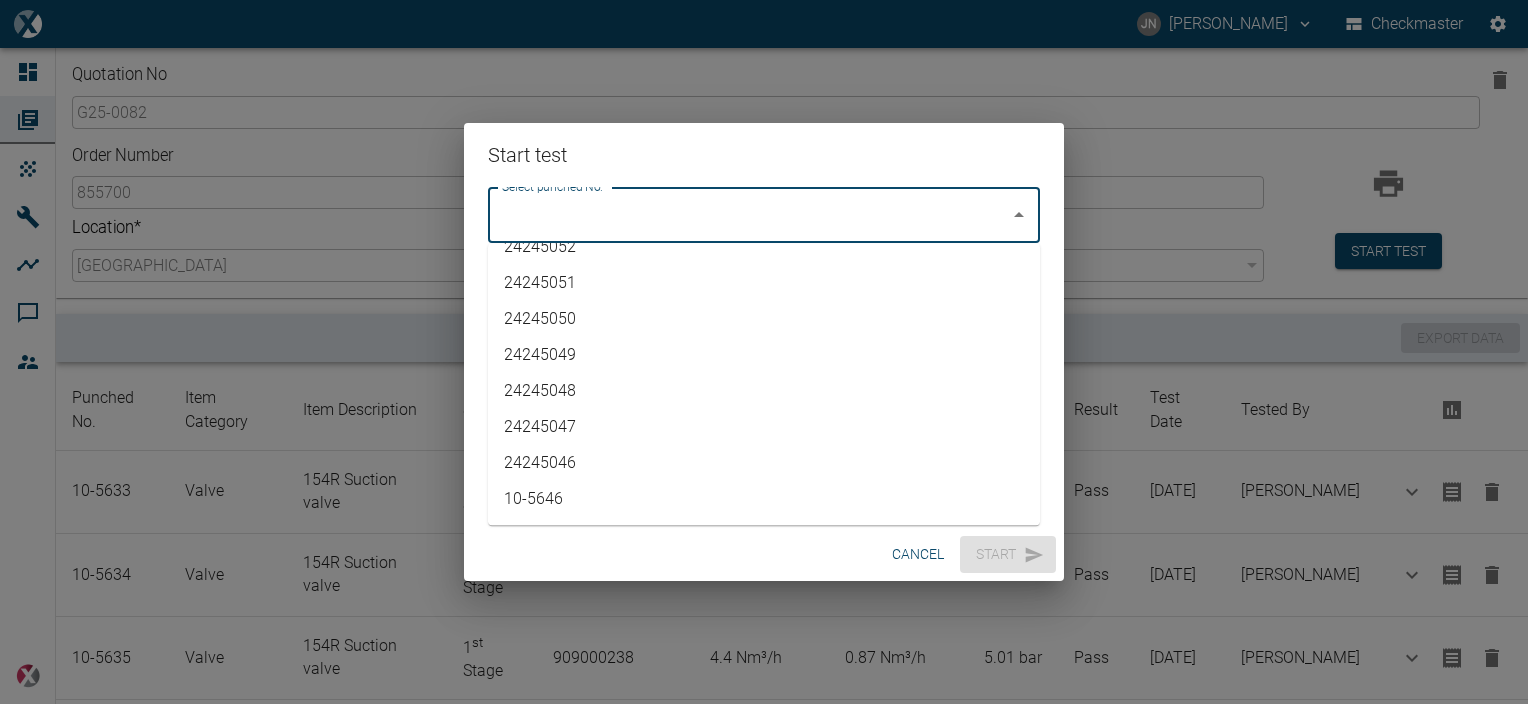 click on "10-5646" at bounding box center (764, 499) 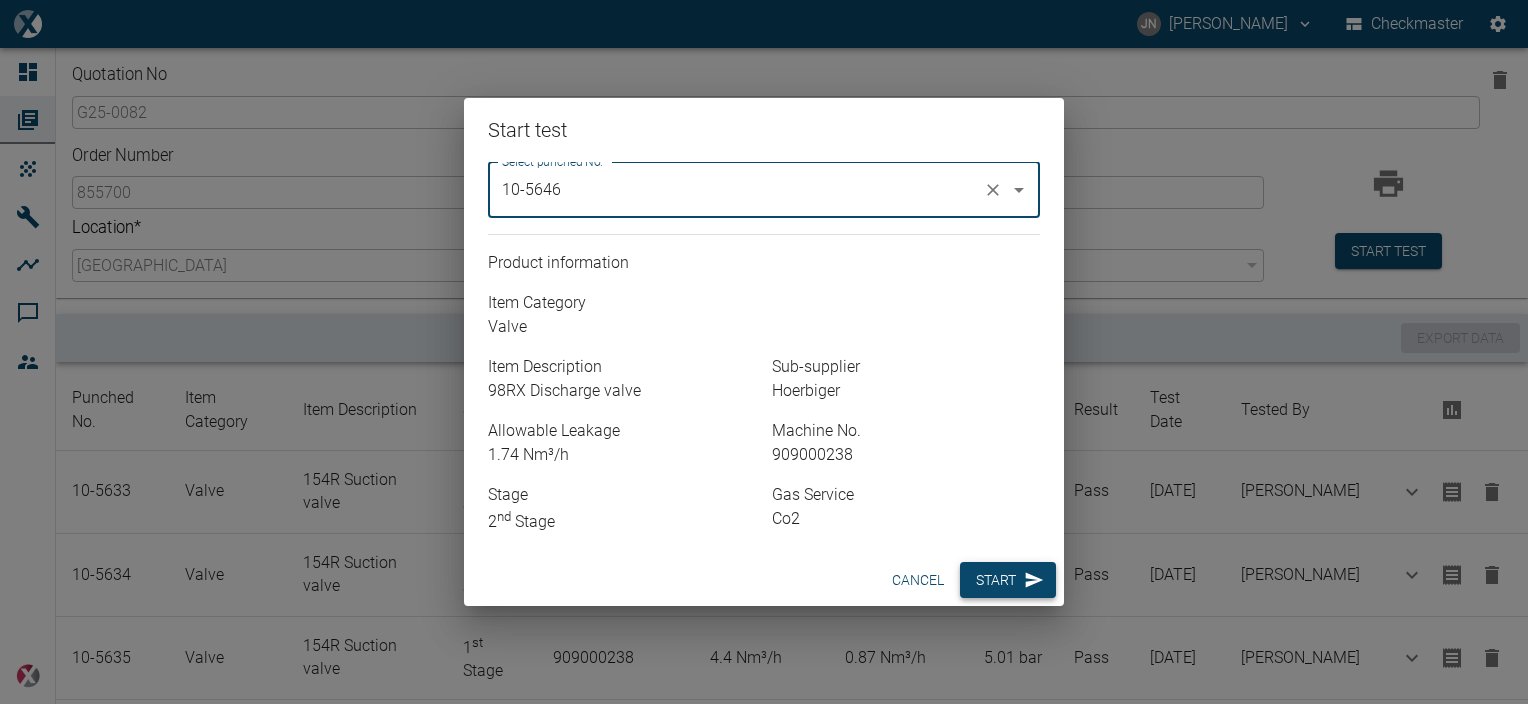click on "Start" at bounding box center (1008, 580) 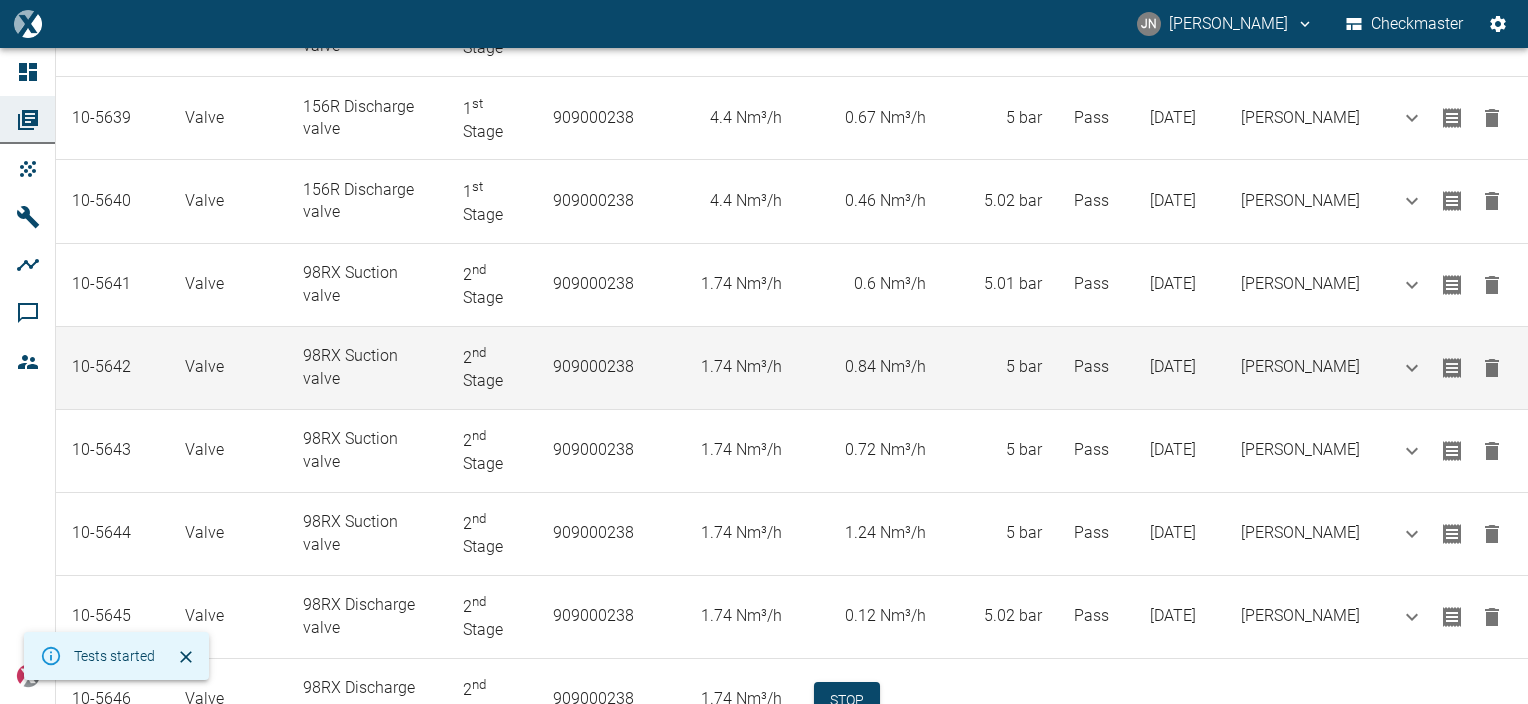 scroll, scrollTop: 937, scrollLeft: 0, axis: vertical 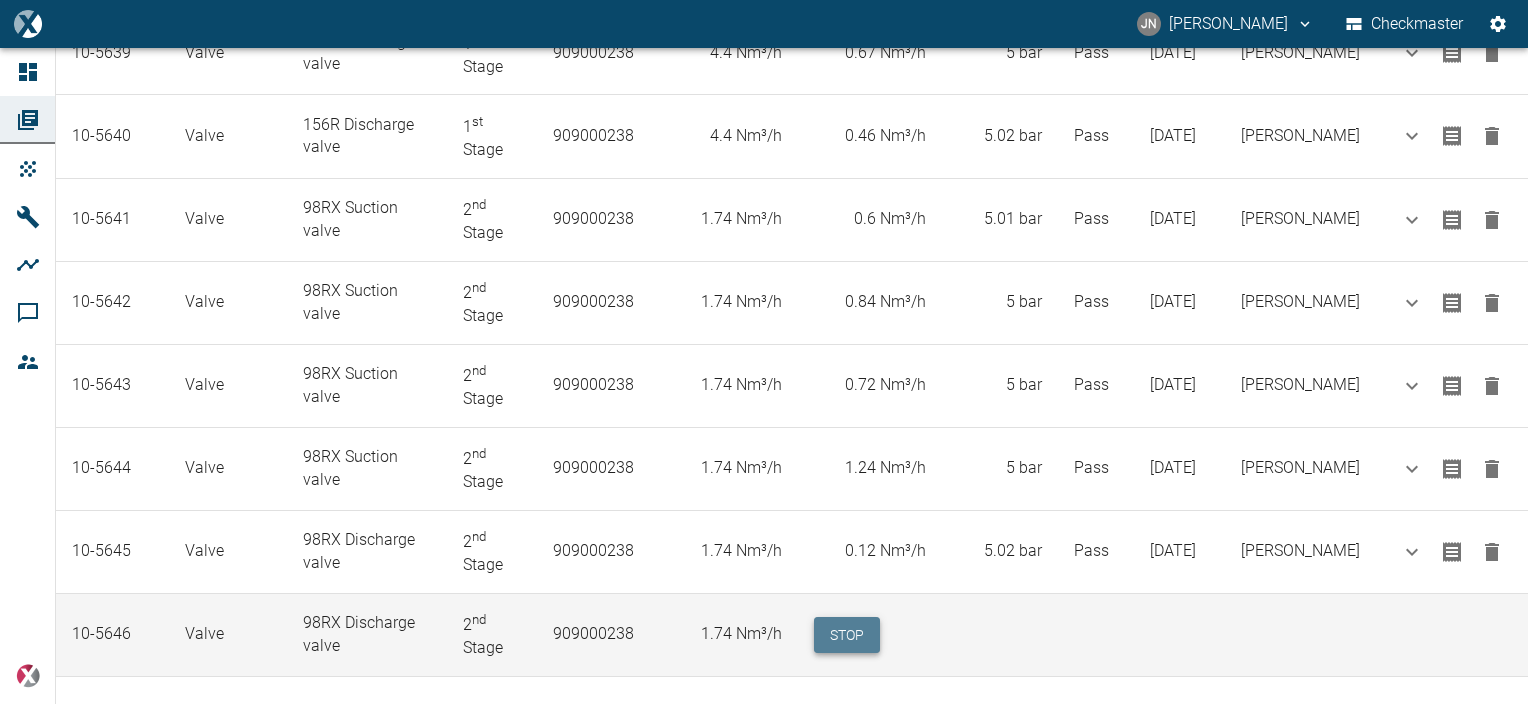 click on "Stop" at bounding box center (847, 635) 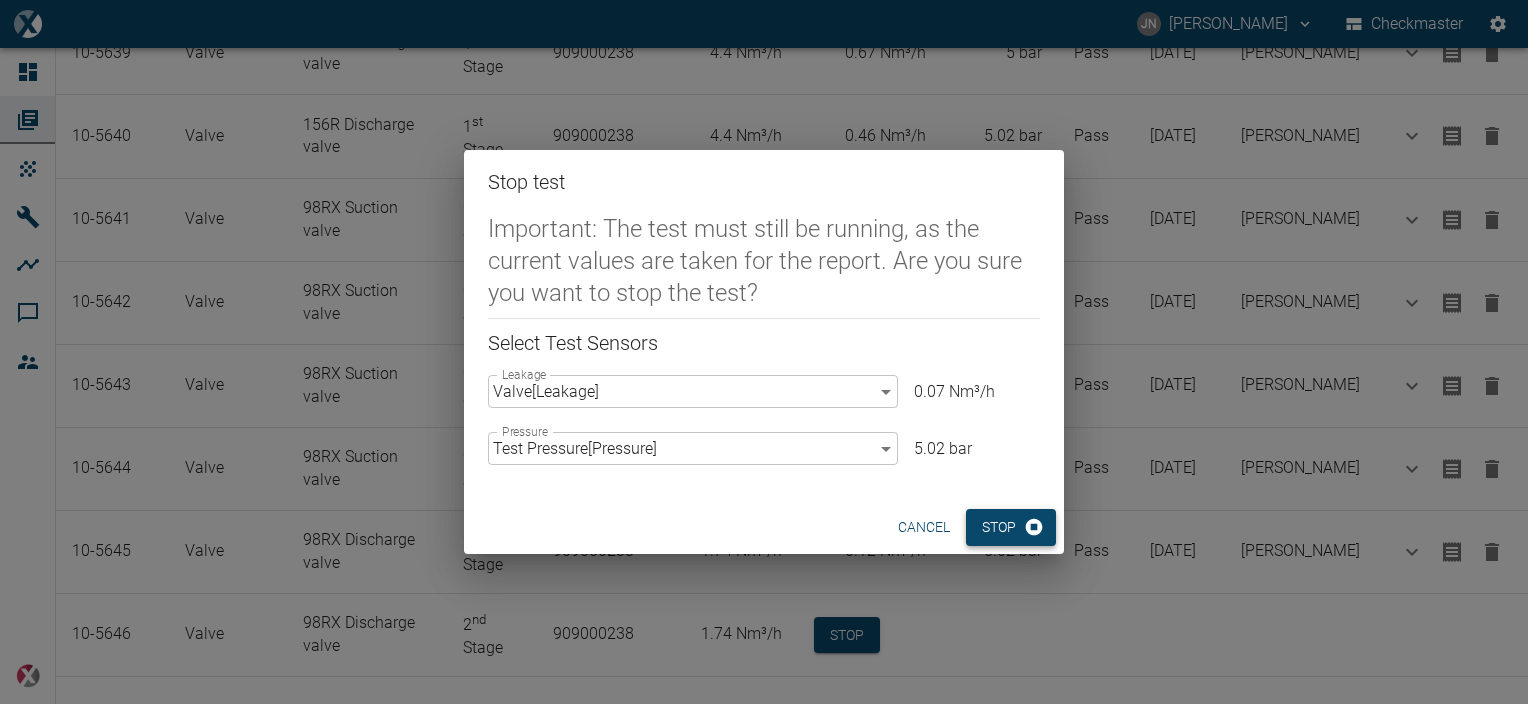 click on "Stop" at bounding box center [1011, 527] 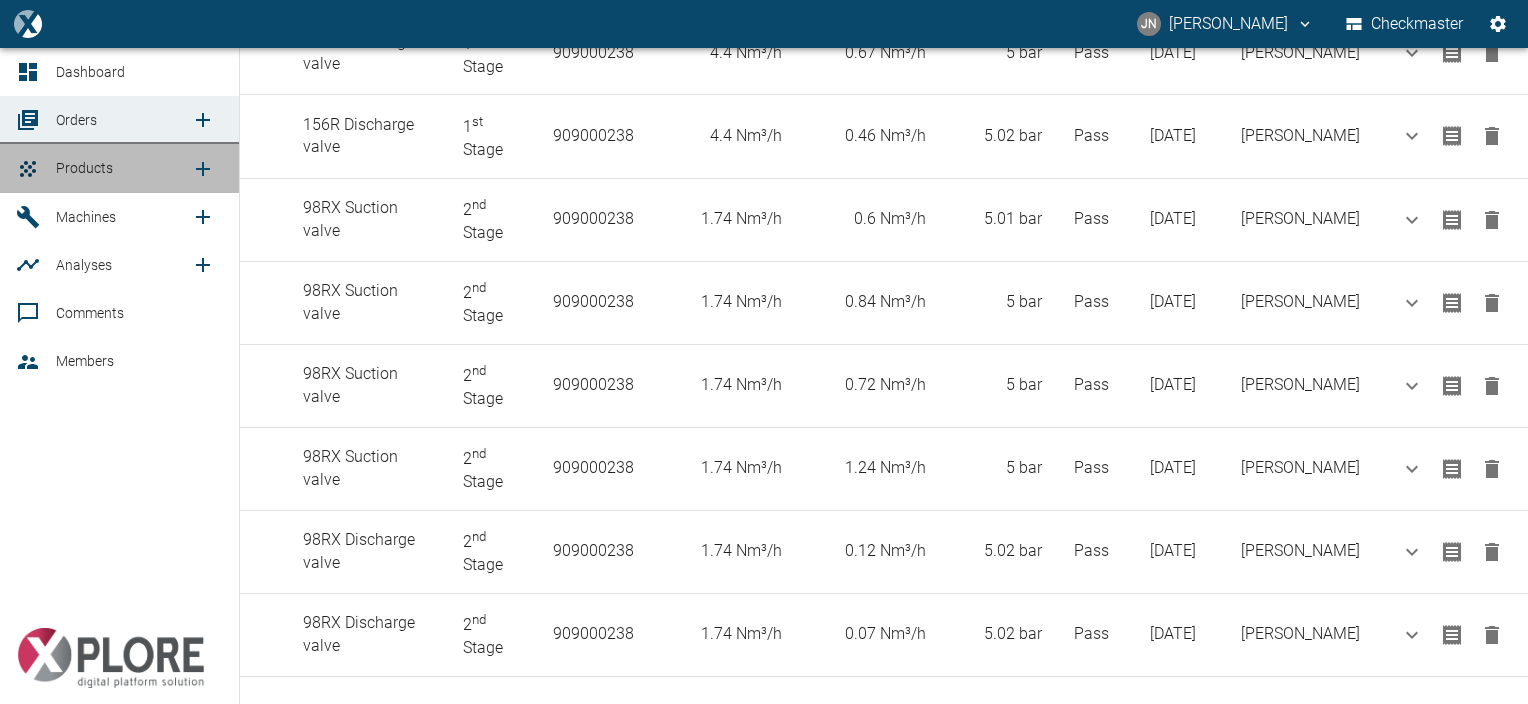 click on "Products" at bounding box center [84, 168] 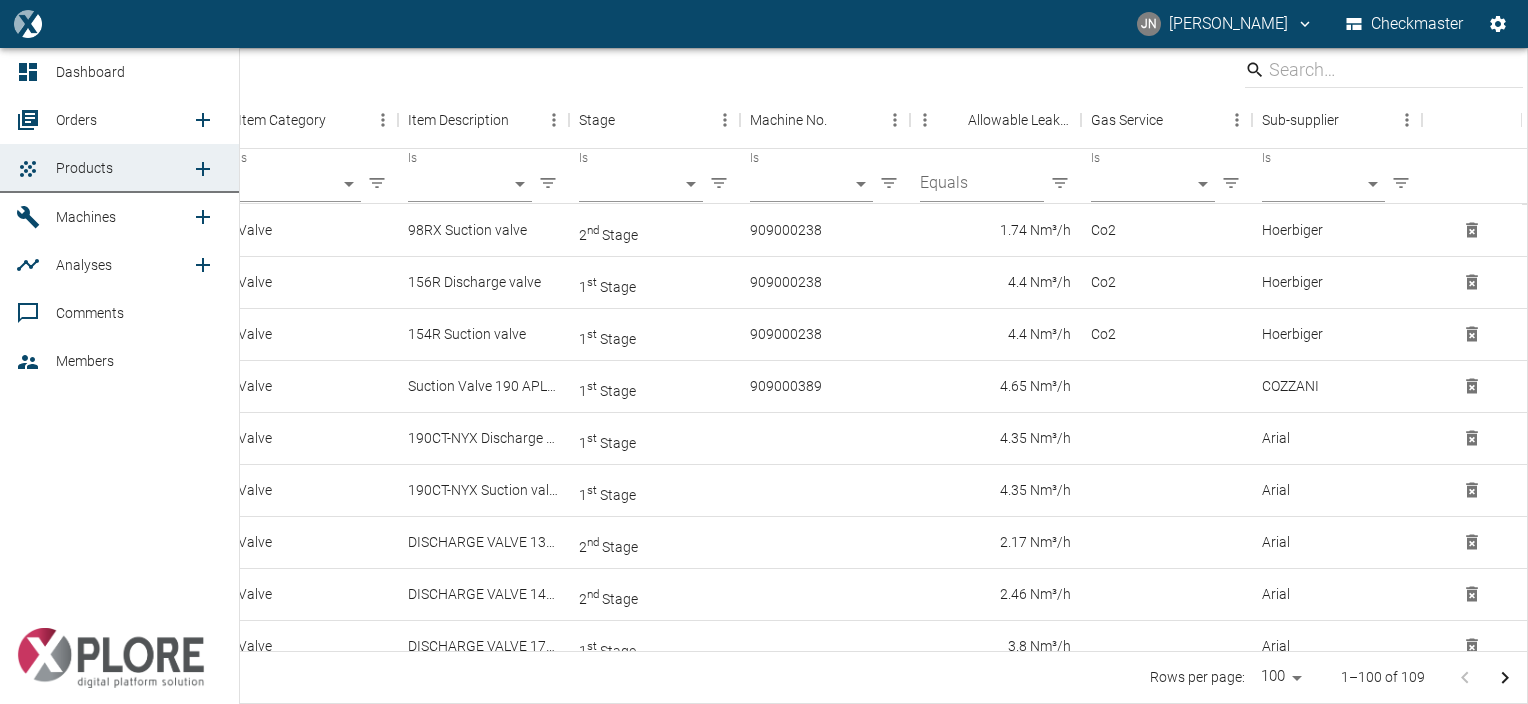 scroll, scrollTop: 0, scrollLeft: 0, axis: both 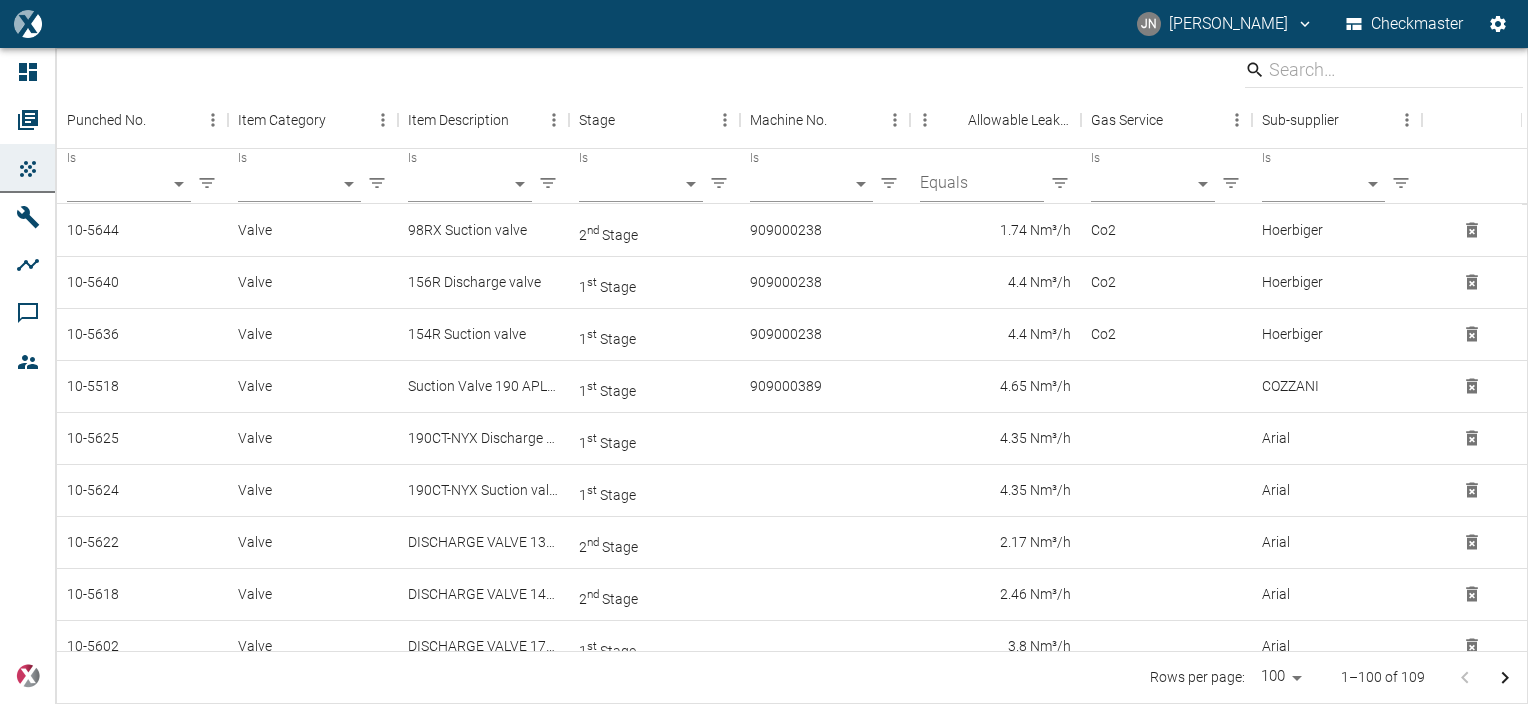 click on "JN Jayan Nair Checkmaster Dashboard Orders Products Machines Analyses Comments Members powered by Punched No. Item Category Item Description Stage Machine No. Allowable Leakage Gas Service Sub-supplier Is ​ Is ​ Is ​ Is ​ Is ​ Equals Is ​ Is ​ 10-5644 Valve 98RX Suction valve 2 nd   Stage 909000238 1.74 Nm³/h Co2 Hoerbiger 10-5640 Valve 156R Discharge valve 1 st   Stage 909000238 4.4 Nm³/h Co2 Hoerbiger 10-5636 Valve 154R Suction valve 1 st   Stage 909000238 4.4 Nm³/h Co2 Hoerbiger 10-5518 Valve Suction Valve 190 APL 12 1 st   Stage 909000389 4.65 Nm³/h COZZANI 10-5625 Valve 190CT-NYX Discharge valve KB-5557-P 1 st   Stage 4.35 Nm³/h Arial 10-5624 Valve 190CT-NYX Suction valve KB-5558-W 1 st   Stage 4.35 Nm³/h Arial 10-5622 Valve DISCHARGE VALVE 137CT -MTX B-2894 -EE 2 nd   Stage 2.17 Nm³/h Arial 10-5618 Valve DISCHARGE VALVE 148CT -MTX B-2231-D 2 nd   Stage 2.46 Nm³/h Arial 10-5602 Valve DISCHARGE VALVE 179CT -MTX 1 st   Stage 3.8 Nm³/h Arial 10-5614 Valve DISCHARGE VALVE 137CT -MTX 2" at bounding box center (764, 352) 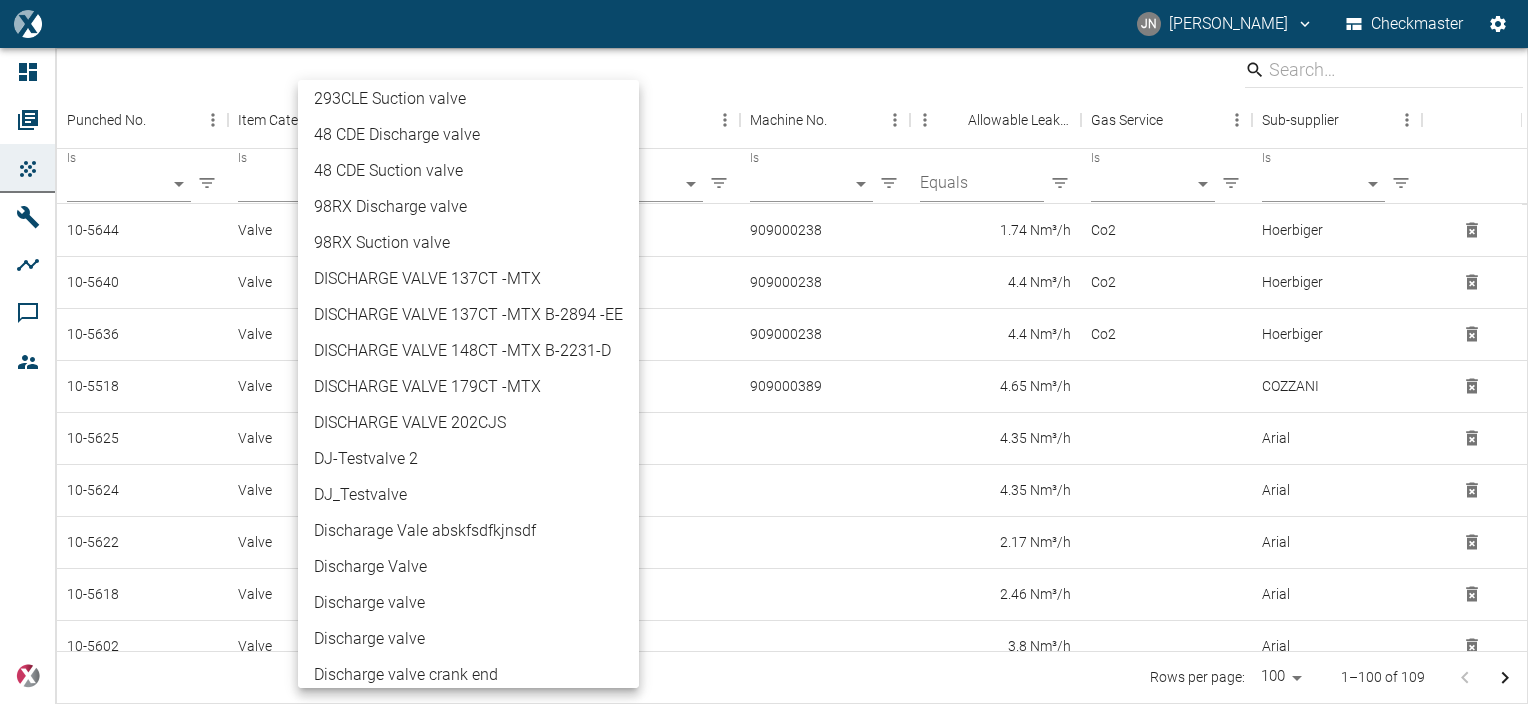 scroll, scrollTop: 1240, scrollLeft: 0, axis: vertical 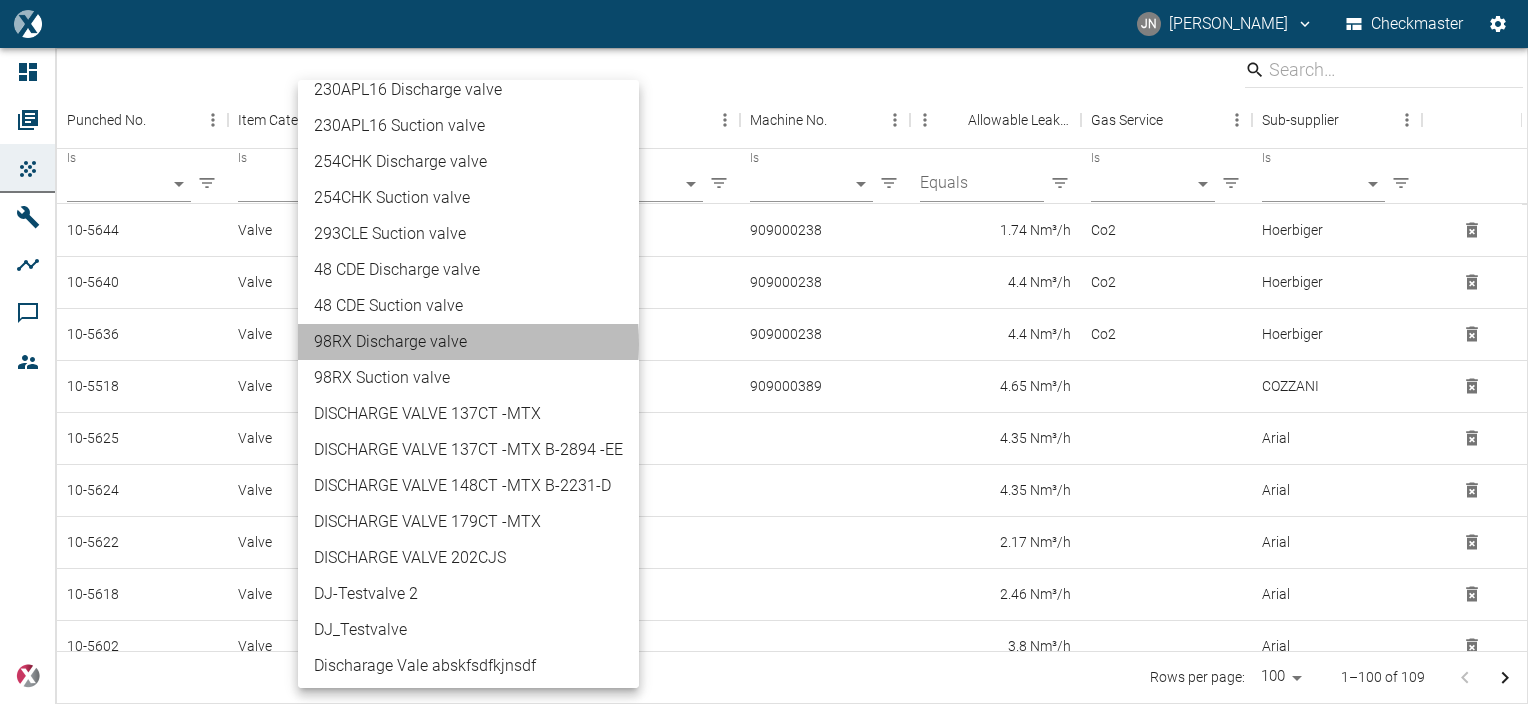 click on "98RX Discharge valve" at bounding box center [468, 342] 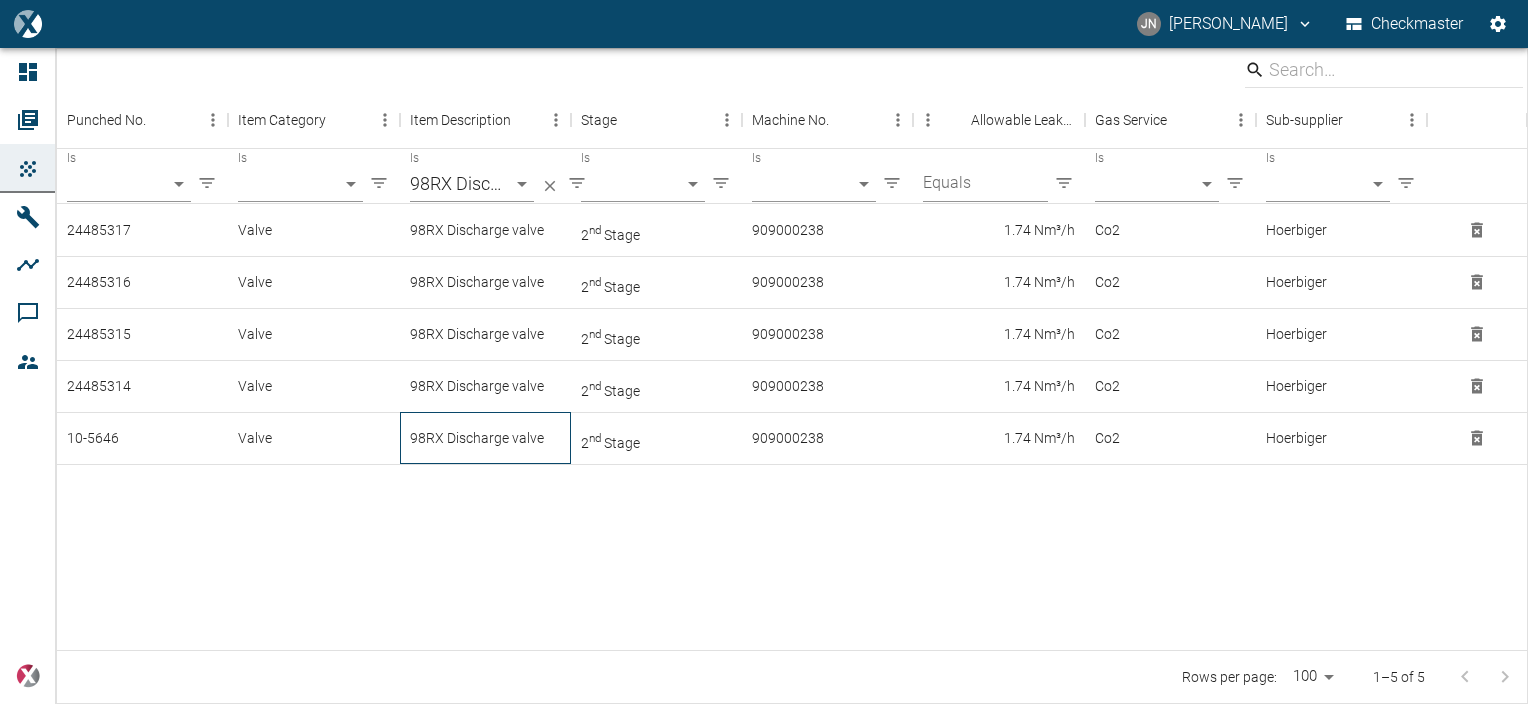 click on "98RX Discharge valve" at bounding box center (485, 438) 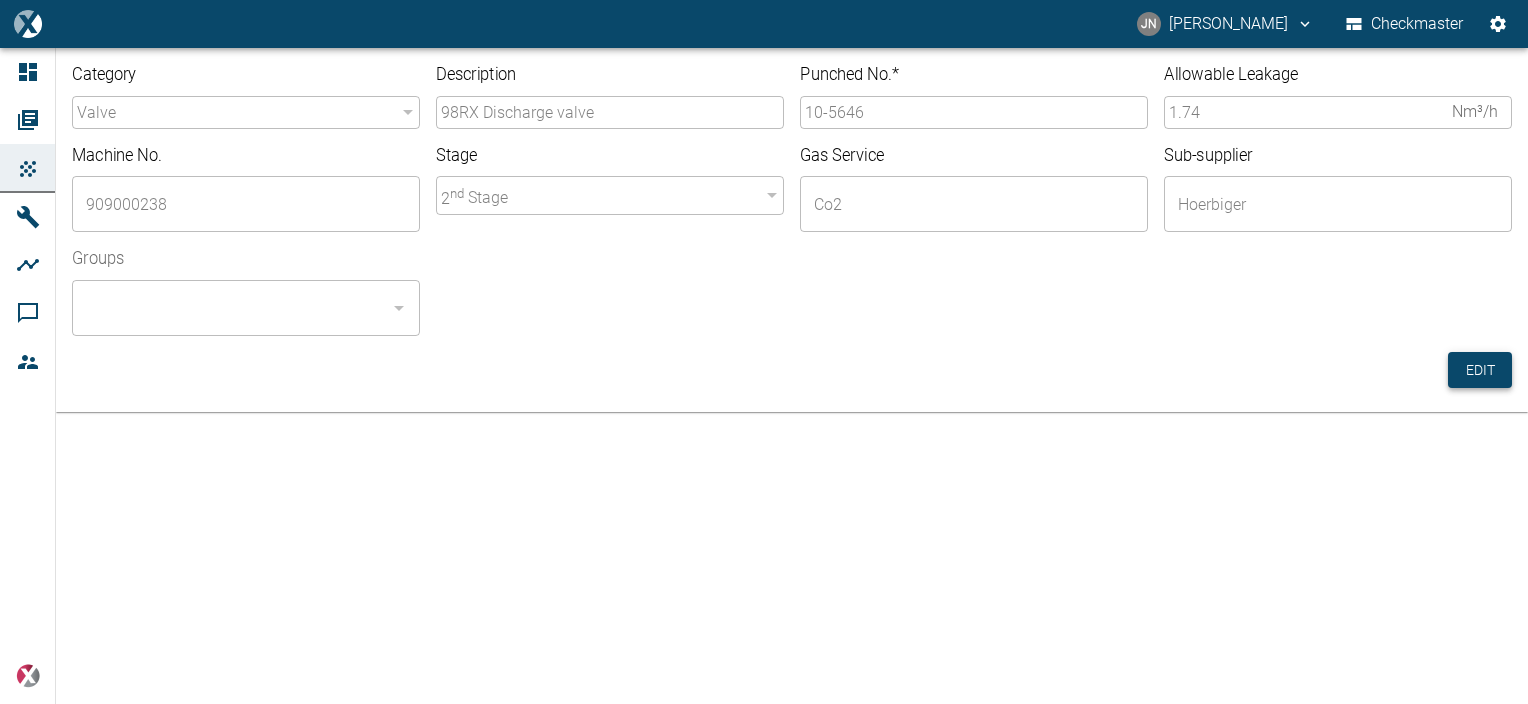 click on "Edit" at bounding box center [1480, 370] 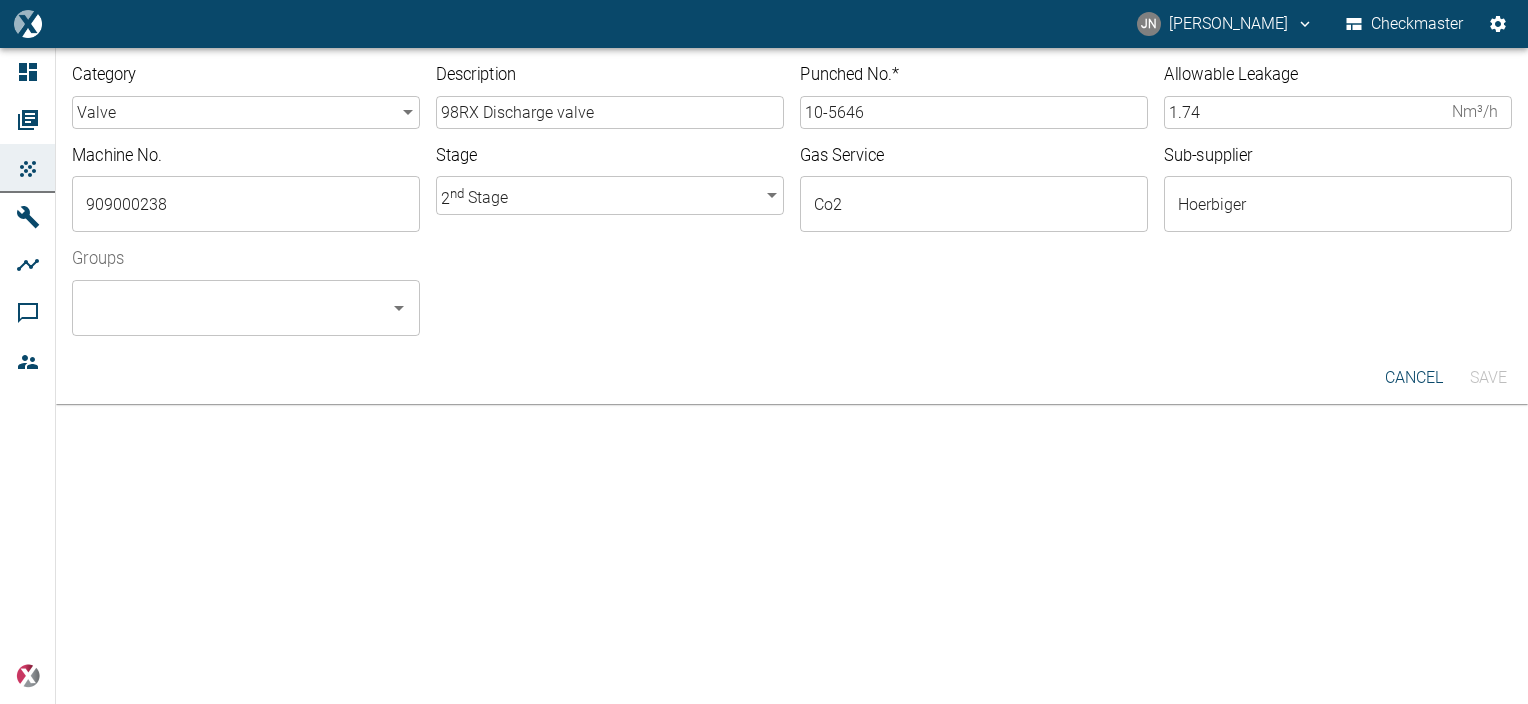 click on "10-5646" at bounding box center (974, 112) 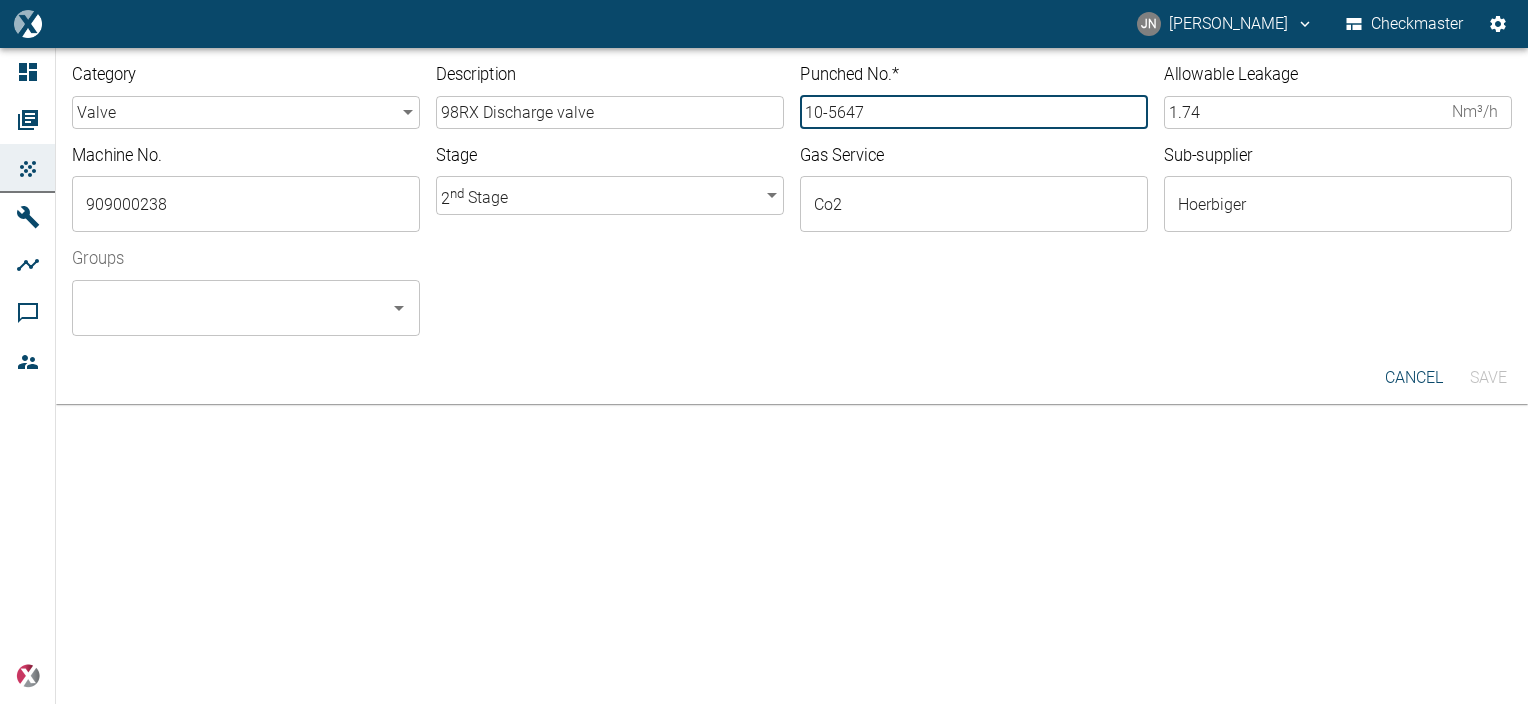 type on "10-5647" 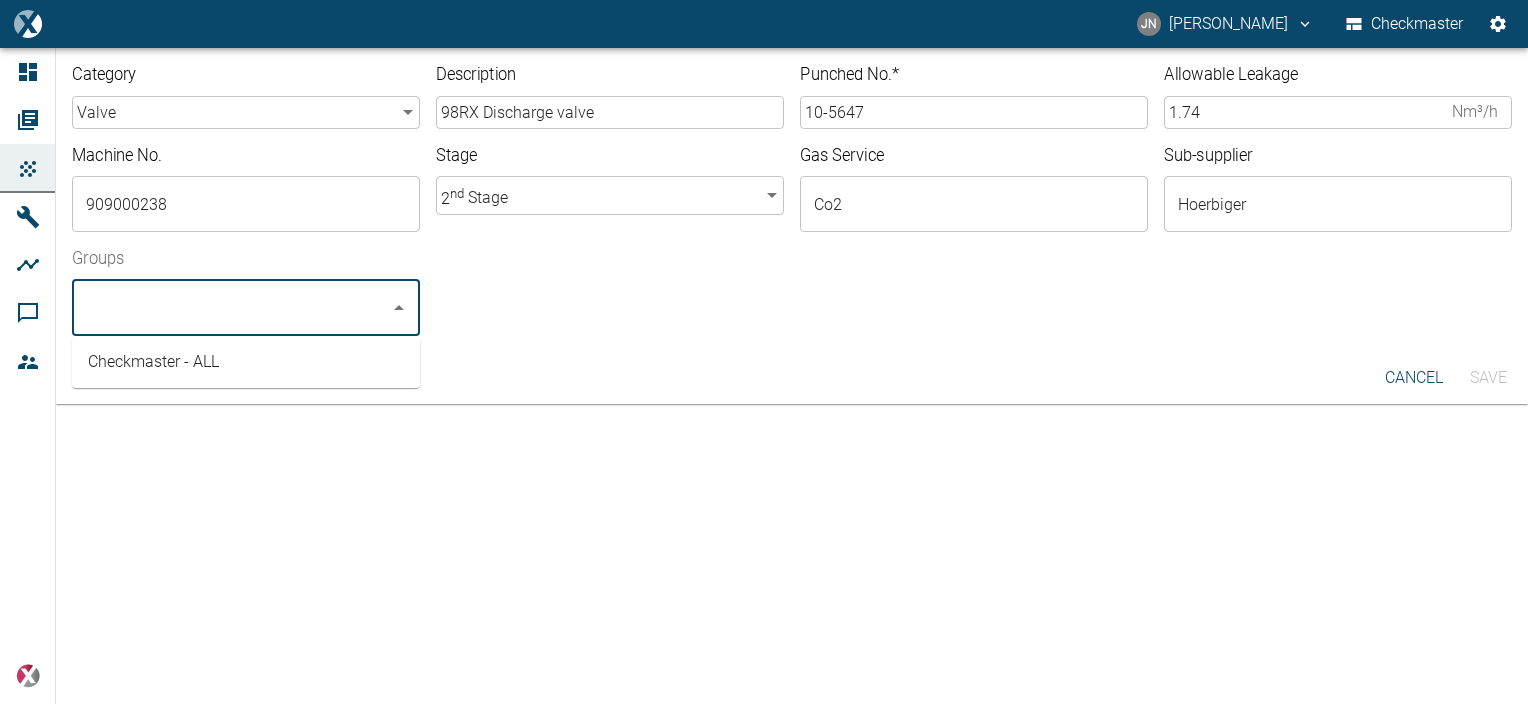 click on "Groups" at bounding box center (231, 308) 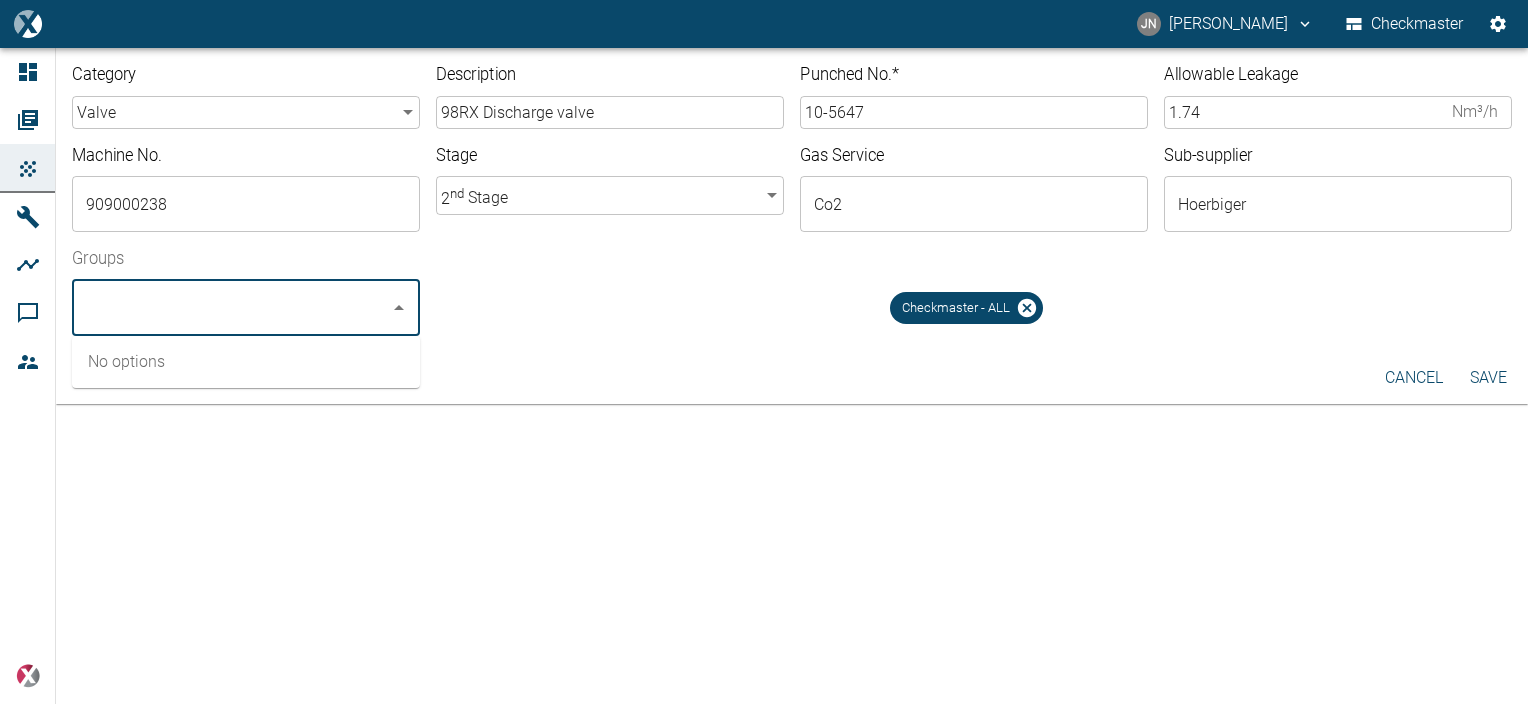 click on "Save" at bounding box center [1488, 378] 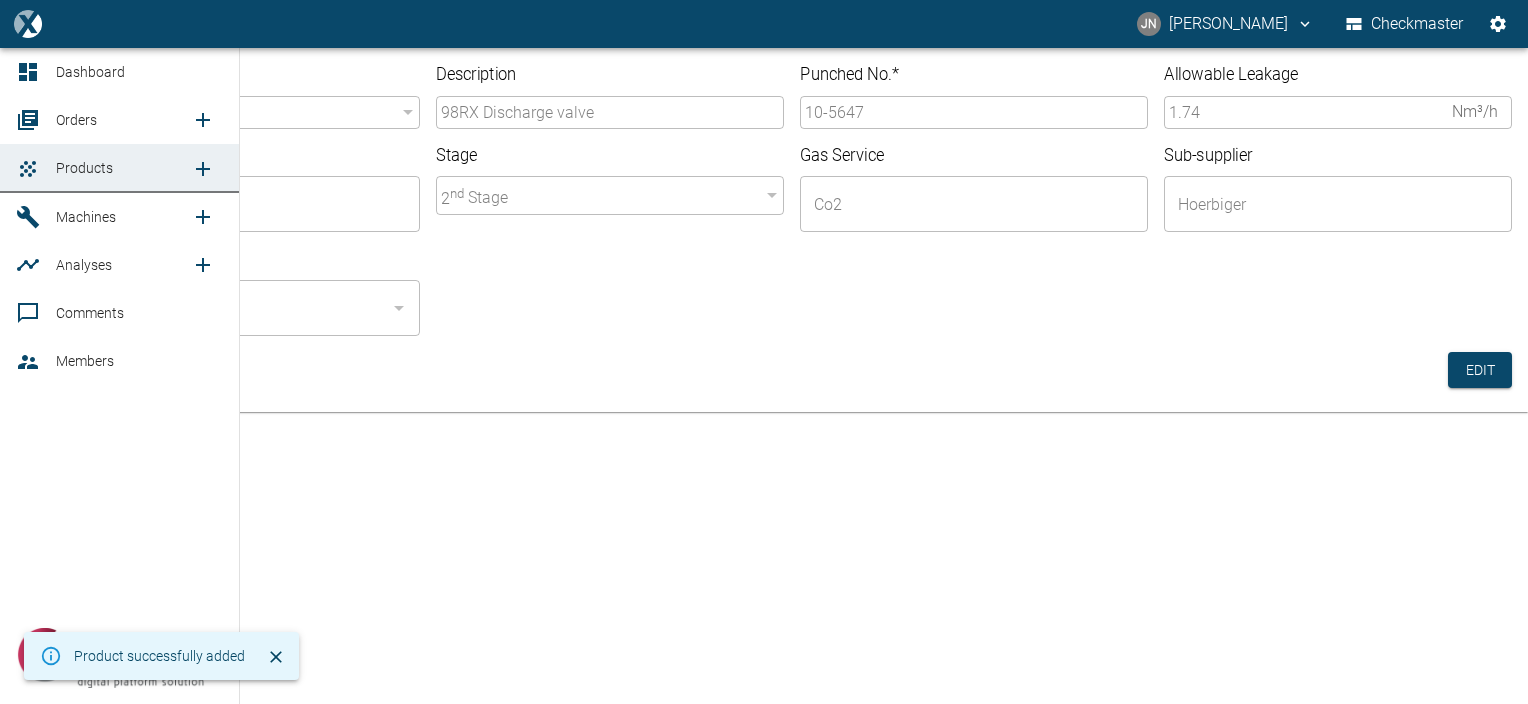 click on "Orders" at bounding box center (76, 120) 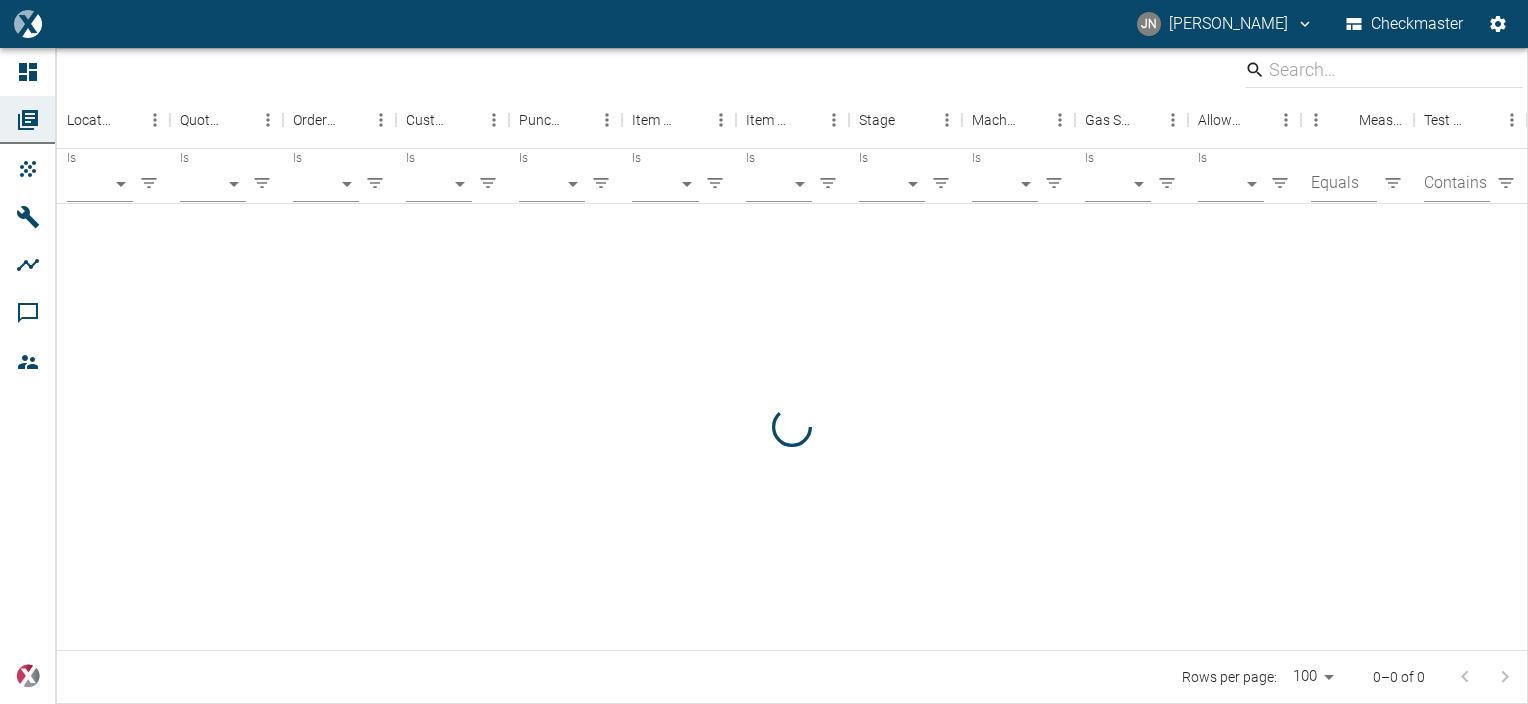 scroll, scrollTop: 0, scrollLeft: 0, axis: both 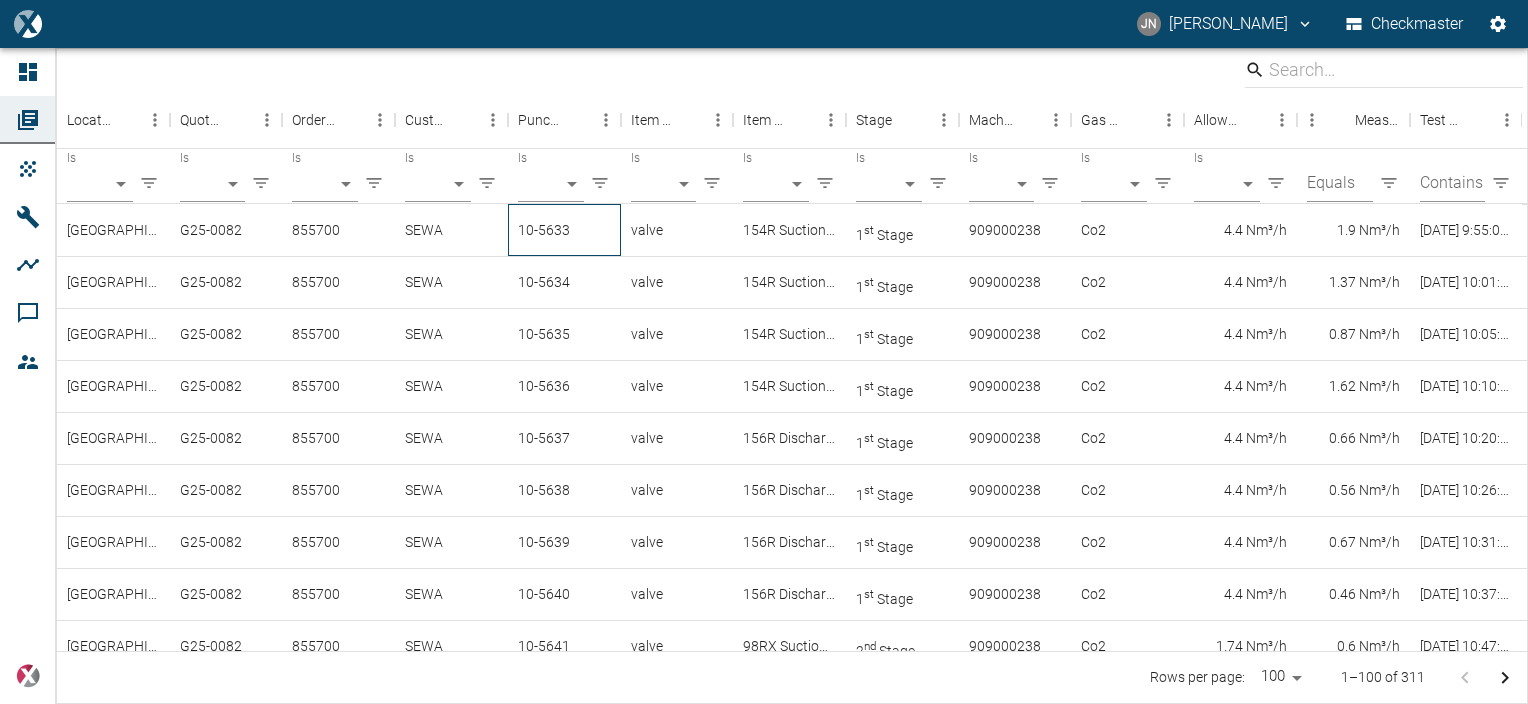 click on "10-5633" at bounding box center [564, 230] 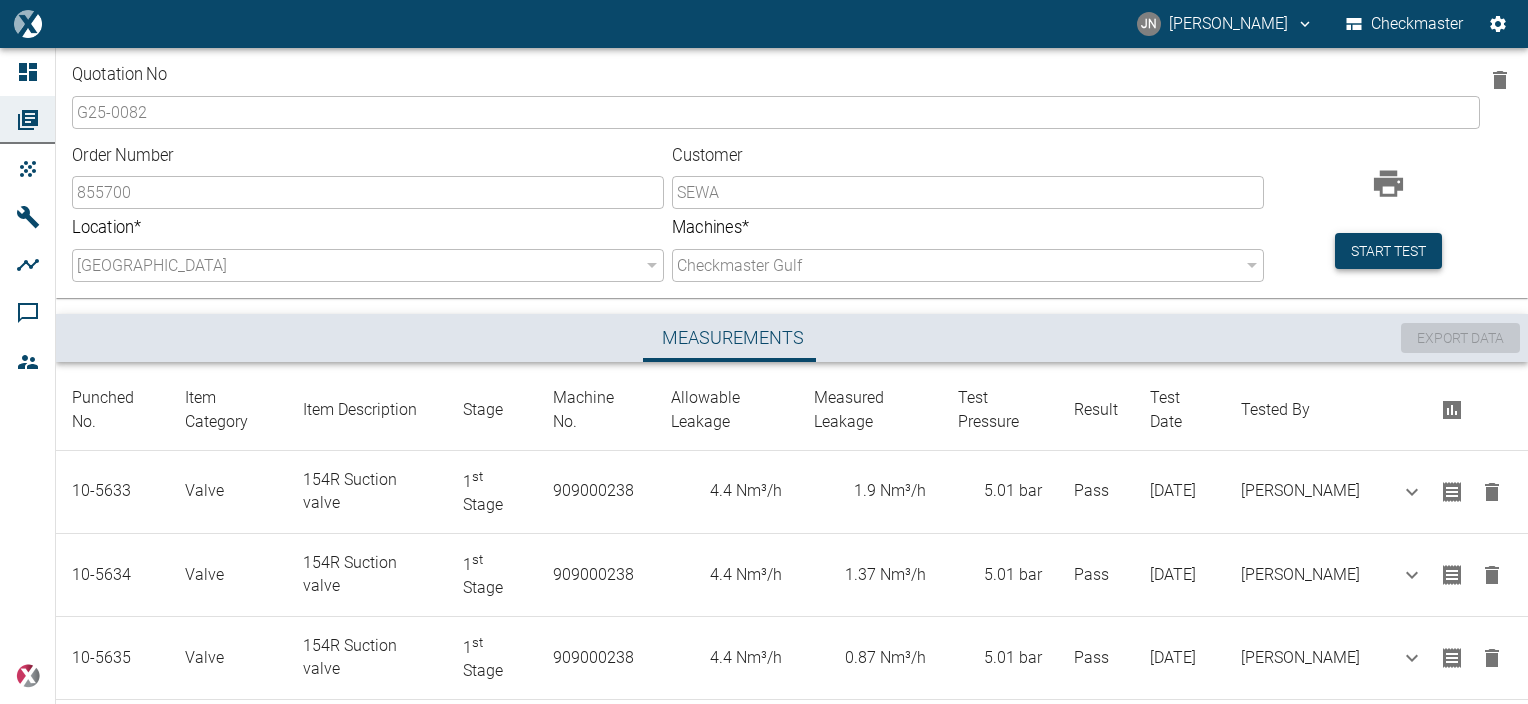 click on "Start test" at bounding box center (1388, 251) 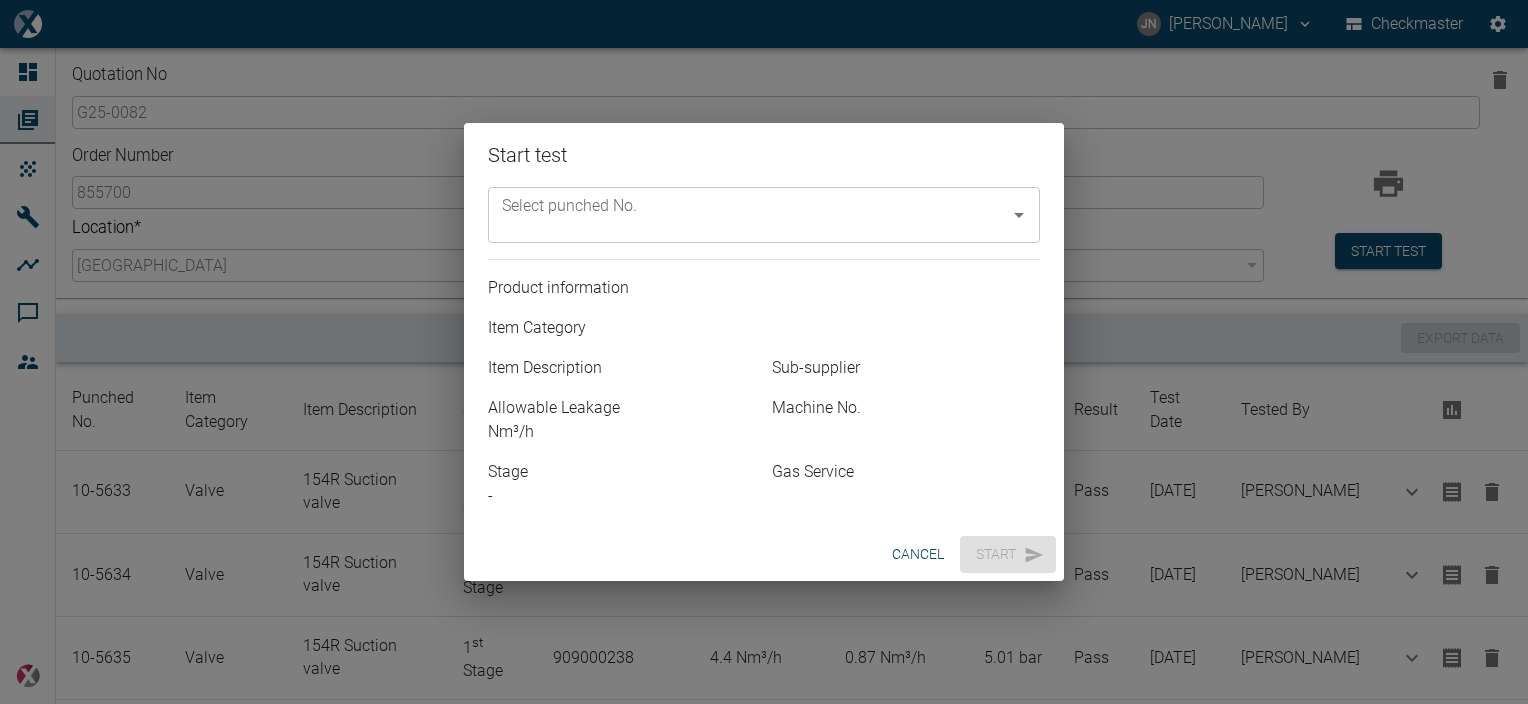 click on "Select punched No." at bounding box center (749, 215) 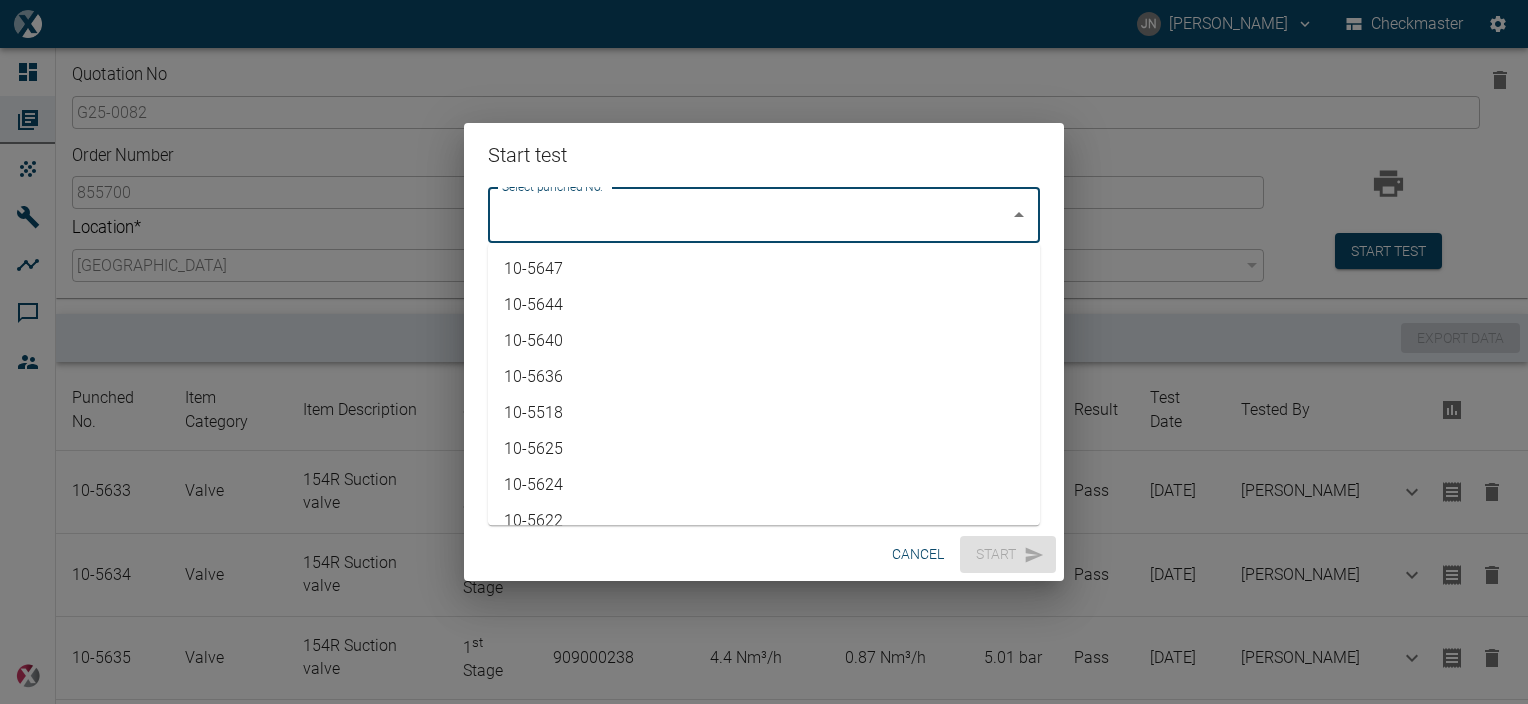 click on "10-5647" at bounding box center (764, 269) 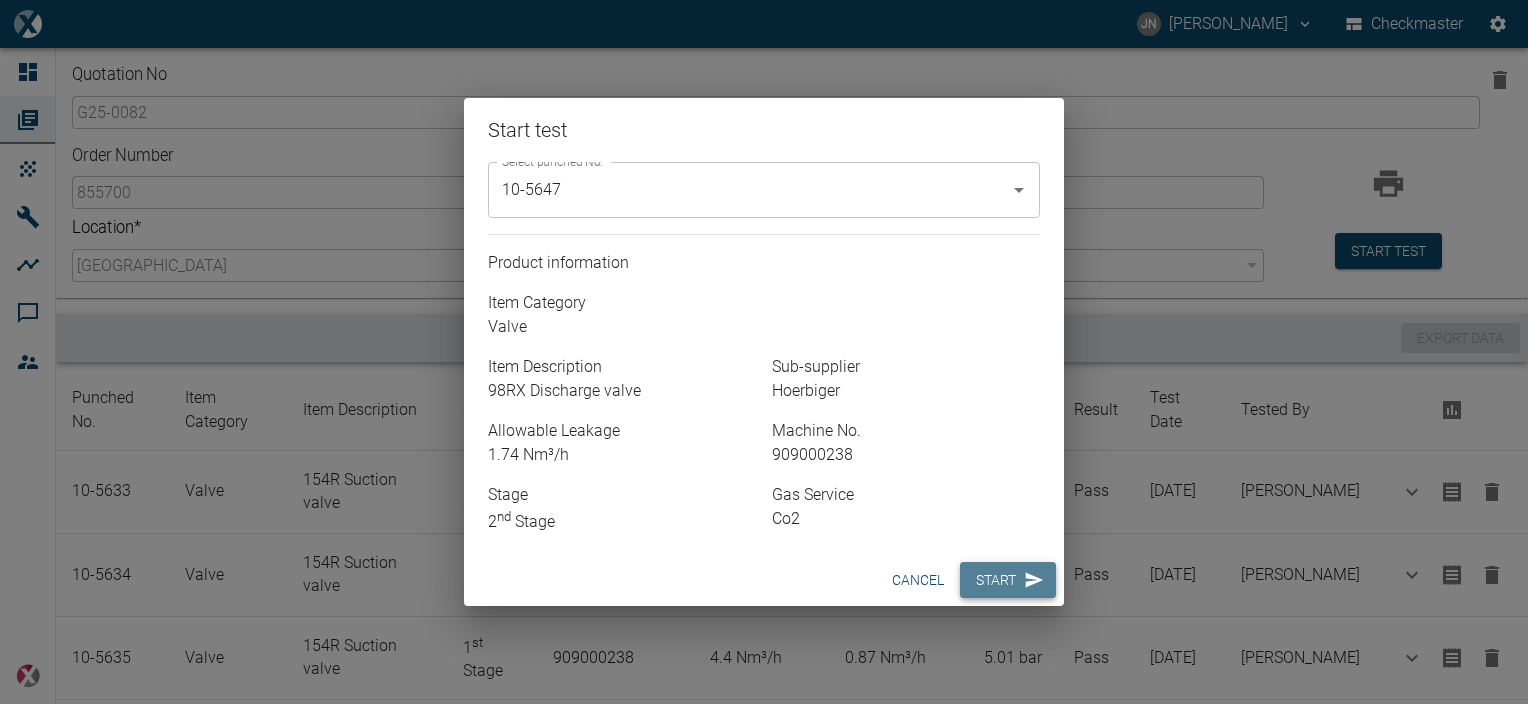 click on "Start" at bounding box center (1008, 580) 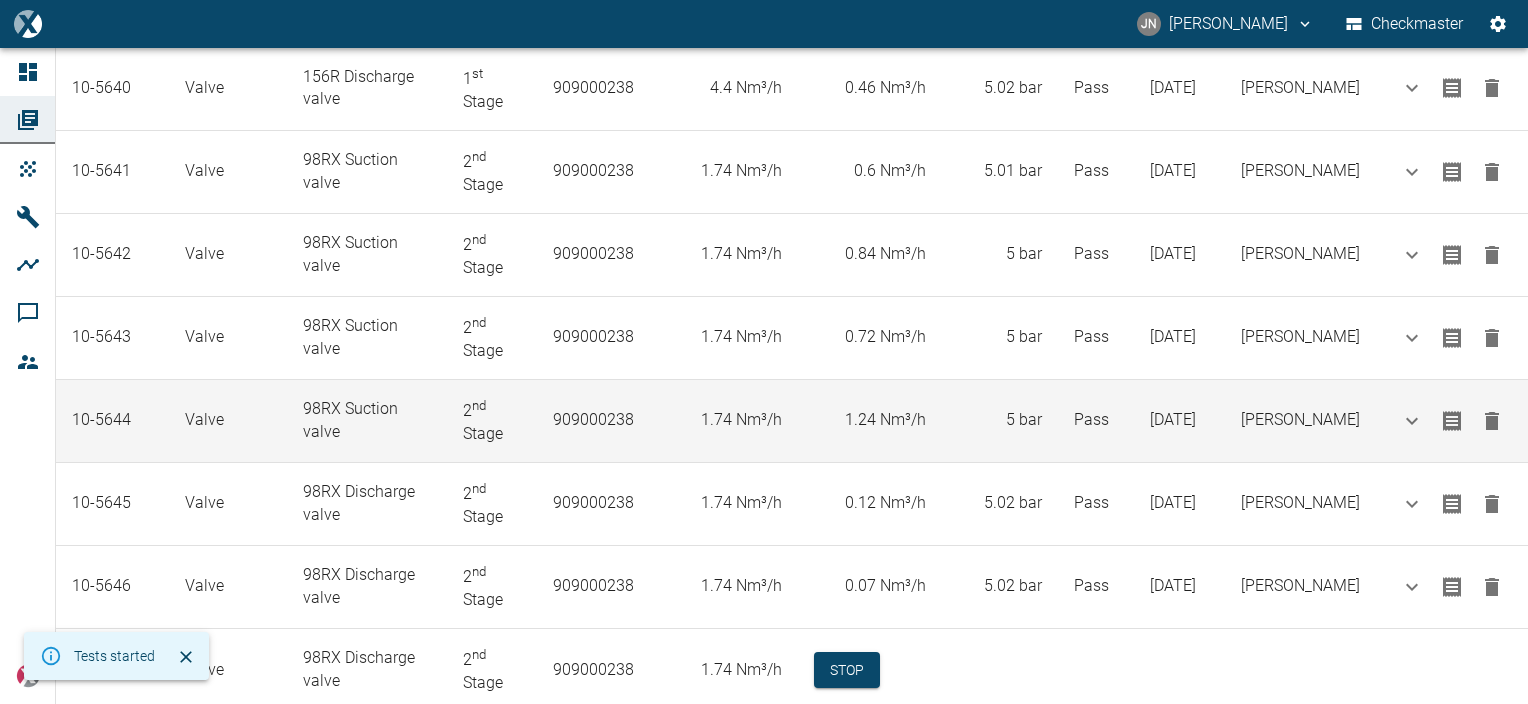 scroll, scrollTop: 1019, scrollLeft: 0, axis: vertical 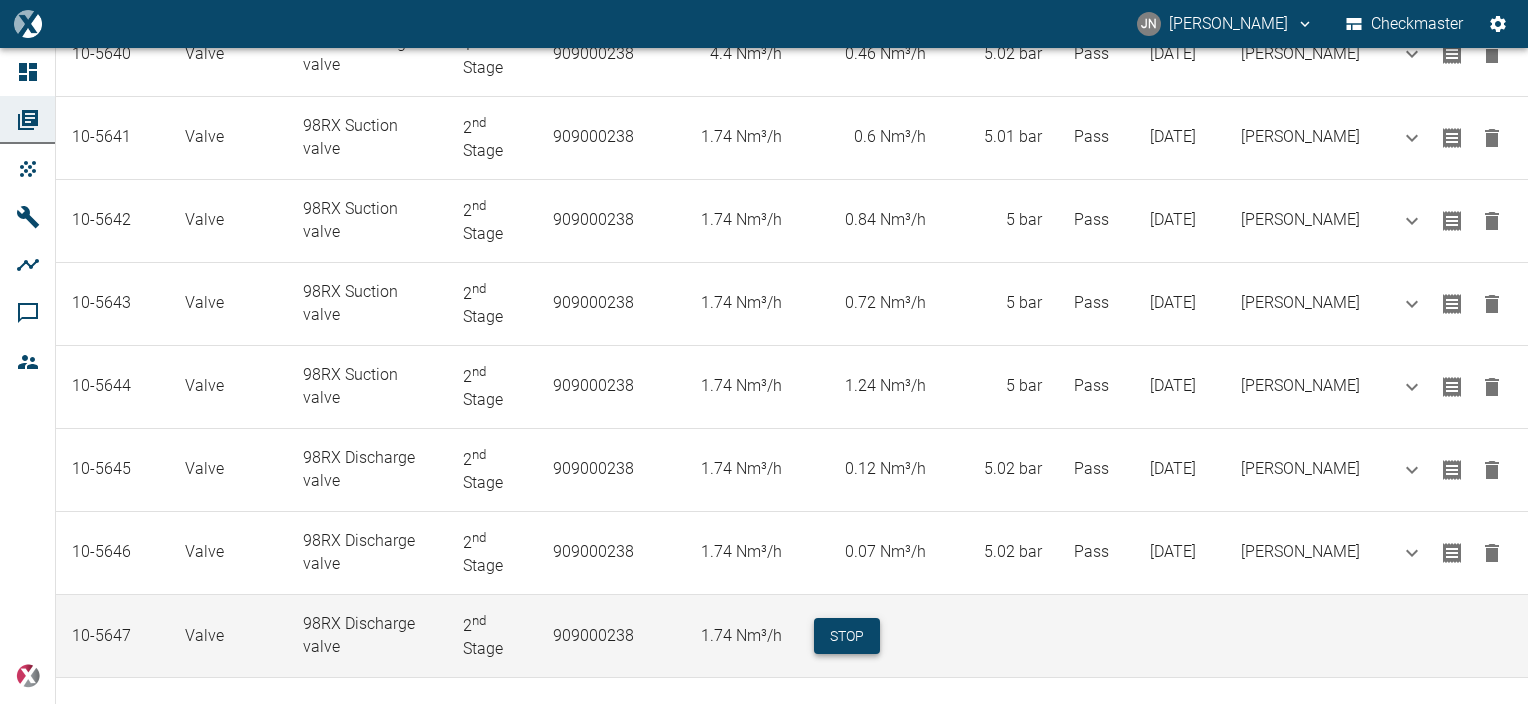 click on "Stop" at bounding box center (847, 636) 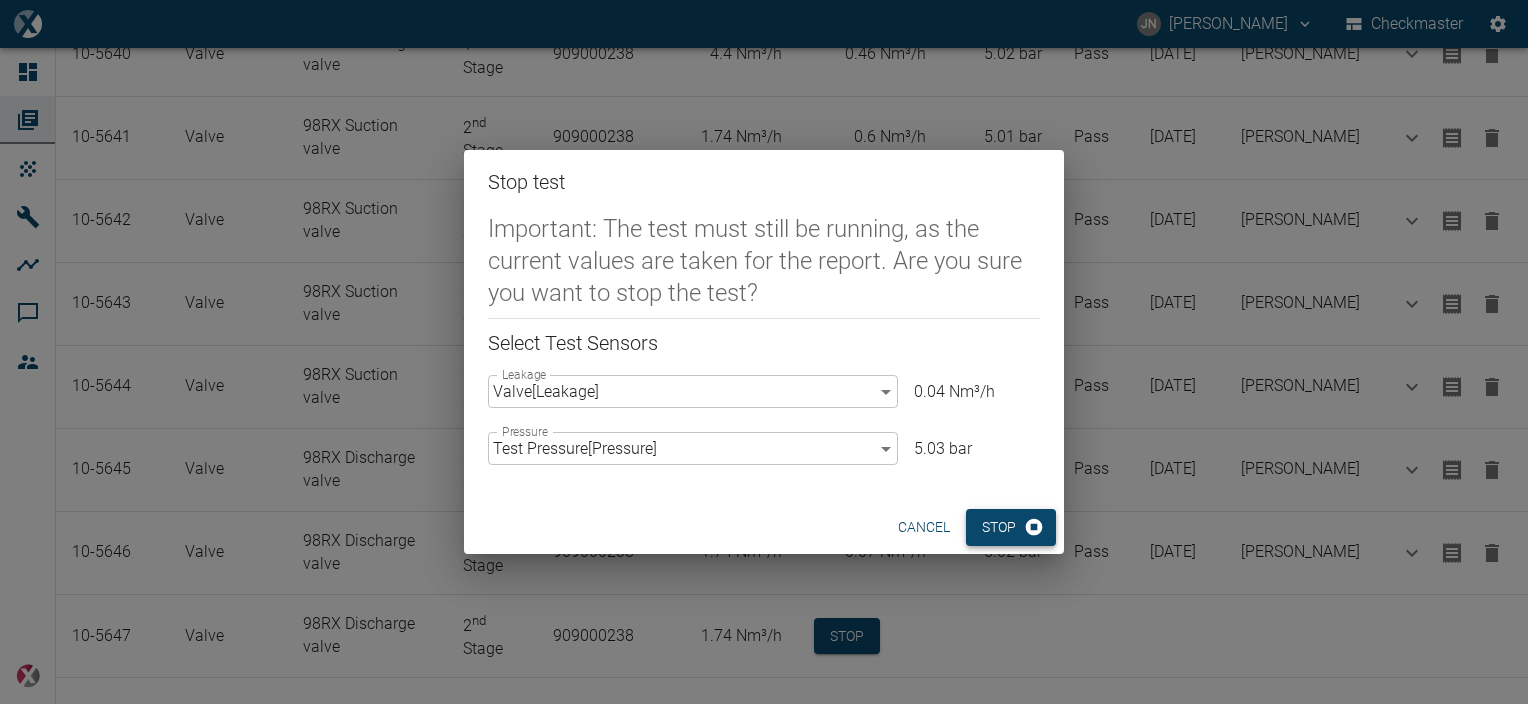 click on "Stop" at bounding box center [1011, 527] 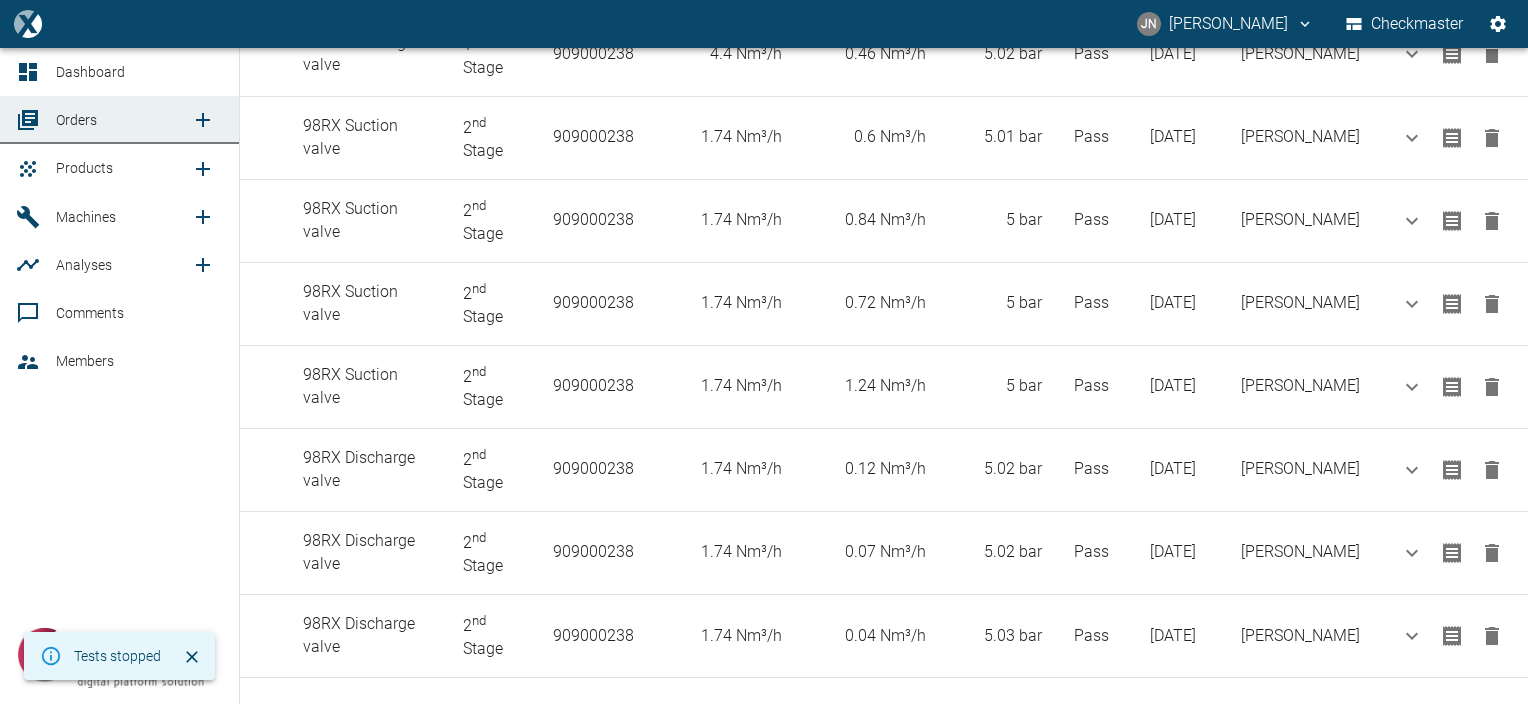 click on "Products" at bounding box center [84, 168] 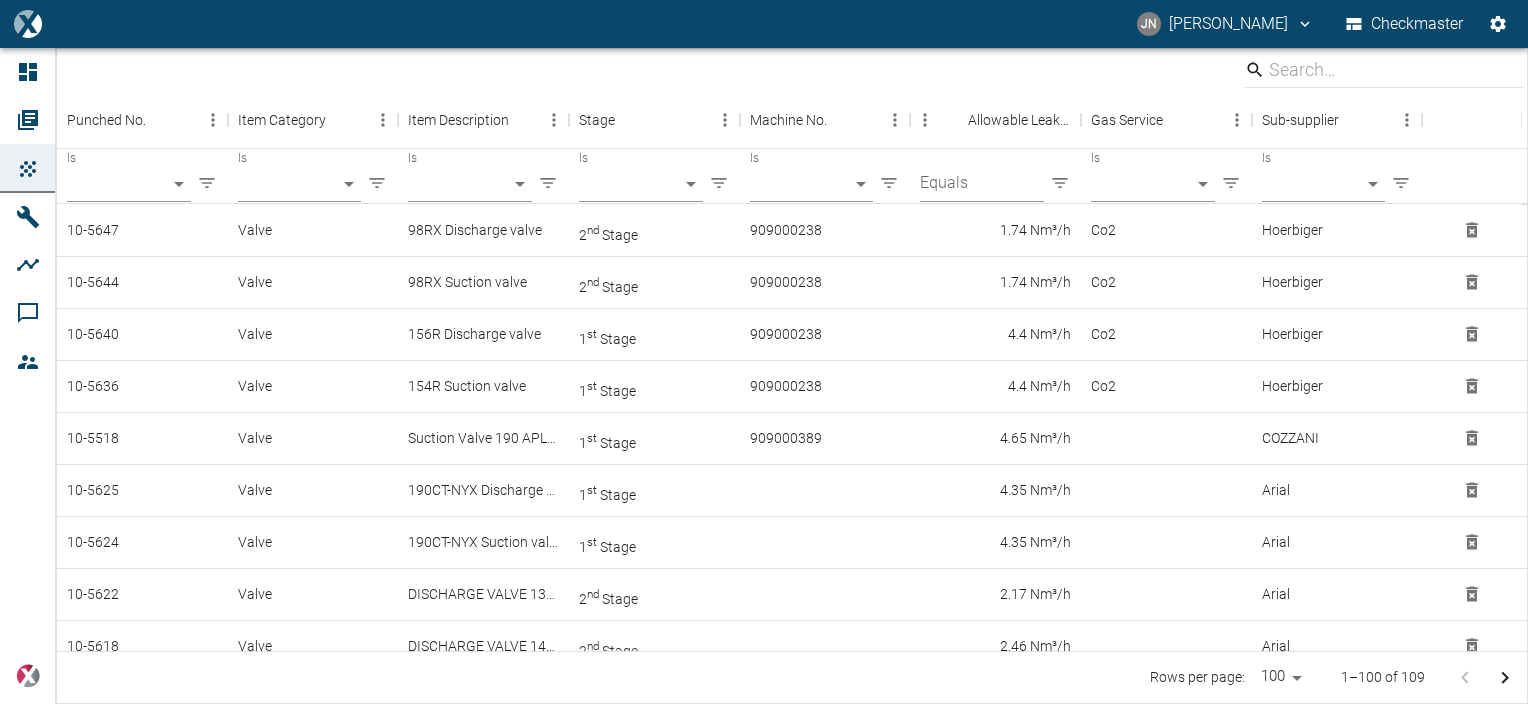 scroll, scrollTop: 0, scrollLeft: 0, axis: both 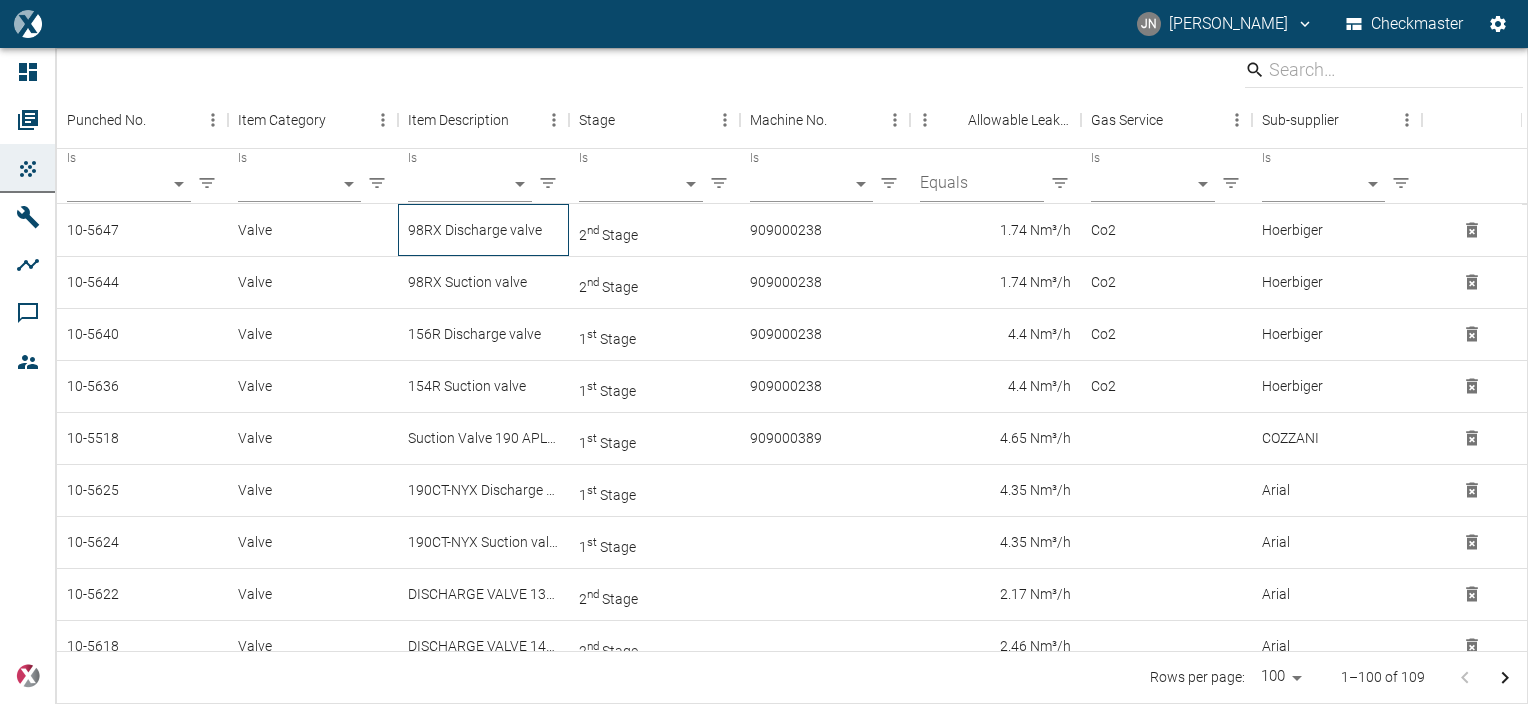 click on "98RX Discharge valve" at bounding box center [483, 230] 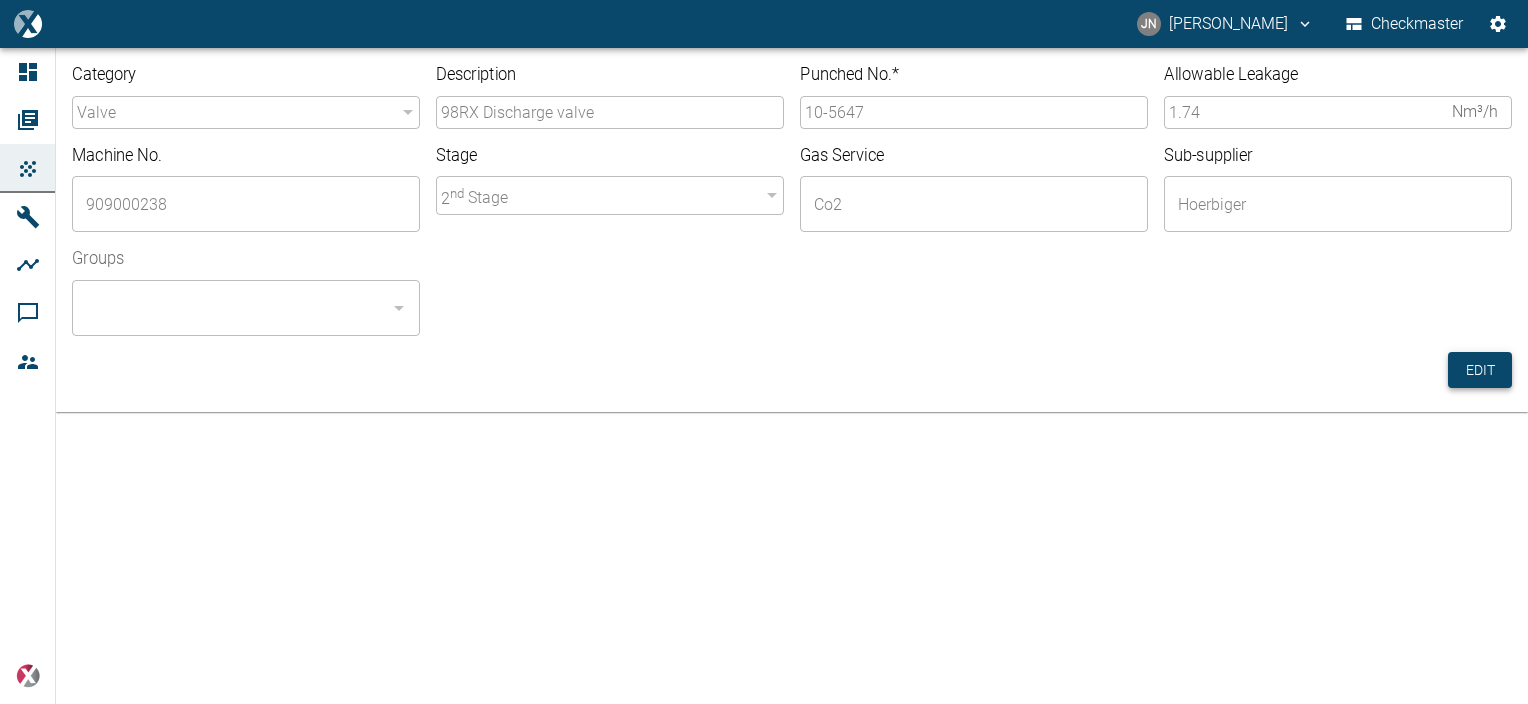 click on "Edit" at bounding box center [1480, 370] 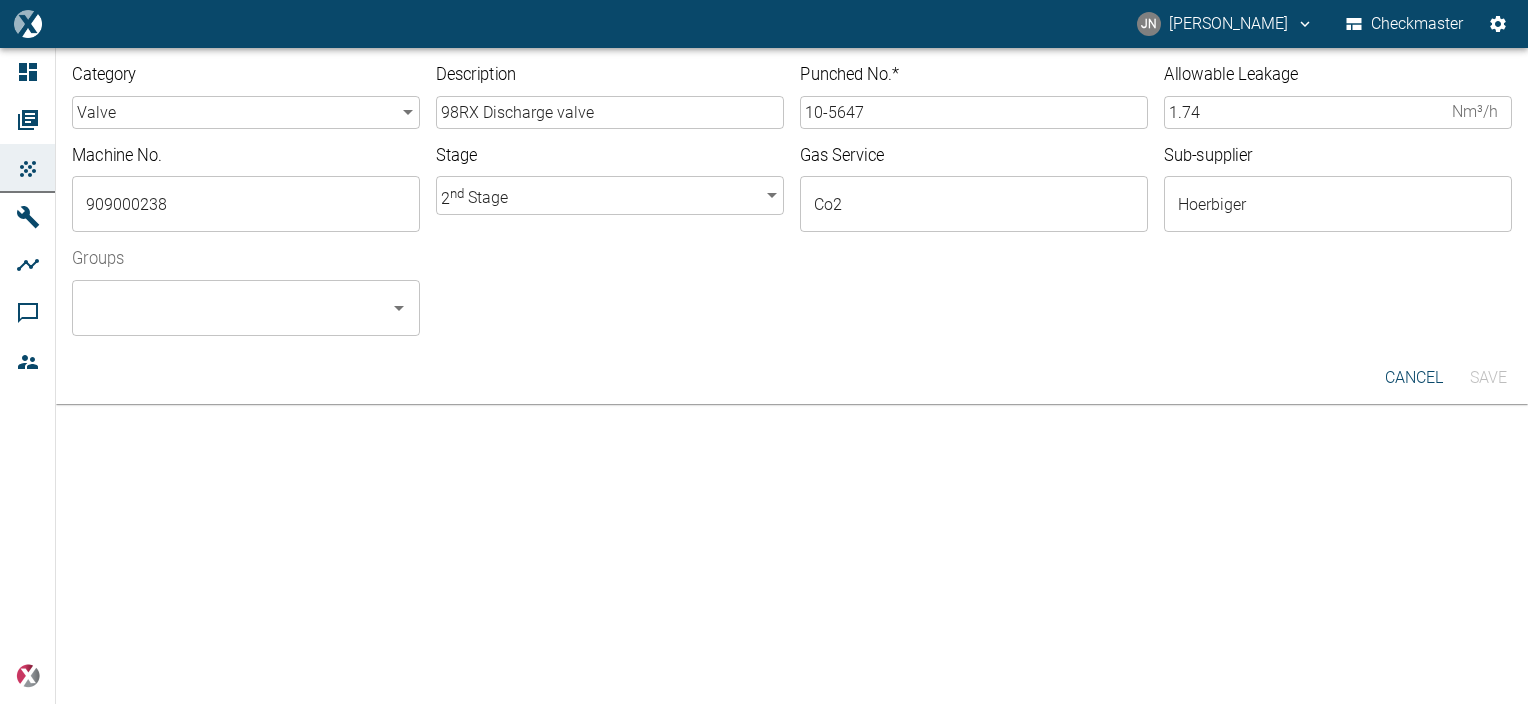 click on "10-5647" at bounding box center [974, 112] 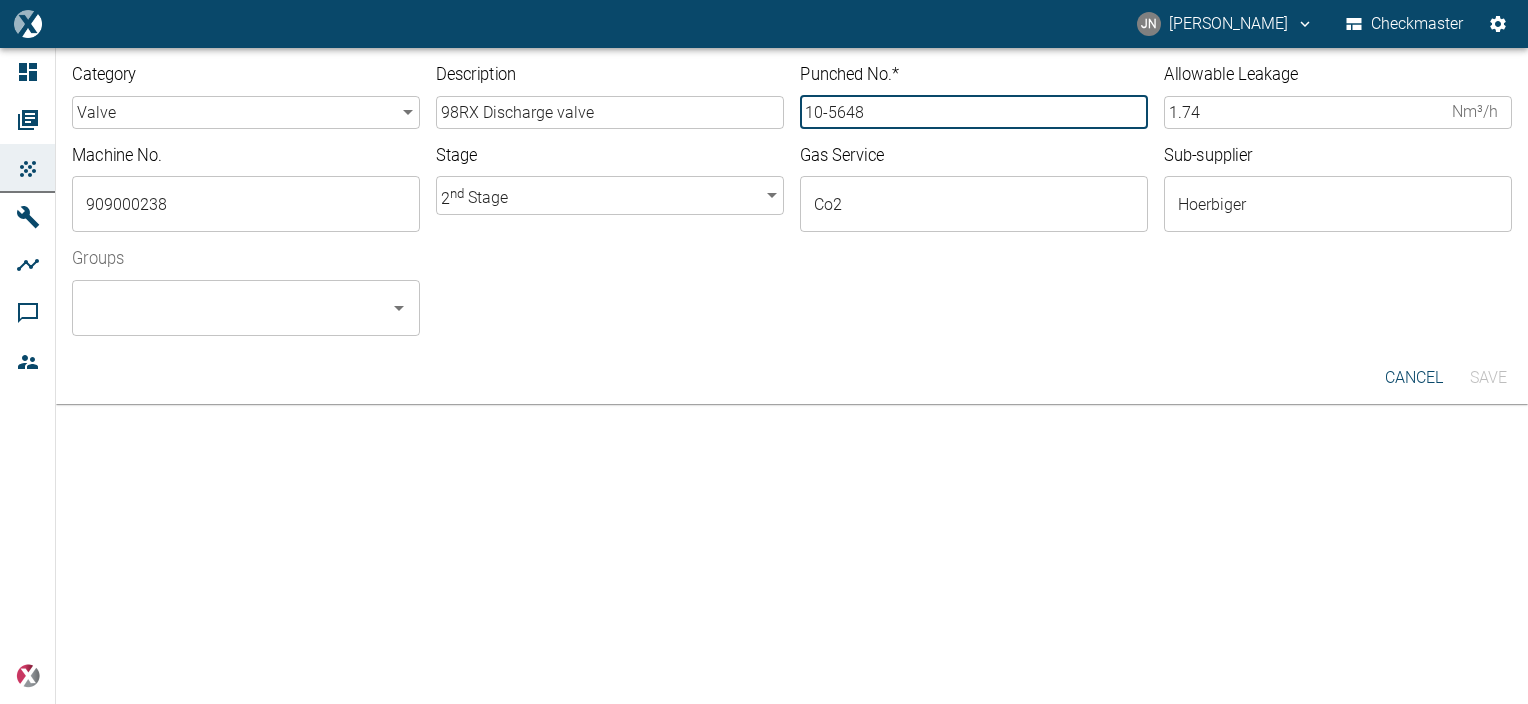 type on "10-5648" 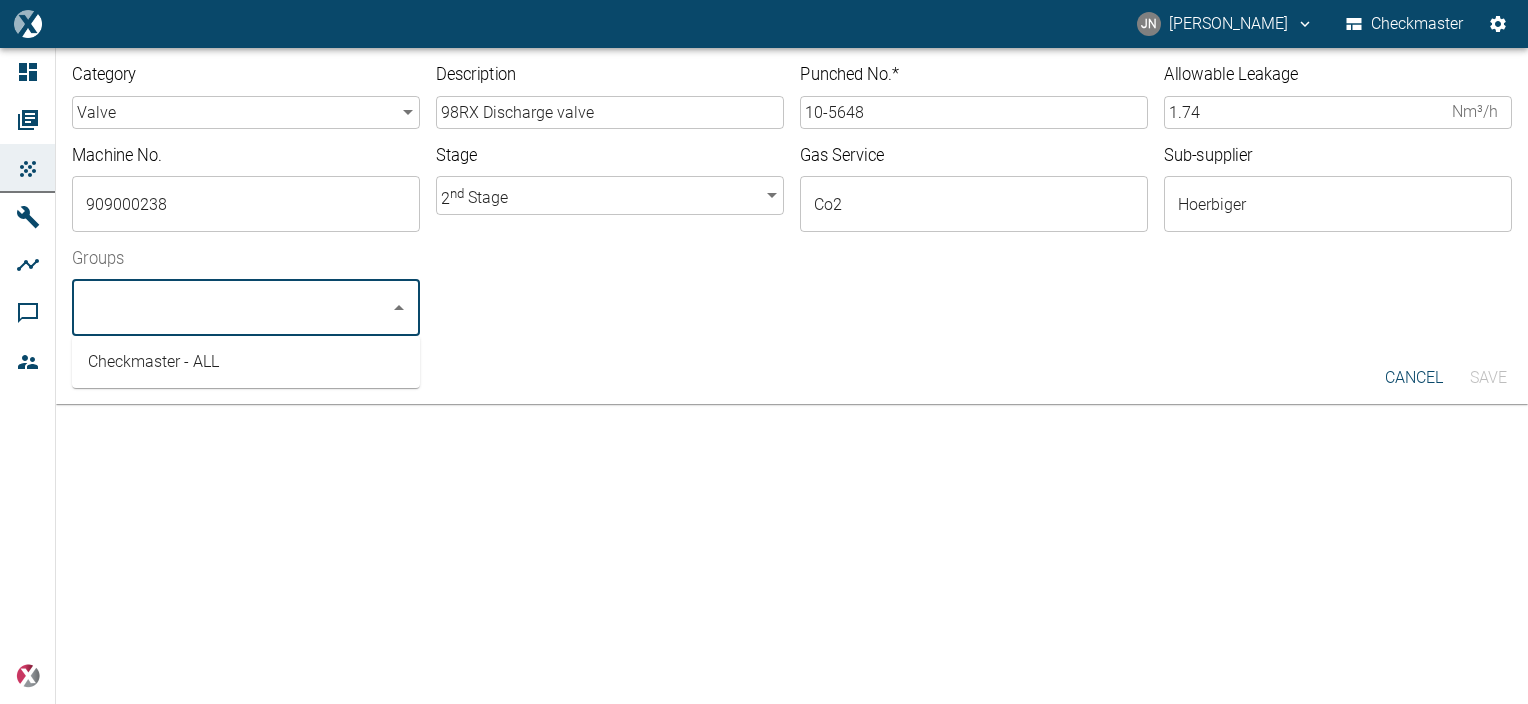 click on "Groups" at bounding box center [231, 308] 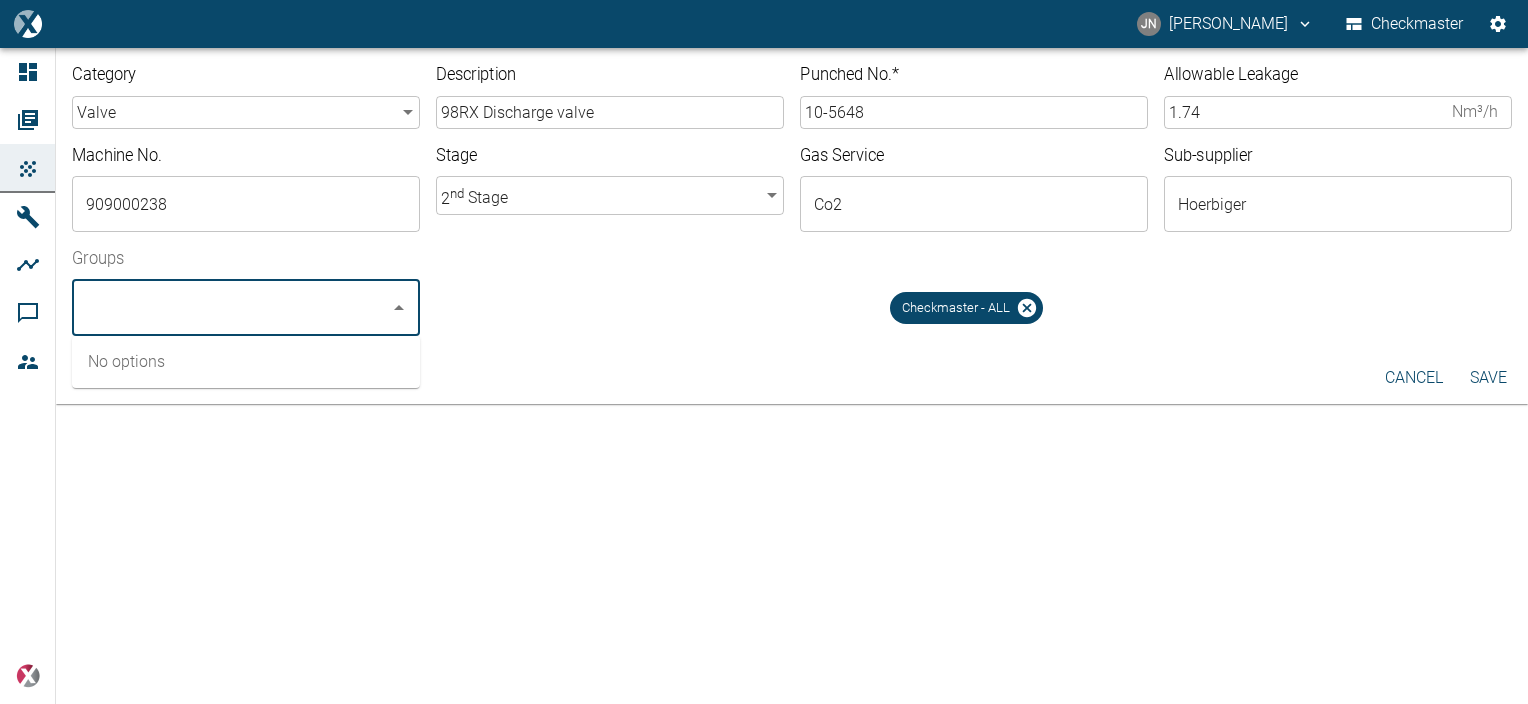 click on "Save" at bounding box center (1488, 378) 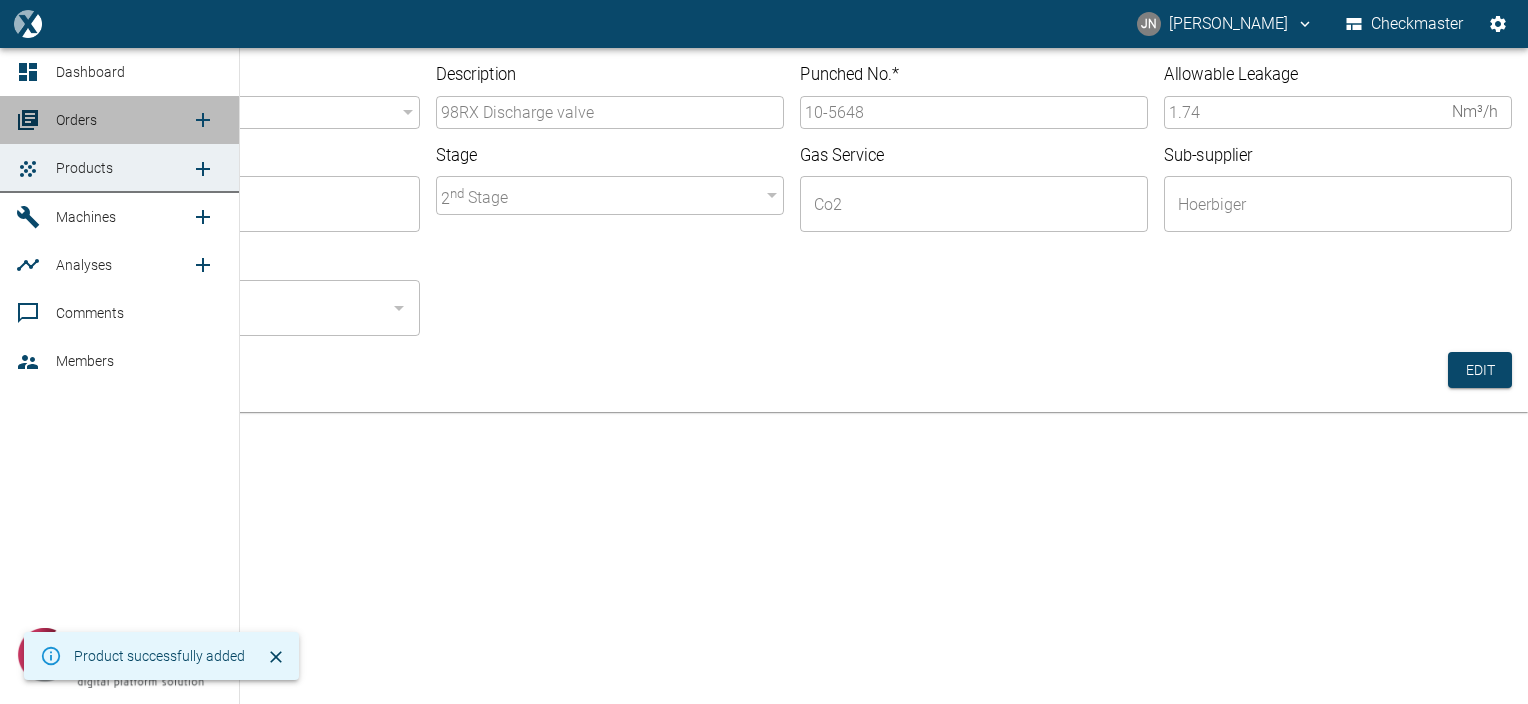click 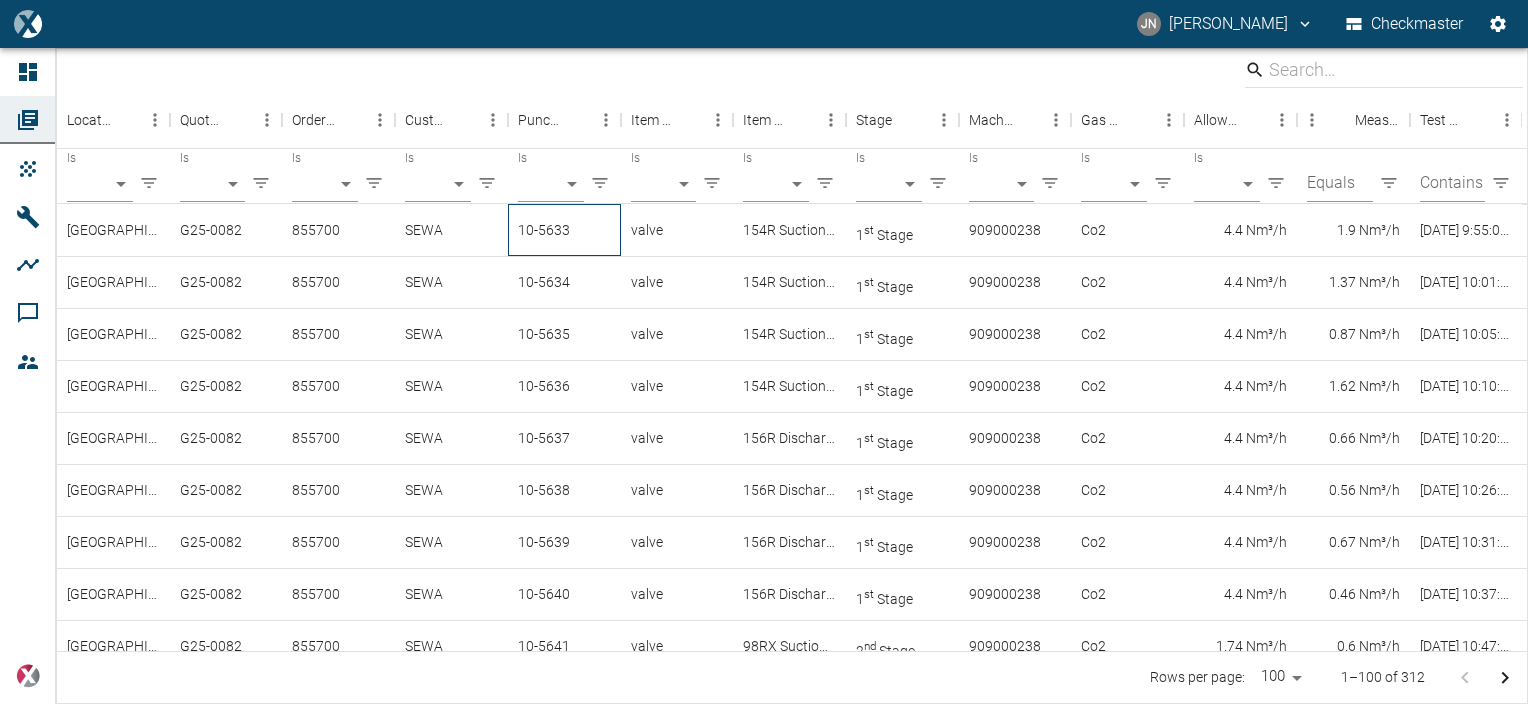 click on "10-5633" at bounding box center (564, 230) 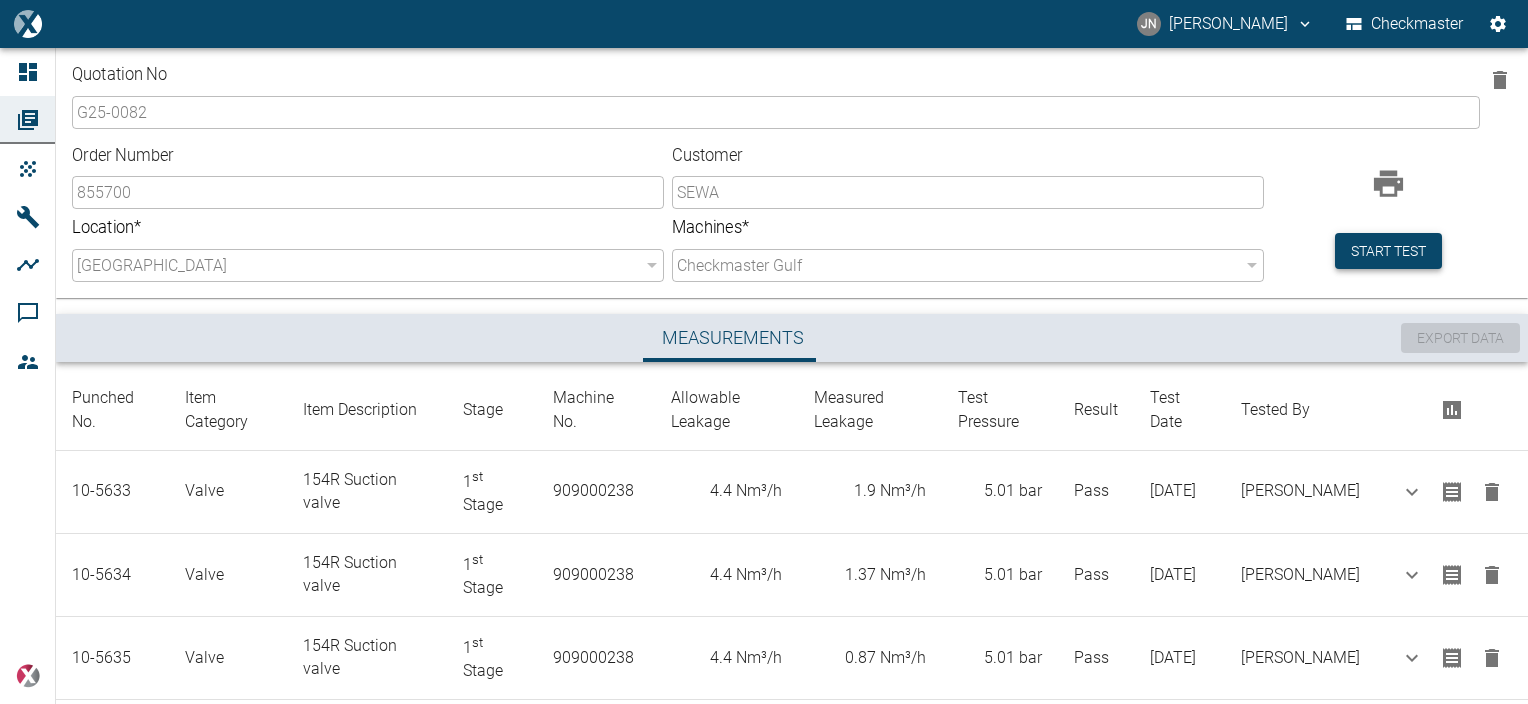click on "Start test" at bounding box center (1388, 251) 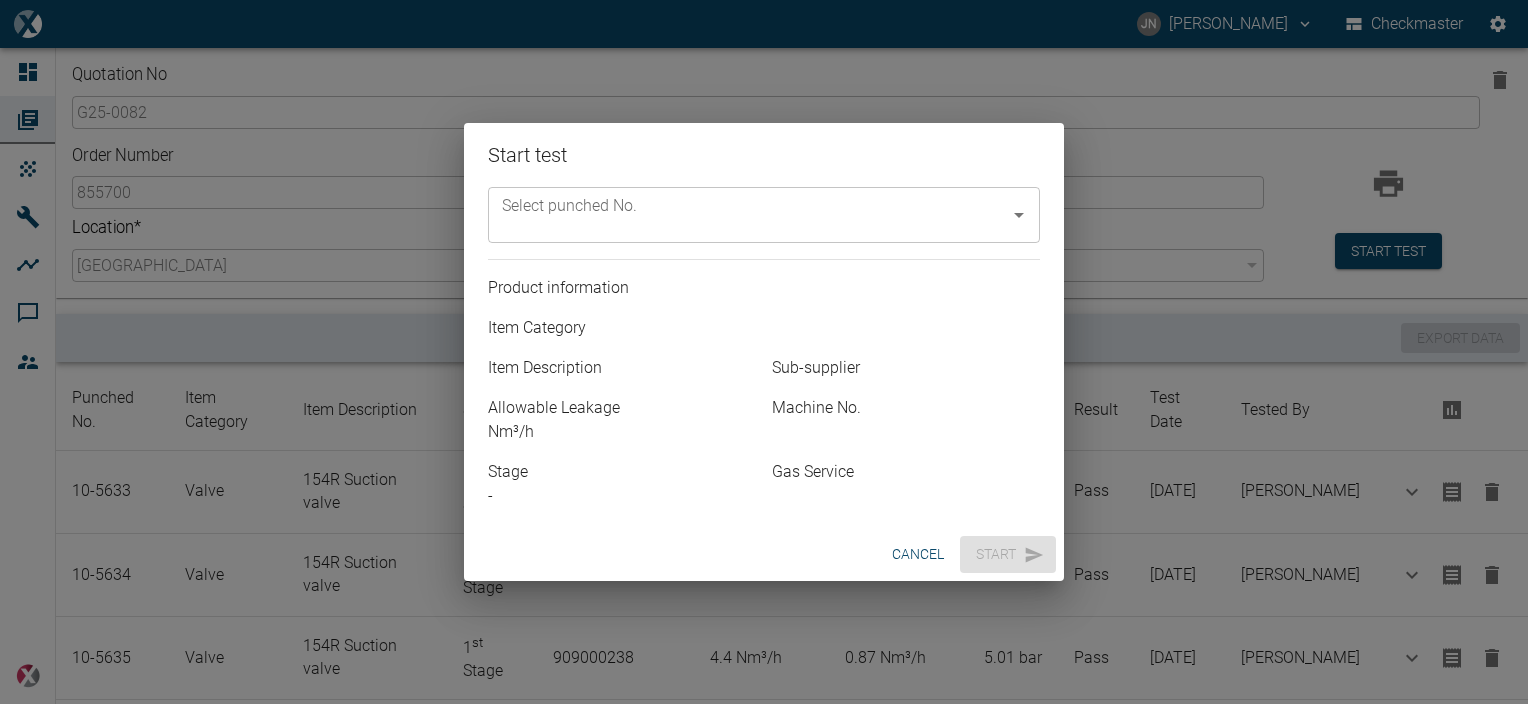 click on "Select punched No." at bounding box center [764, 215] 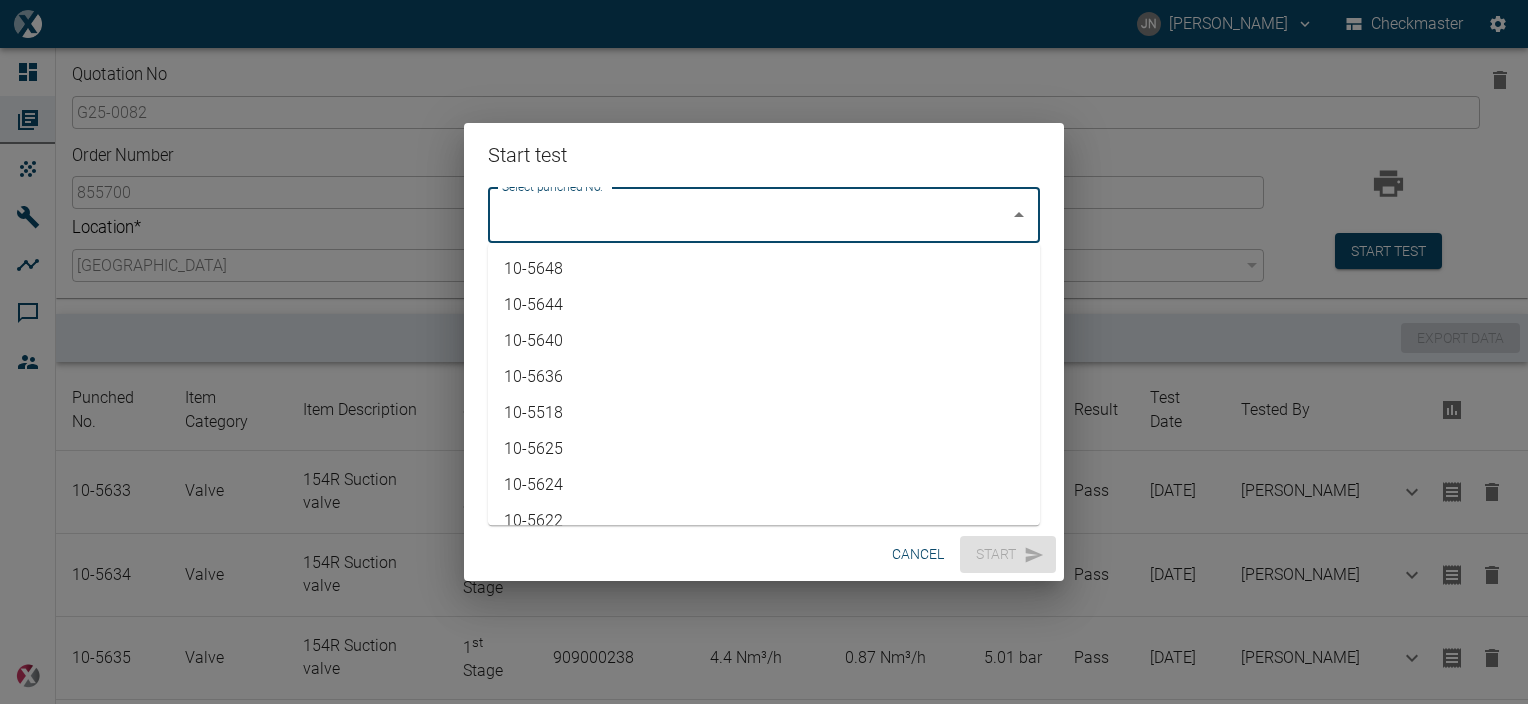 click on "10-5648" at bounding box center [764, 269] 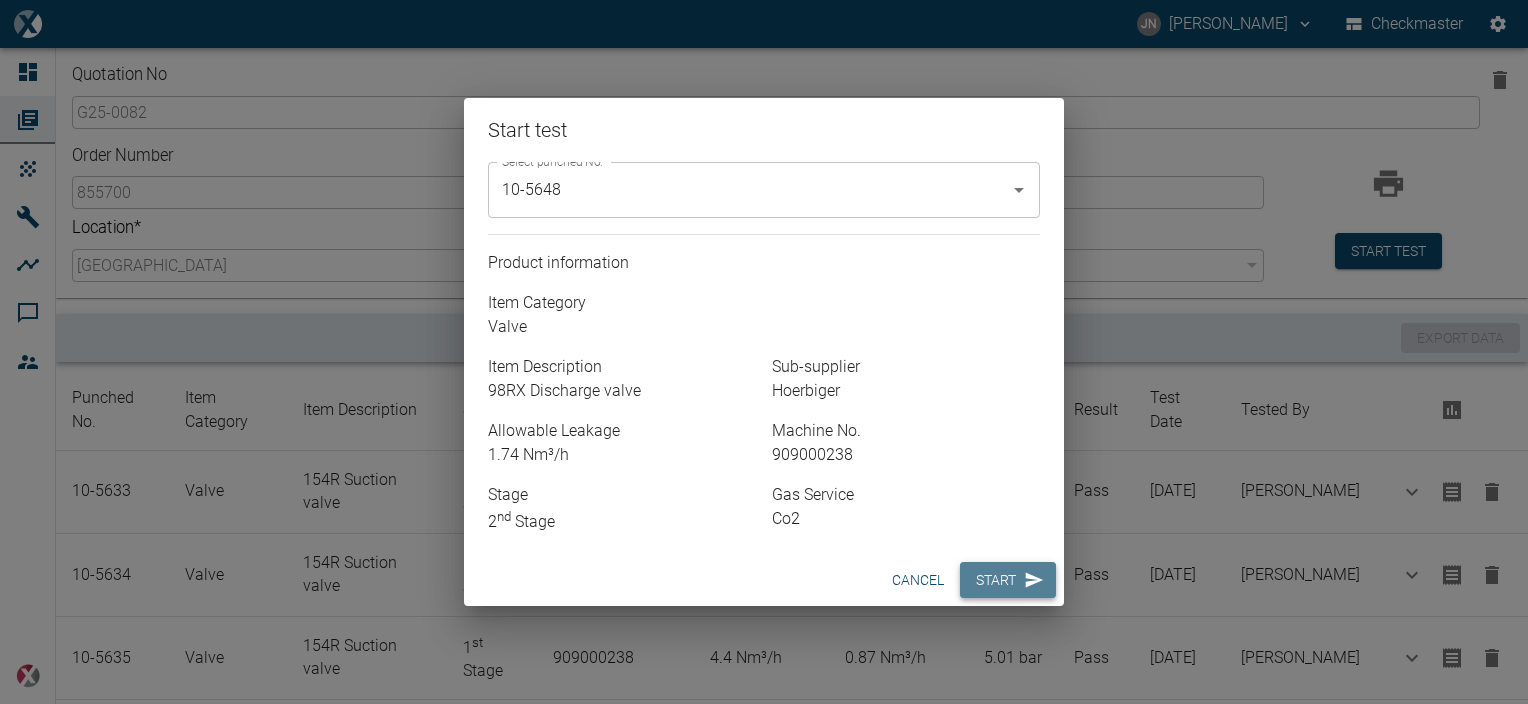 click on "Start" at bounding box center [1008, 580] 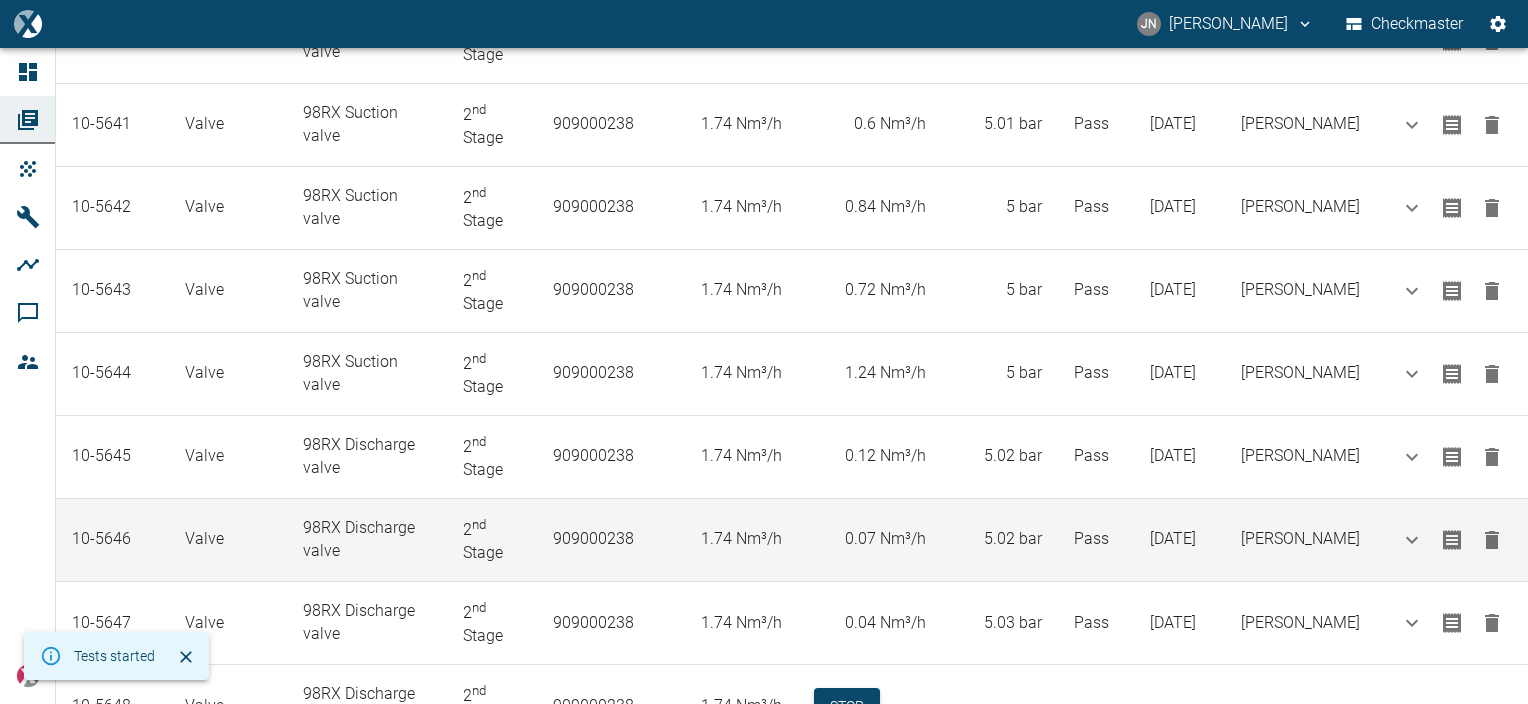 scroll, scrollTop: 1100, scrollLeft: 0, axis: vertical 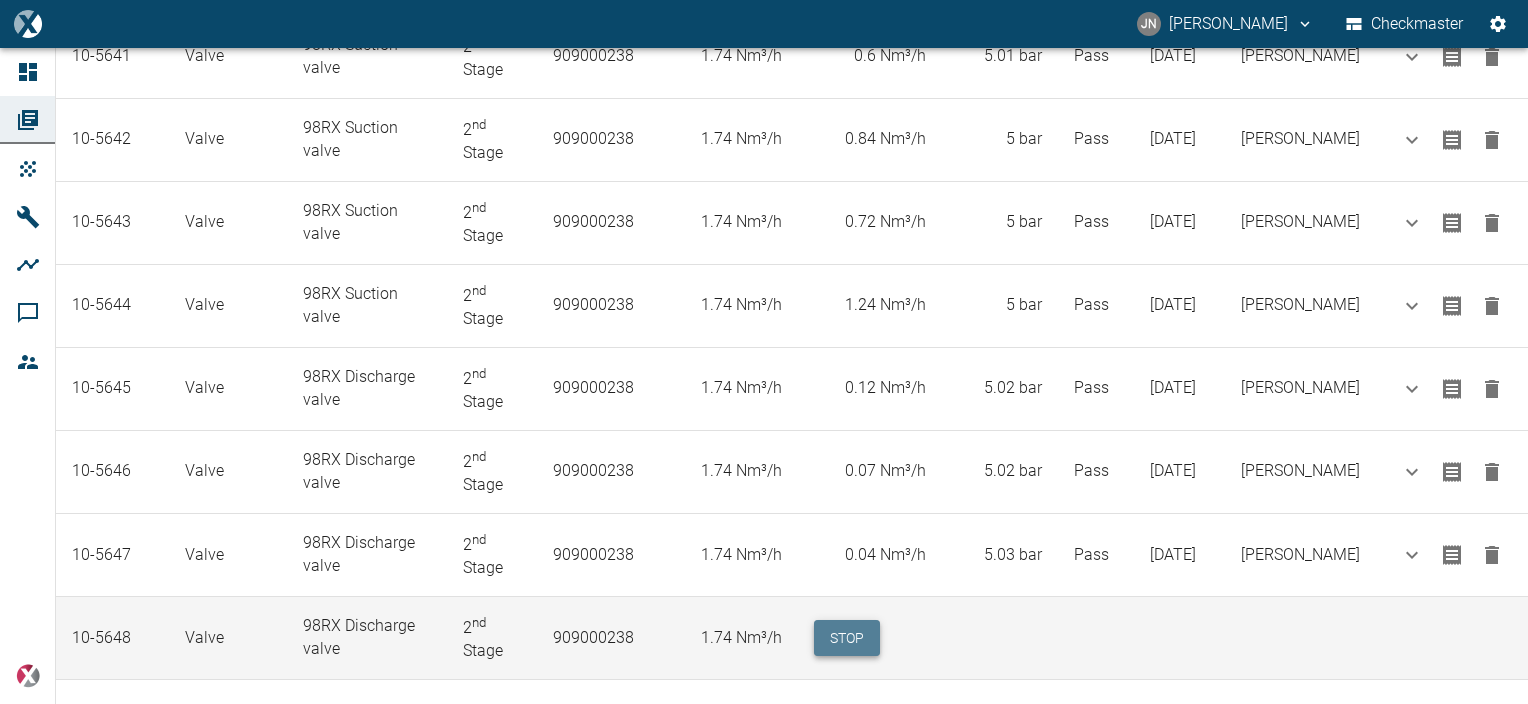 click on "Stop" at bounding box center (847, 638) 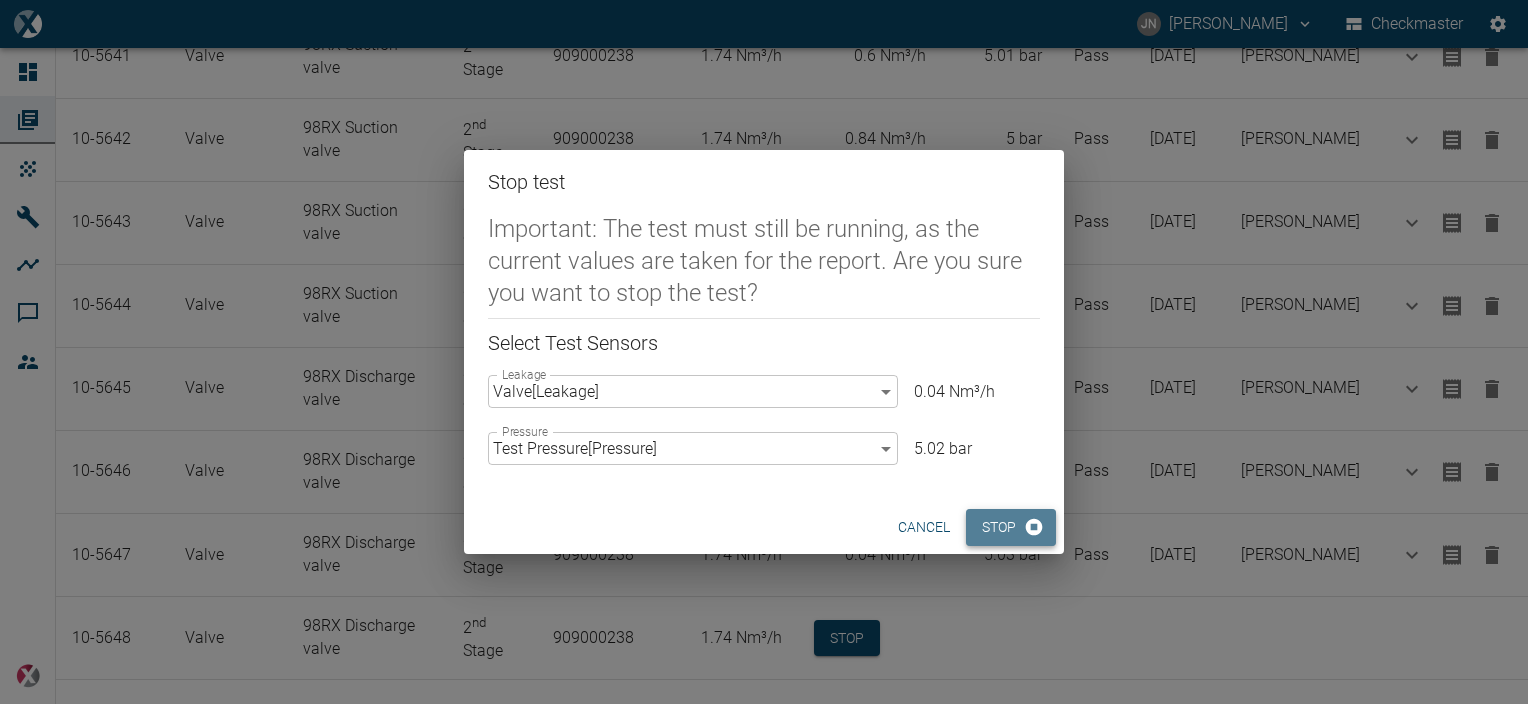 click on "Stop" at bounding box center (1011, 527) 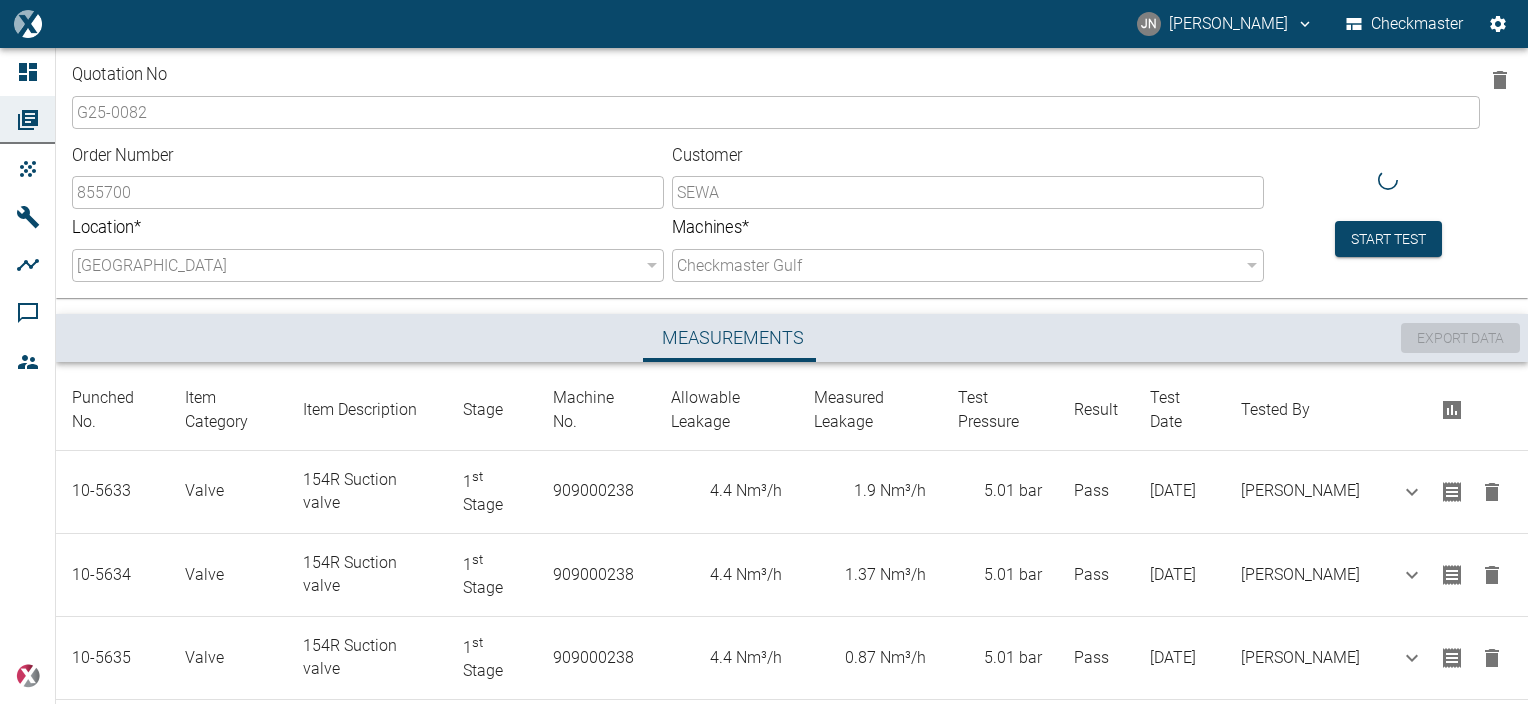 scroll, scrollTop: 0, scrollLeft: 0, axis: both 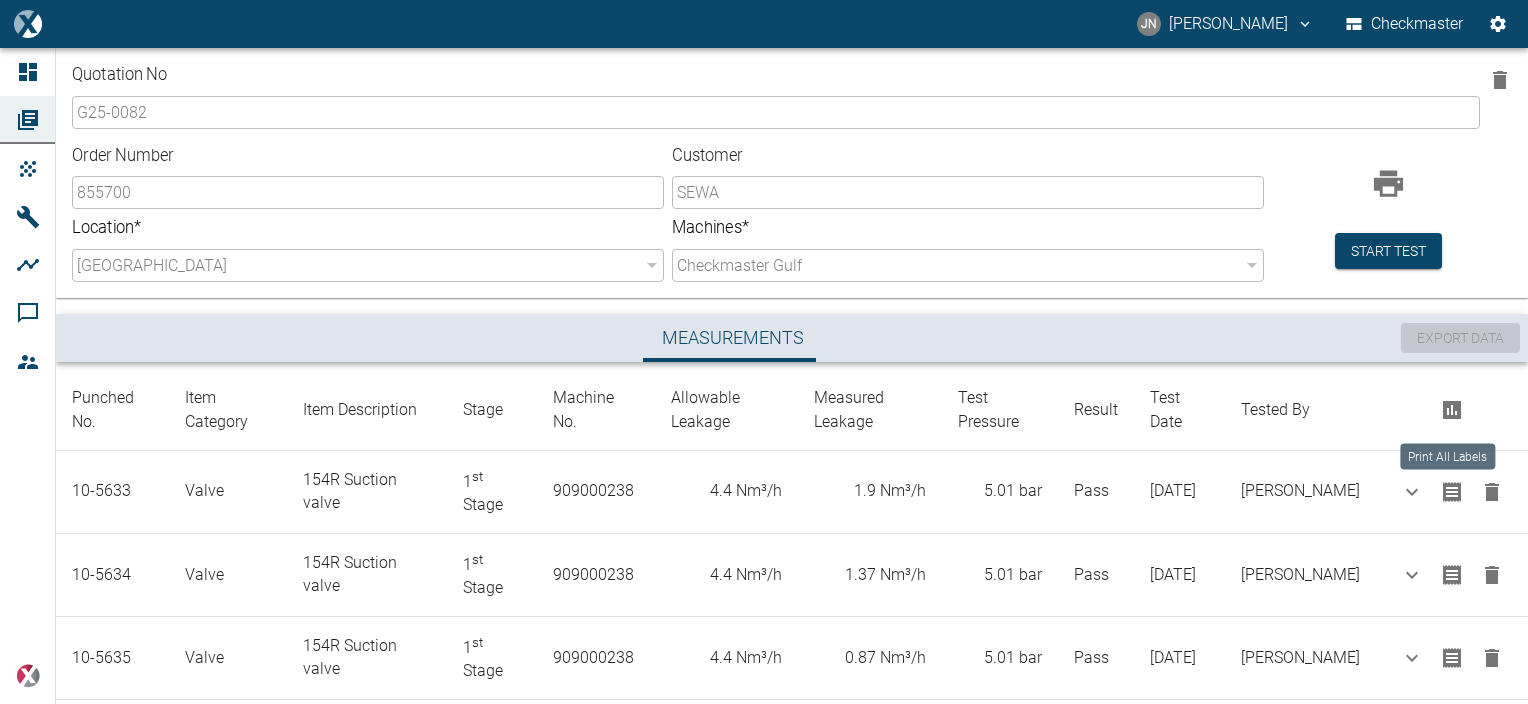 click 